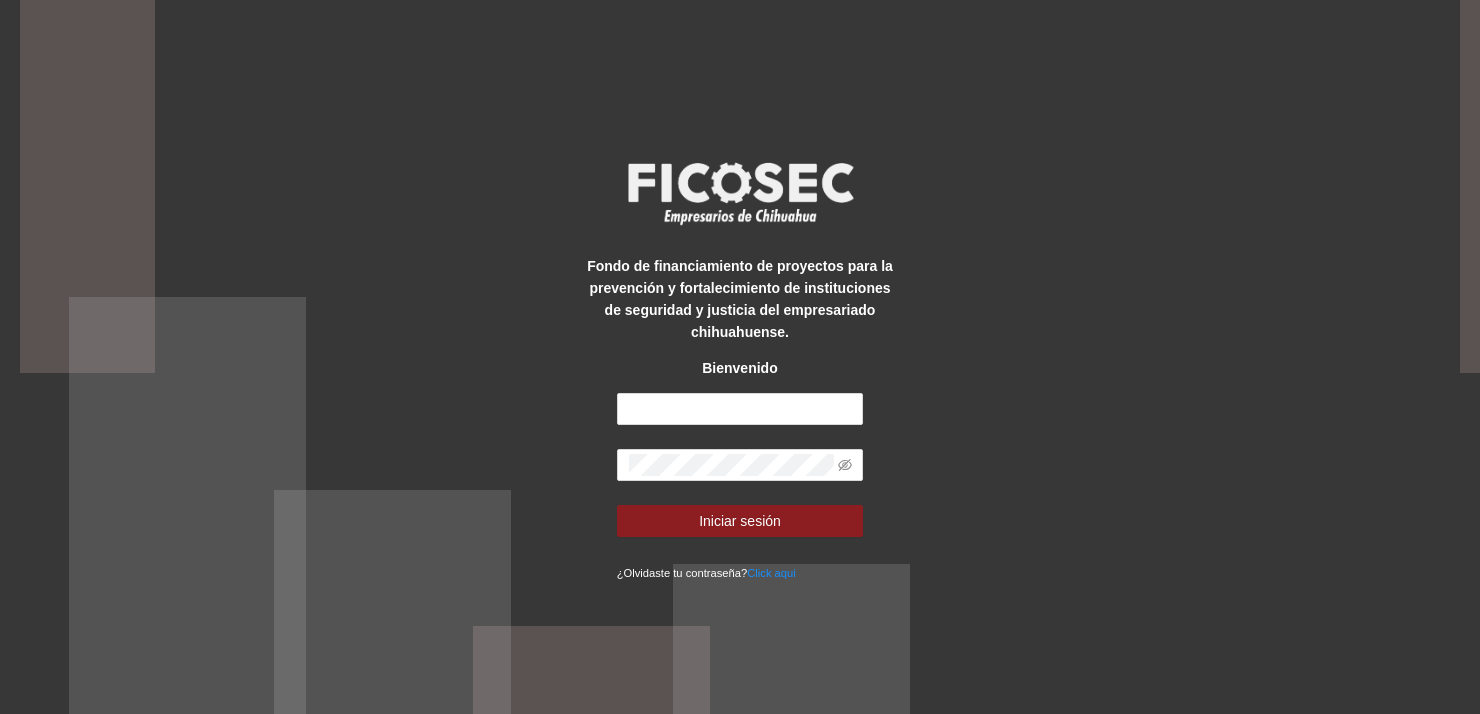 scroll, scrollTop: 0, scrollLeft: 0, axis: both 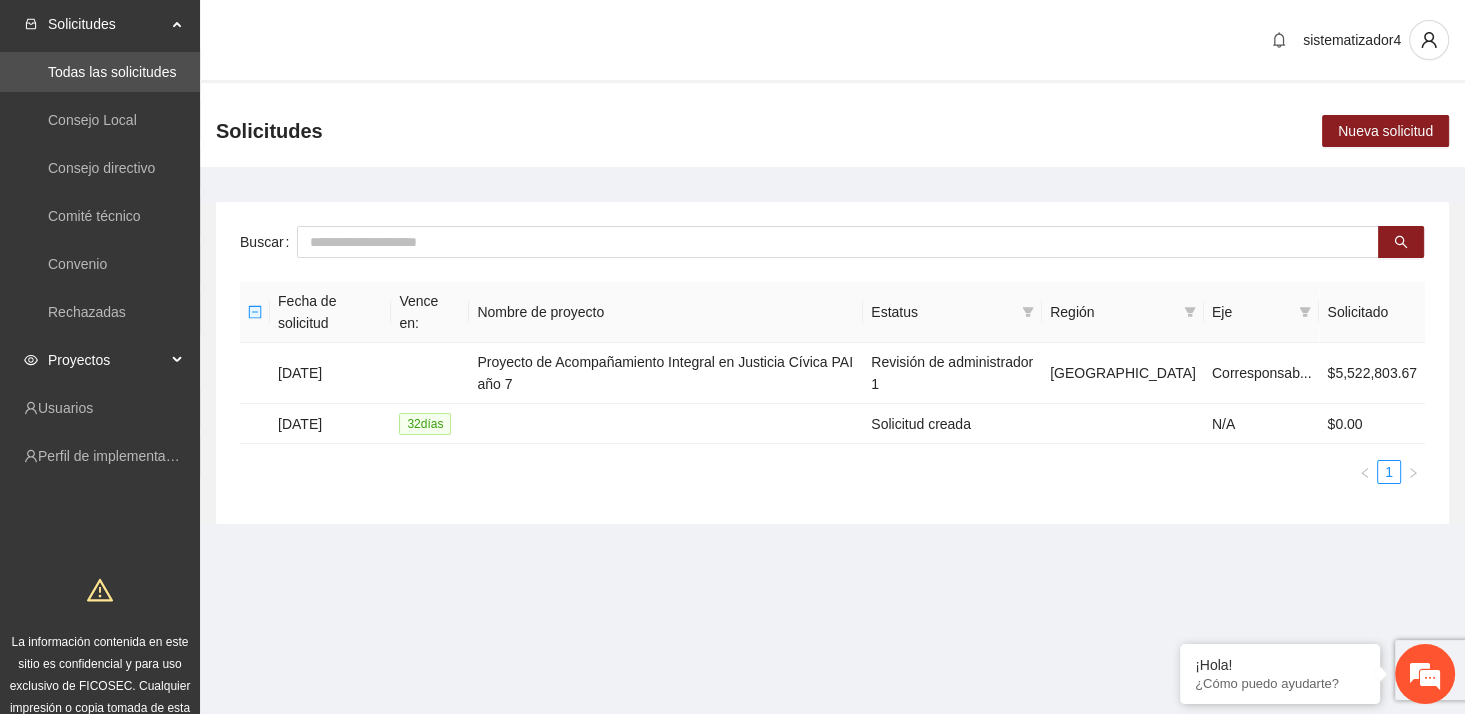 click on "Proyectos" at bounding box center (107, 360) 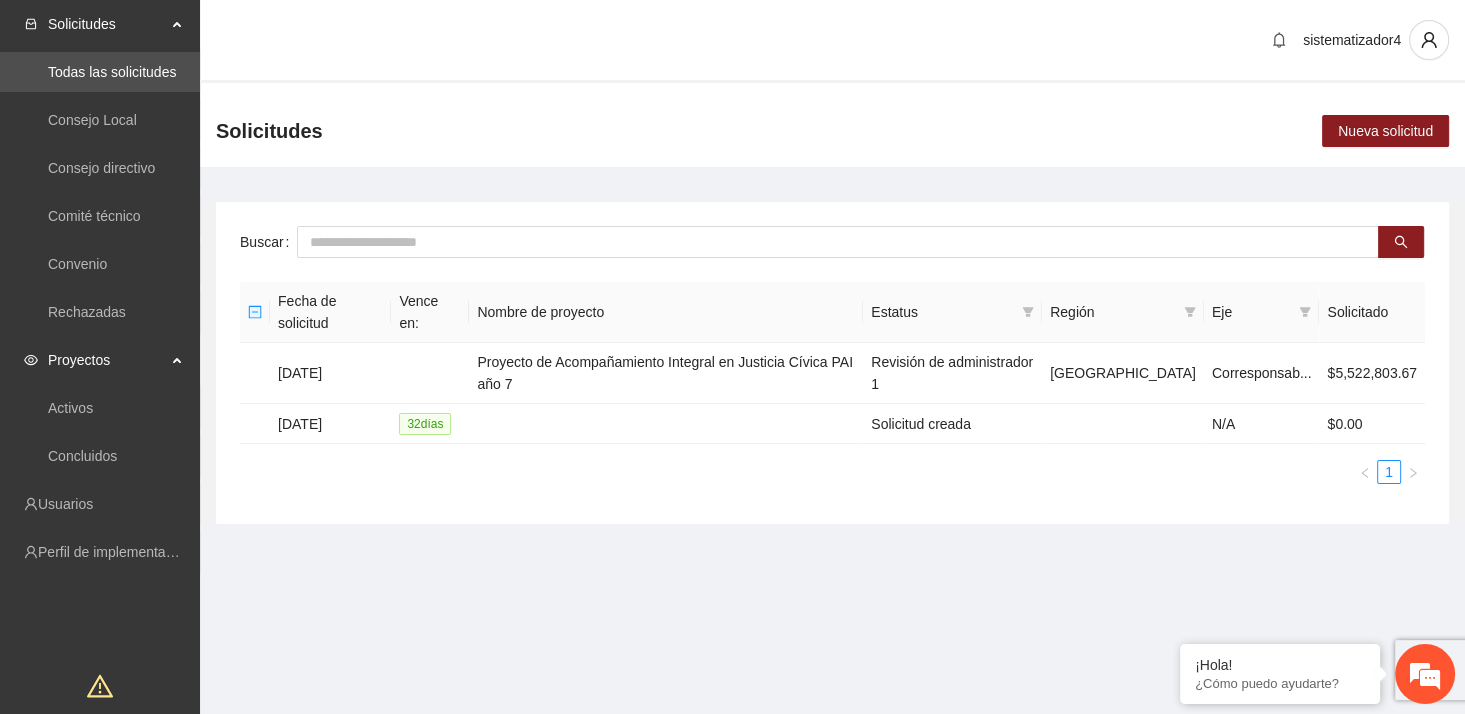 scroll, scrollTop: 0, scrollLeft: 0, axis: both 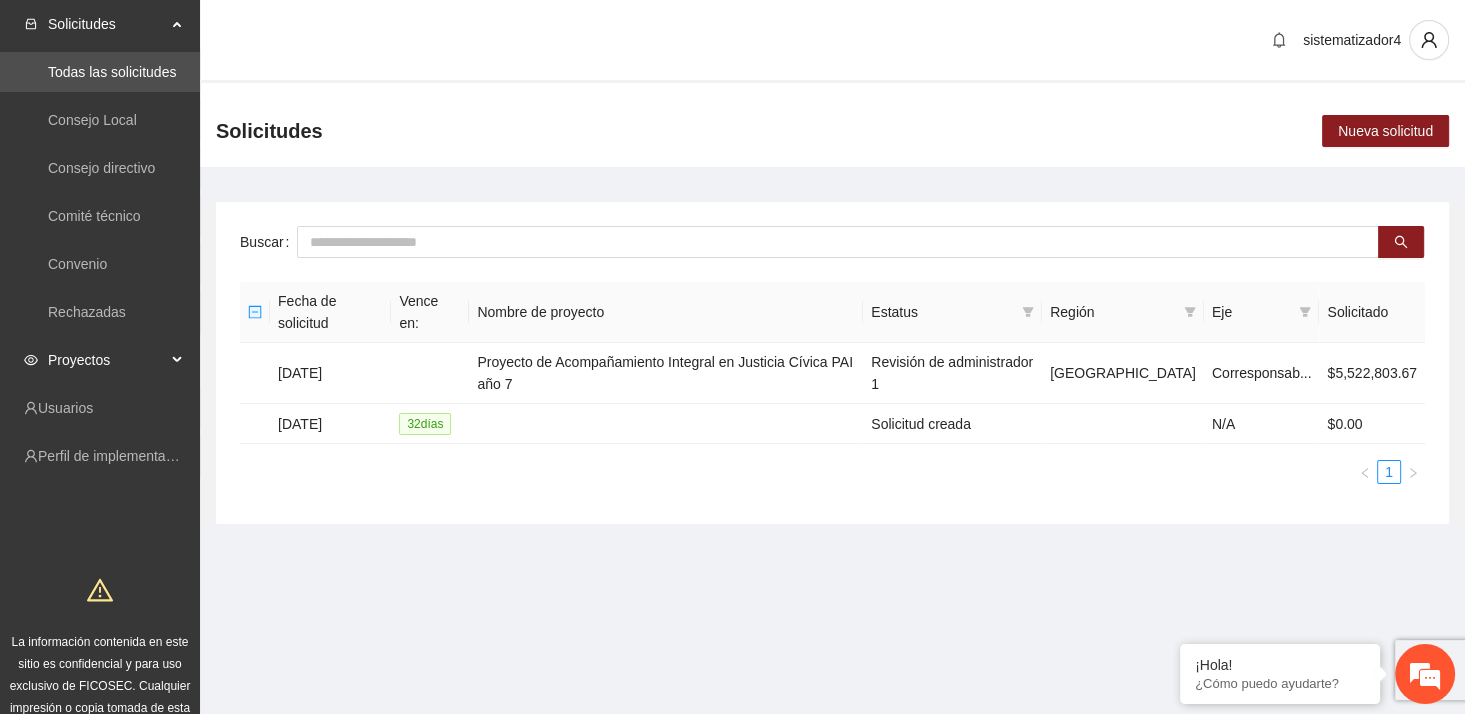 click on "Proyectos" at bounding box center [107, 360] 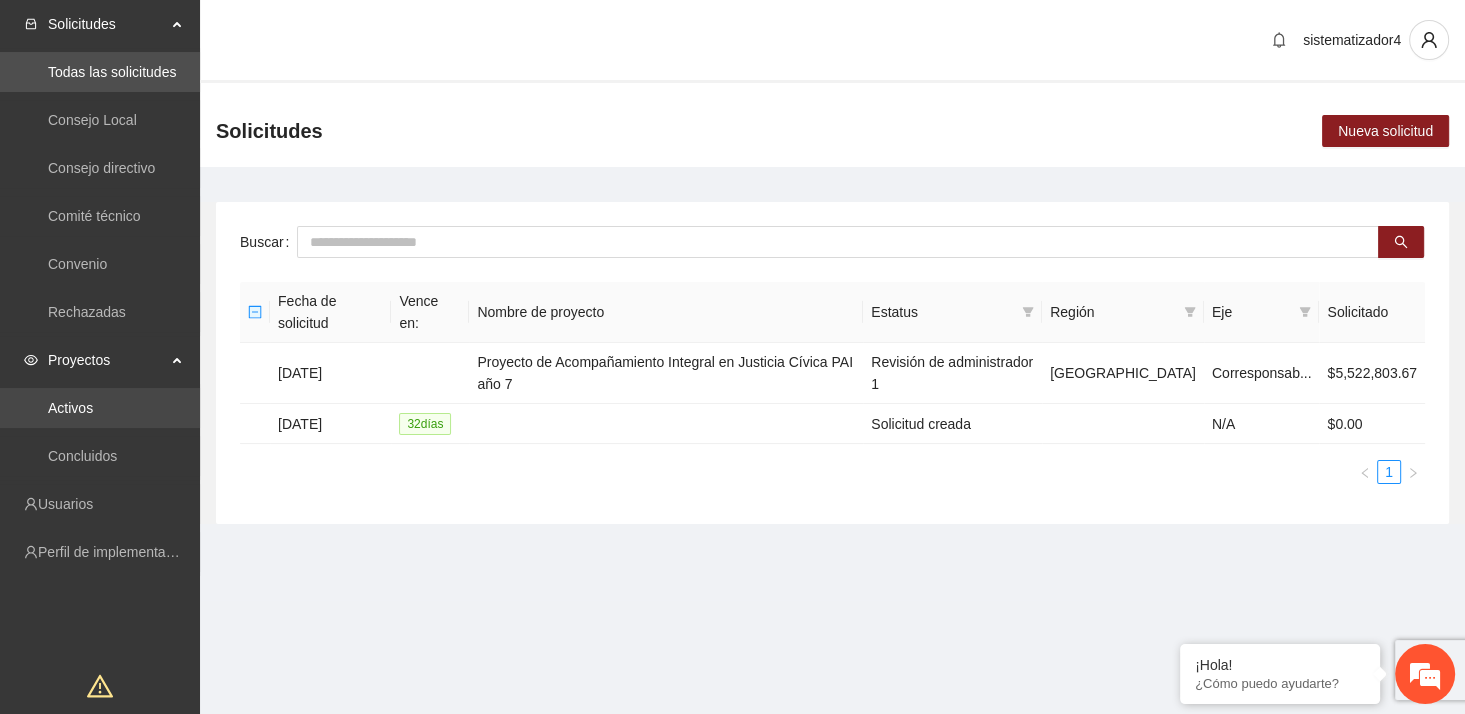 click on "Activos" at bounding box center [70, 408] 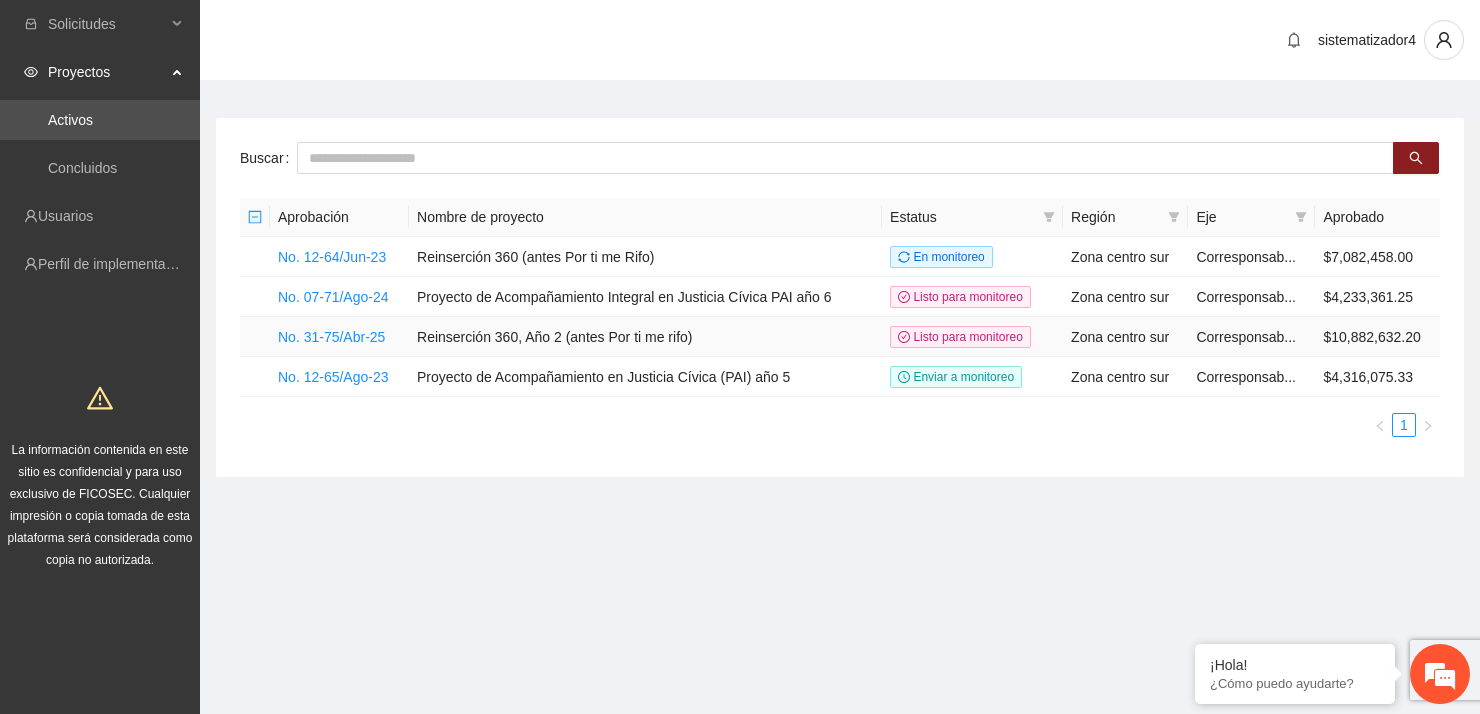 click on "No. 31-75/Abr-25" at bounding box center (339, 337) 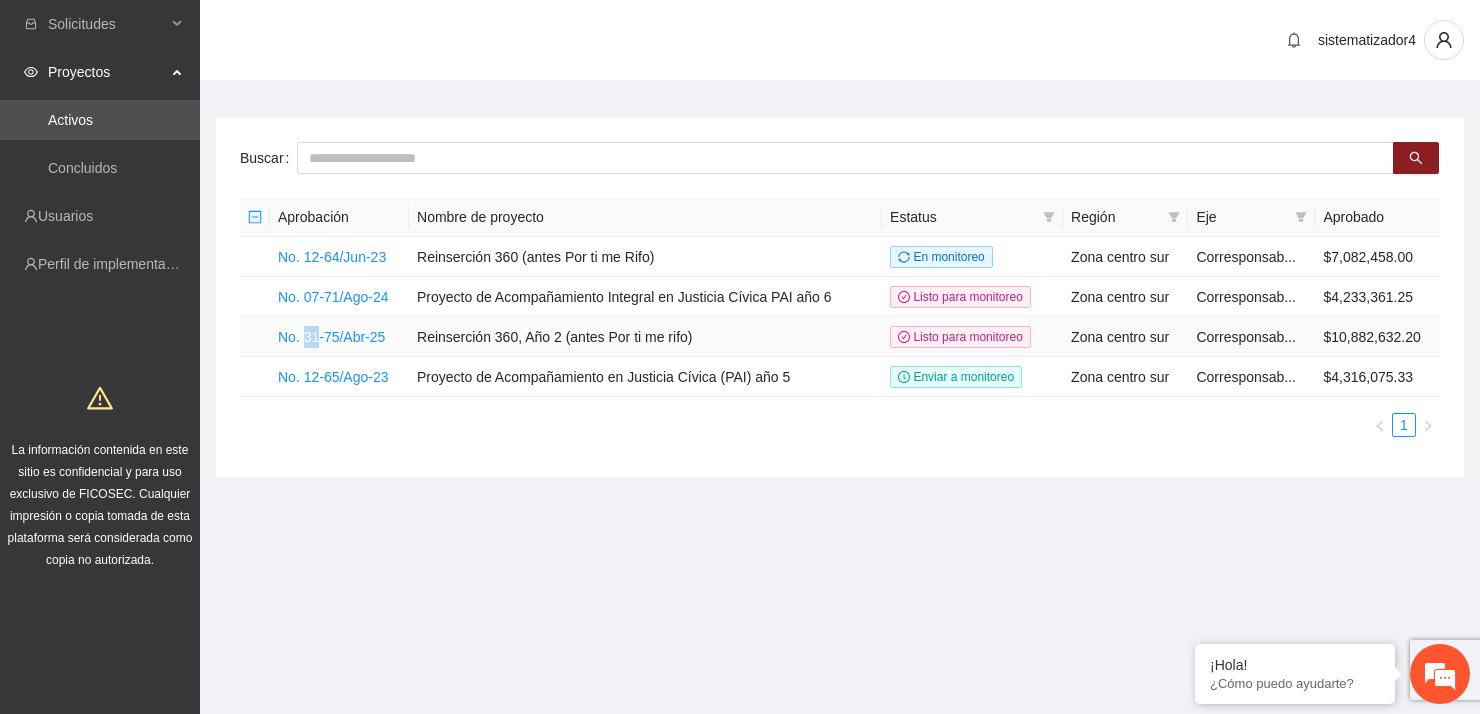 click on "No. 31-75/Abr-25" at bounding box center [339, 337] 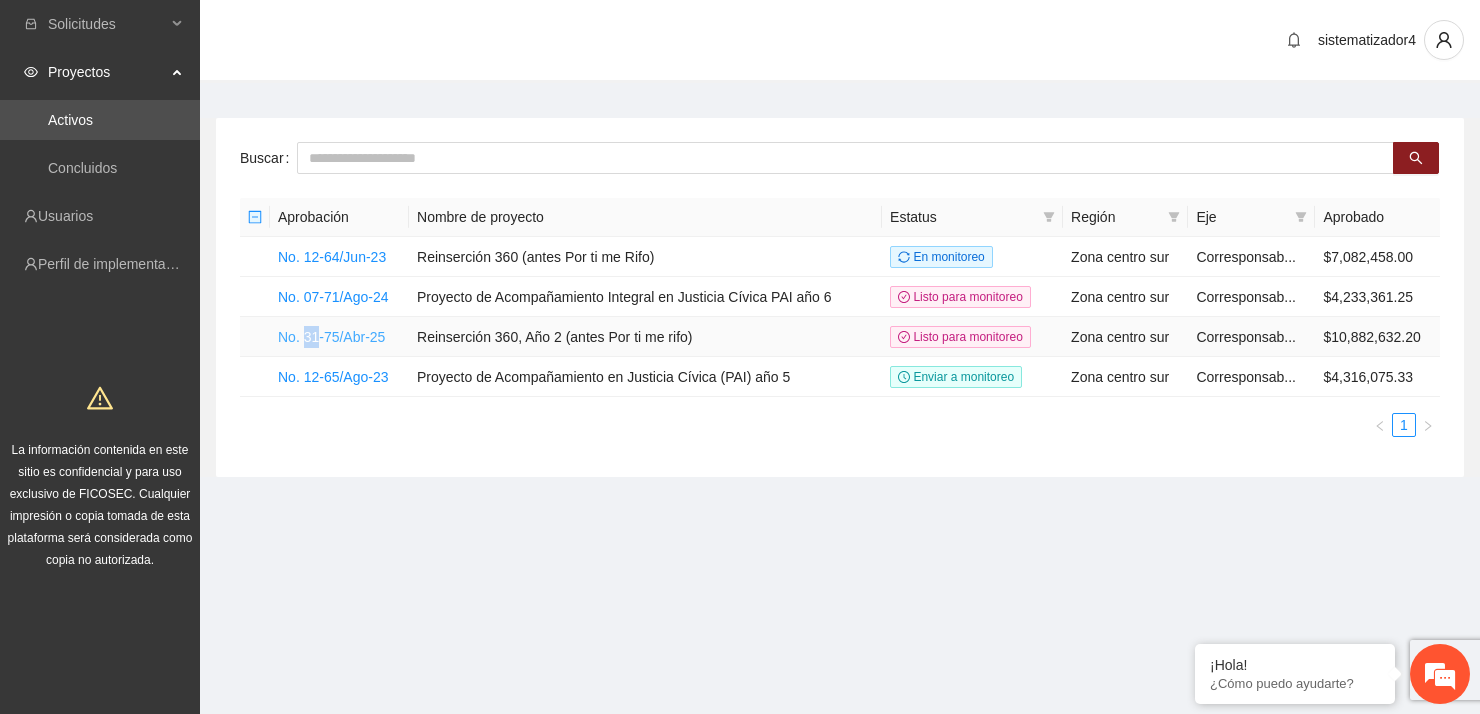 click on "No. 31-75/Abr-25" at bounding box center [331, 337] 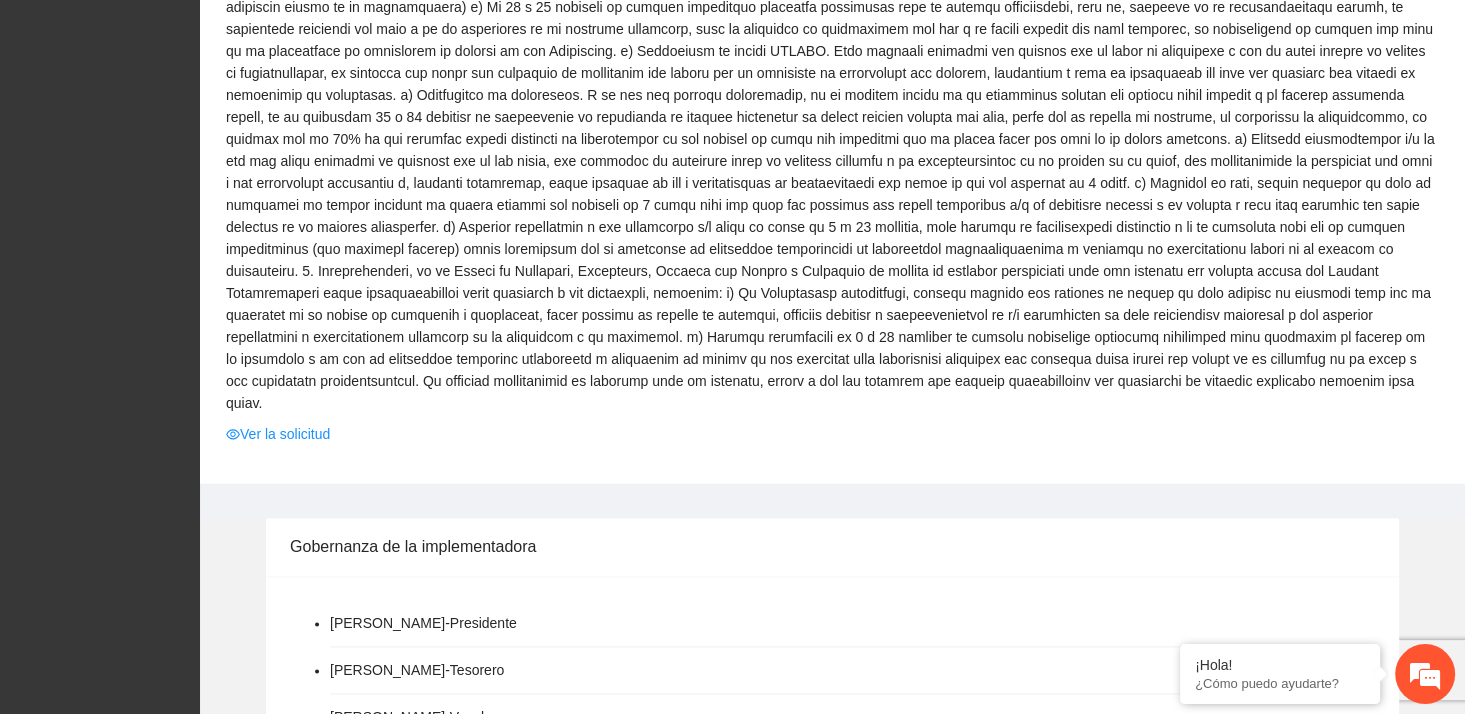 scroll, scrollTop: 2200, scrollLeft: 0, axis: vertical 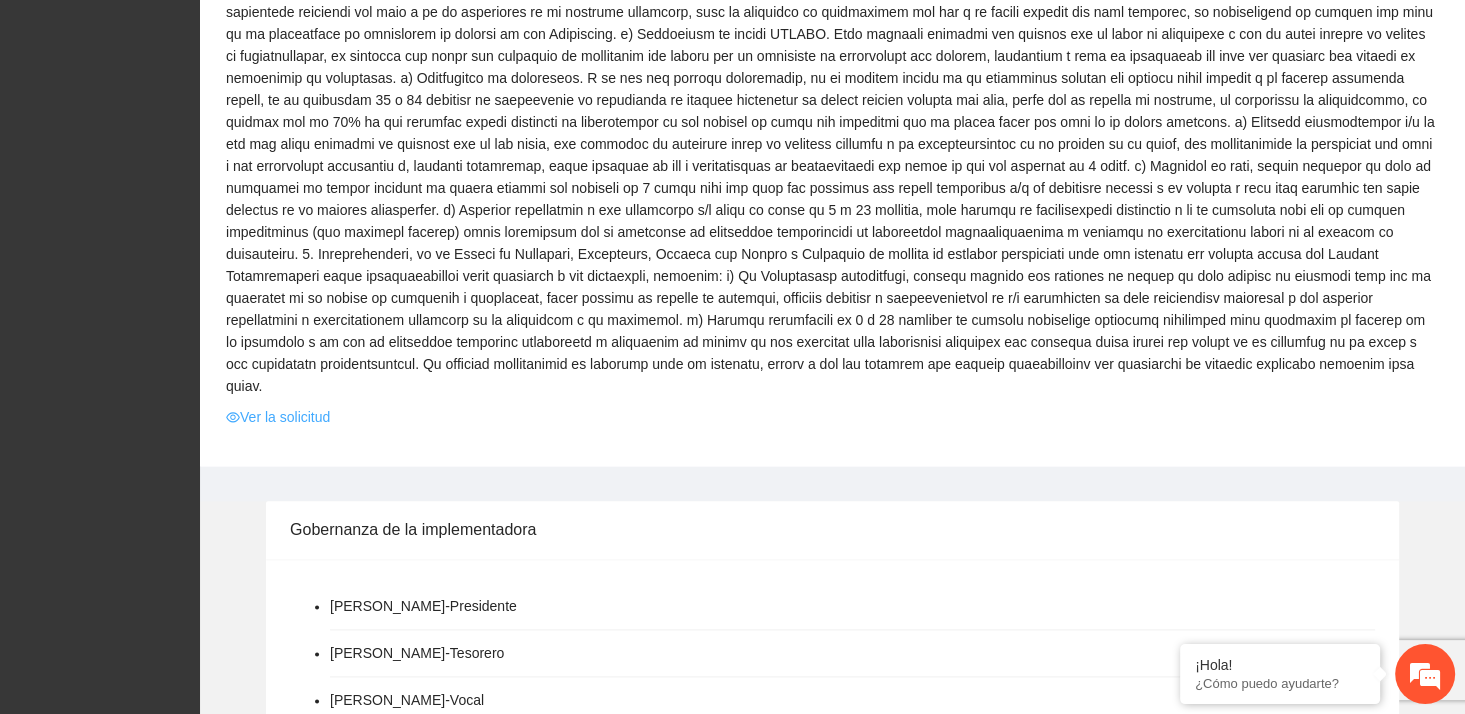 click on "Ver la solicitud" at bounding box center [278, 417] 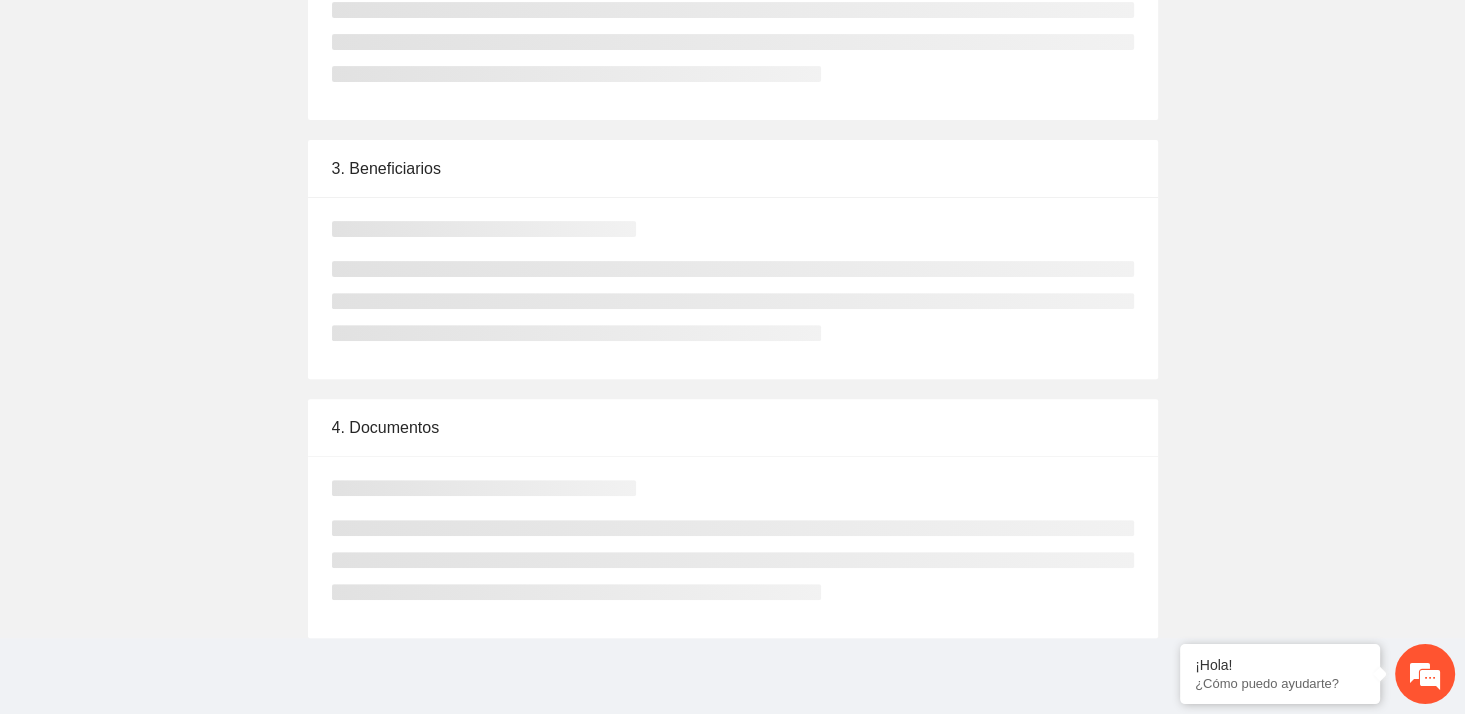 scroll, scrollTop: 0, scrollLeft: 0, axis: both 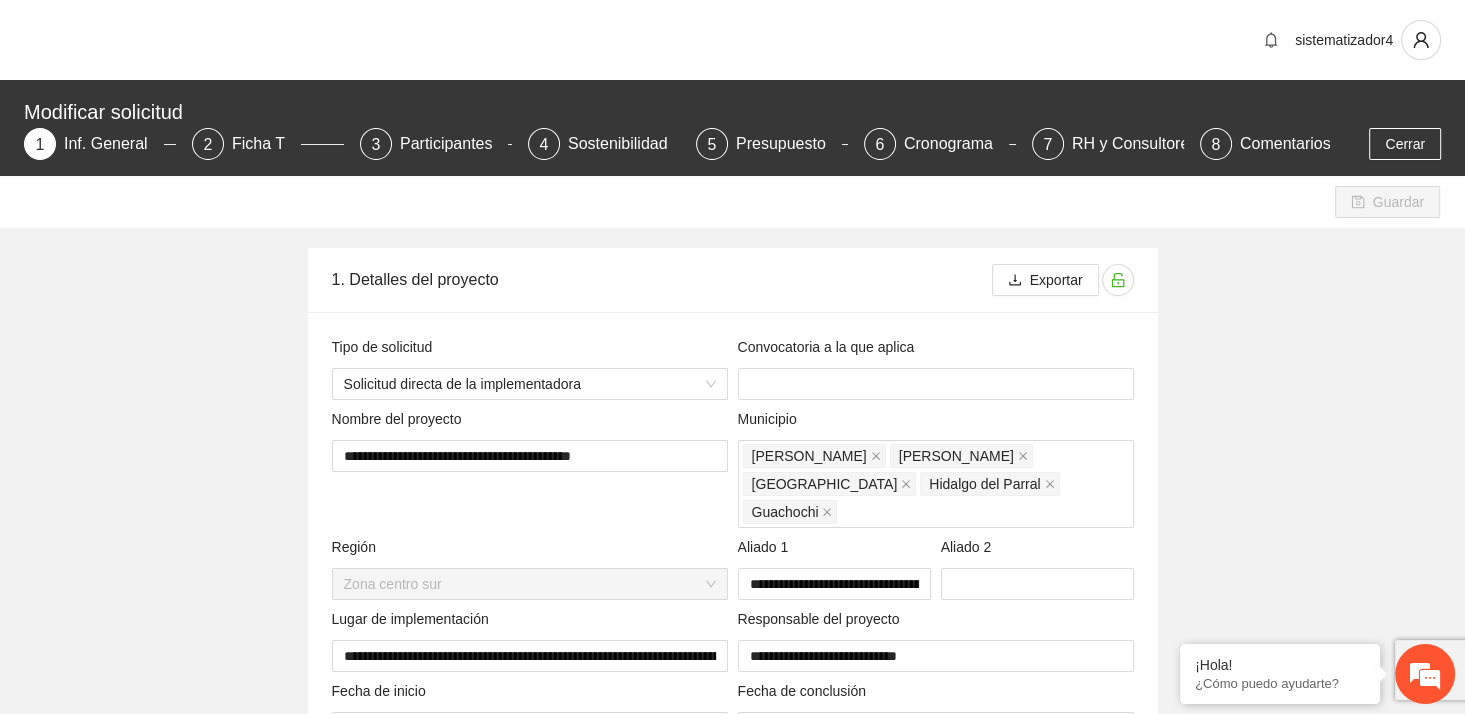 type 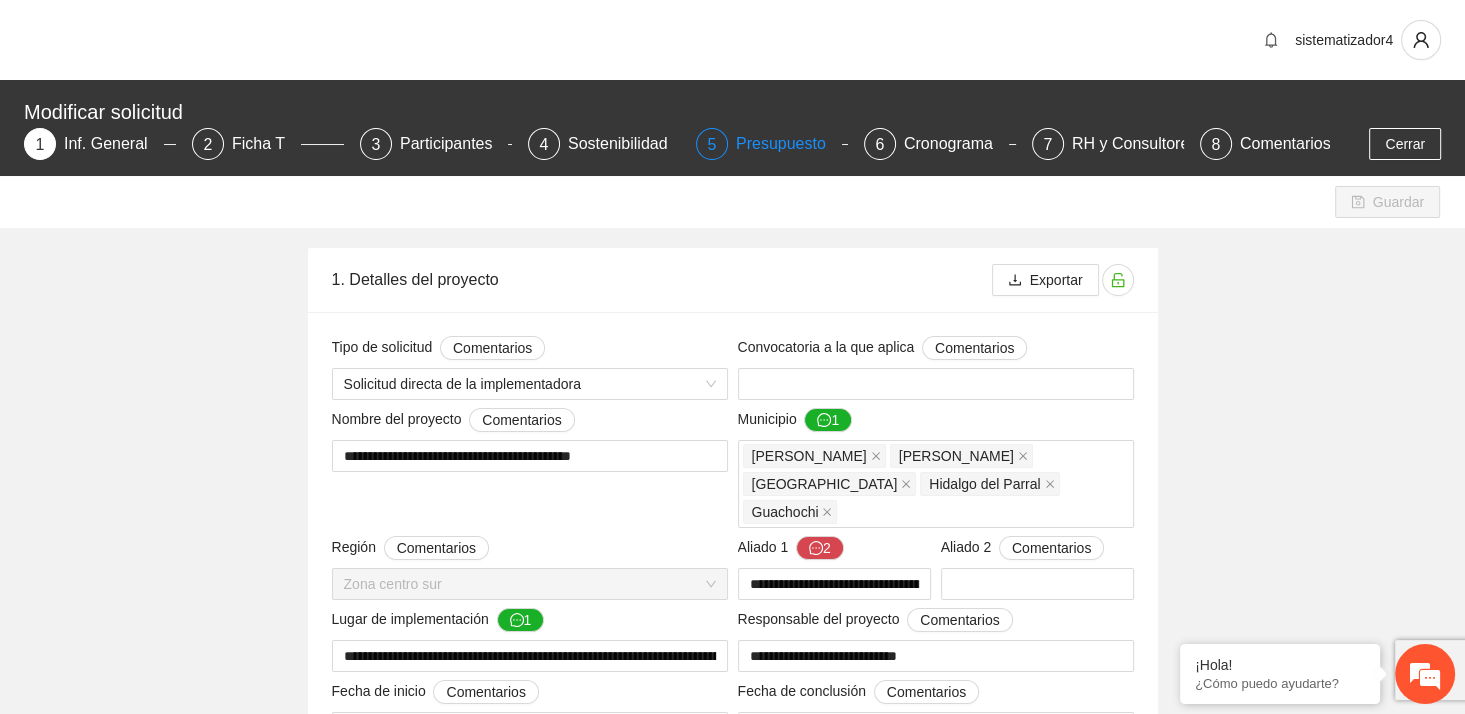 click on "Presupuesto" at bounding box center [789, 144] 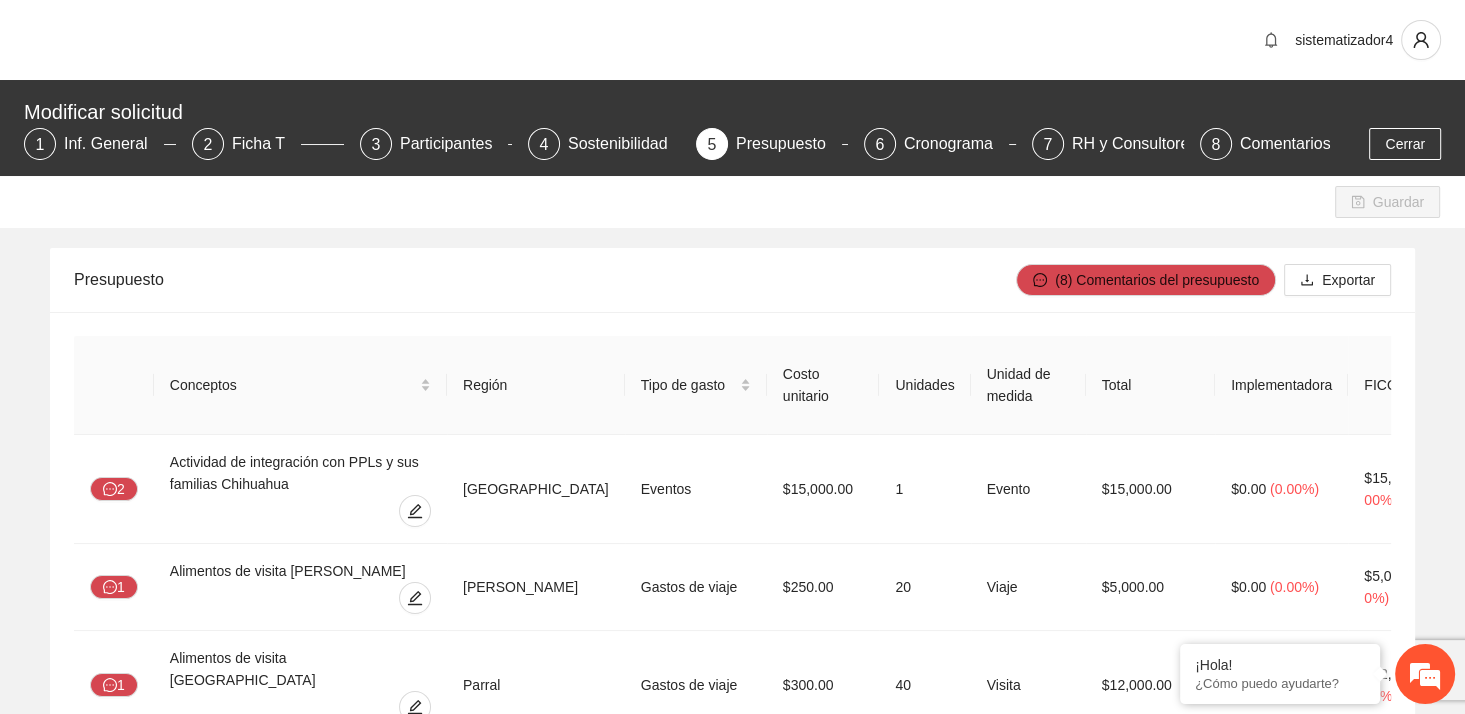 click on "Guardar" at bounding box center [732, 202] 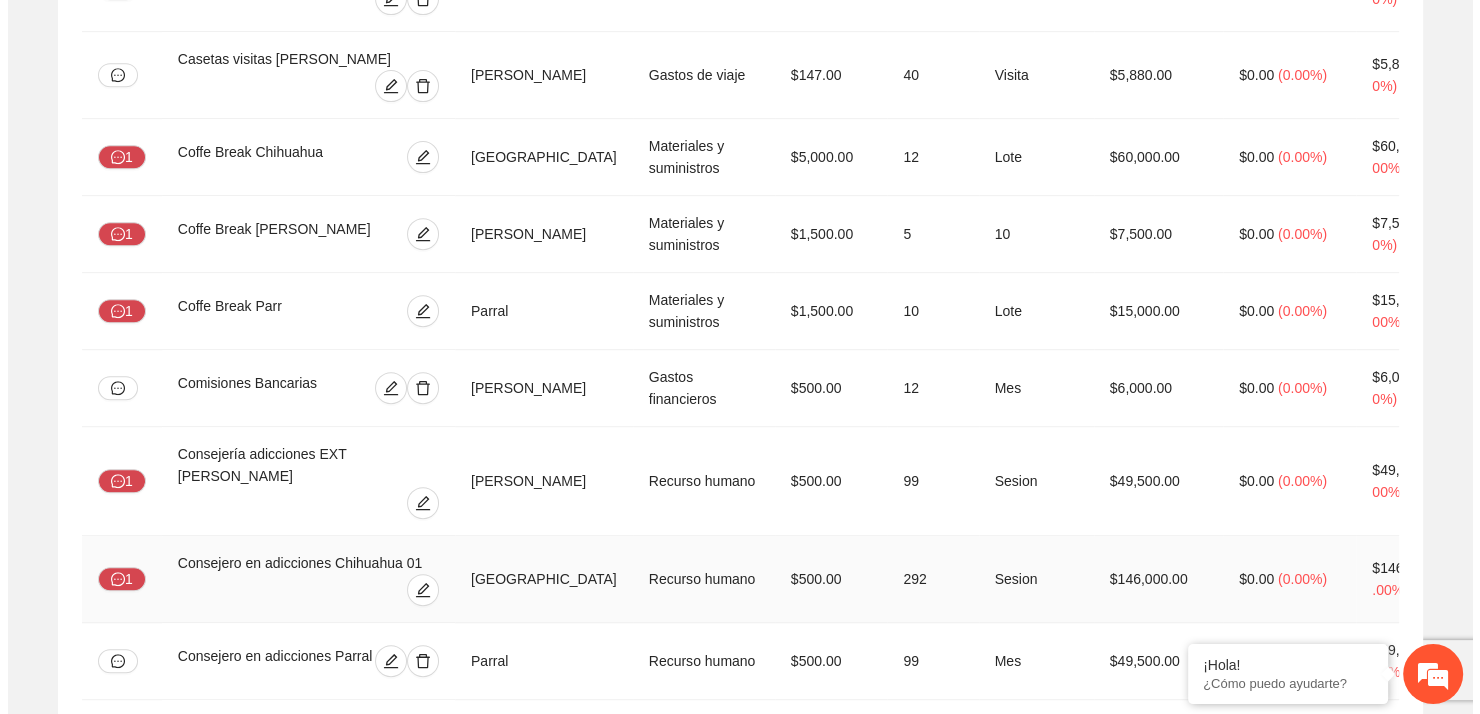 scroll, scrollTop: 1236, scrollLeft: 0, axis: vertical 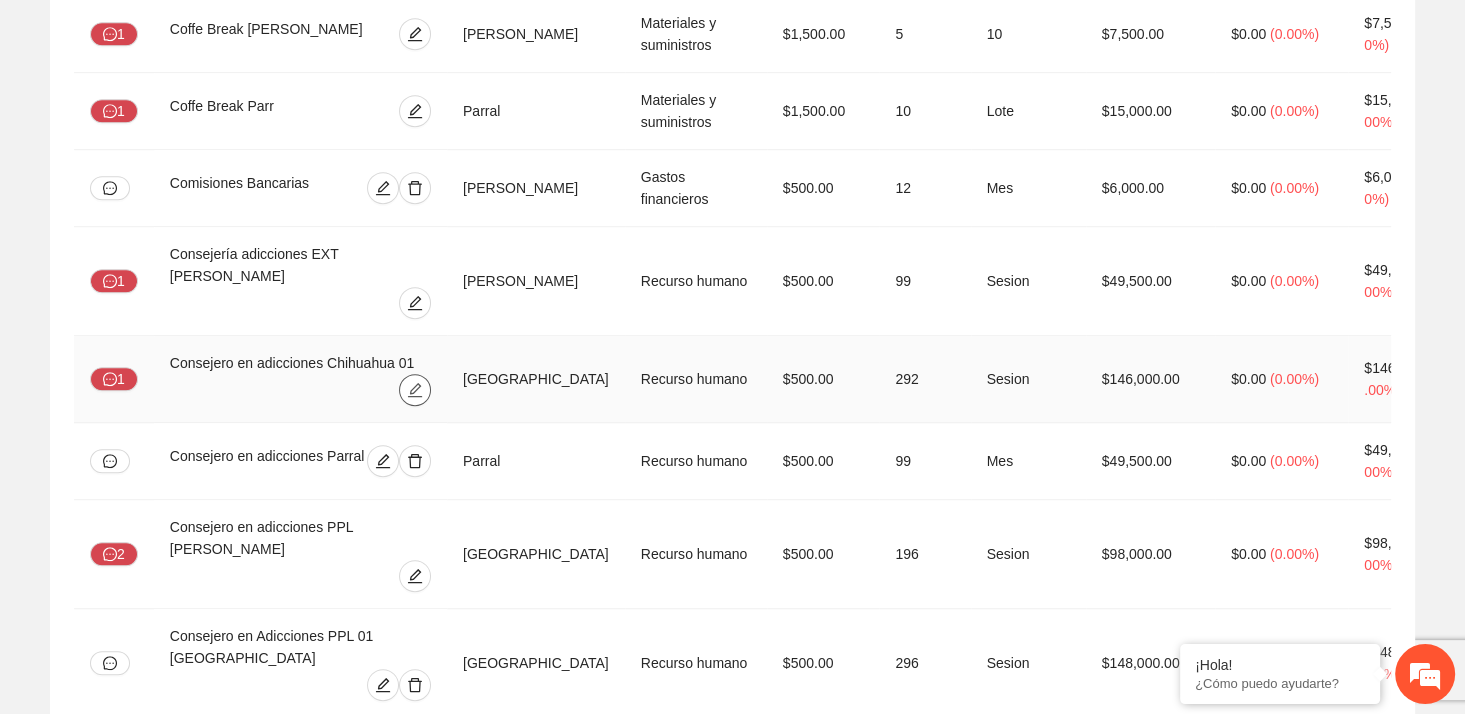 click 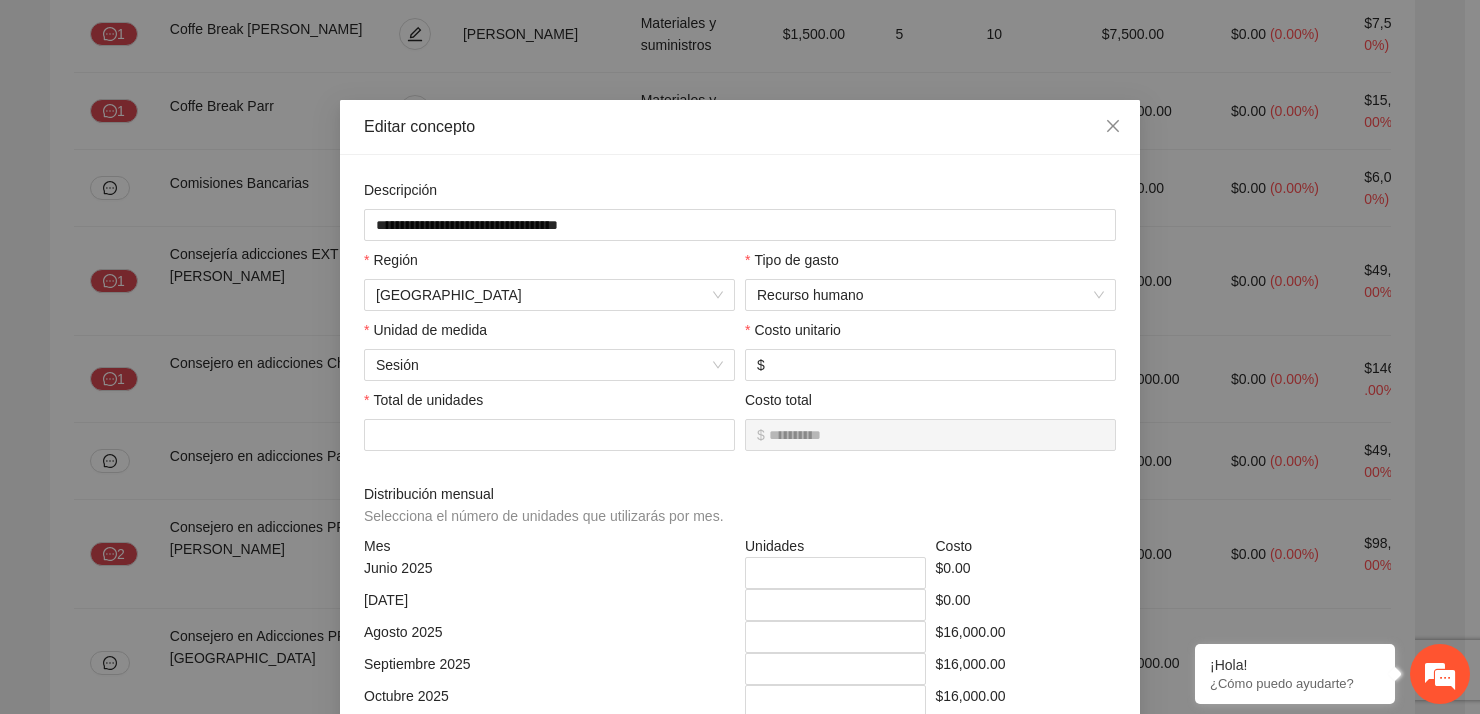 scroll, scrollTop: 200, scrollLeft: 0, axis: vertical 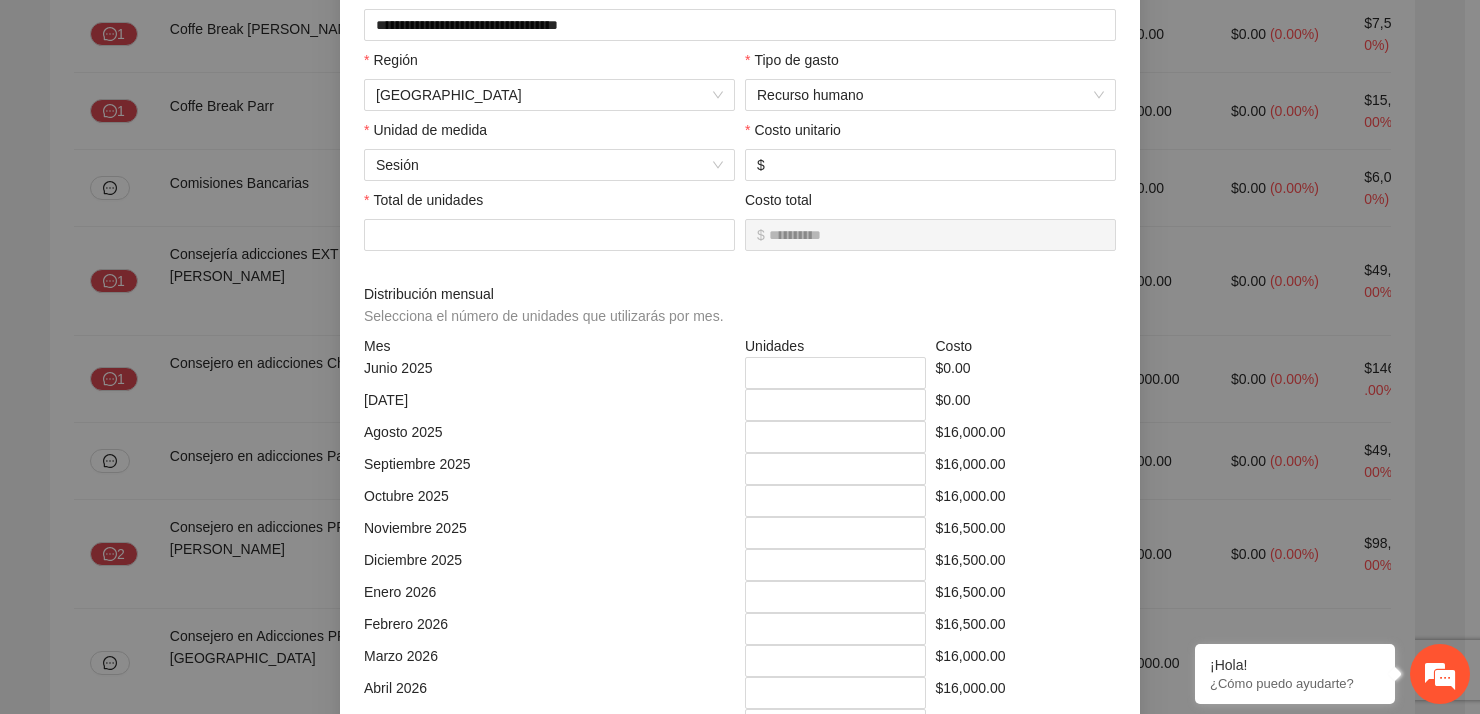click on "**********" at bounding box center [740, 357] 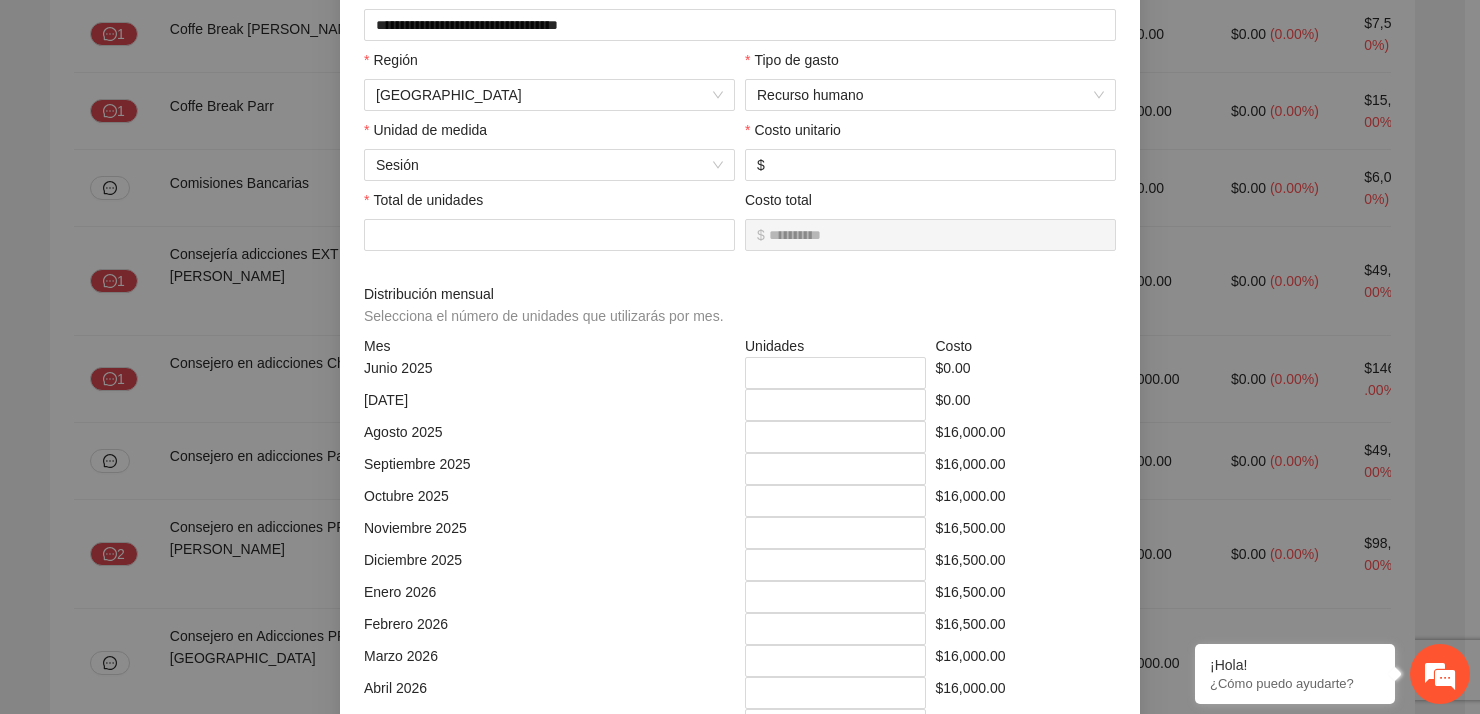click on "**********" at bounding box center (740, 357) 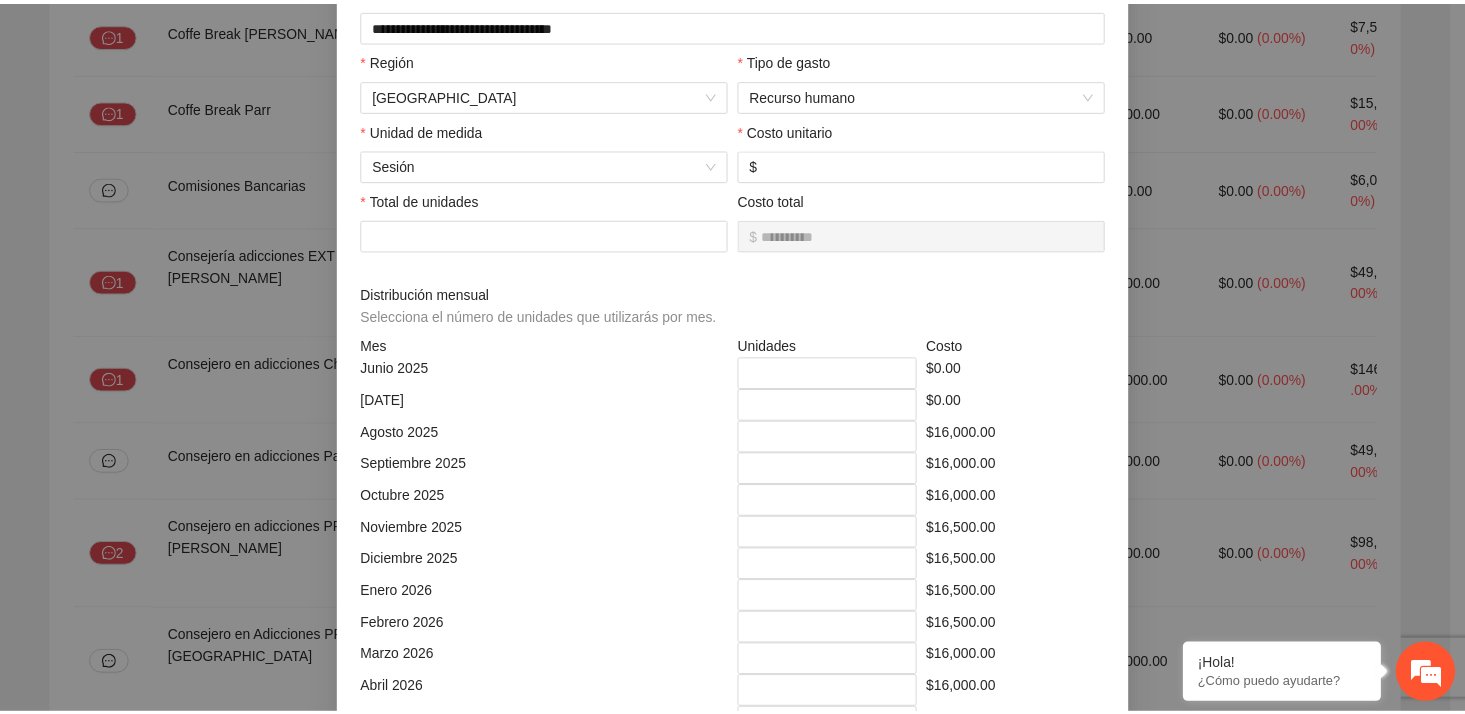scroll, scrollTop: 0, scrollLeft: 0, axis: both 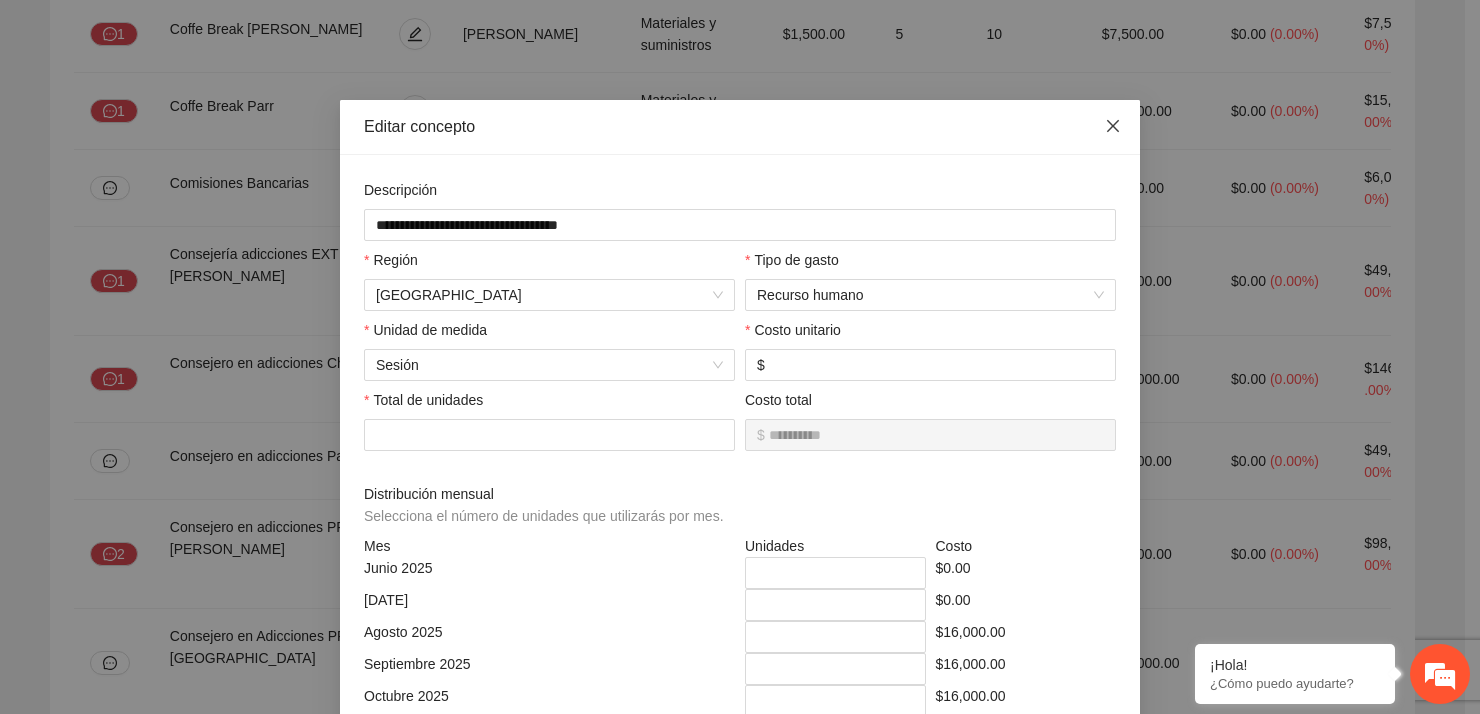 click 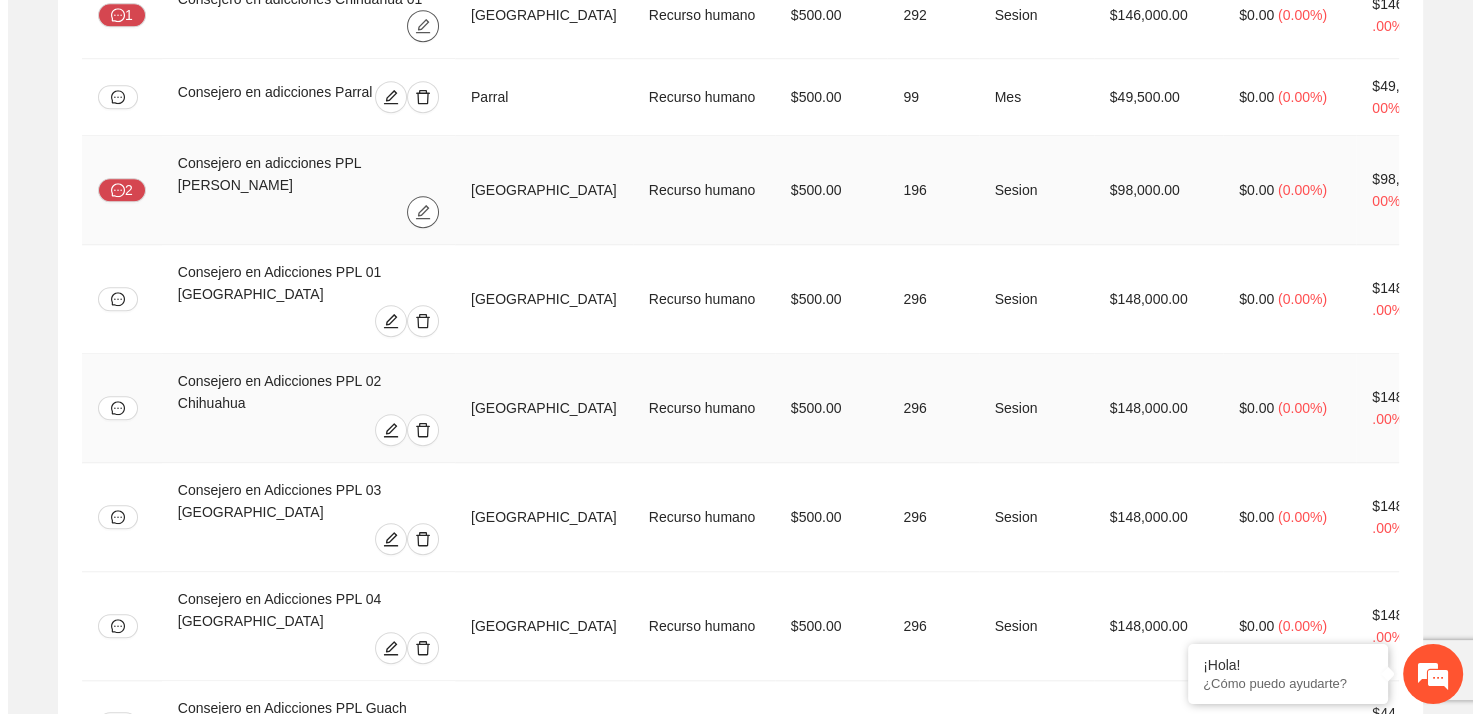 scroll, scrollTop: 1700, scrollLeft: 0, axis: vertical 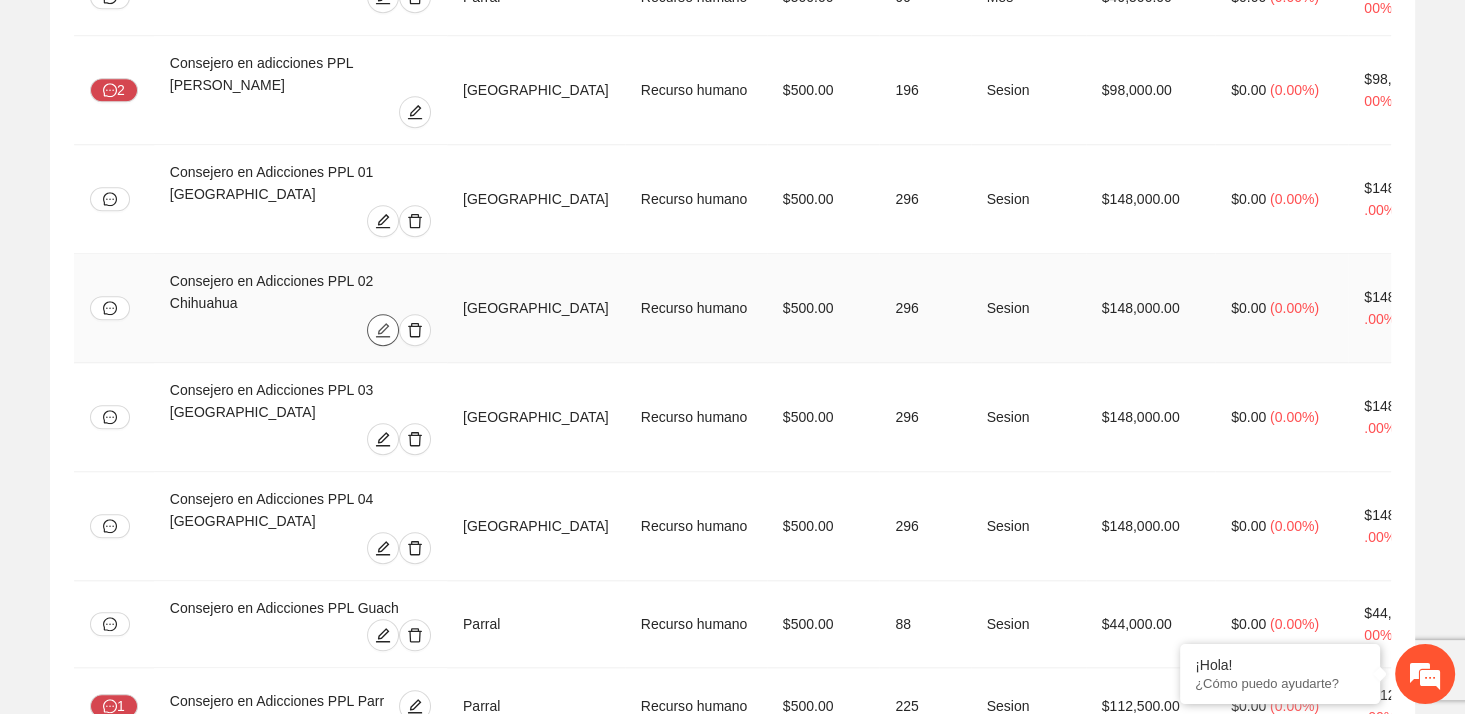 click 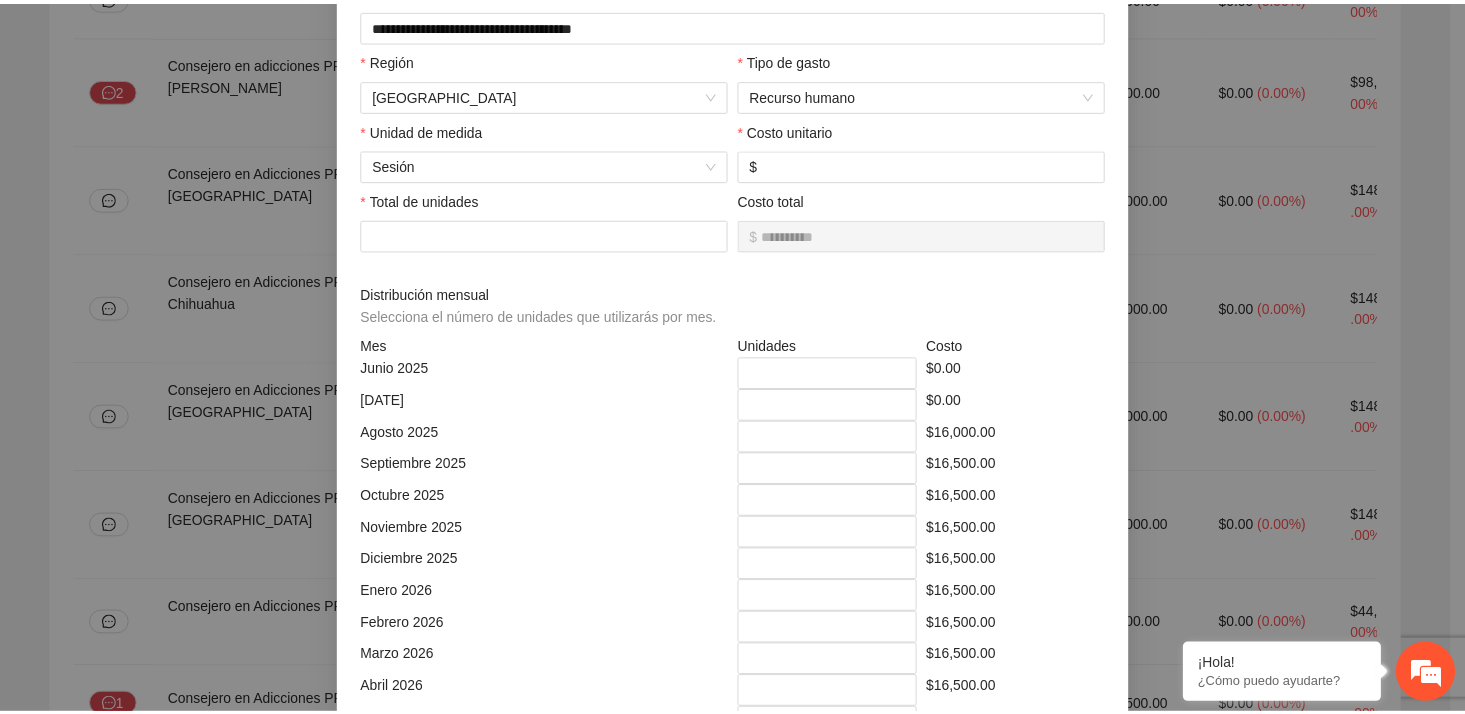 scroll, scrollTop: 0, scrollLeft: 0, axis: both 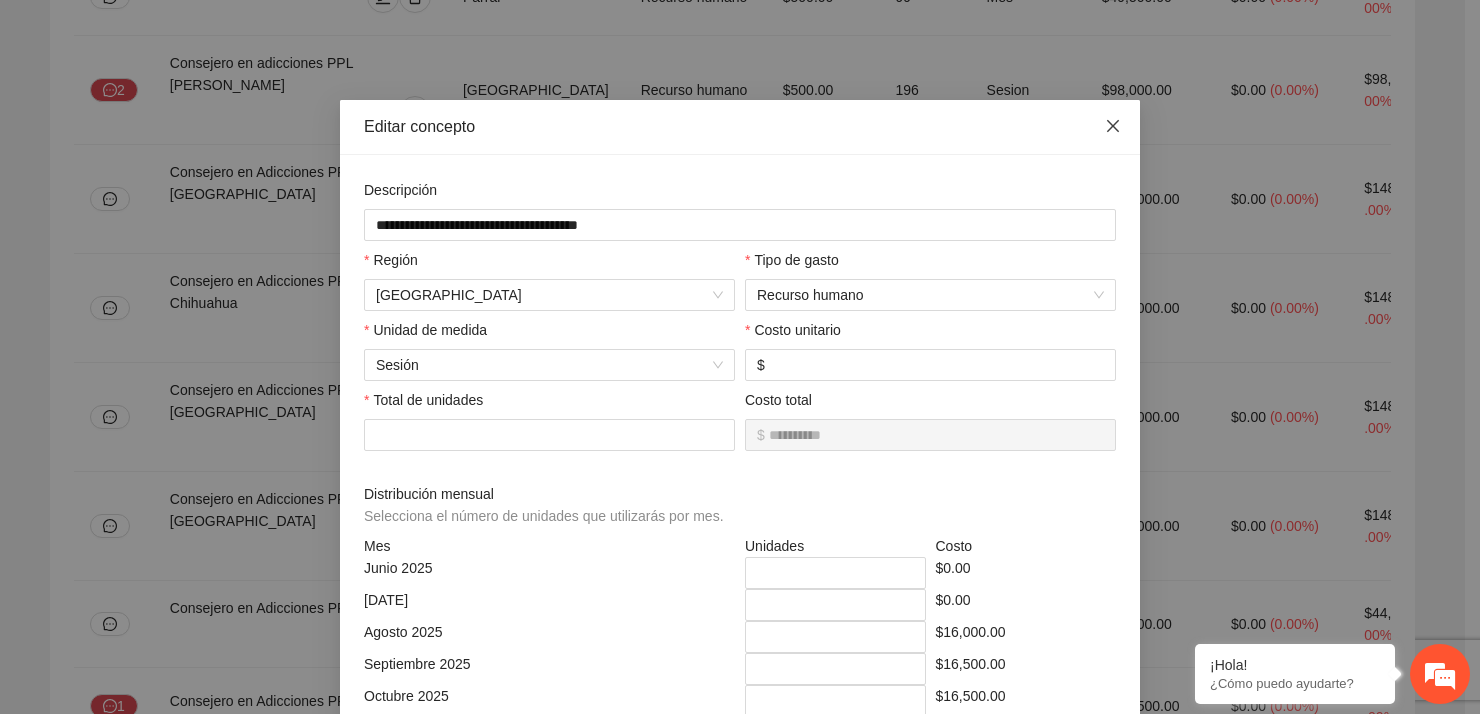 click 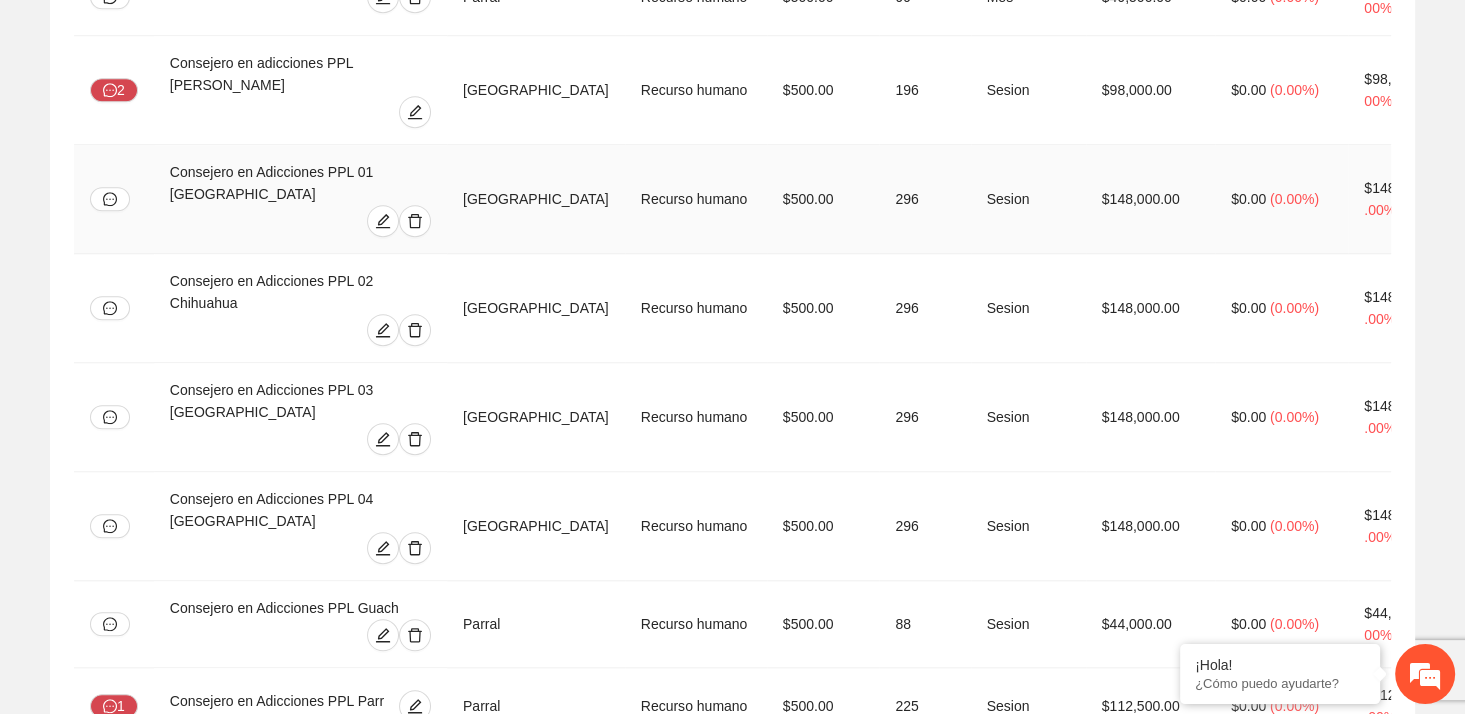 click on "$148,000.00" at bounding box center [1150, 199] 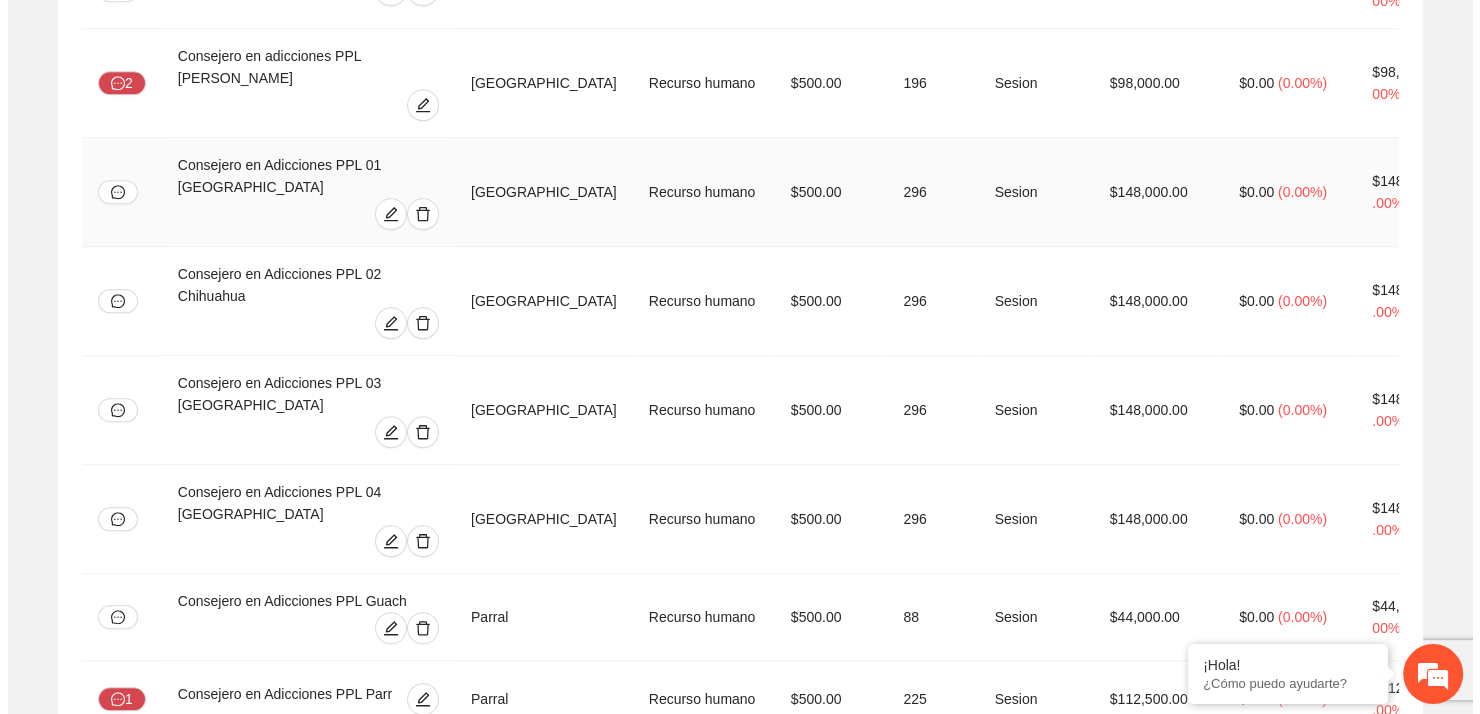 scroll, scrollTop: 3688, scrollLeft: 0, axis: vertical 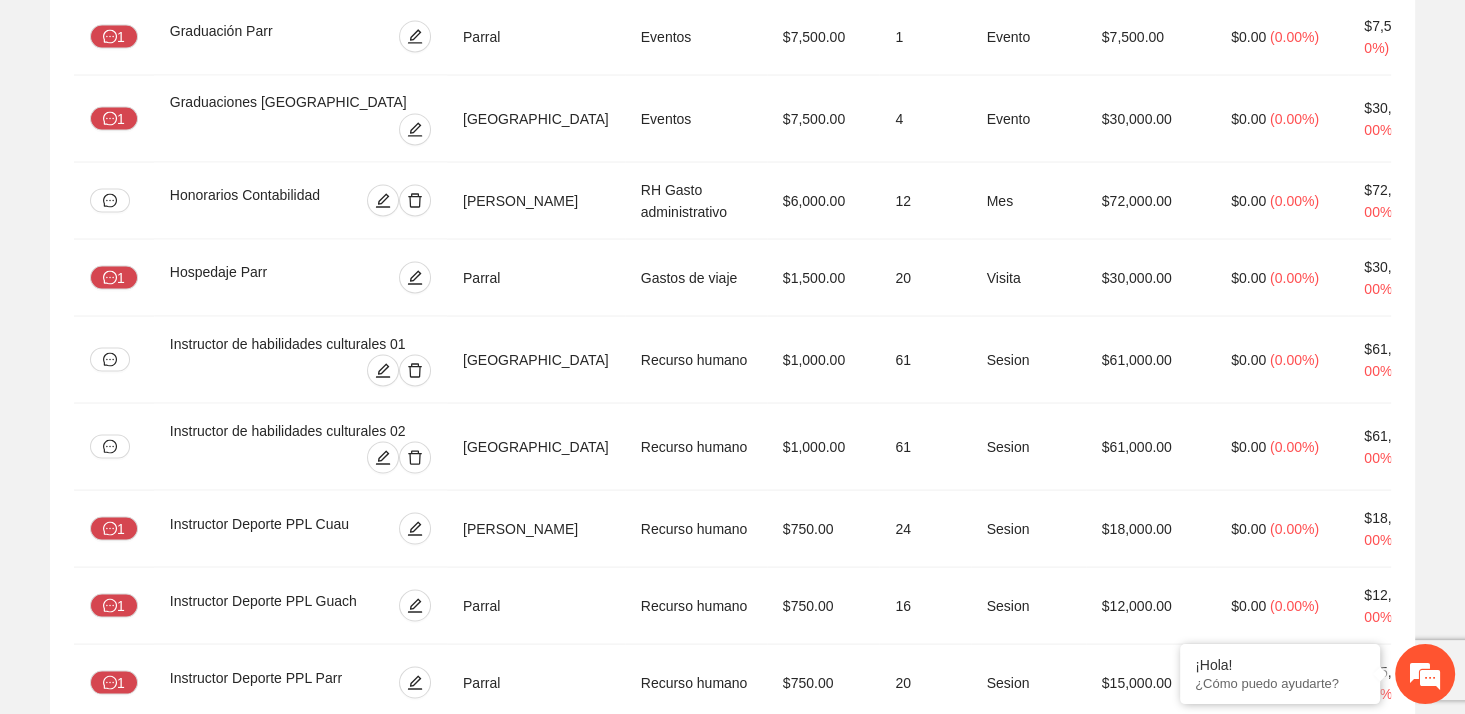 click 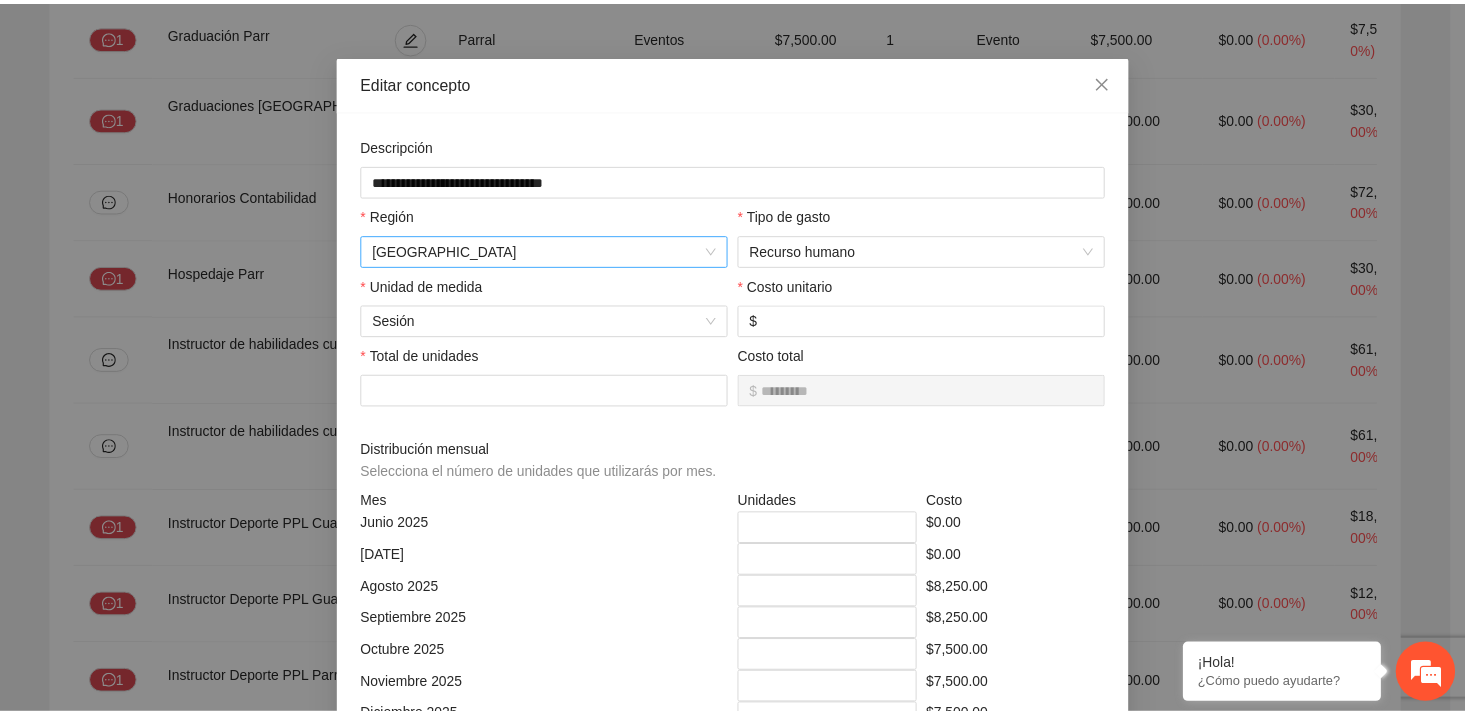 scroll, scrollTop: 0, scrollLeft: 0, axis: both 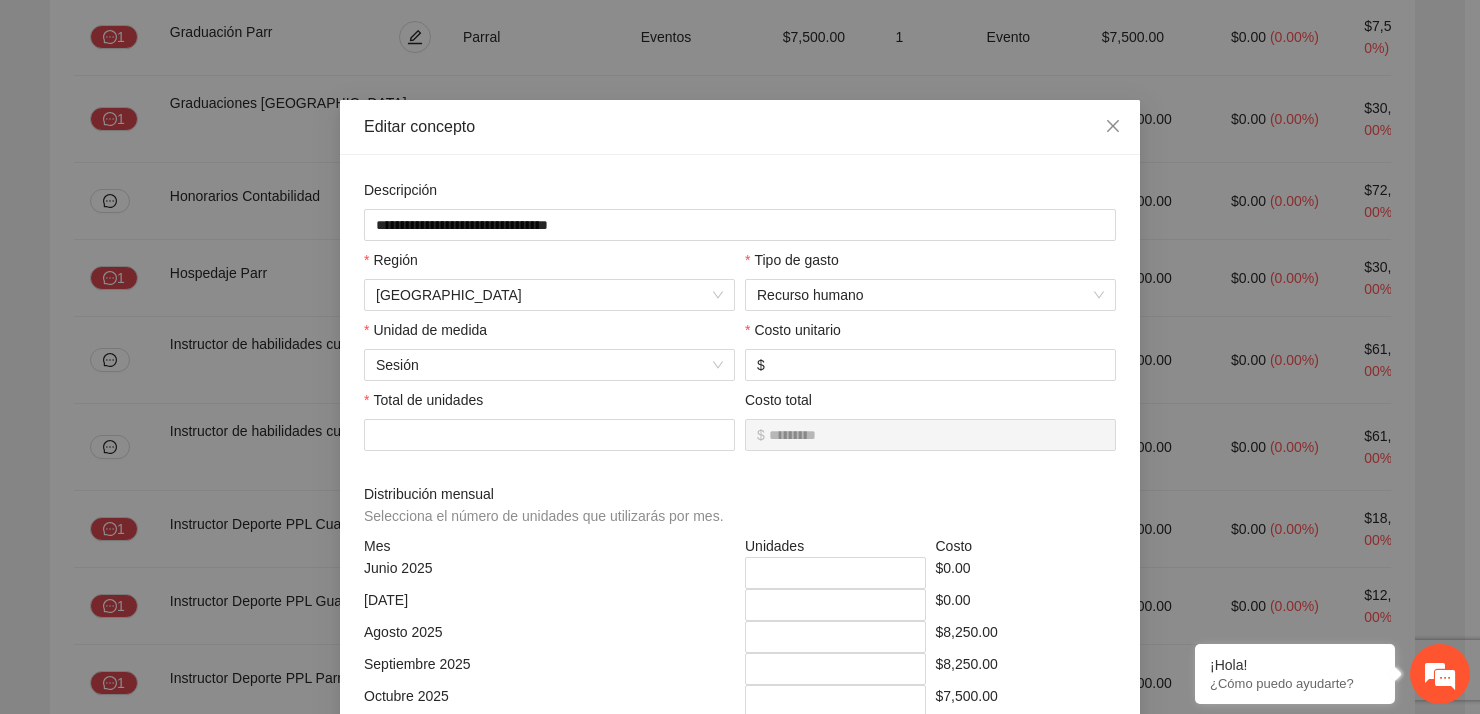 click on "Editar concepto" at bounding box center [740, 127] 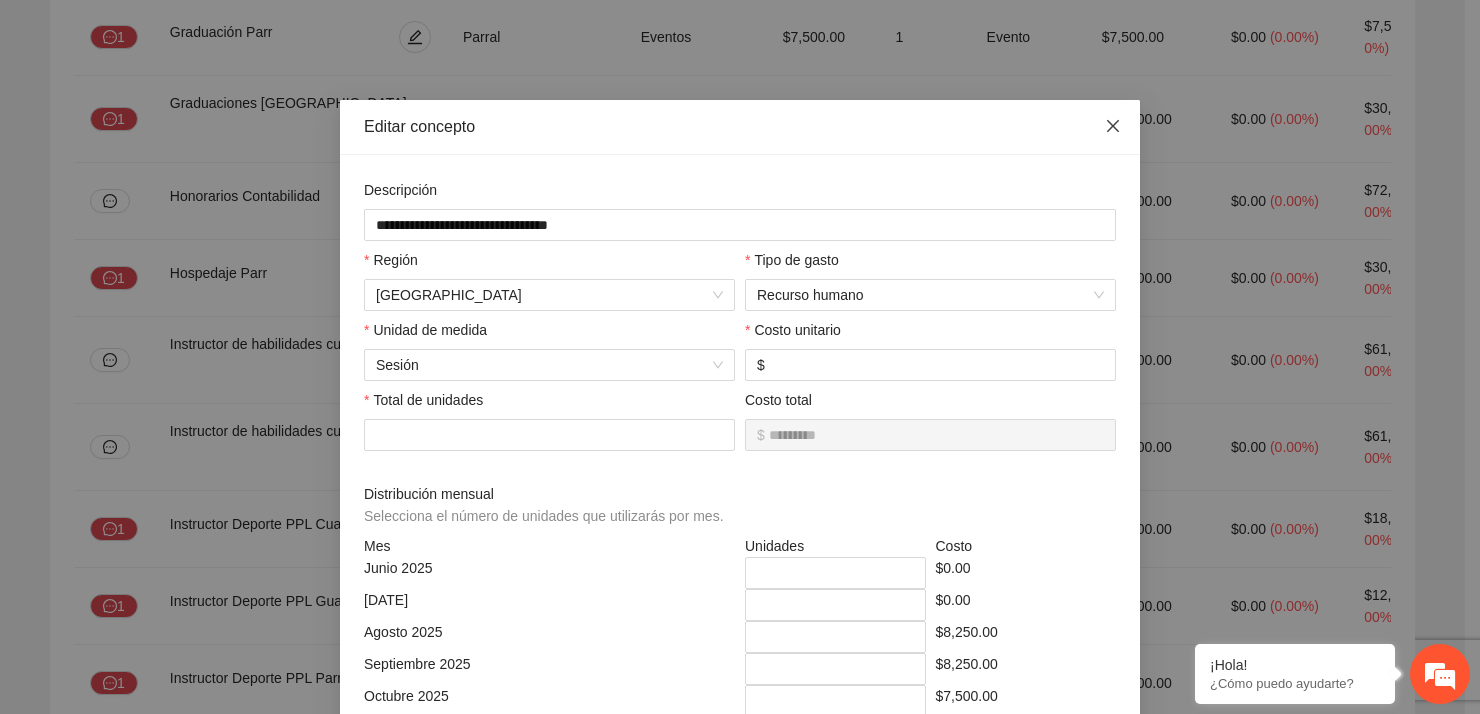 click 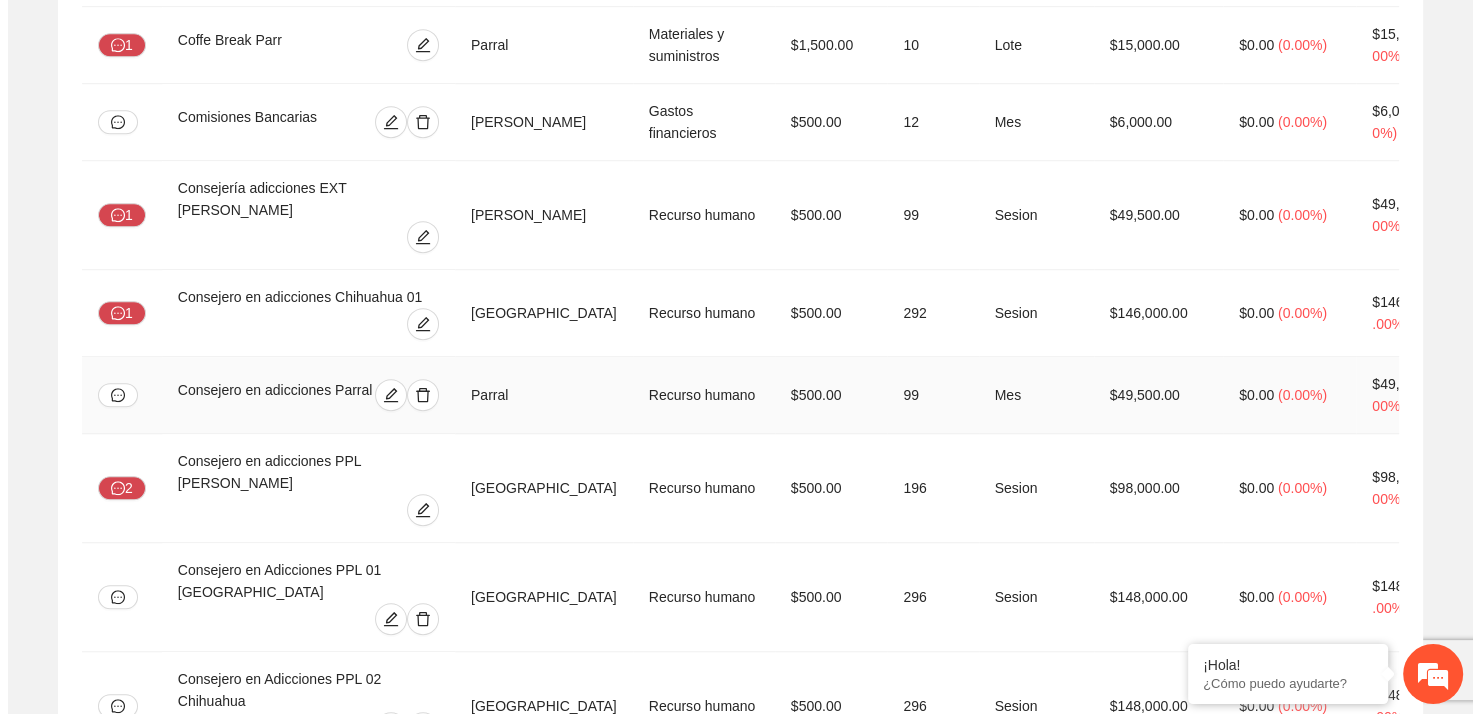 scroll, scrollTop: 1336, scrollLeft: 0, axis: vertical 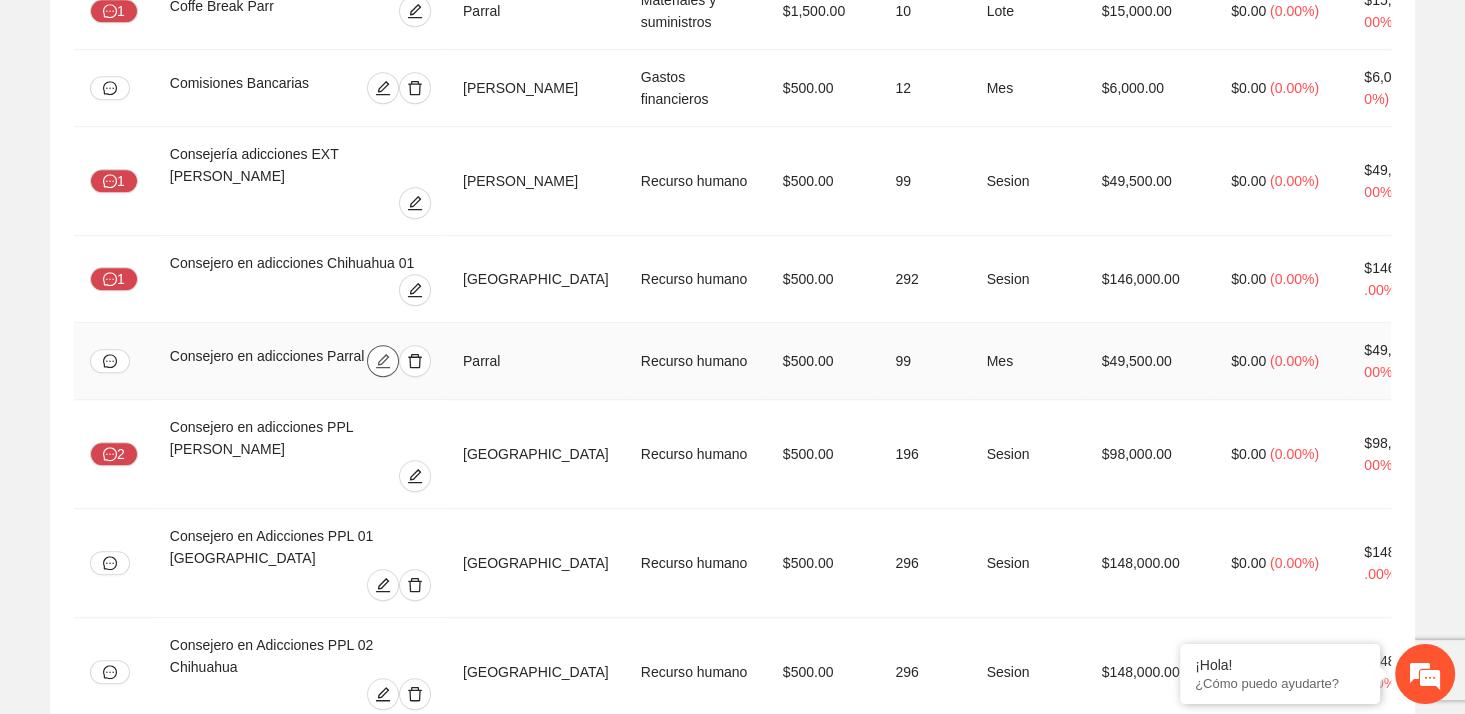 click 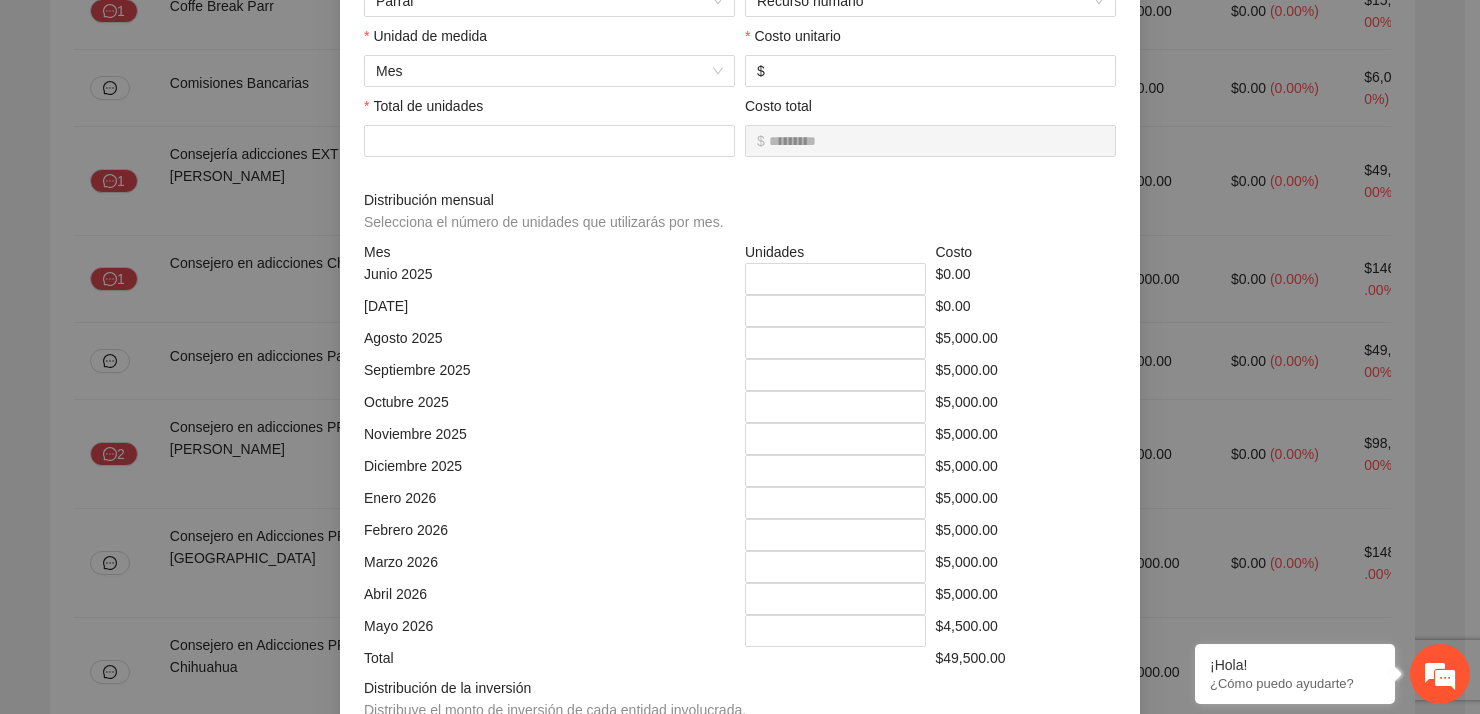 scroll, scrollTop: 300, scrollLeft: 0, axis: vertical 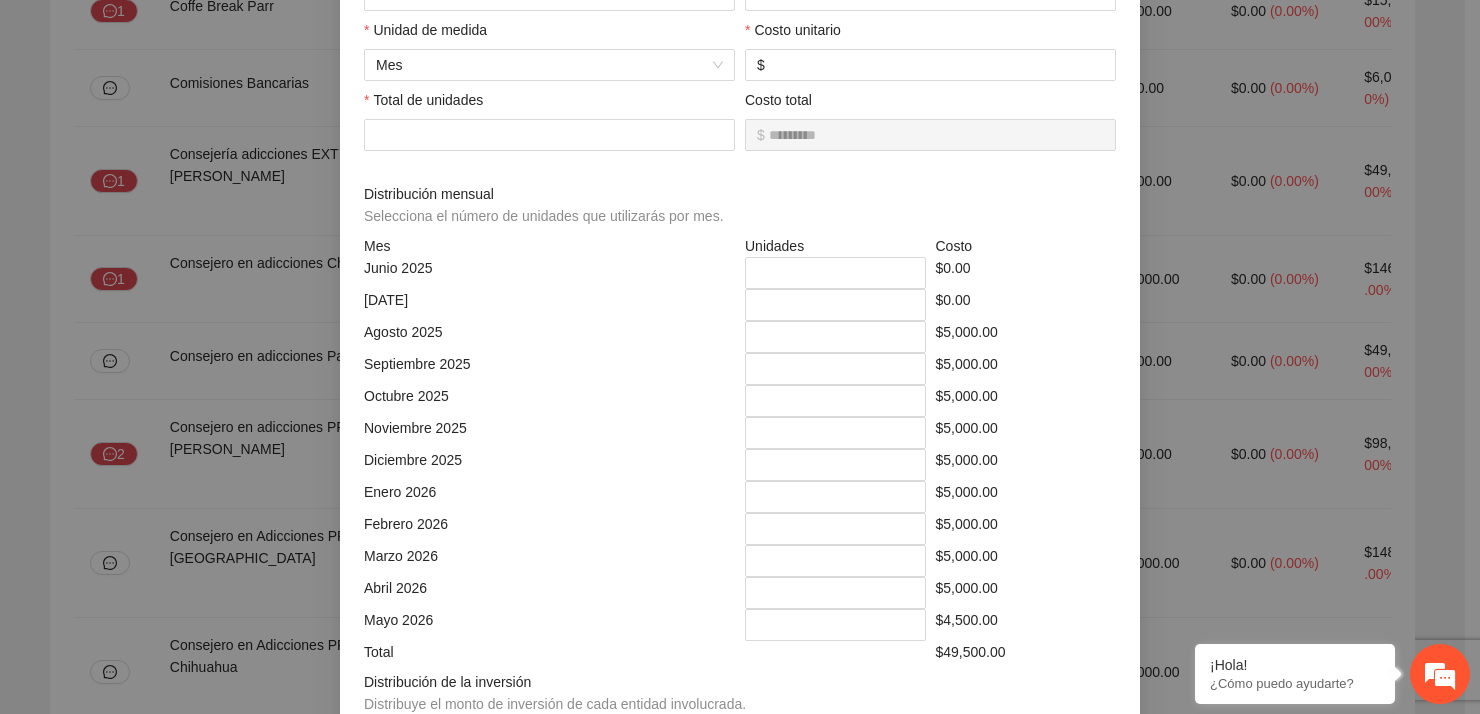 click on "**********" at bounding box center (740, 357) 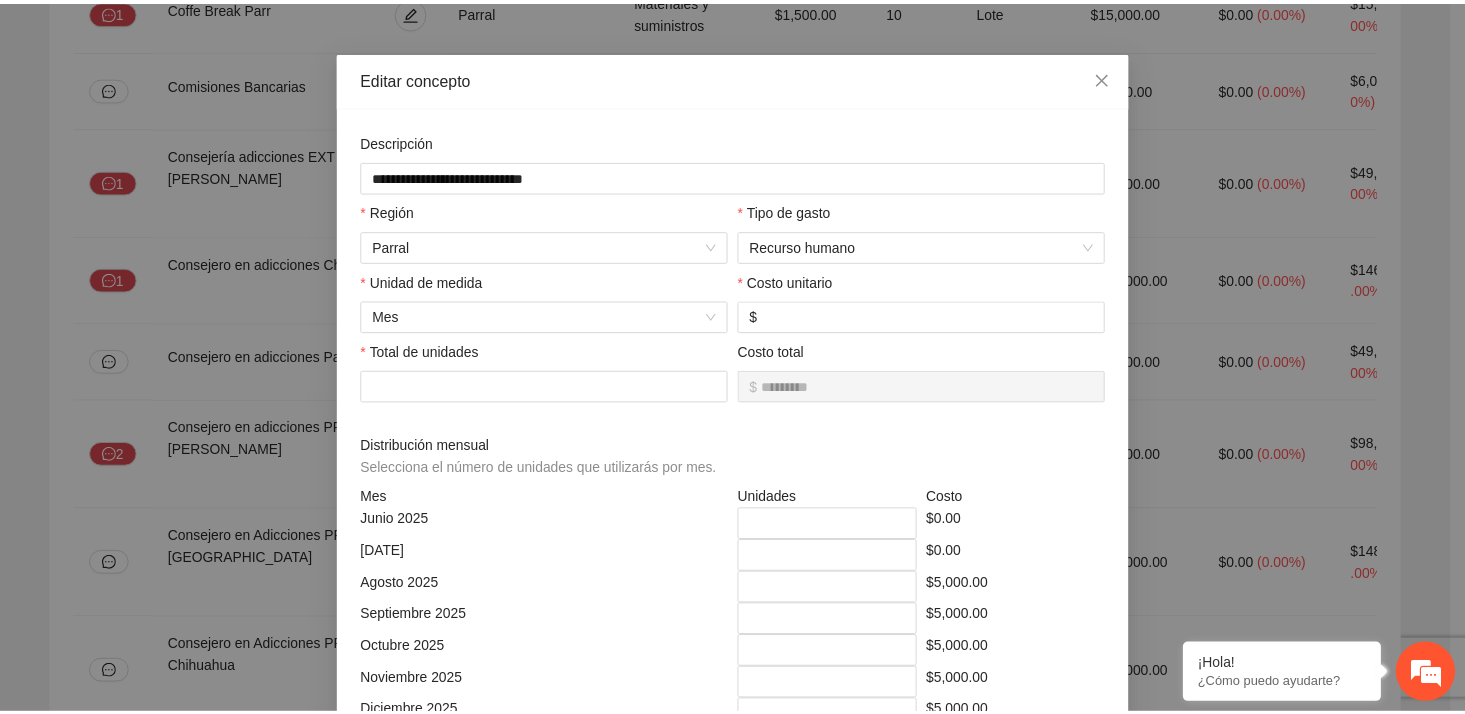 scroll, scrollTop: 0, scrollLeft: 0, axis: both 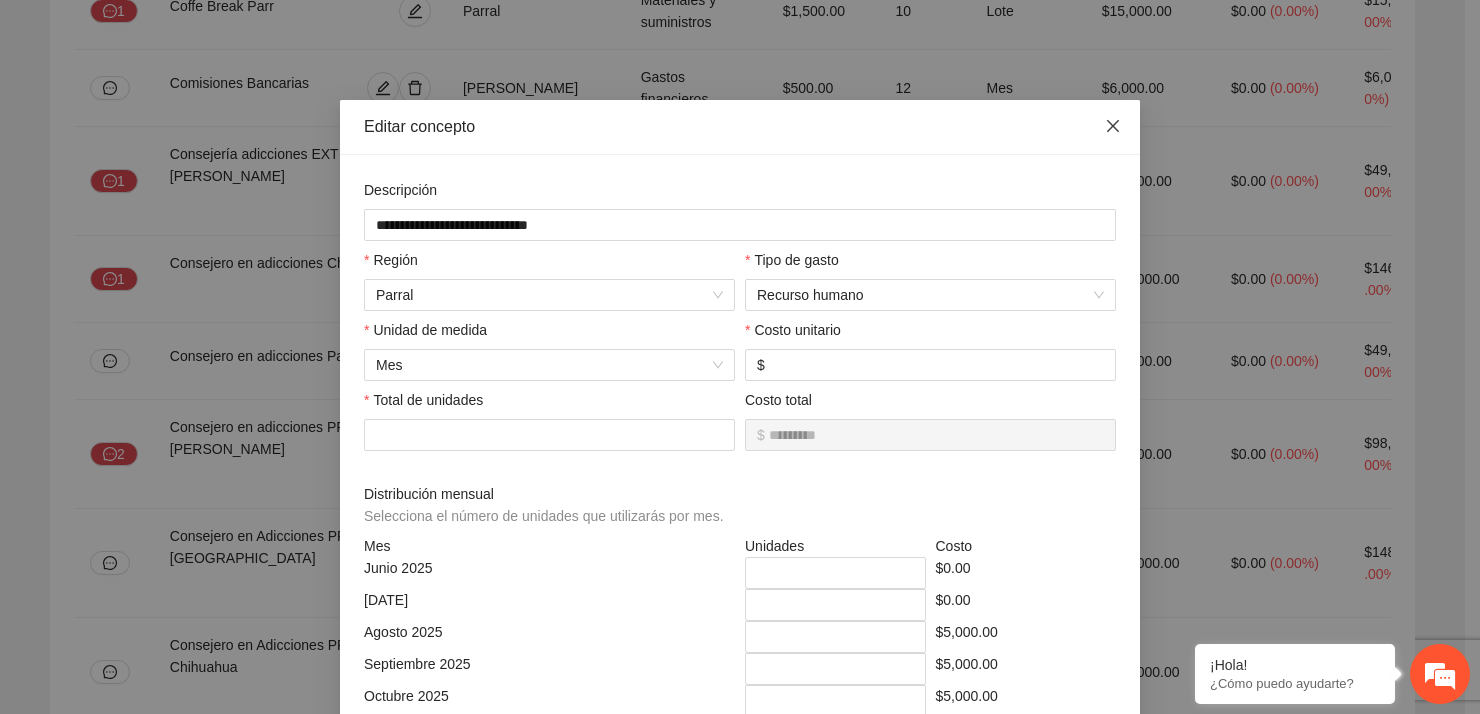 click at bounding box center [1113, 127] 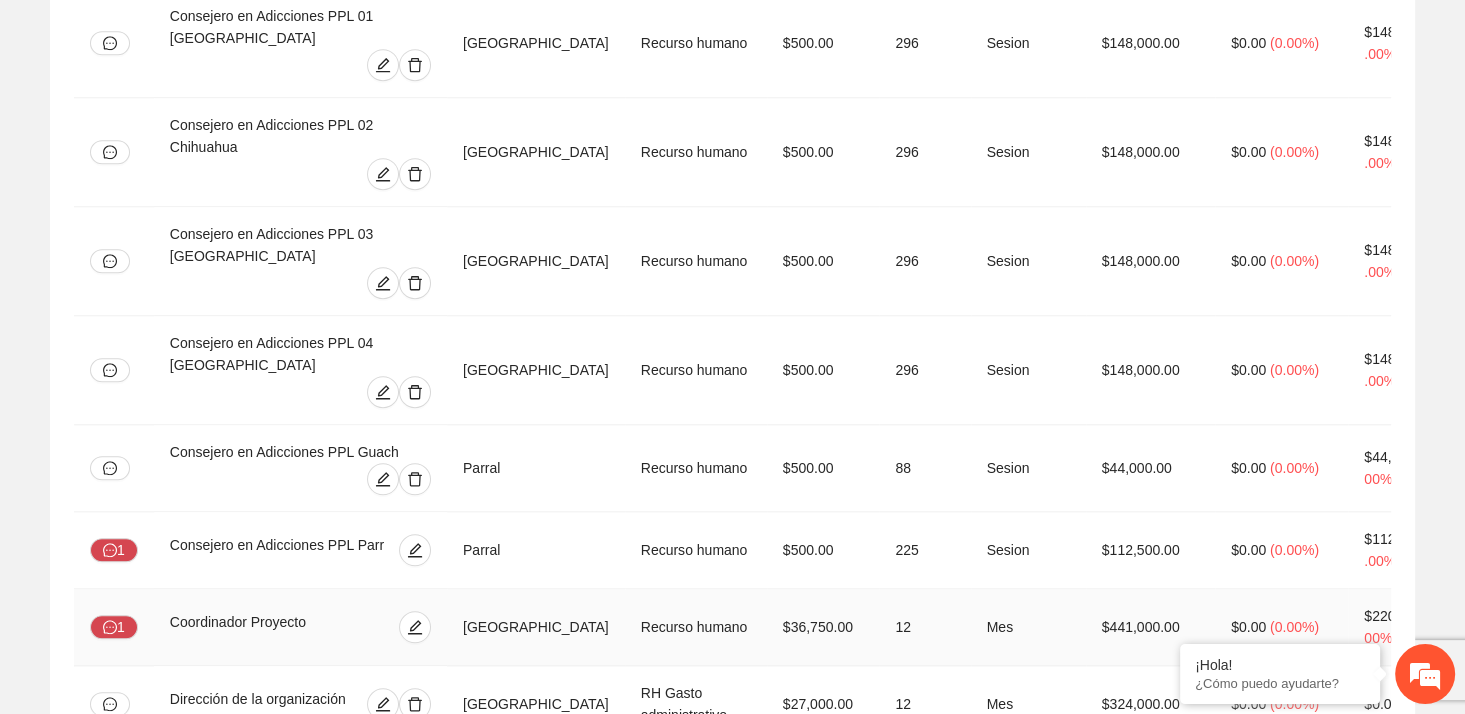 scroll, scrollTop: 1823, scrollLeft: 0, axis: vertical 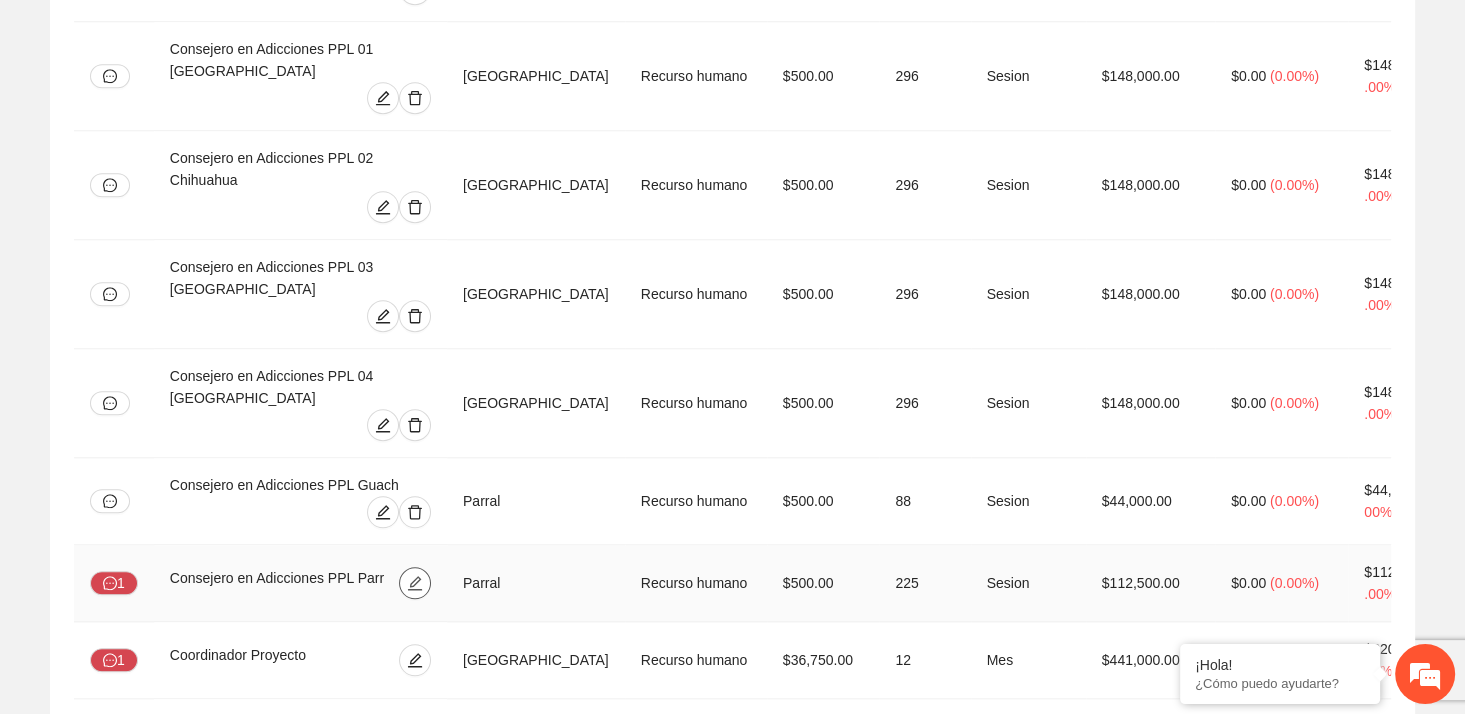 click 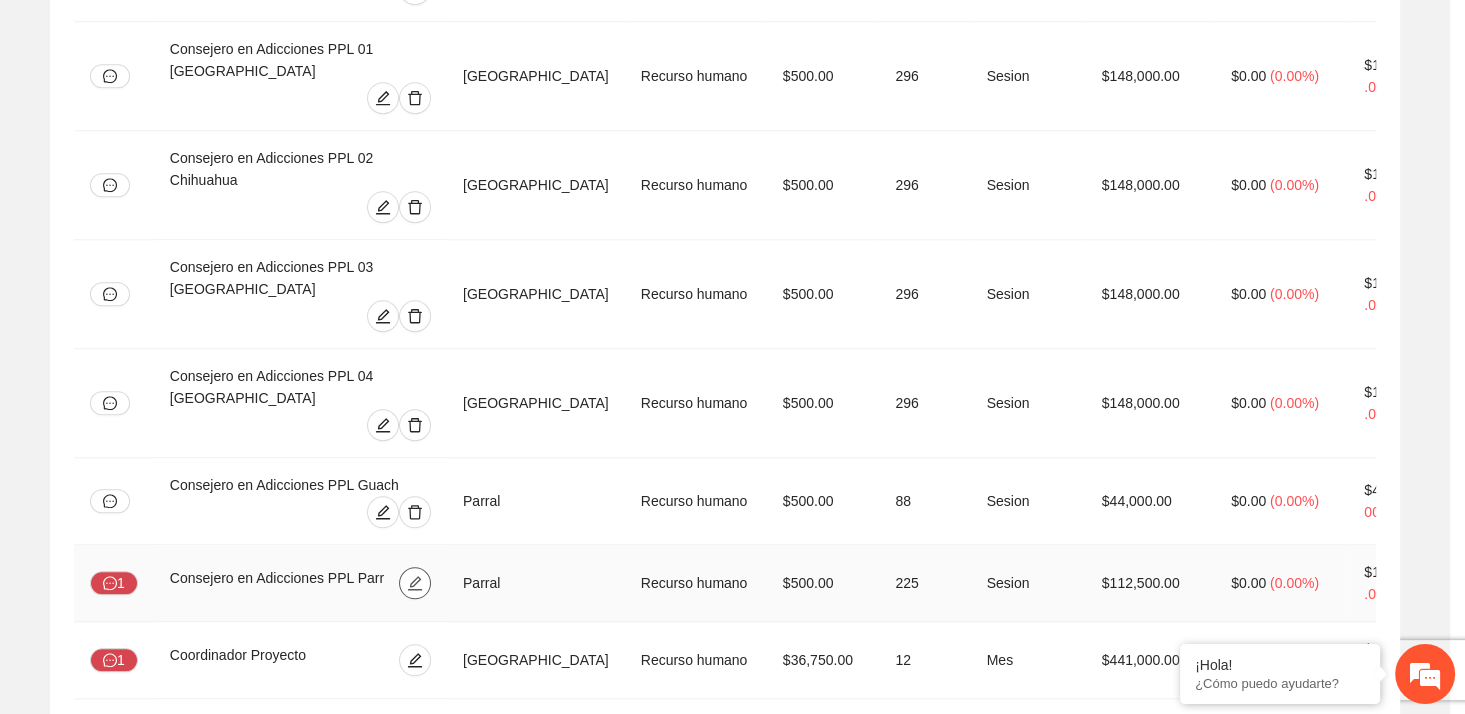 type on "**********" 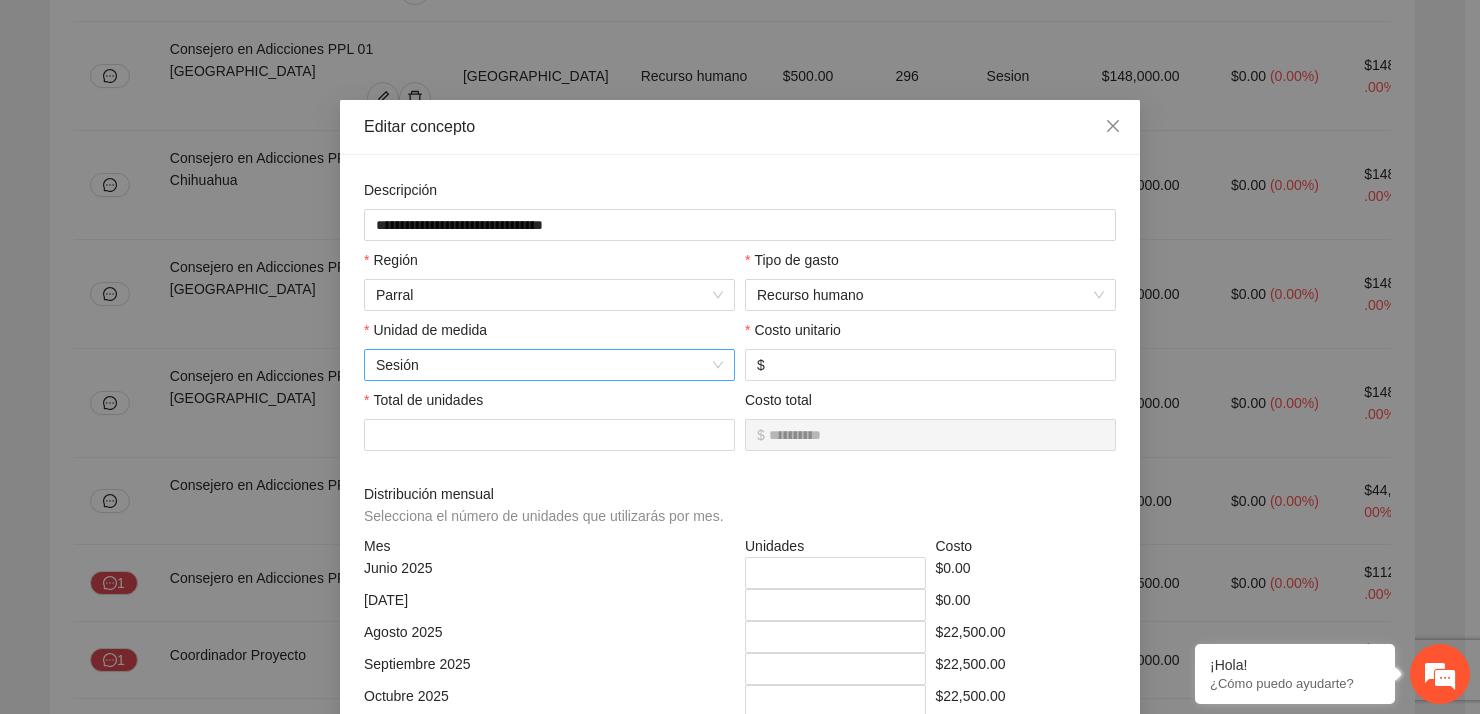 click on "Sesión" at bounding box center [549, 365] 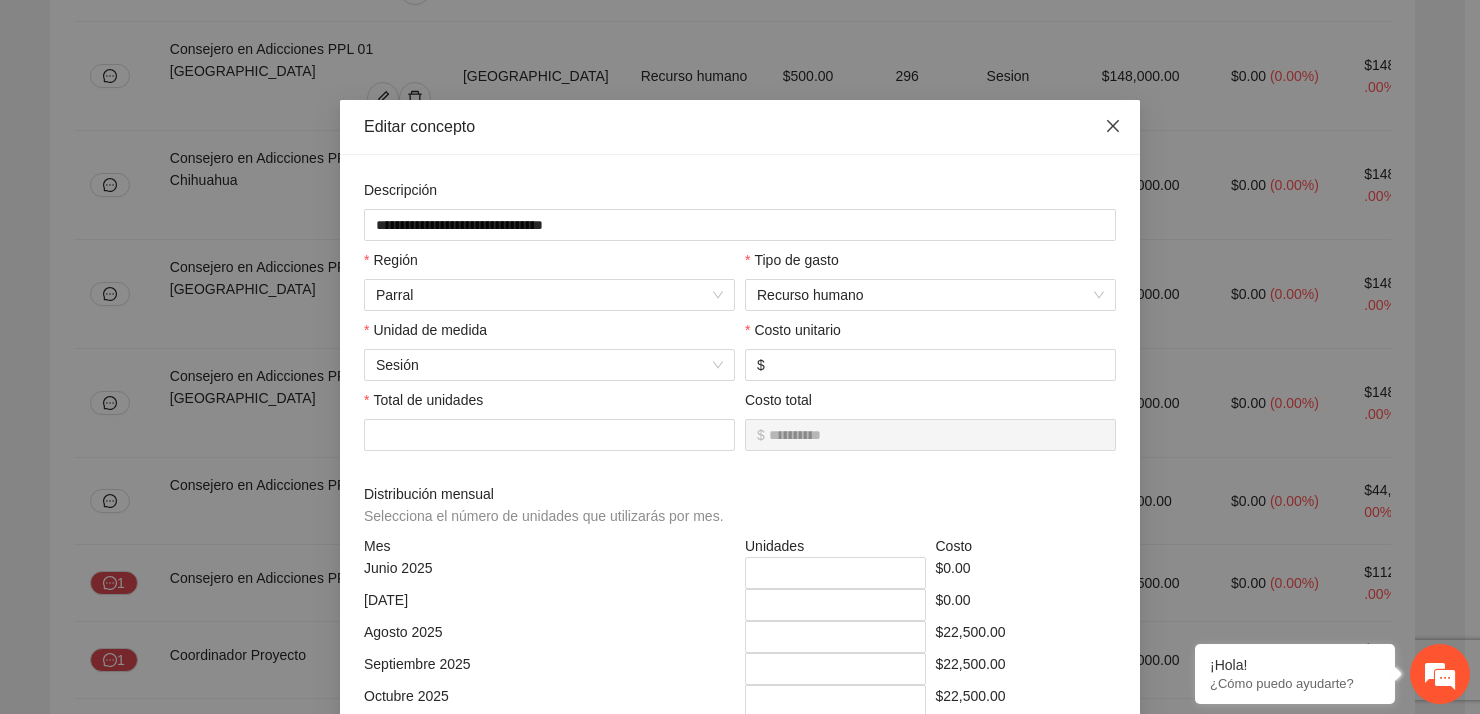 click 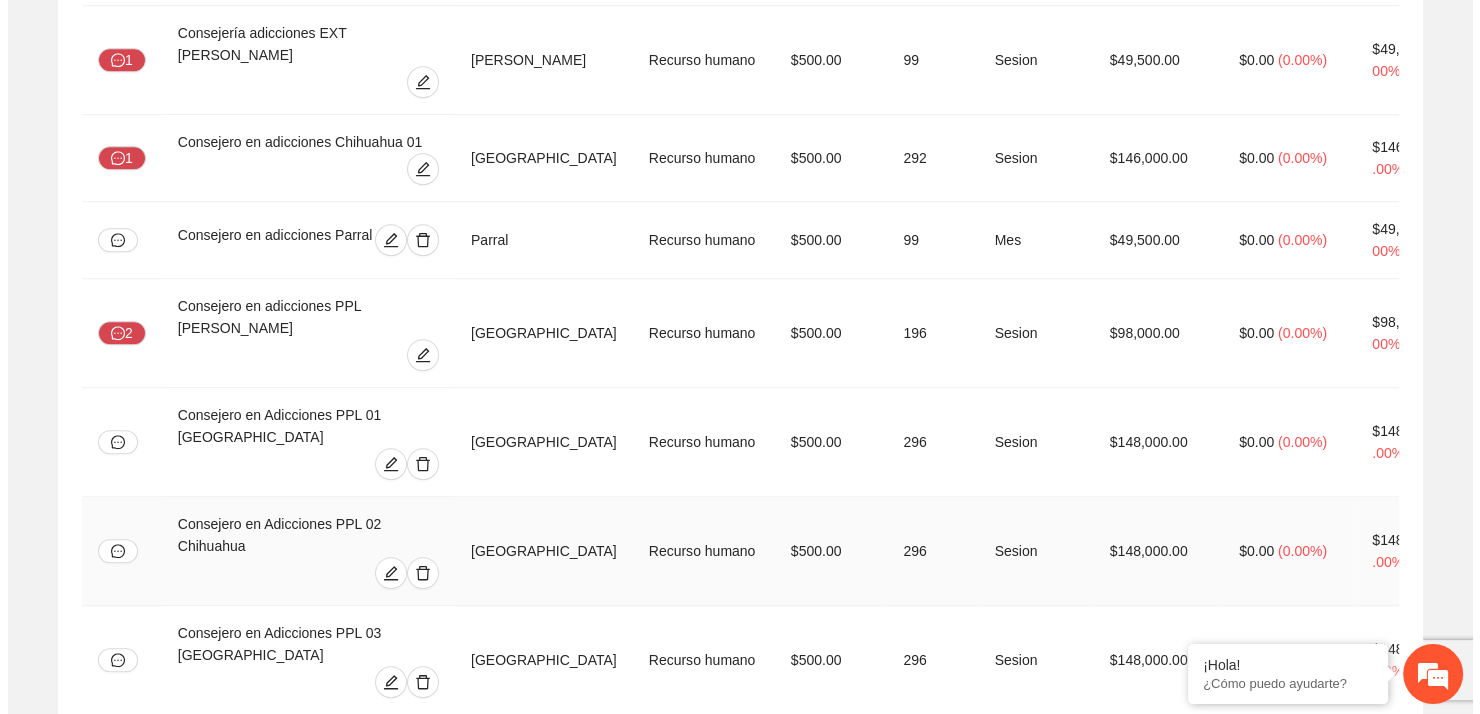 scroll, scrollTop: 1423, scrollLeft: 0, axis: vertical 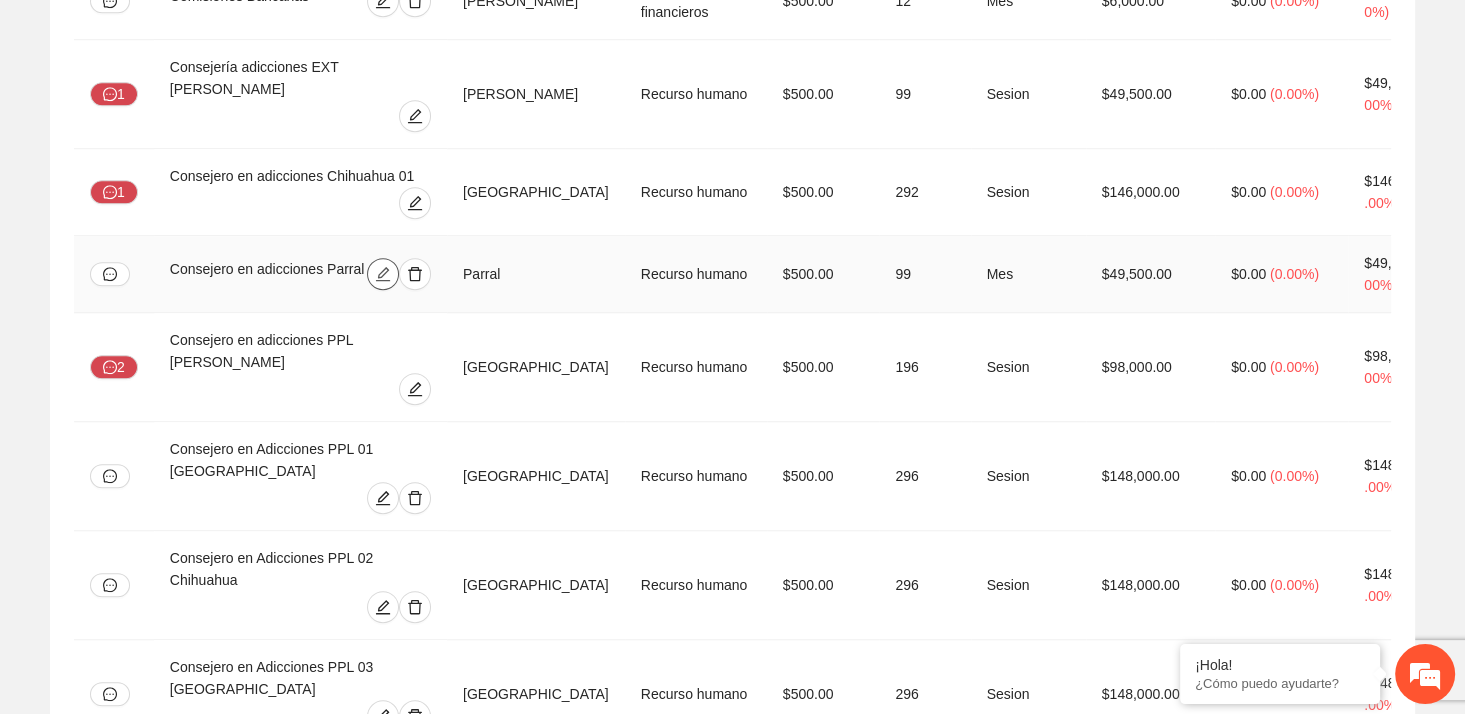 click at bounding box center [383, 274] 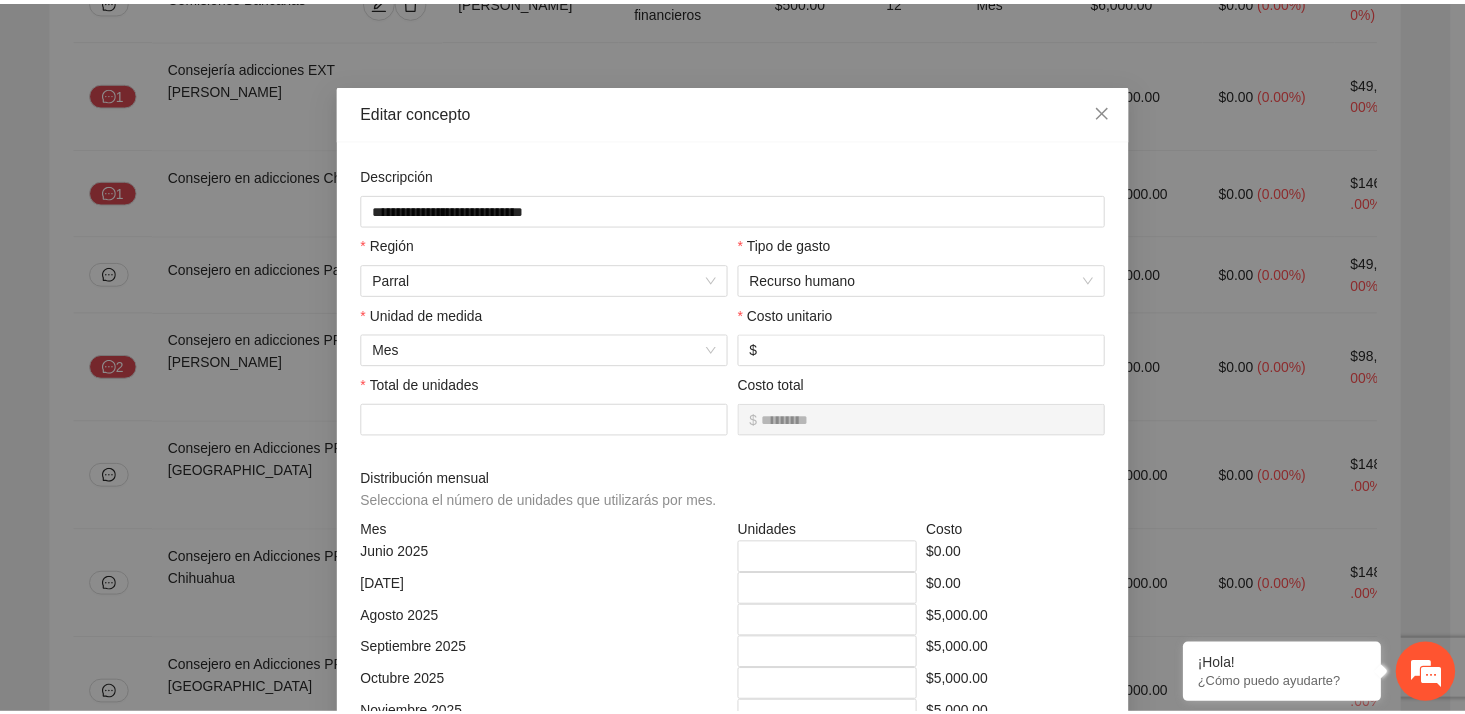 scroll, scrollTop: 0, scrollLeft: 0, axis: both 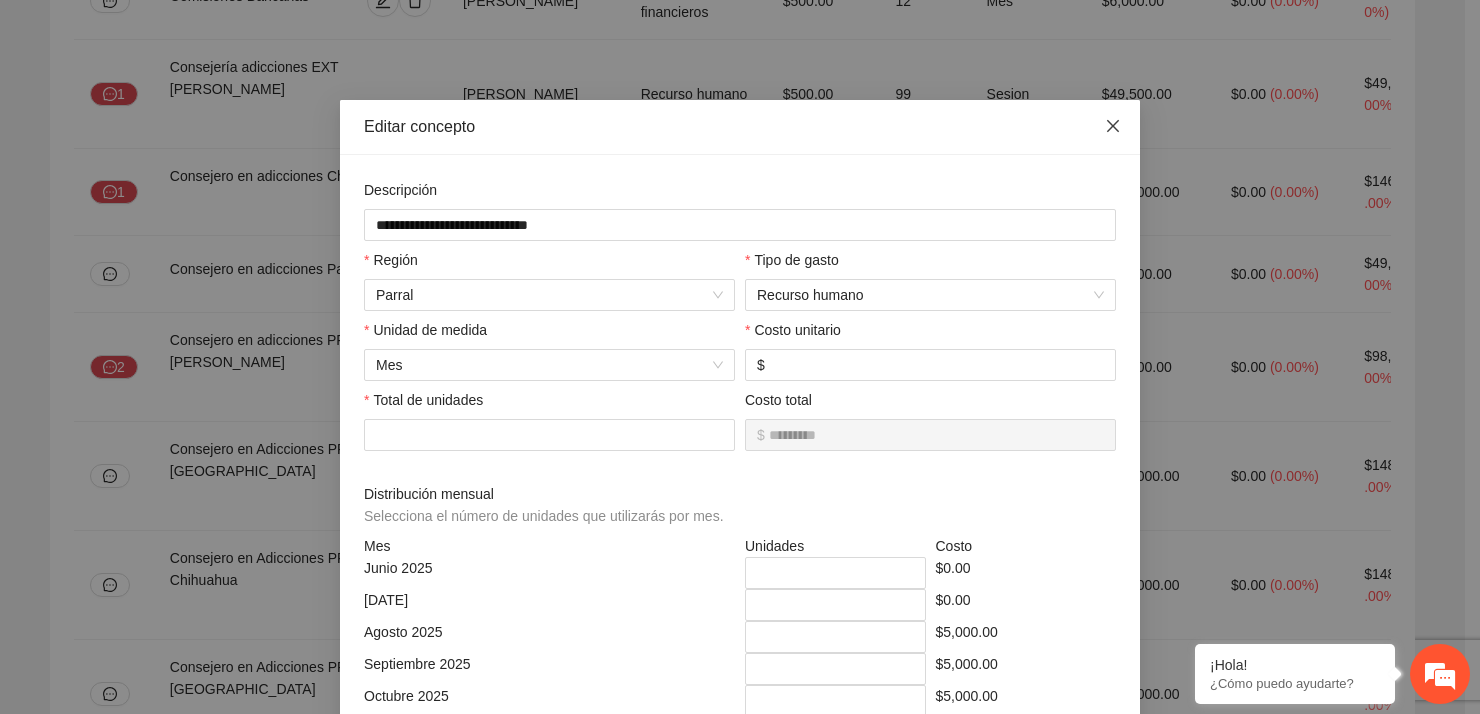 click 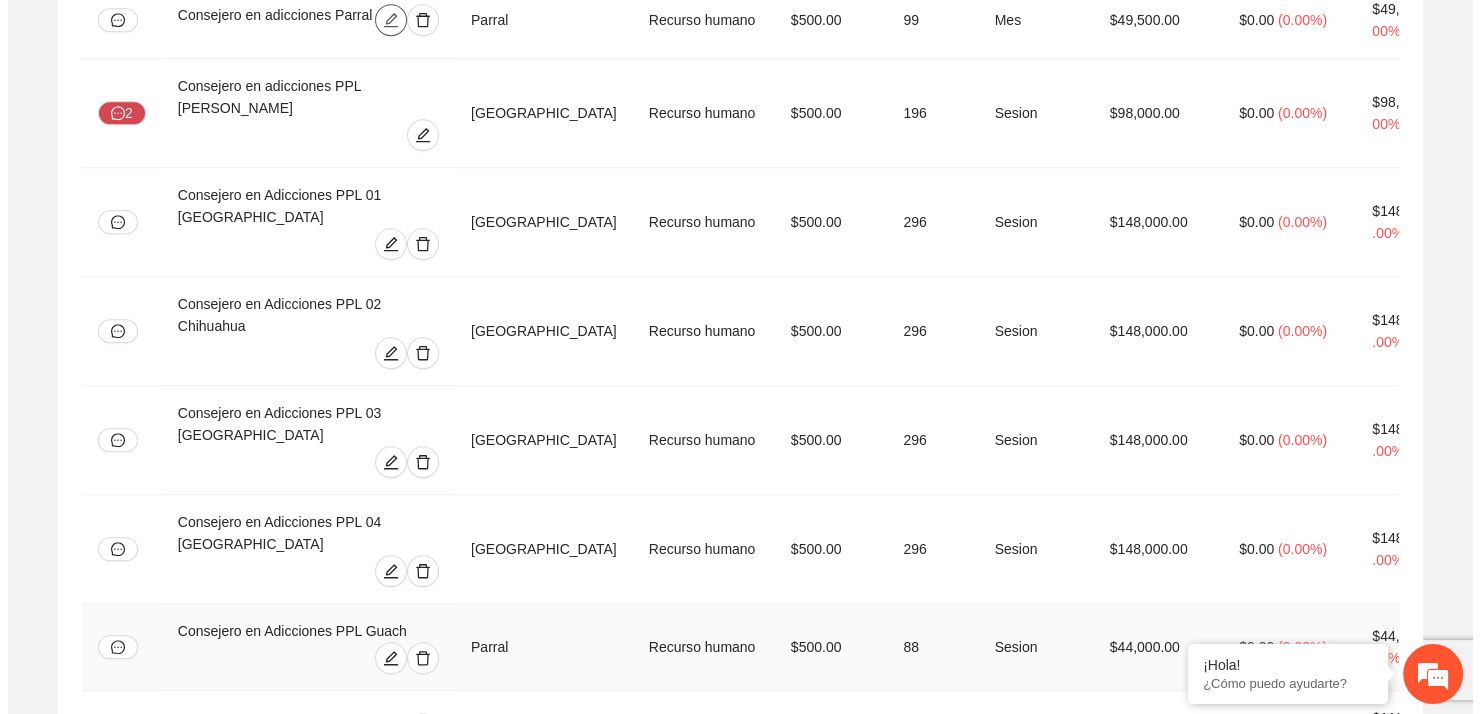 scroll, scrollTop: 1723, scrollLeft: 0, axis: vertical 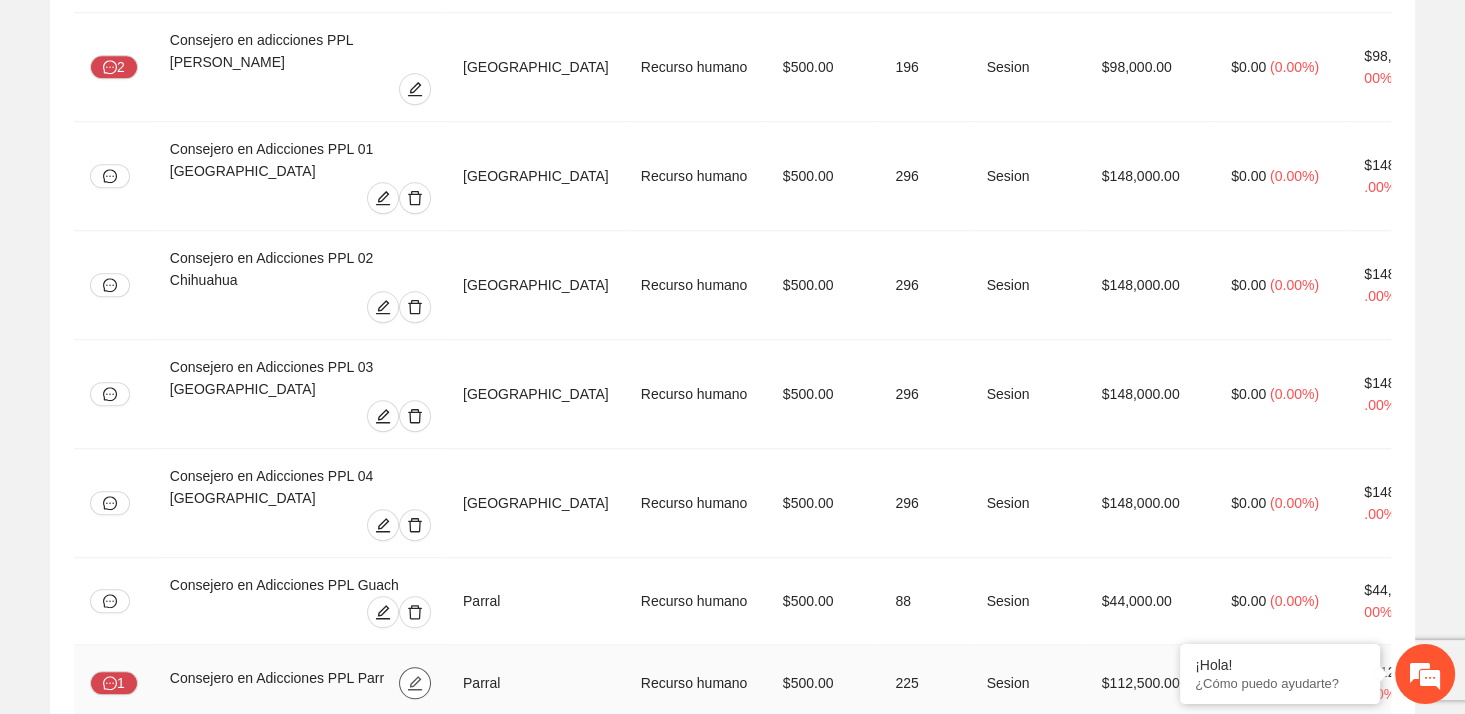 click 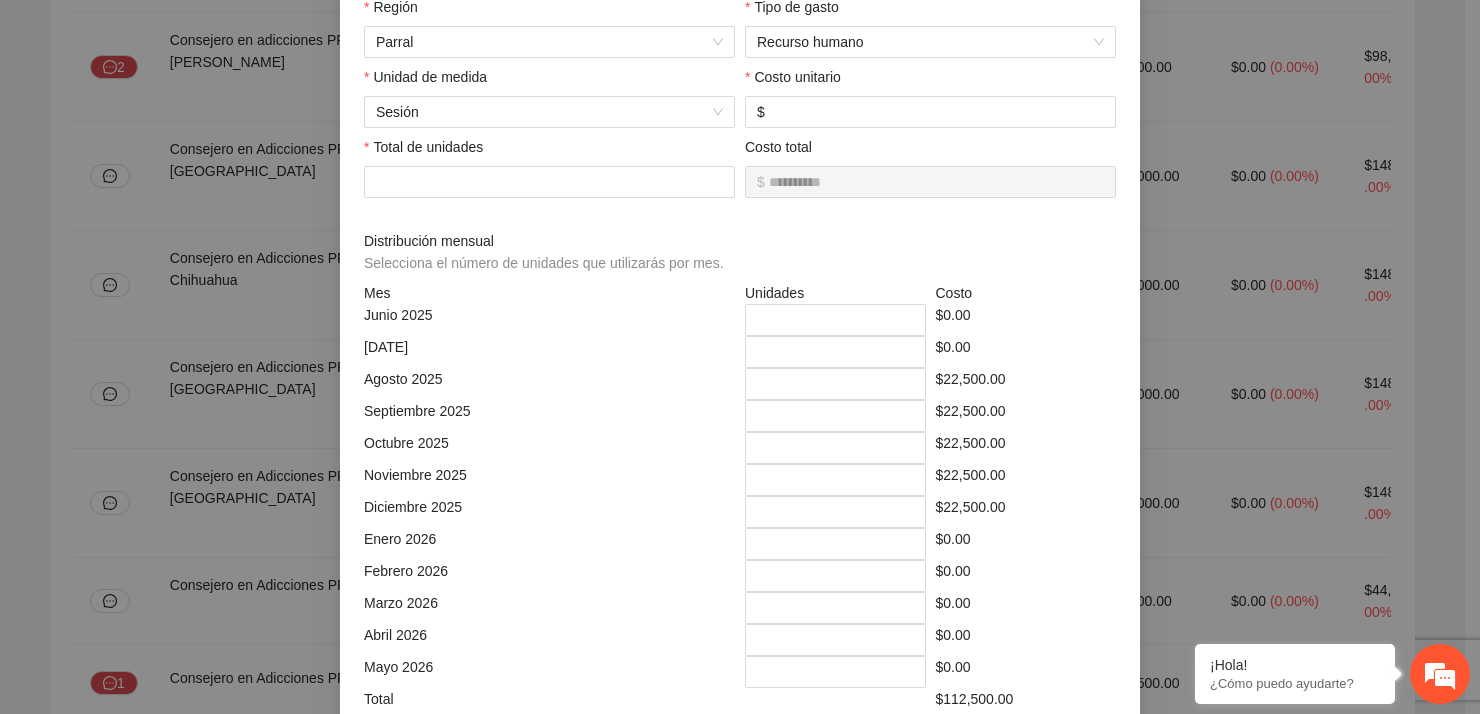 scroll, scrollTop: 300, scrollLeft: 0, axis: vertical 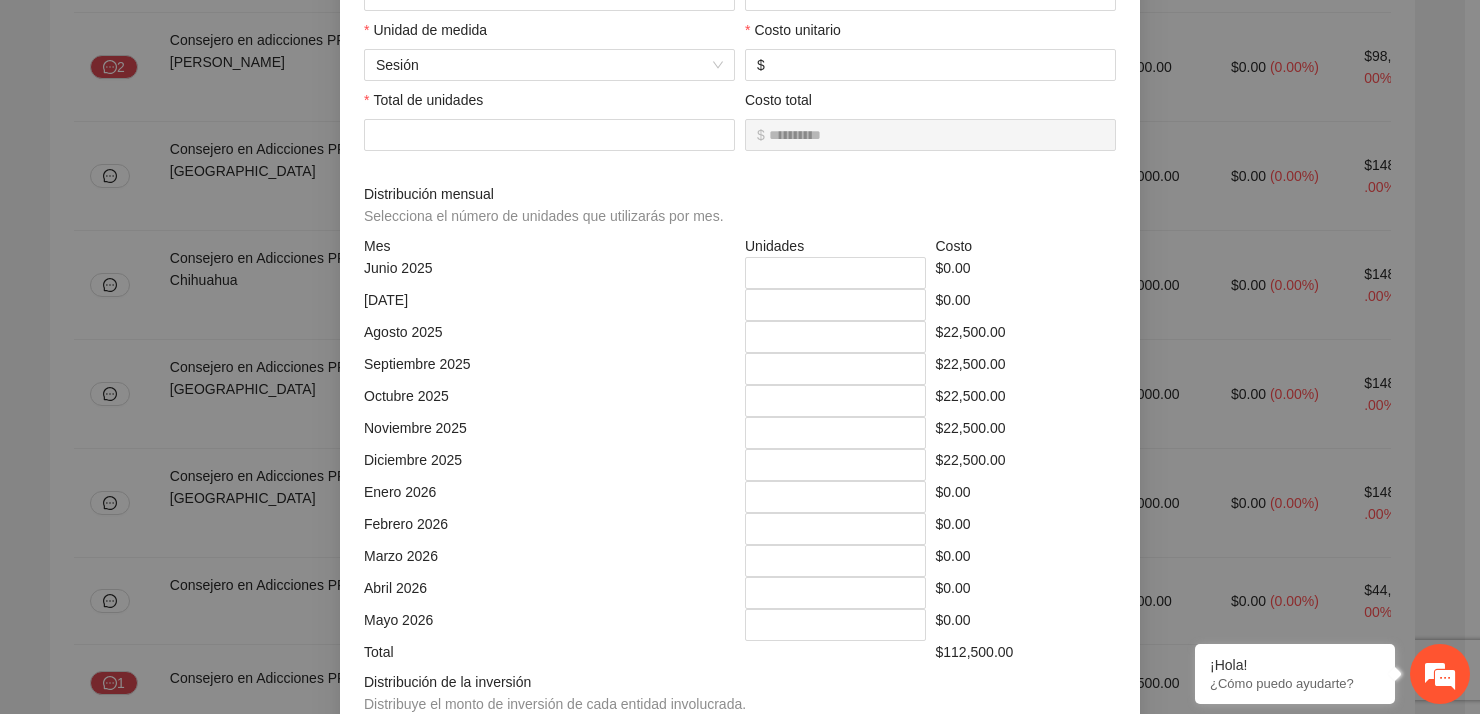 click on "**********" at bounding box center (740, 357) 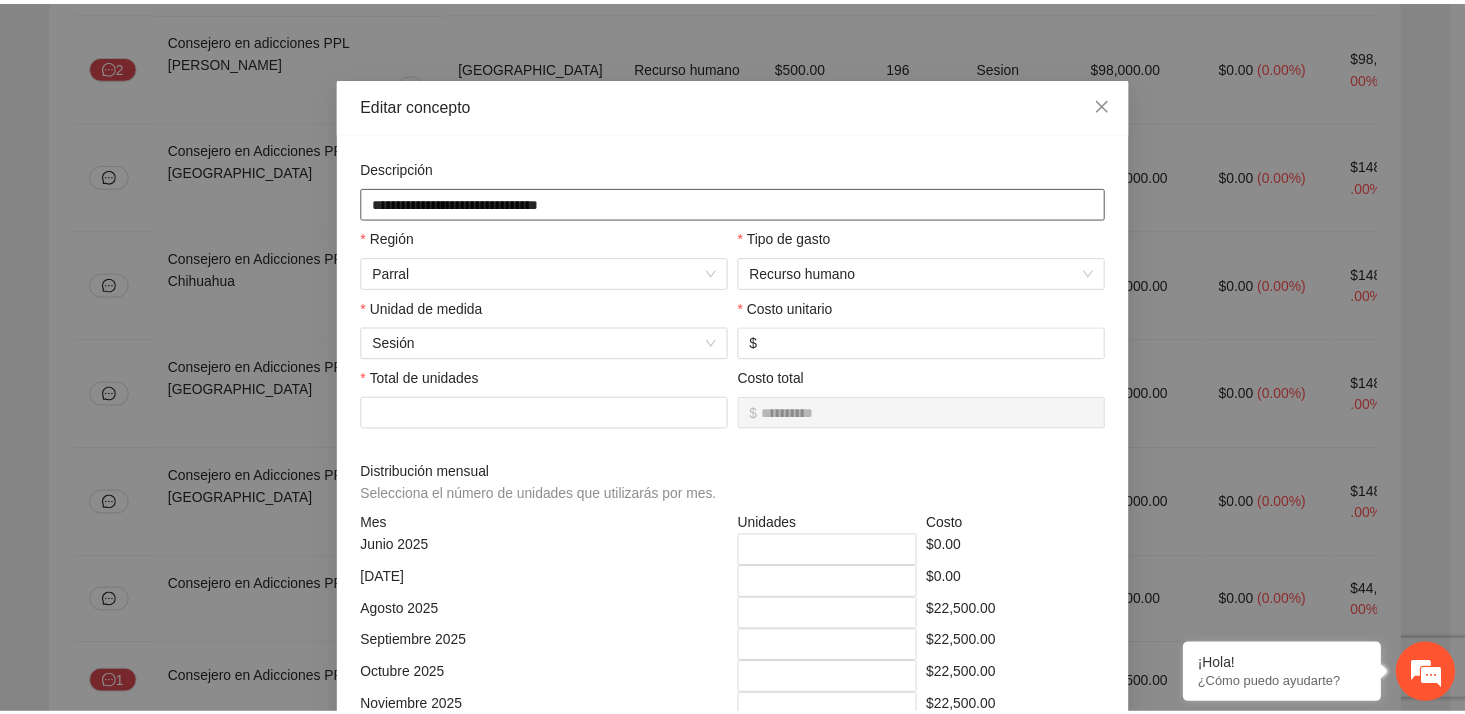 scroll, scrollTop: 0, scrollLeft: 0, axis: both 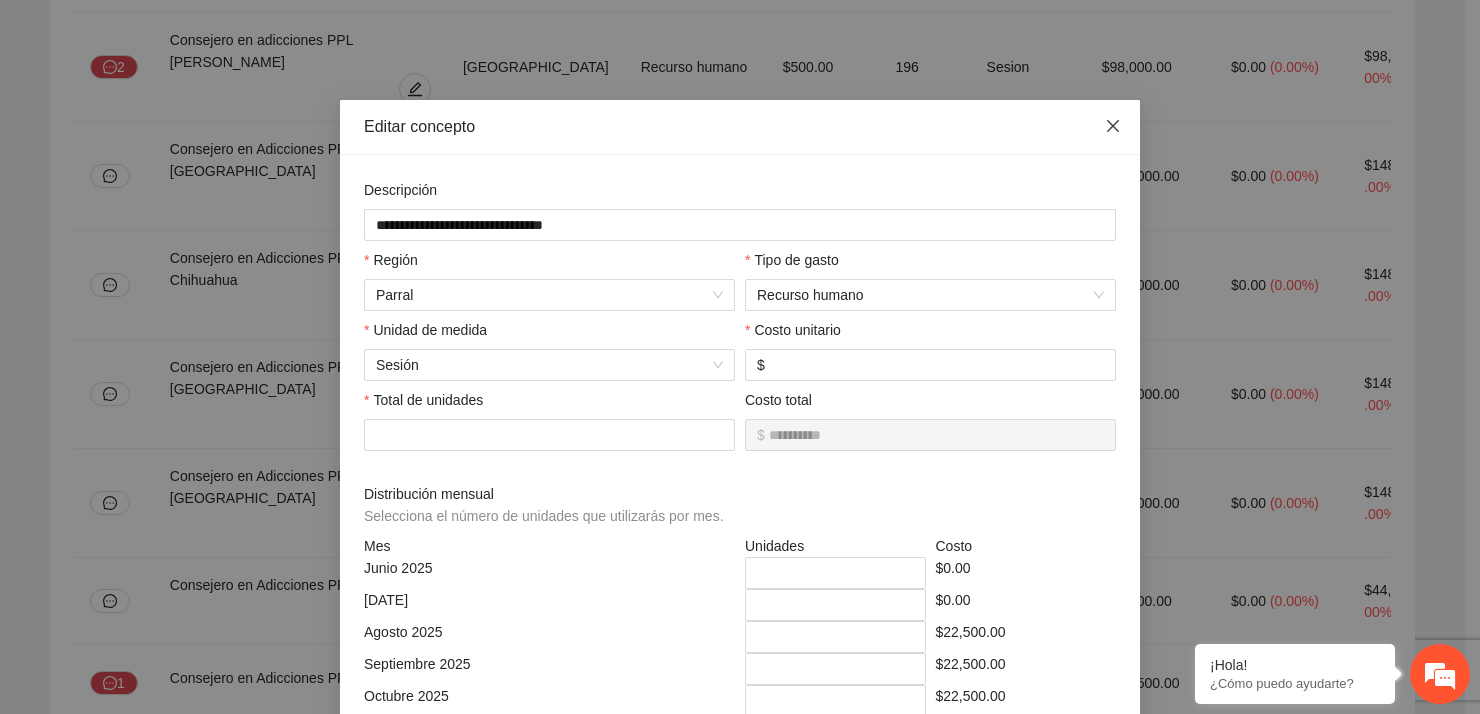 click 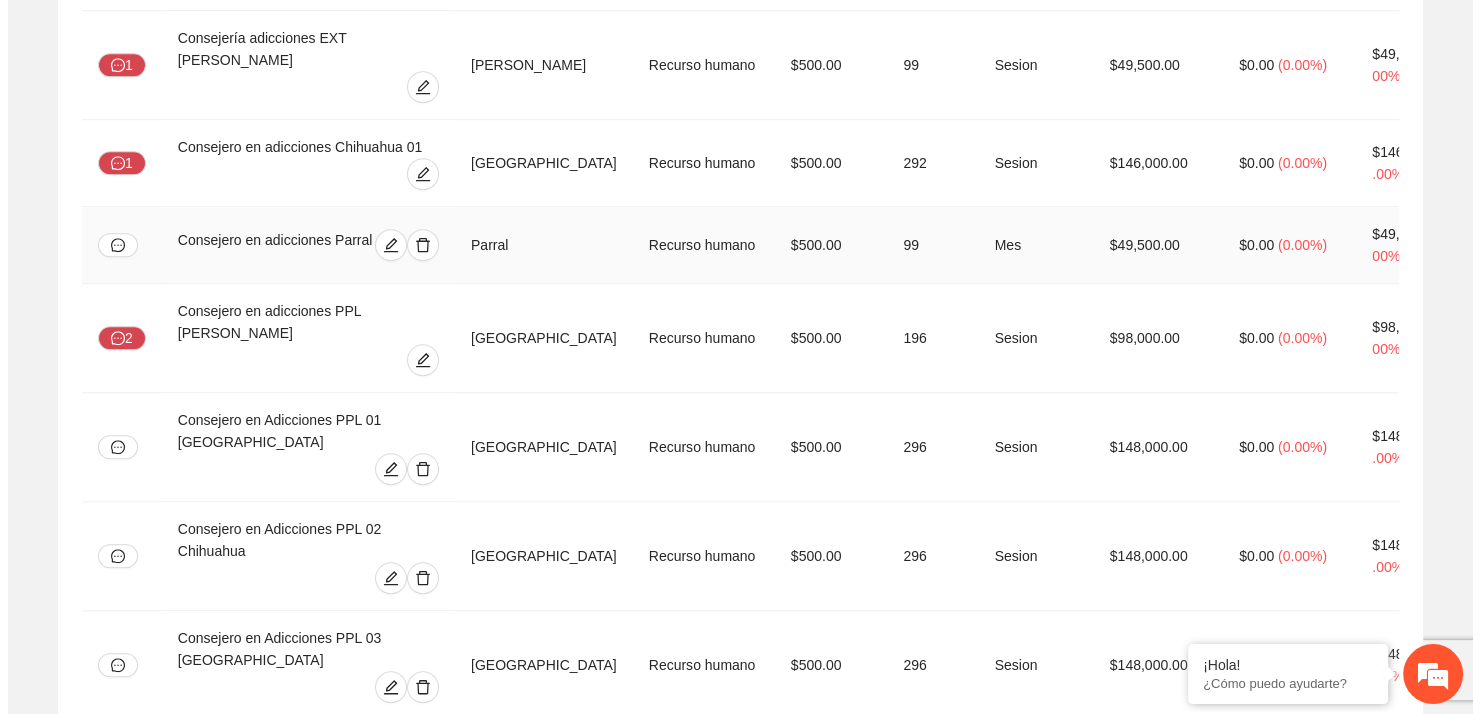 scroll, scrollTop: 1423, scrollLeft: 0, axis: vertical 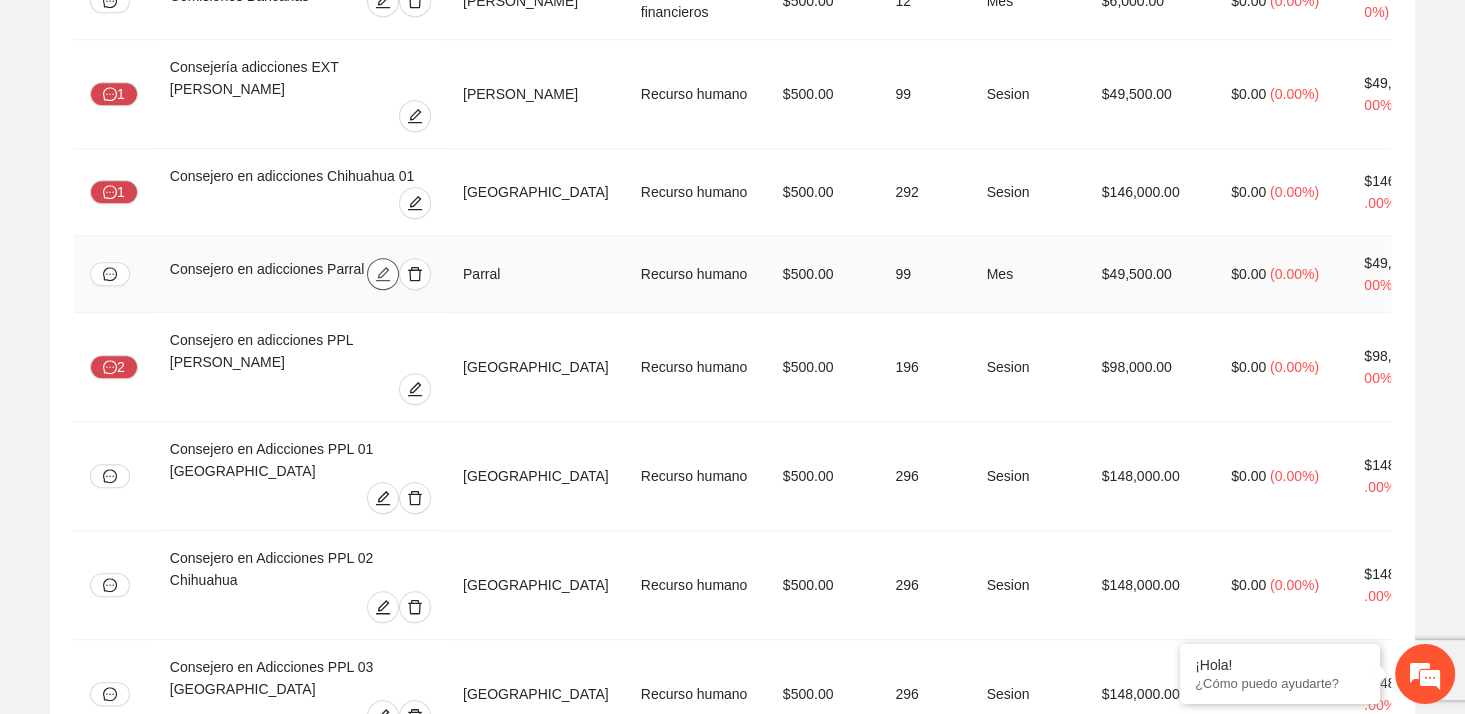 click 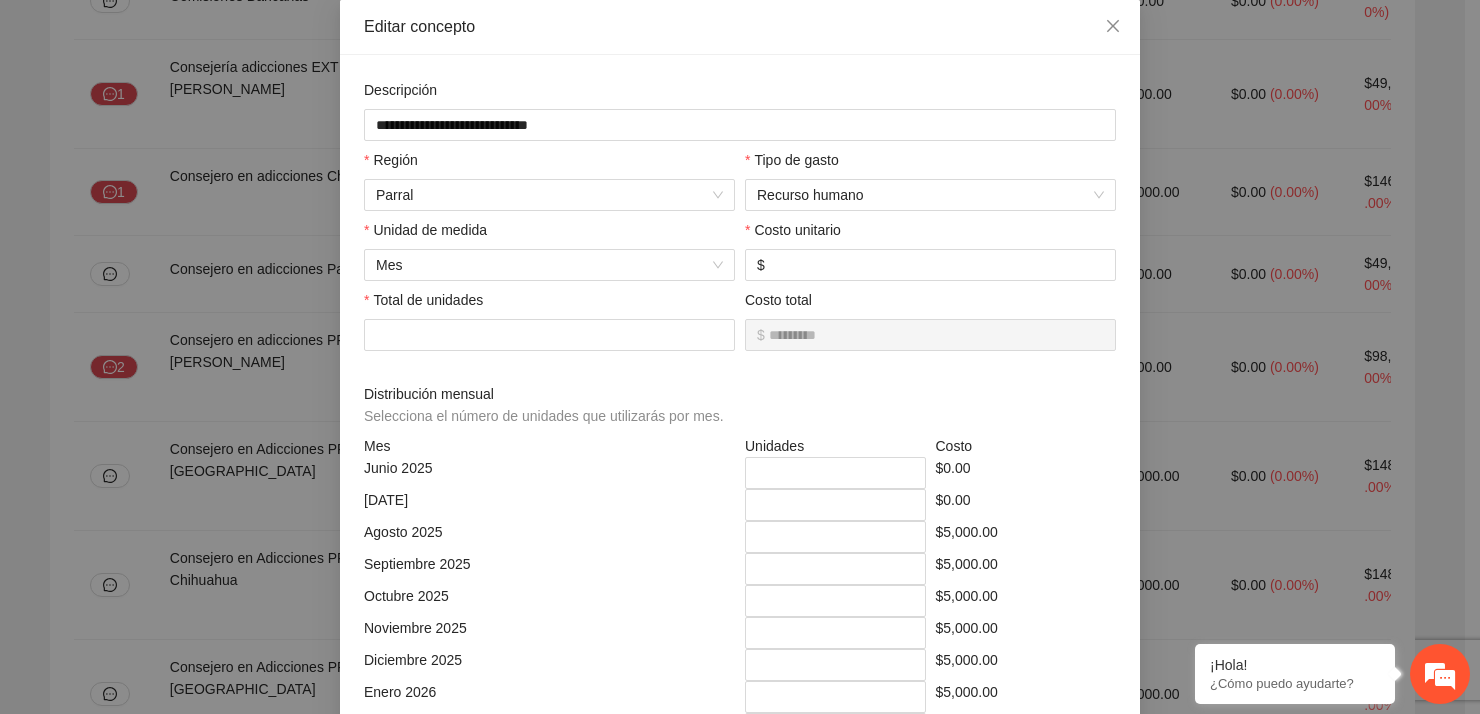 scroll, scrollTop: 200, scrollLeft: 0, axis: vertical 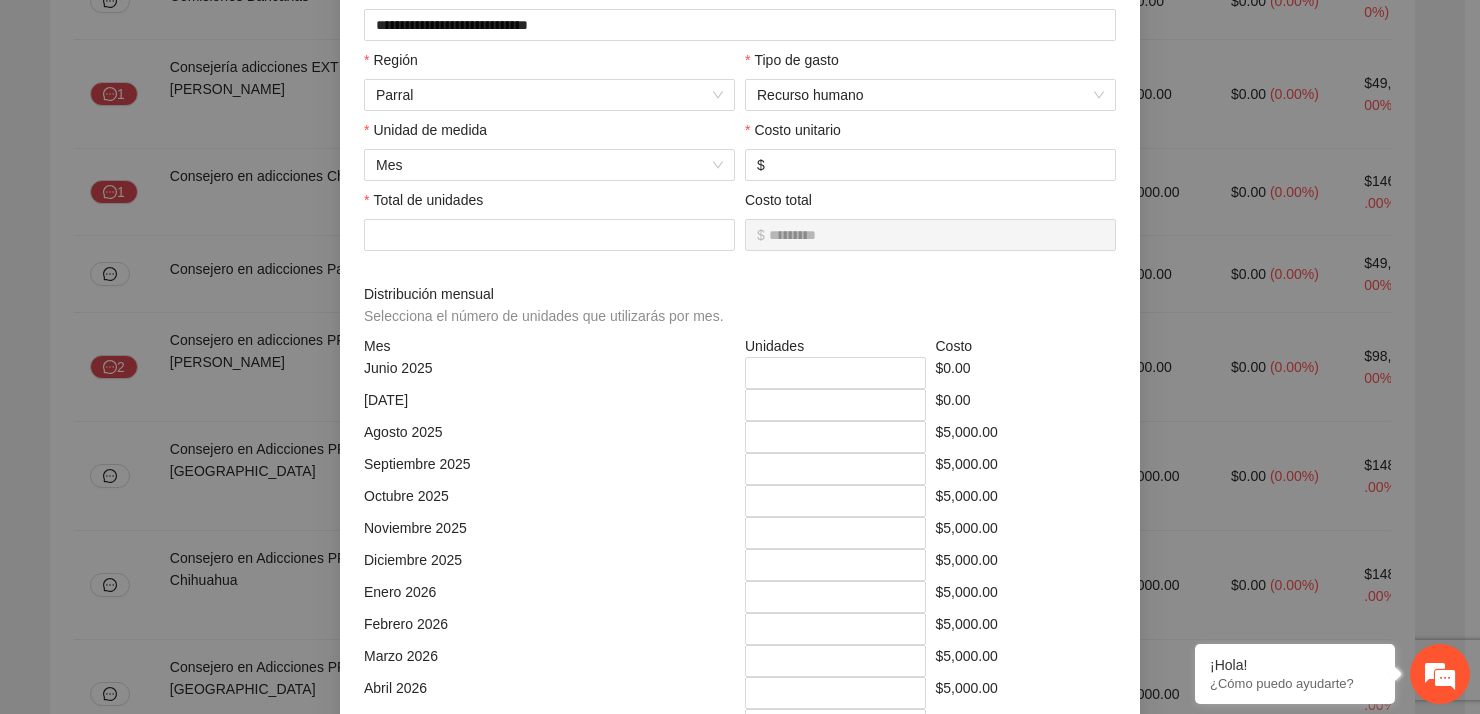 click on "**********" at bounding box center (740, 357) 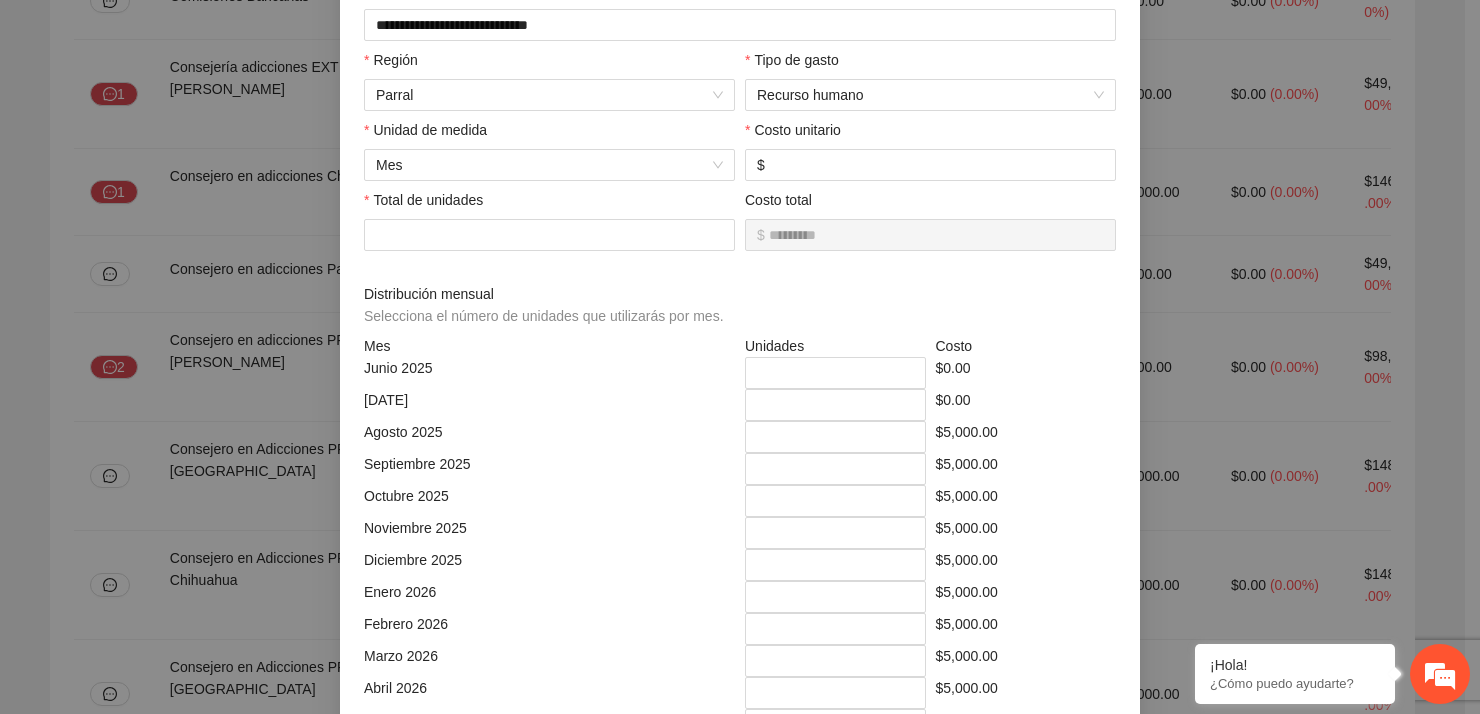 click on "**********" at bounding box center [740, 357] 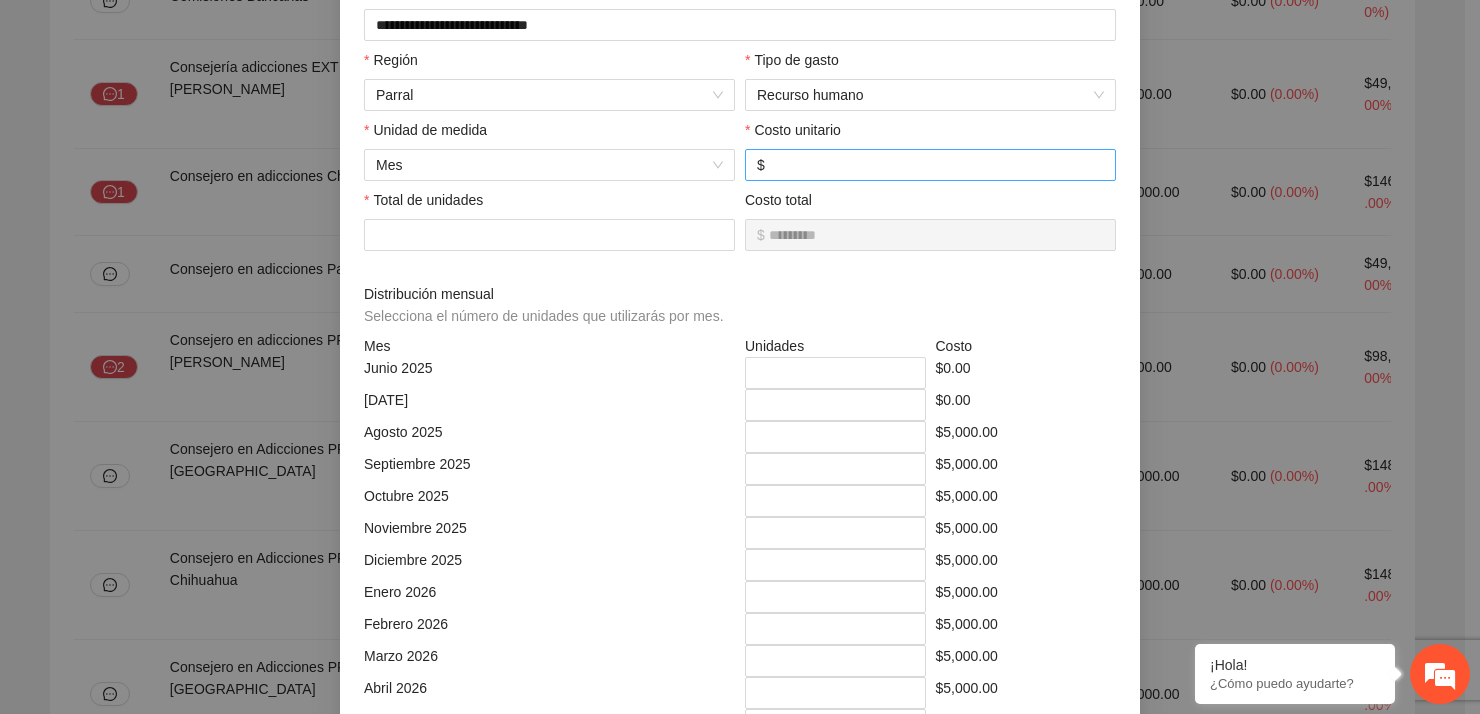 scroll, scrollTop: 0, scrollLeft: 0, axis: both 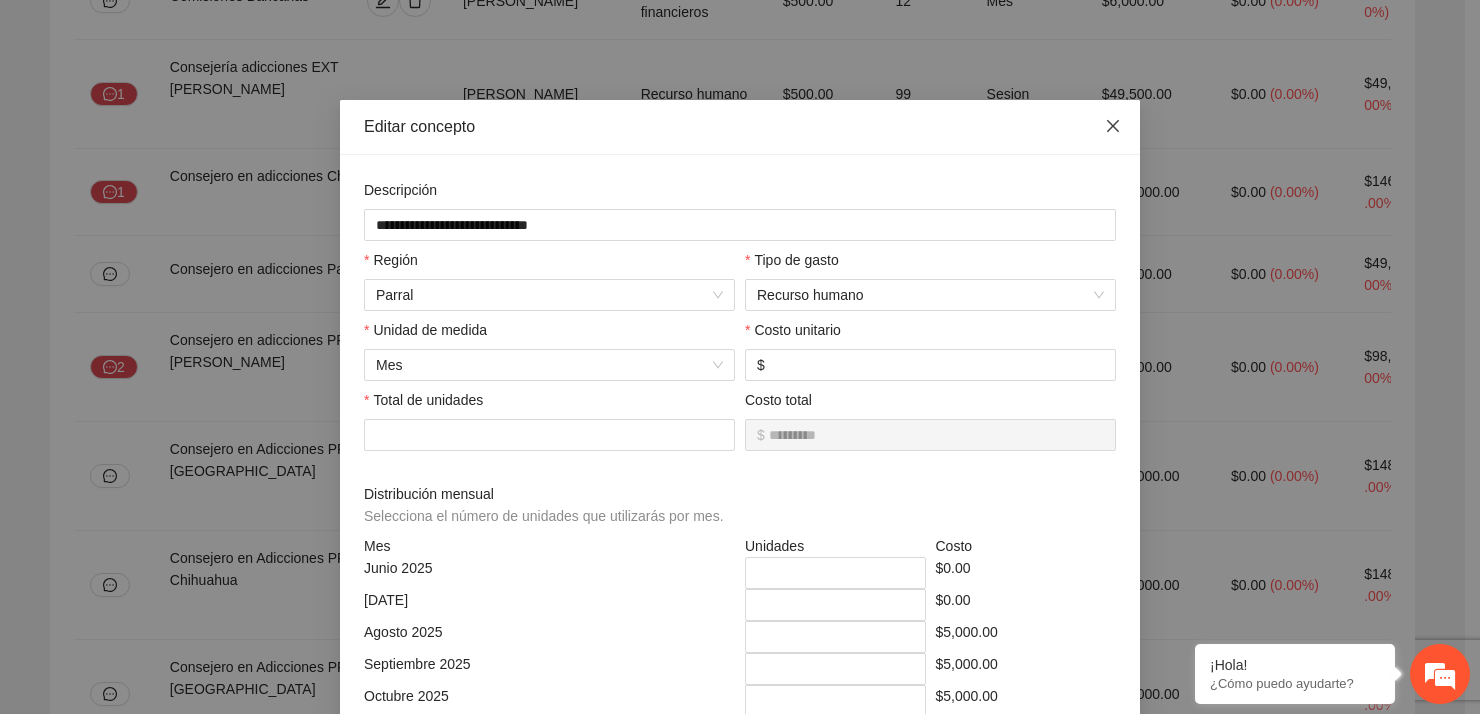 drag, startPoint x: 1100, startPoint y: 121, endPoint x: 848, endPoint y: 217, distance: 269.66647 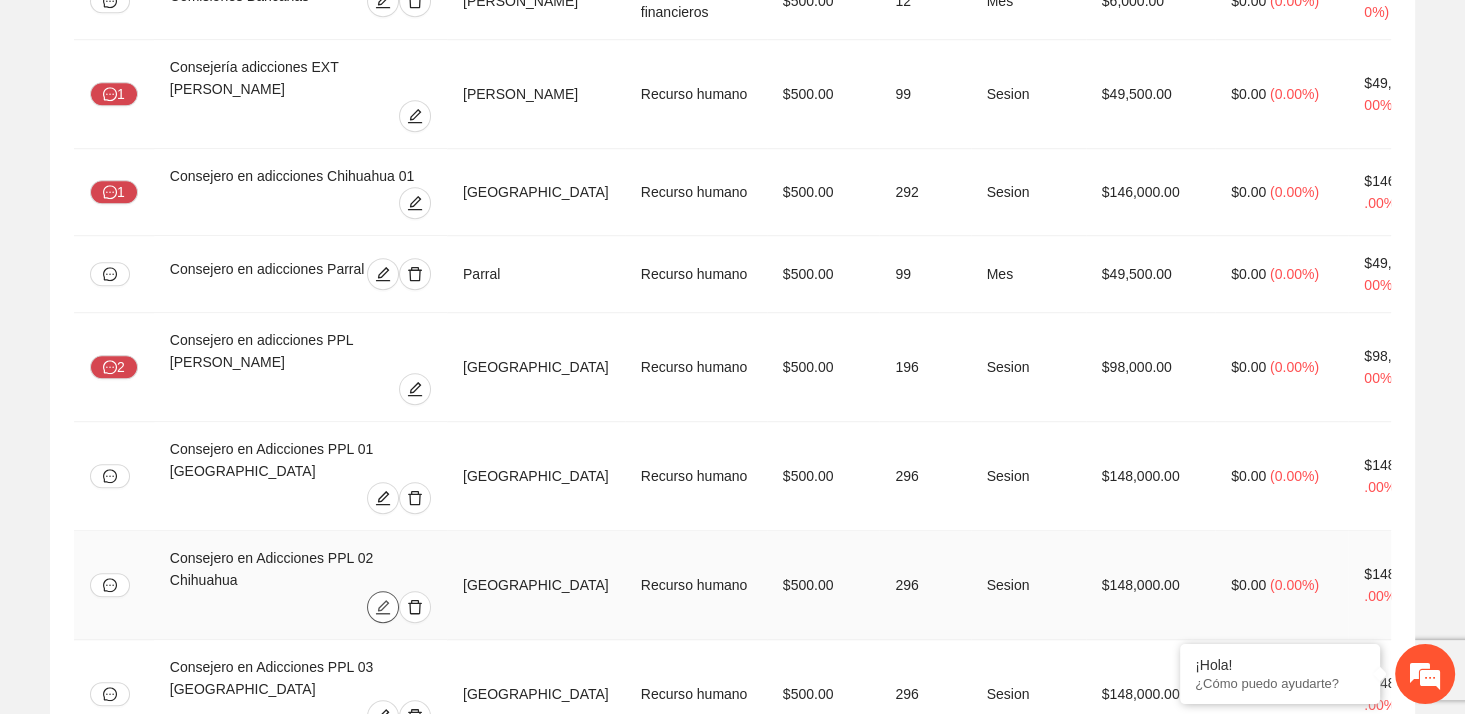 click 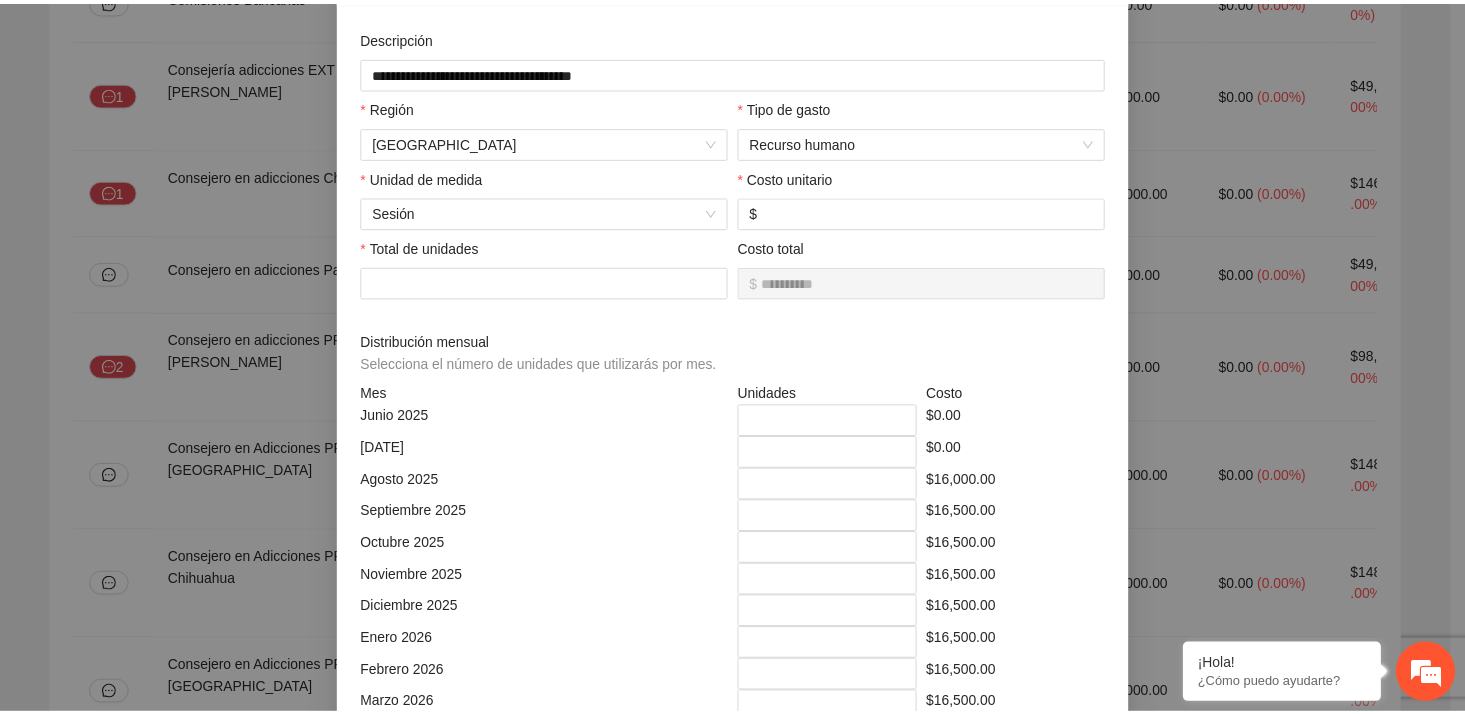 scroll, scrollTop: 0, scrollLeft: 0, axis: both 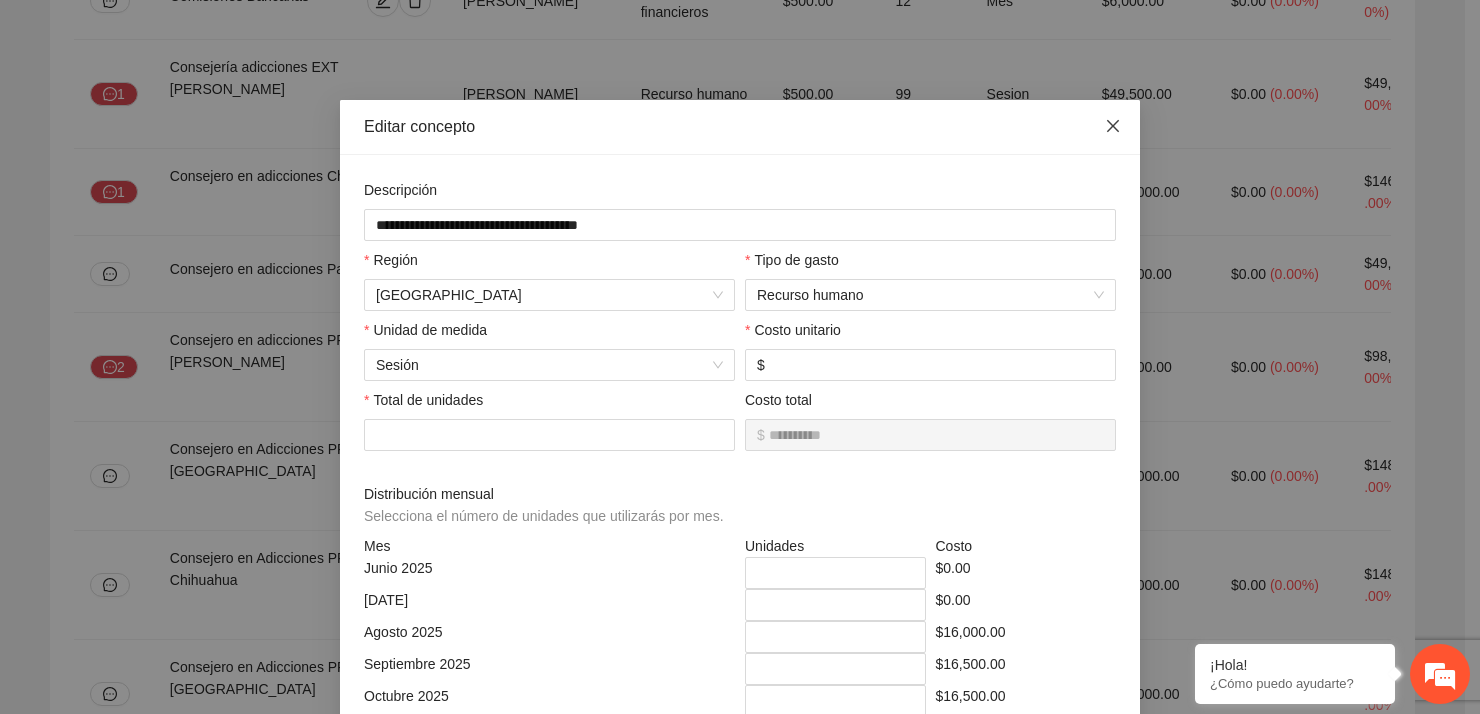 click at bounding box center (1113, 127) 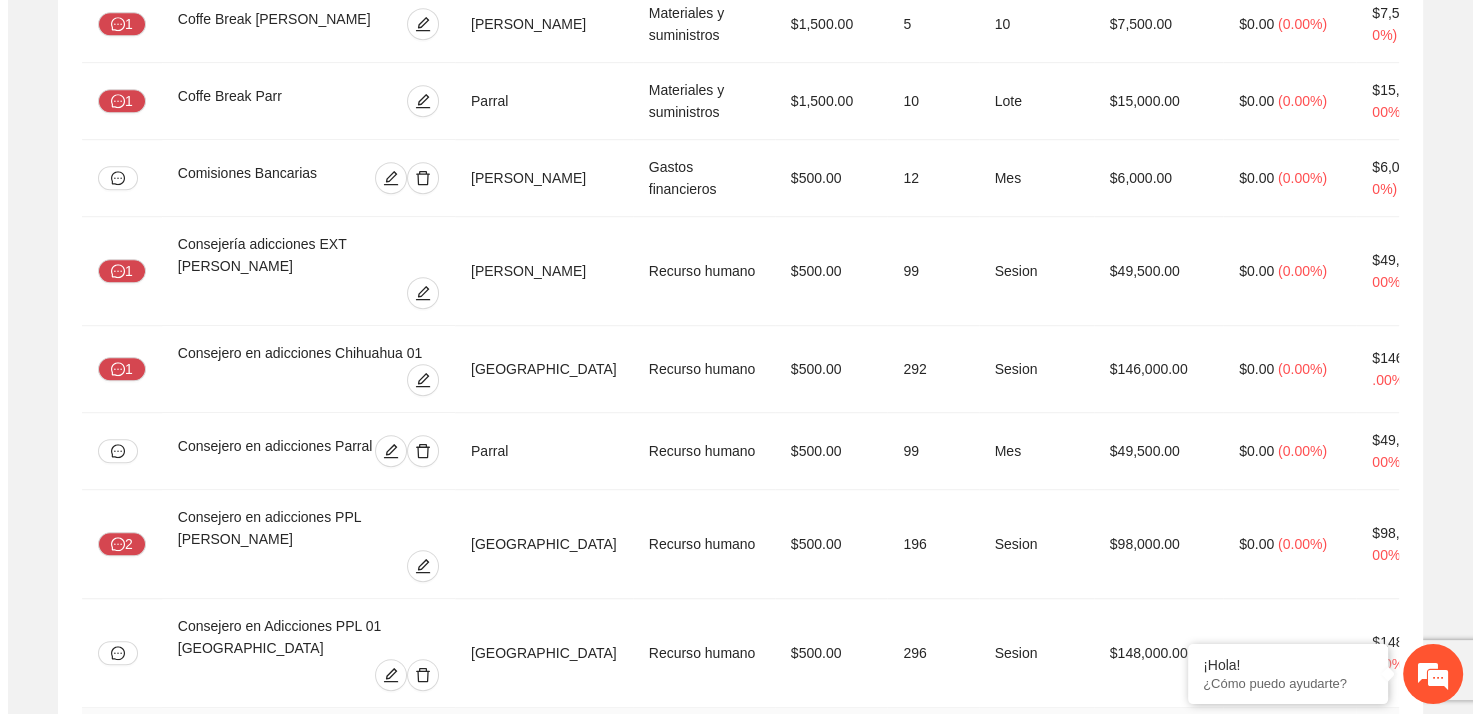 scroll, scrollTop: 1123, scrollLeft: 0, axis: vertical 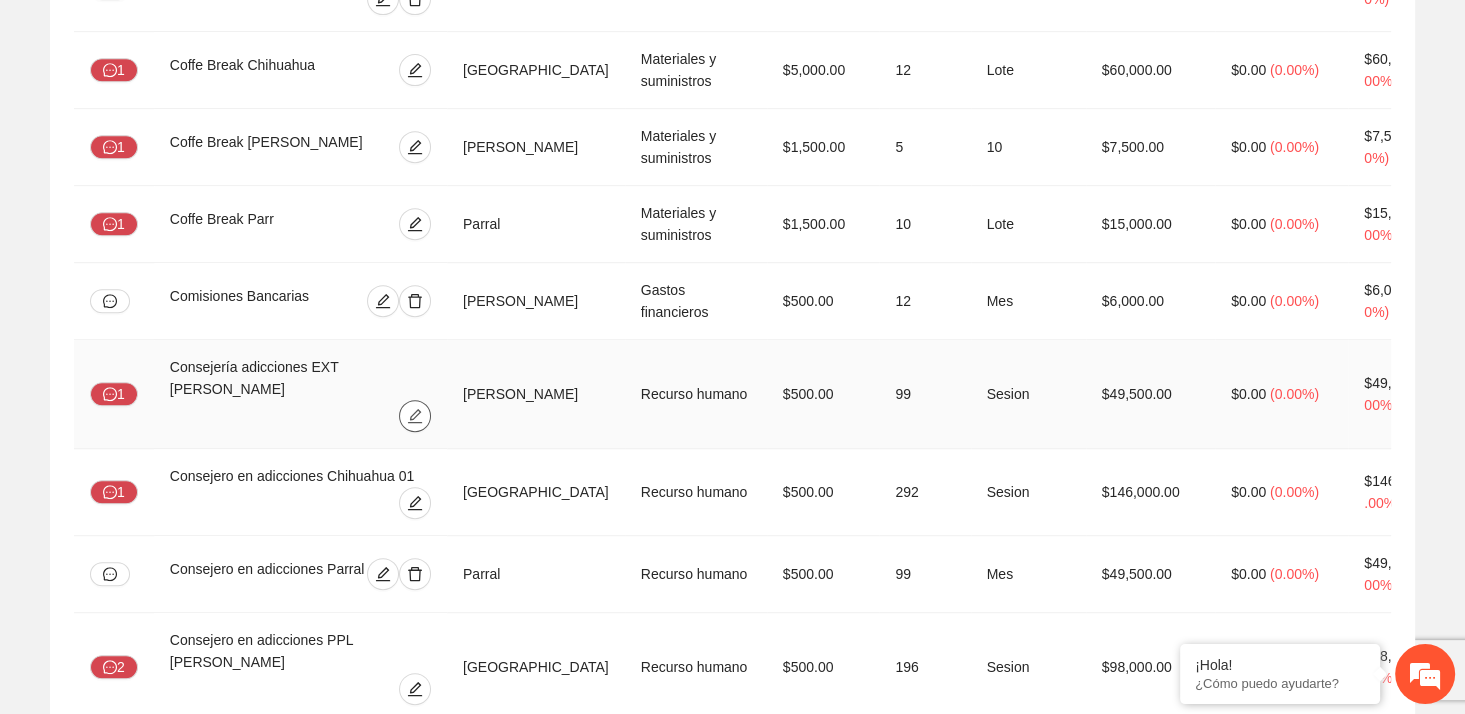 click at bounding box center (415, 416) 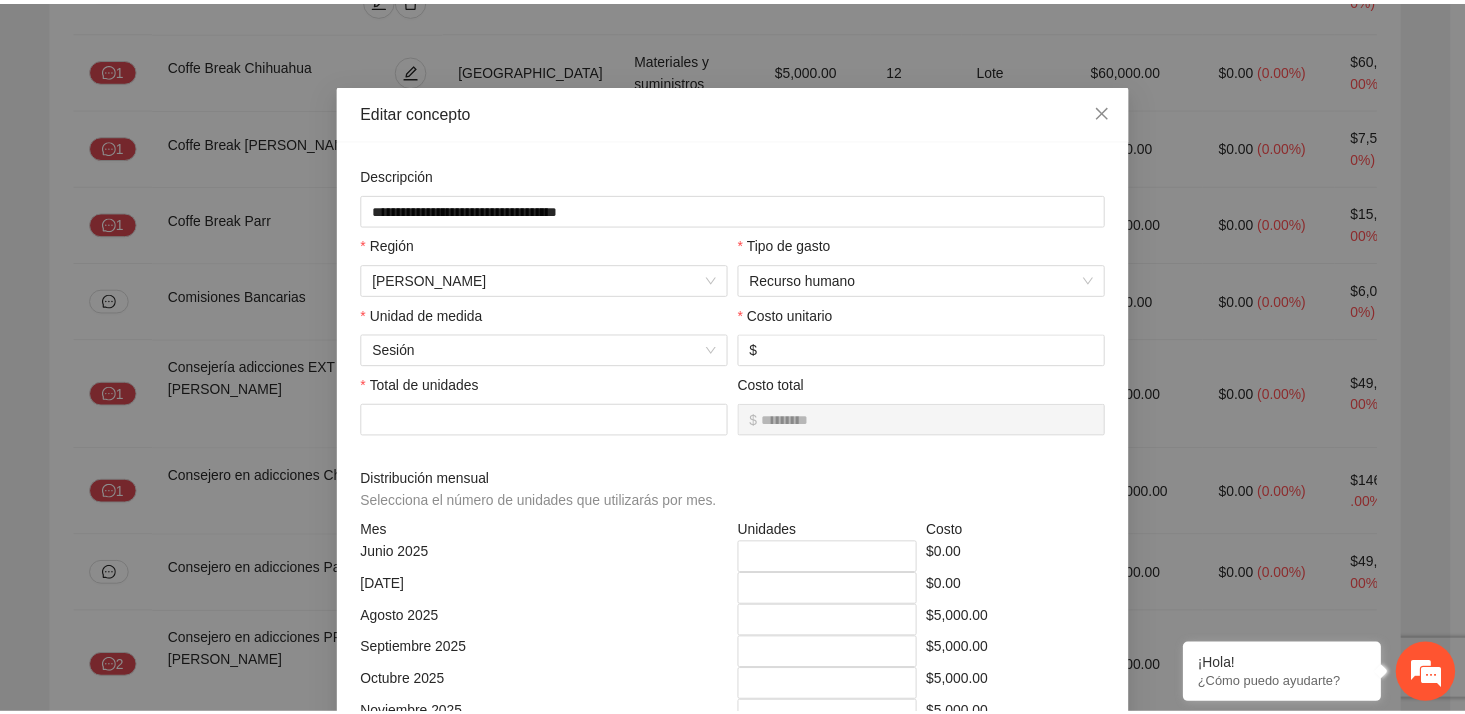 scroll, scrollTop: 0, scrollLeft: 0, axis: both 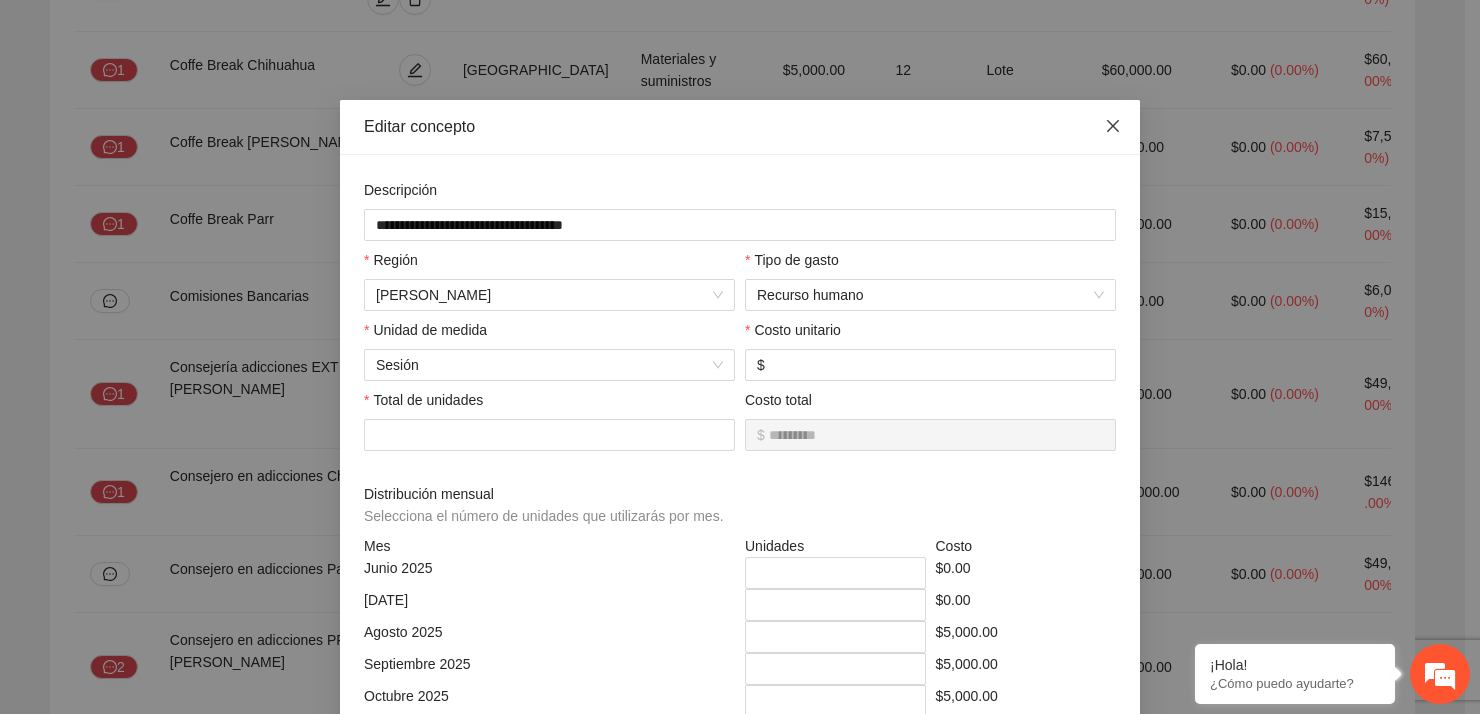 drag, startPoint x: 1109, startPoint y: 123, endPoint x: 1095, endPoint y: 142, distance: 23.600847 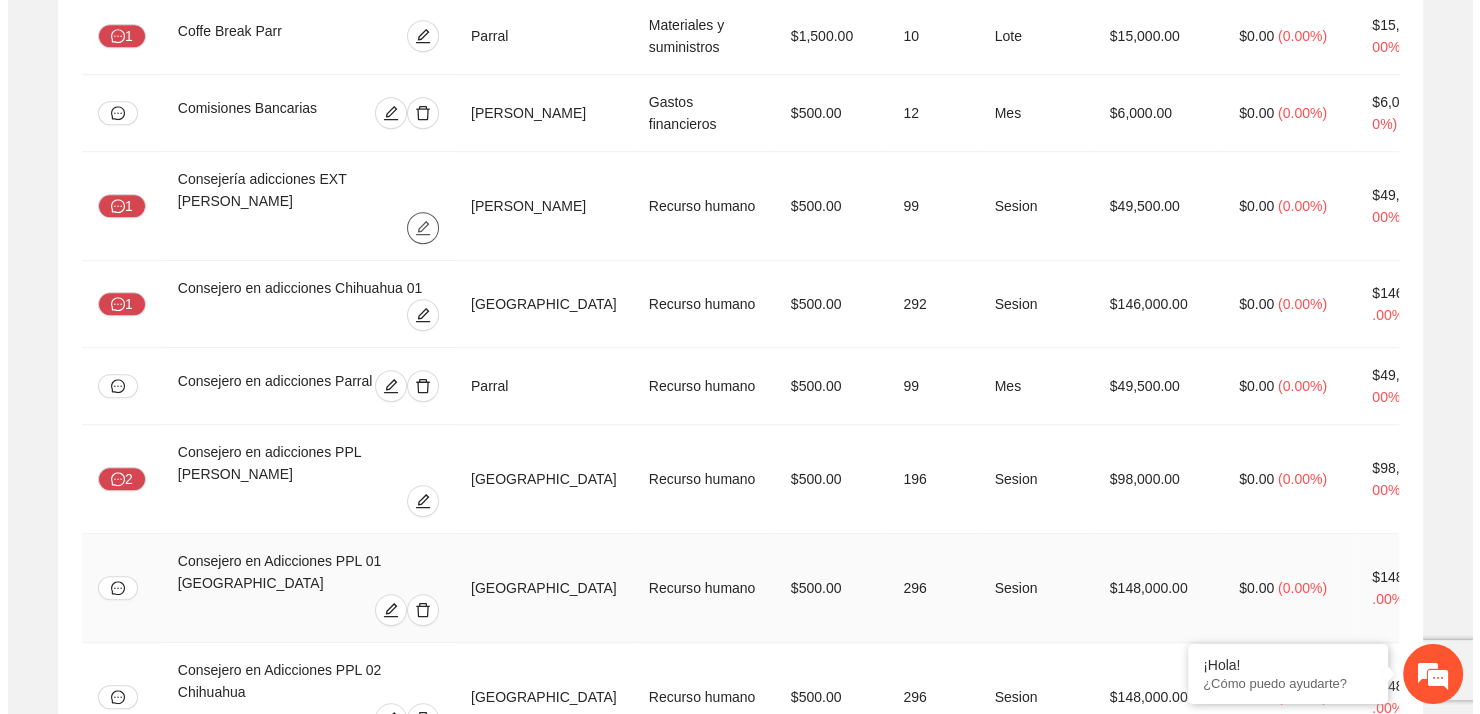 scroll, scrollTop: 1323, scrollLeft: 0, axis: vertical 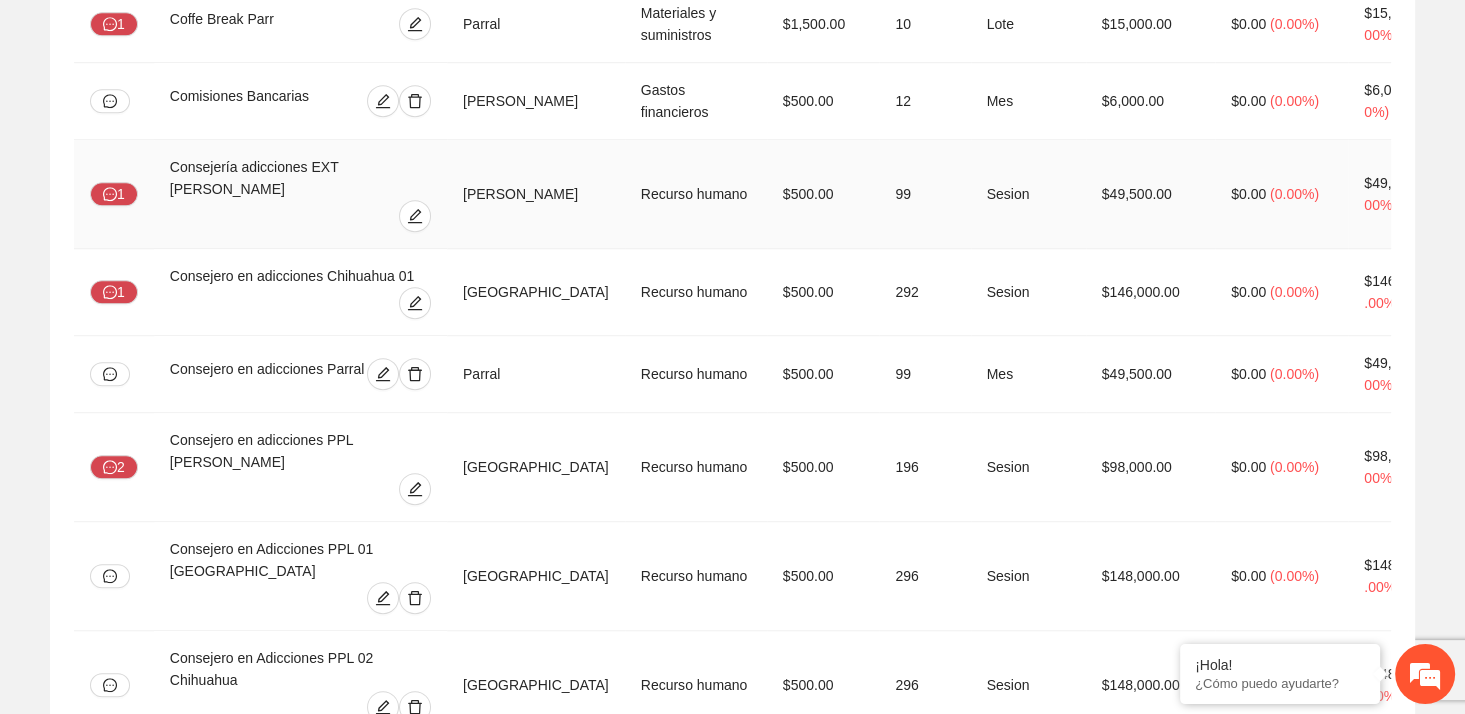 click on "Consejería adicciones EXT  [PERSON_NAME]" at bounding box center (300, 194) 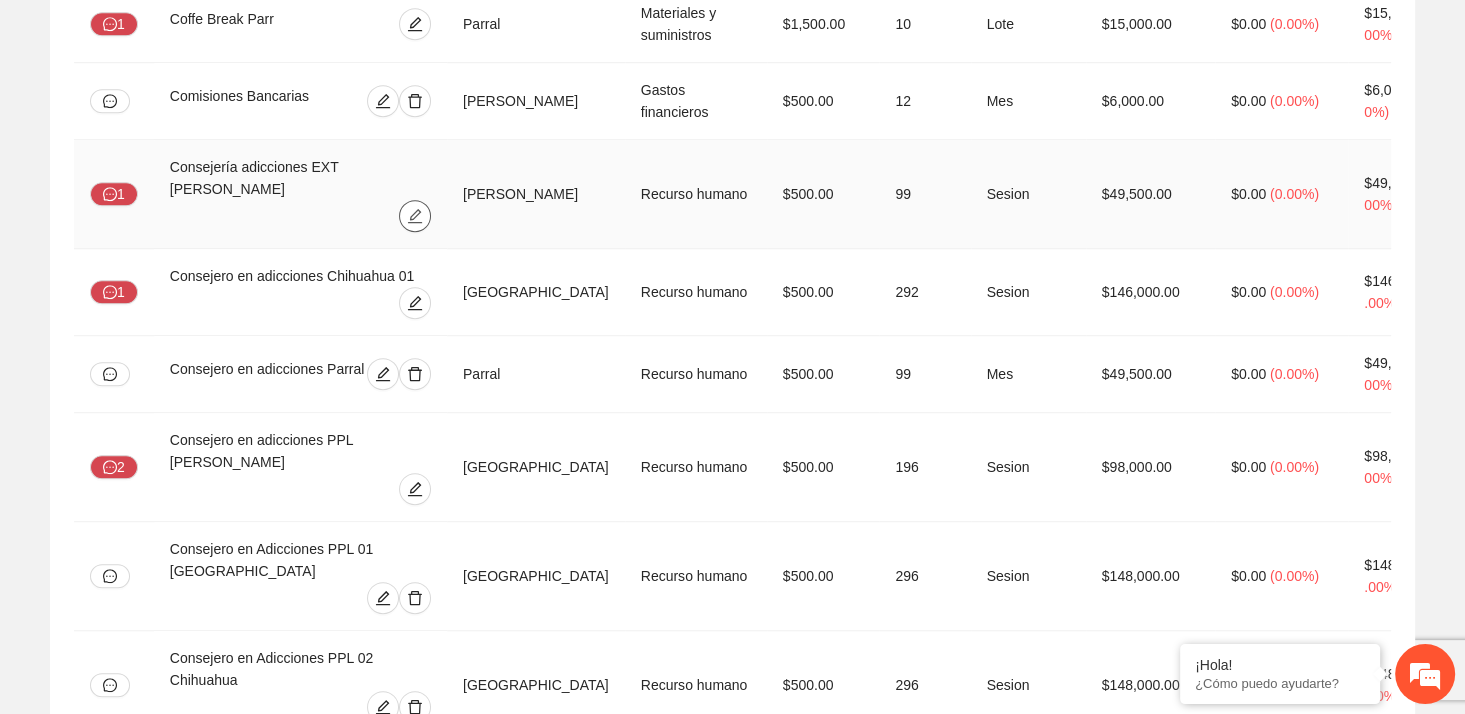 click 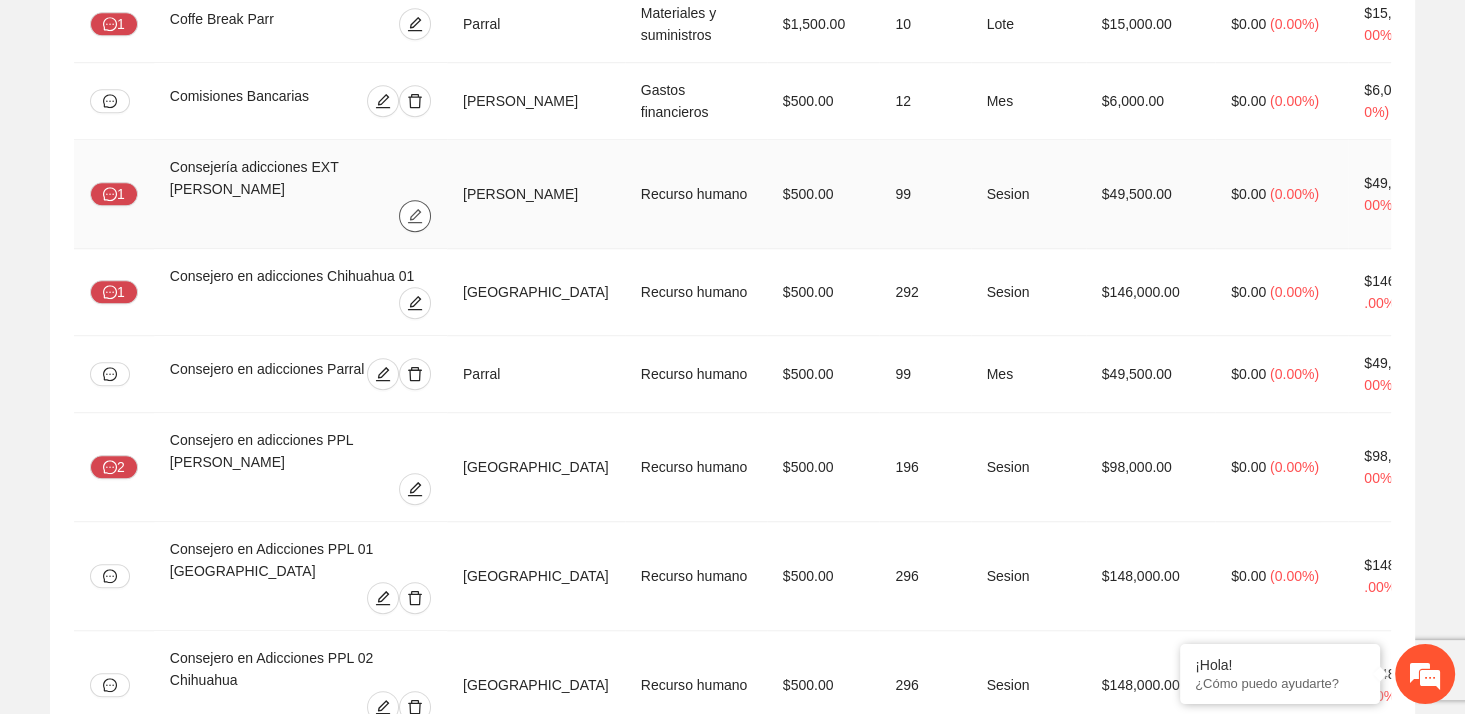 type on "**********" 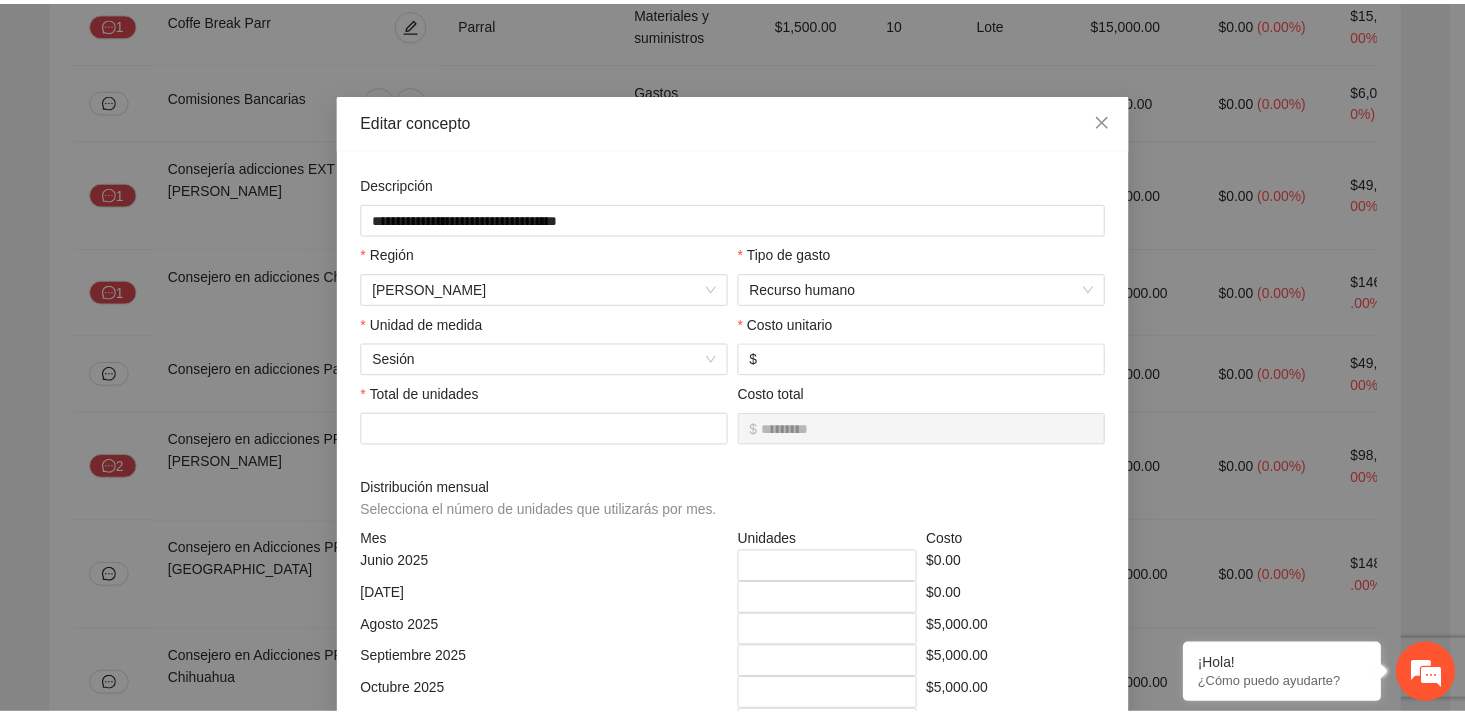 scroll, scrollTop: 0, scrollLeft: 0, axis: both 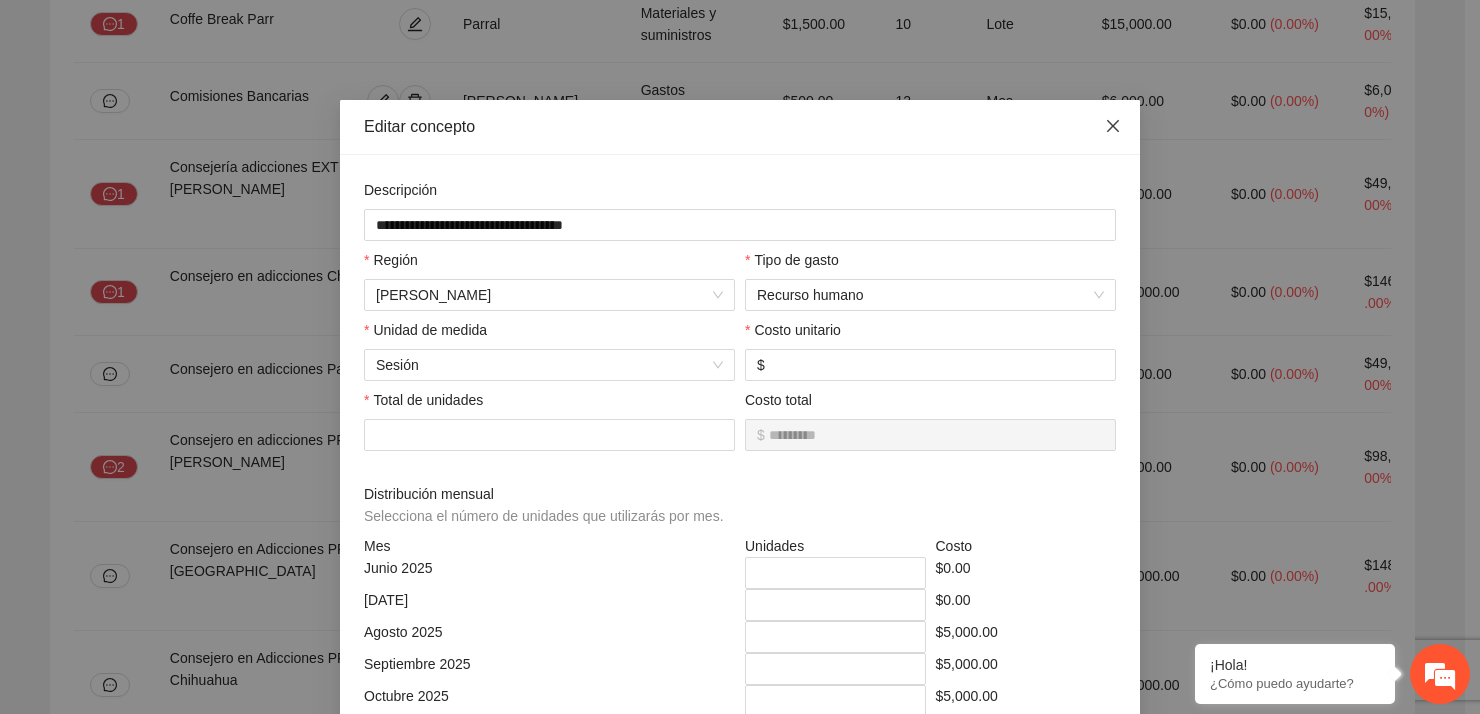click at bounding box center [1113, 127] 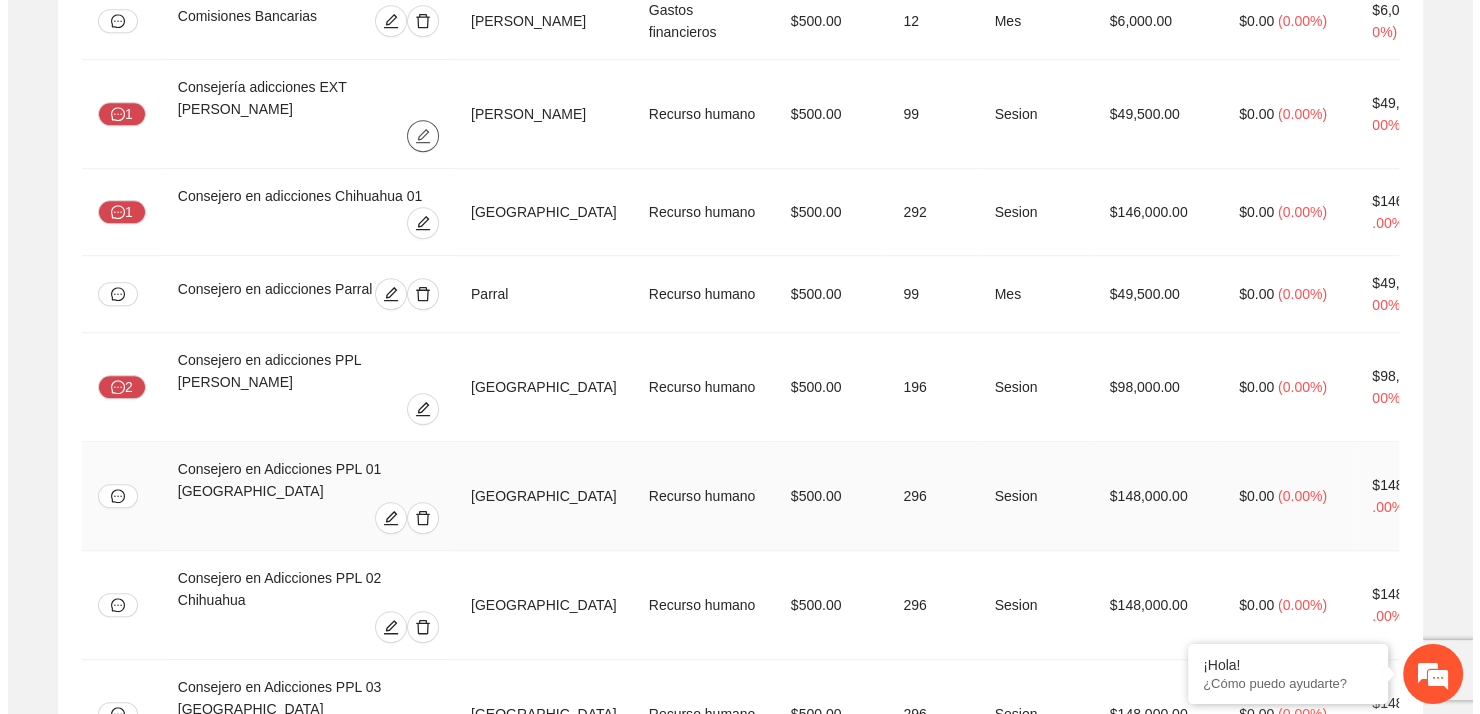 scroll, scrollTop: 1523, scrollLeft: 0, axis: vertical 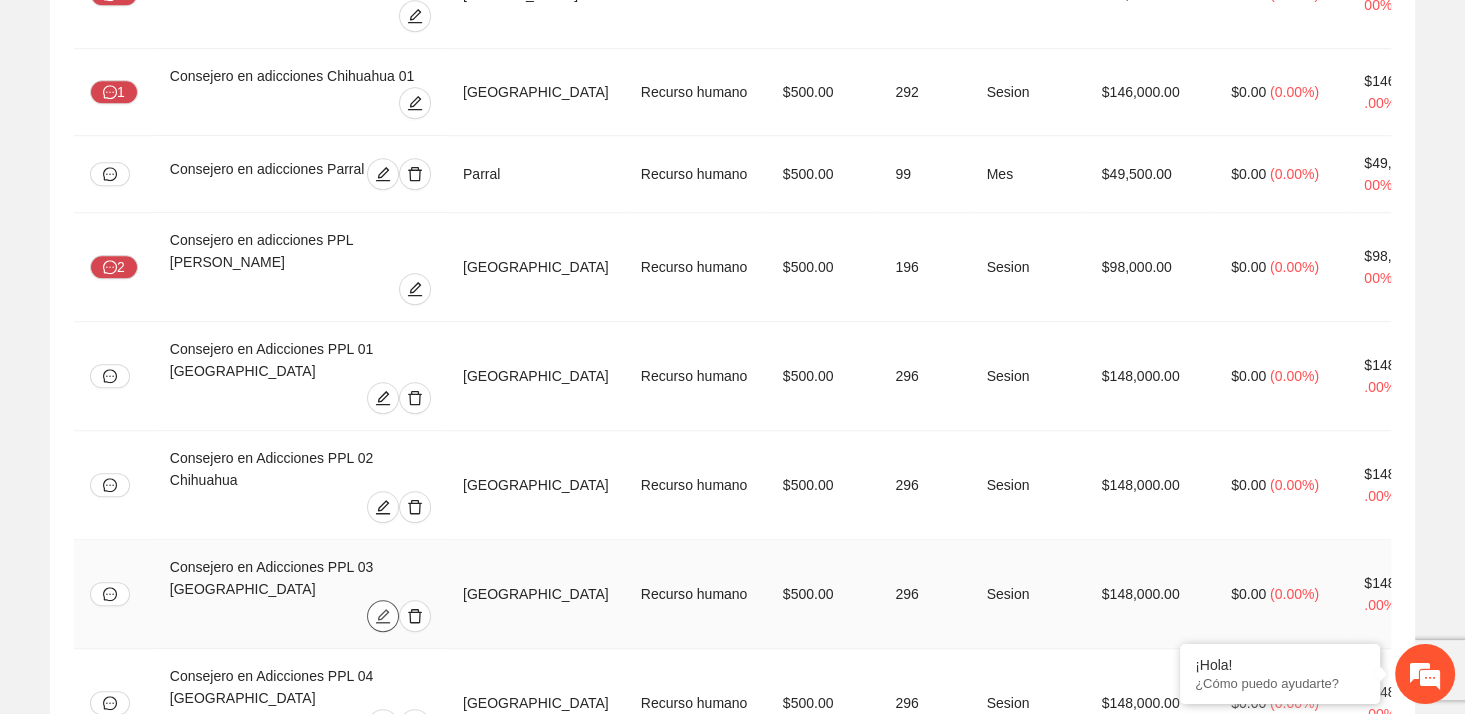 click at bounding box center [383, 616] 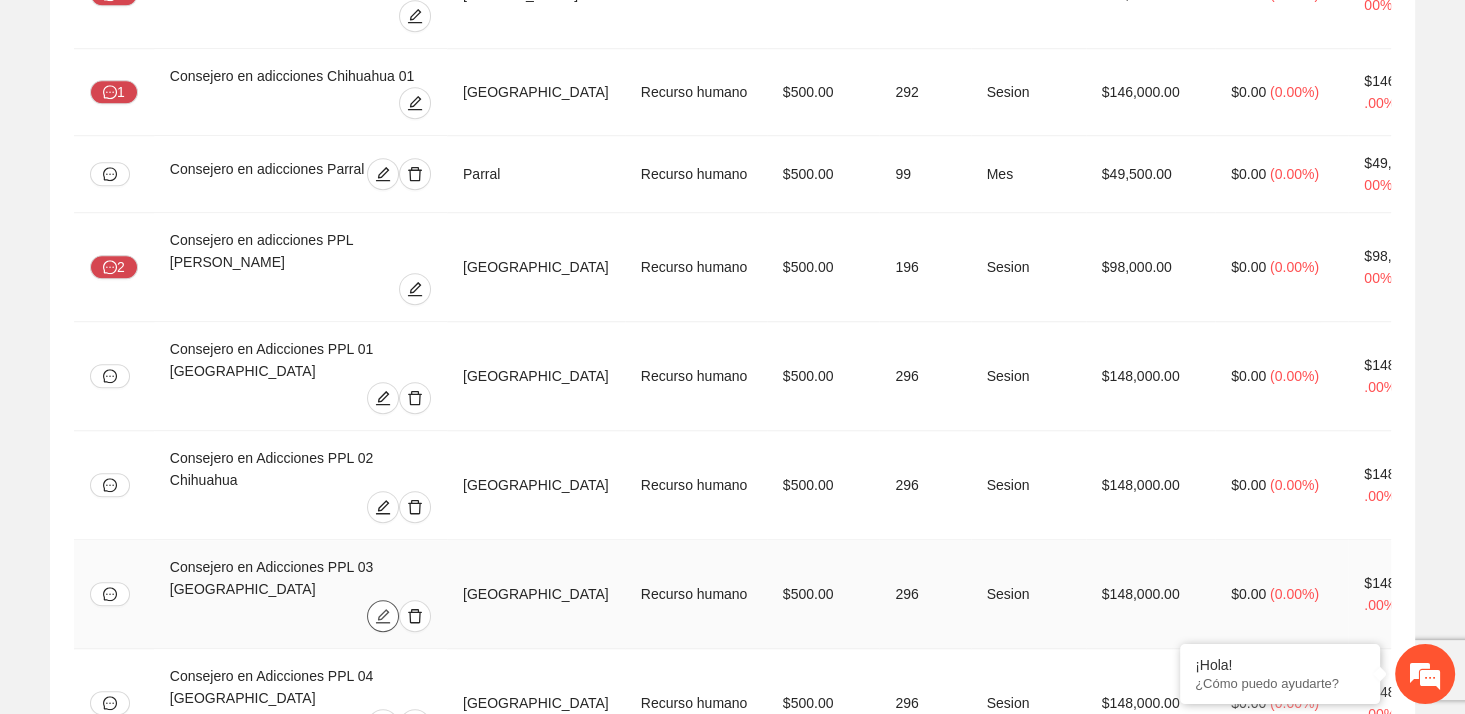 type on "**********" 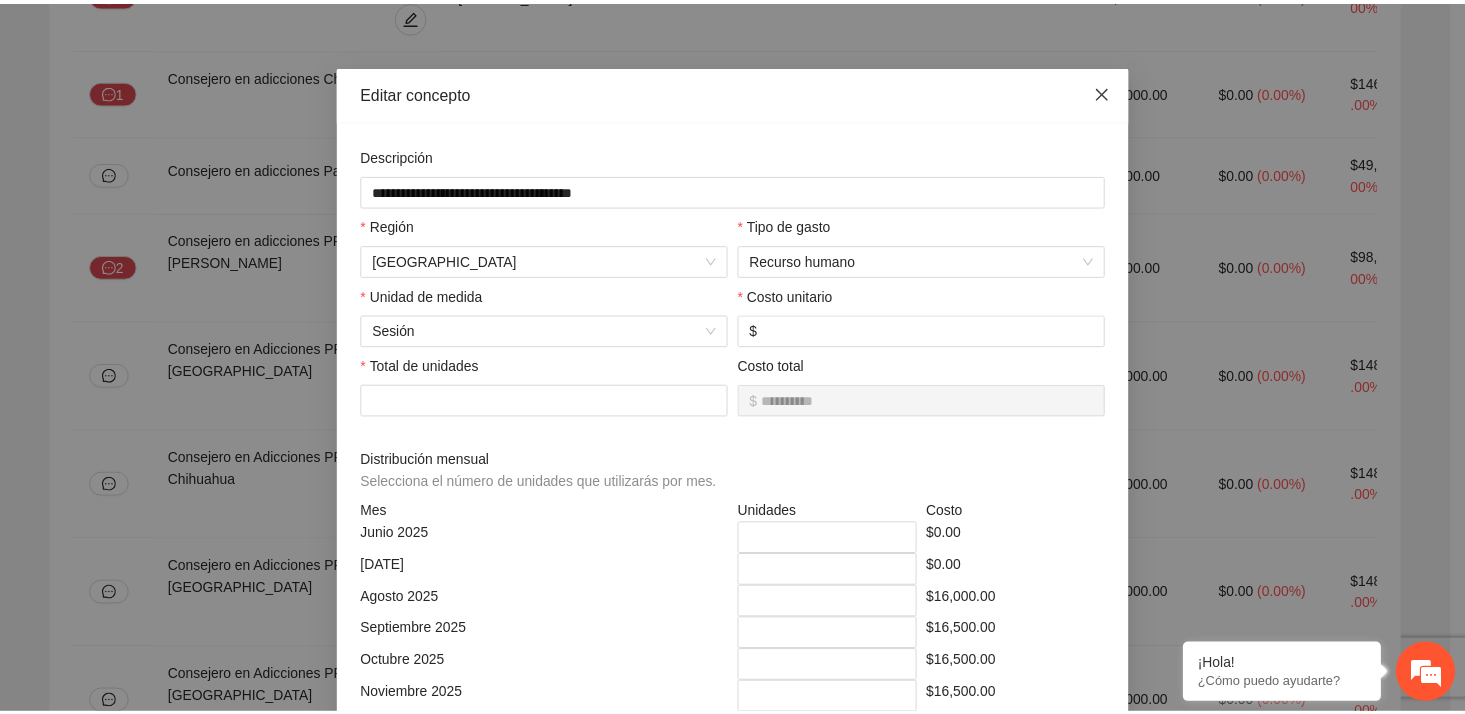 scroll, scrollTop: 0, scrollLeft: 0, axis: both 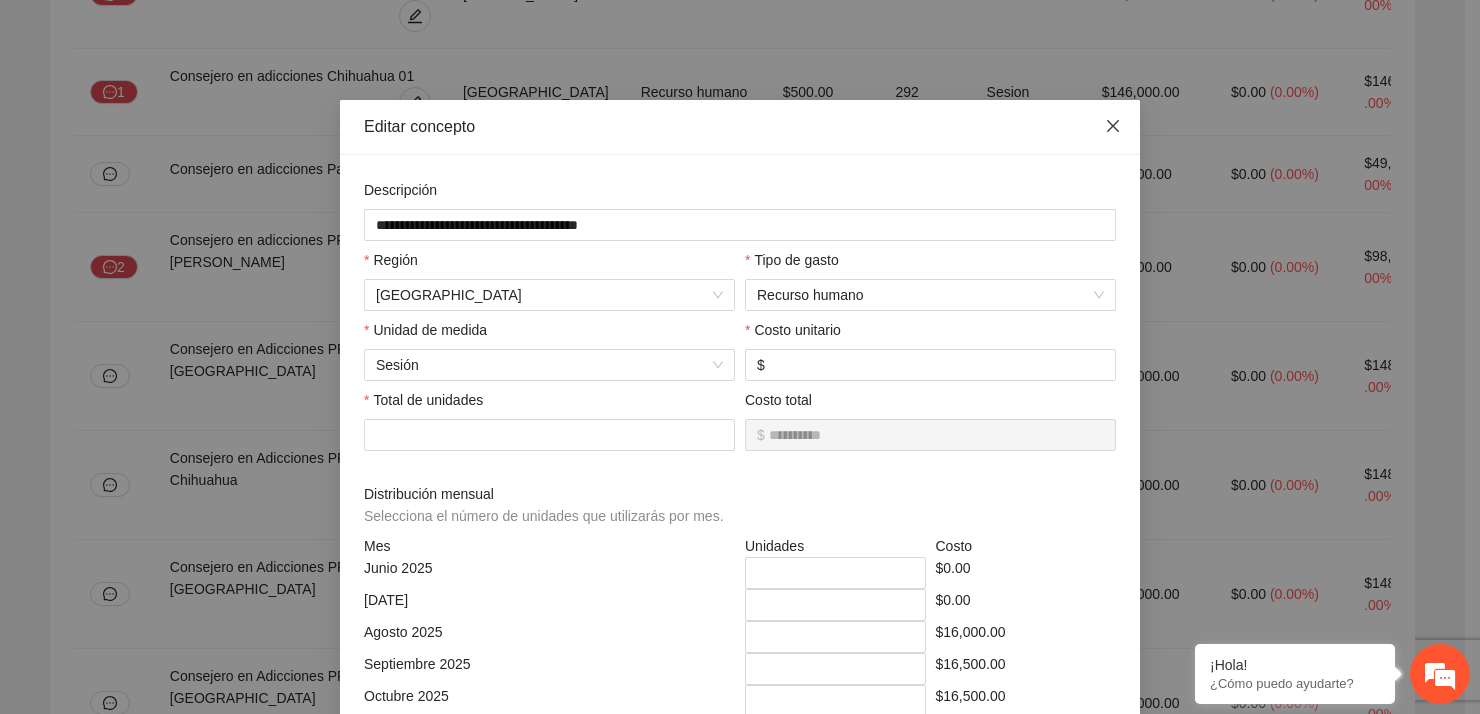 drag, startPoint x: 1108, startPoint y: 126, endPoint x: 1096, endPoint y: 138, distance: 16.970562 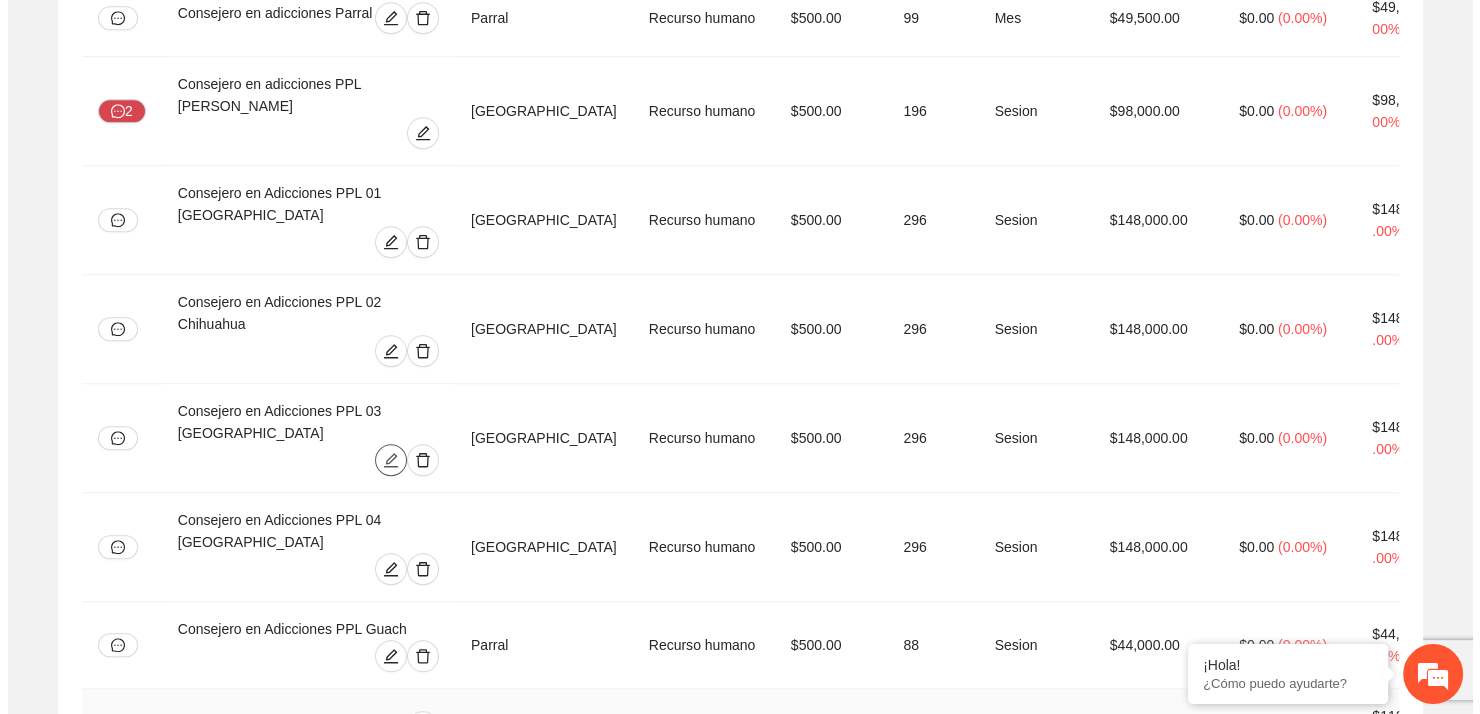 scroll, scrollTop: 1723, scrollLeft: 0, axis: vertical 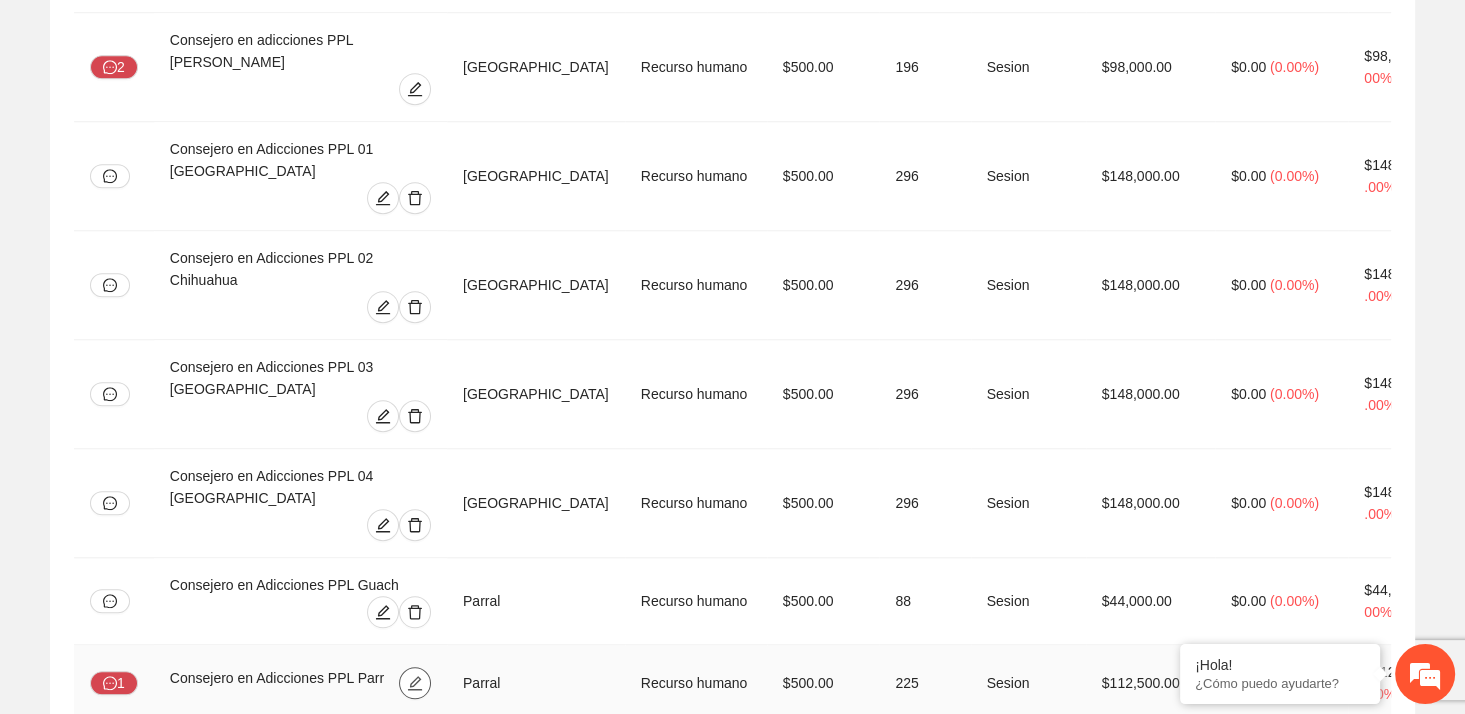 click 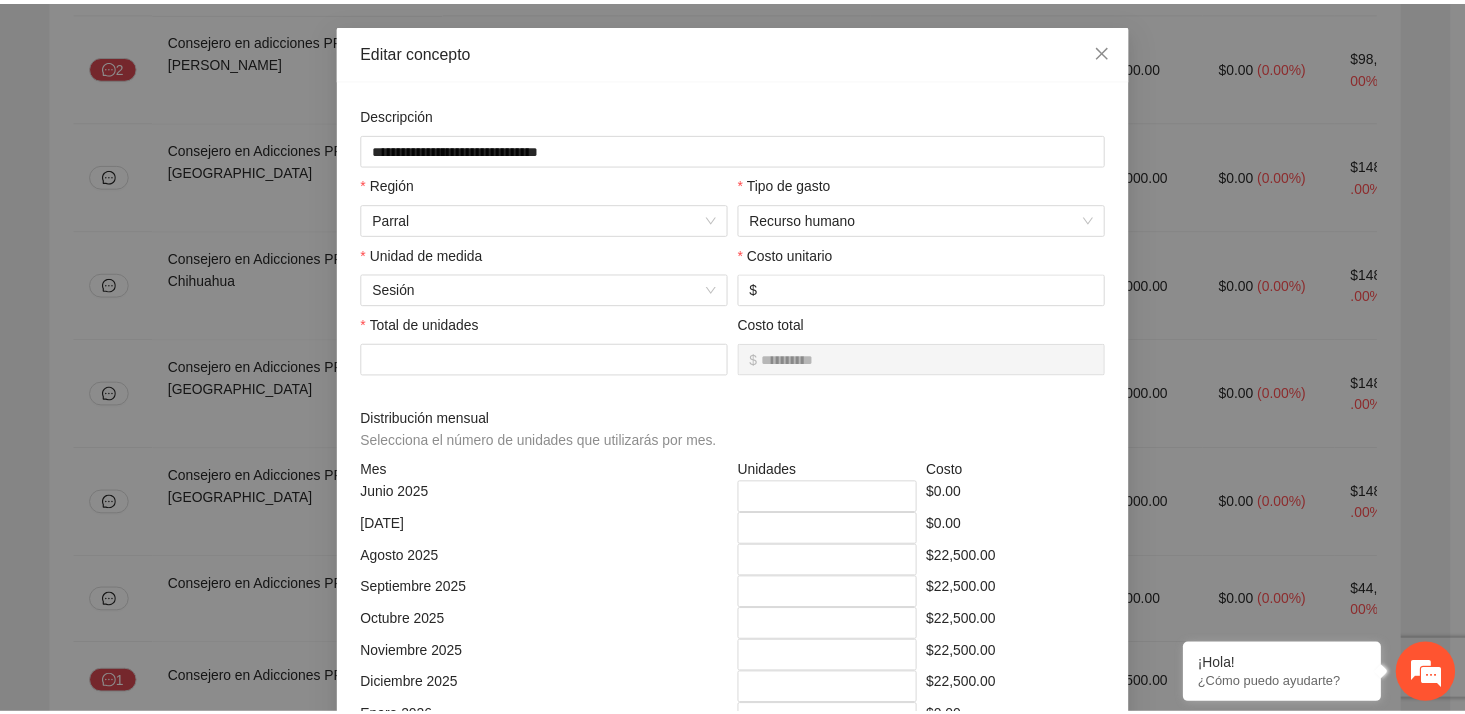 scroll, scrollTop: 0, scrollLeft: 0, axis: both 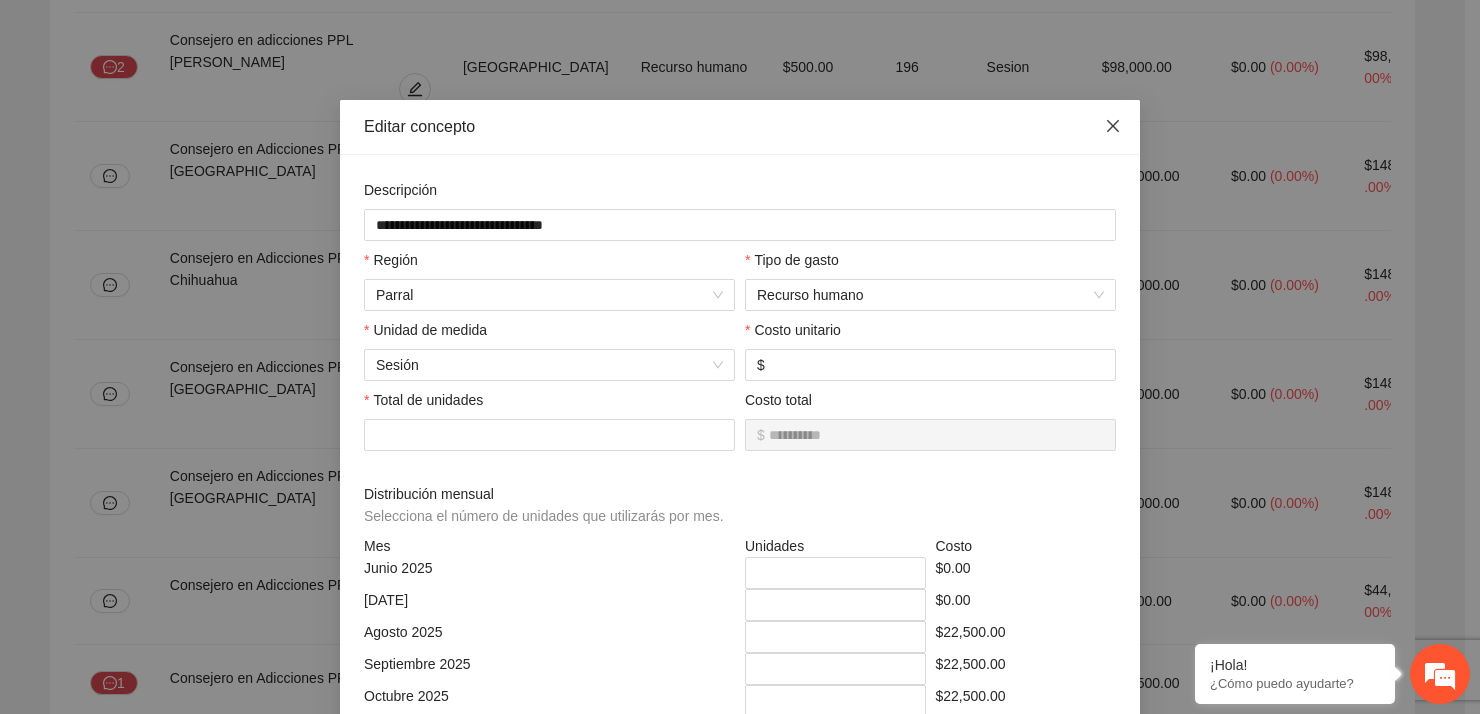 click 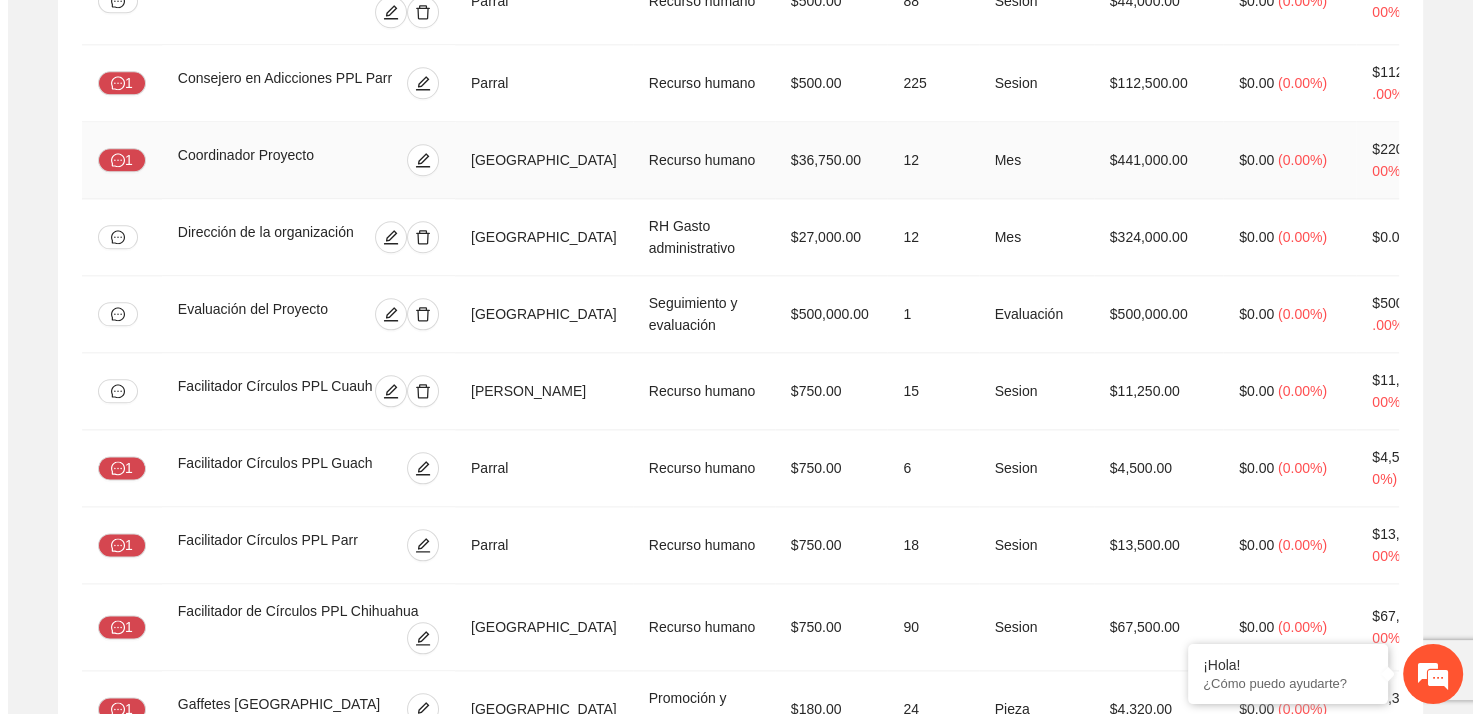 scroll, scrollTop: 1123, scrollLeft: 0, axis: vertical 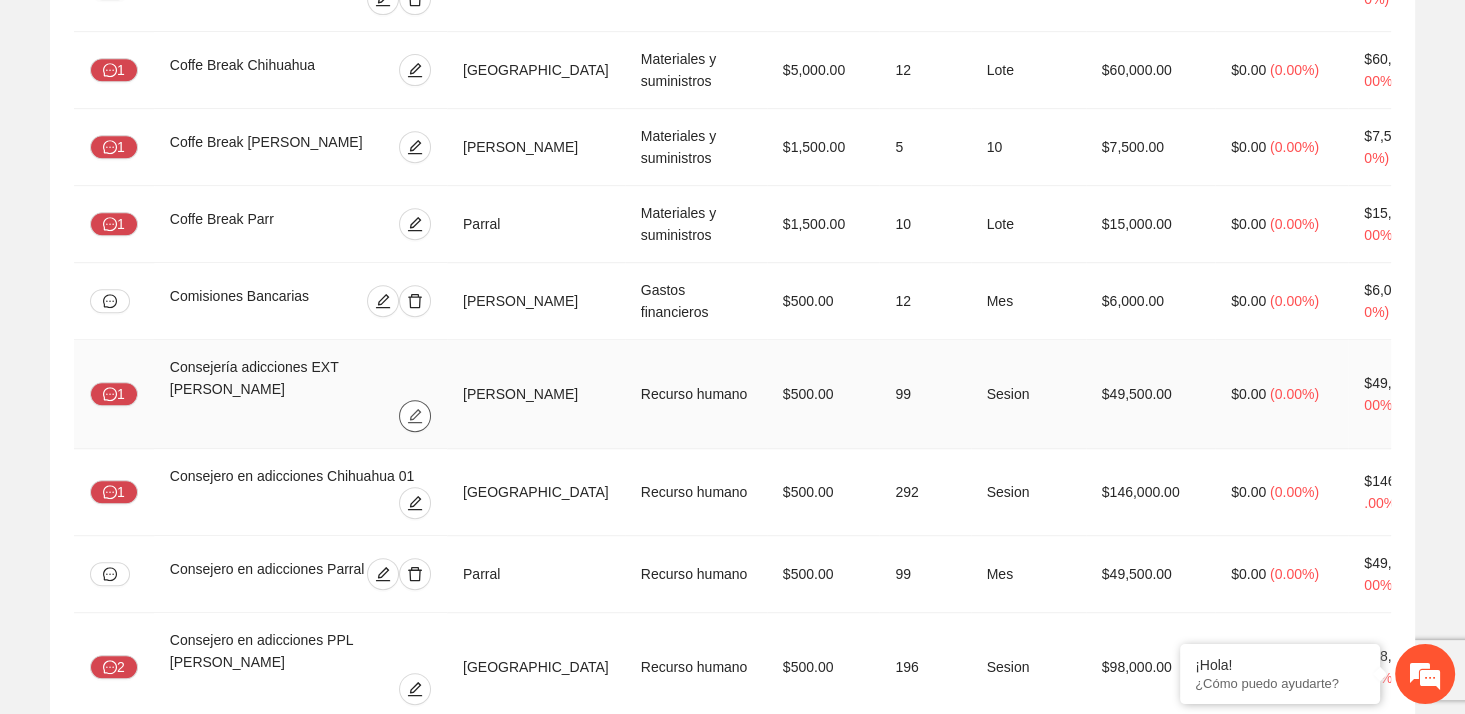click 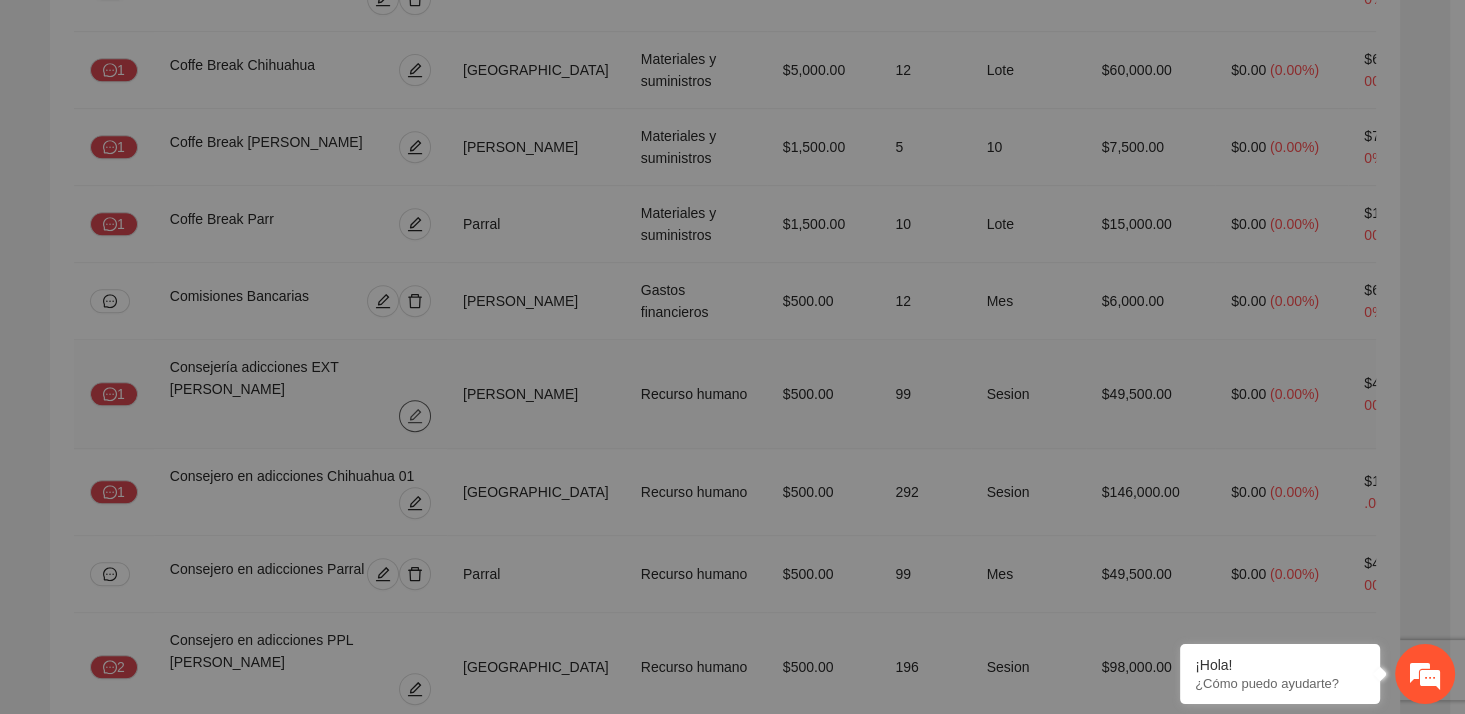 type on "**" 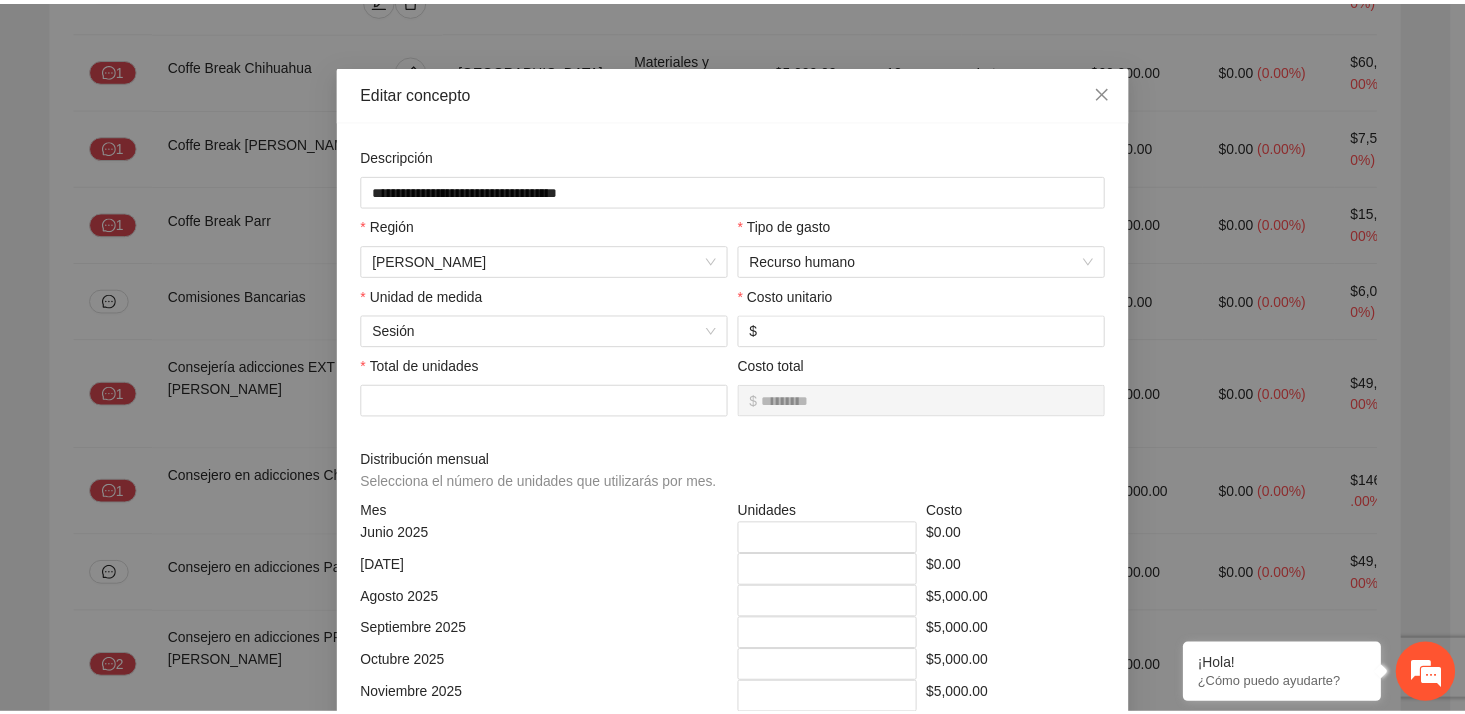 scroll, scrollTop: 0, scrollLeft: 0, axis: both 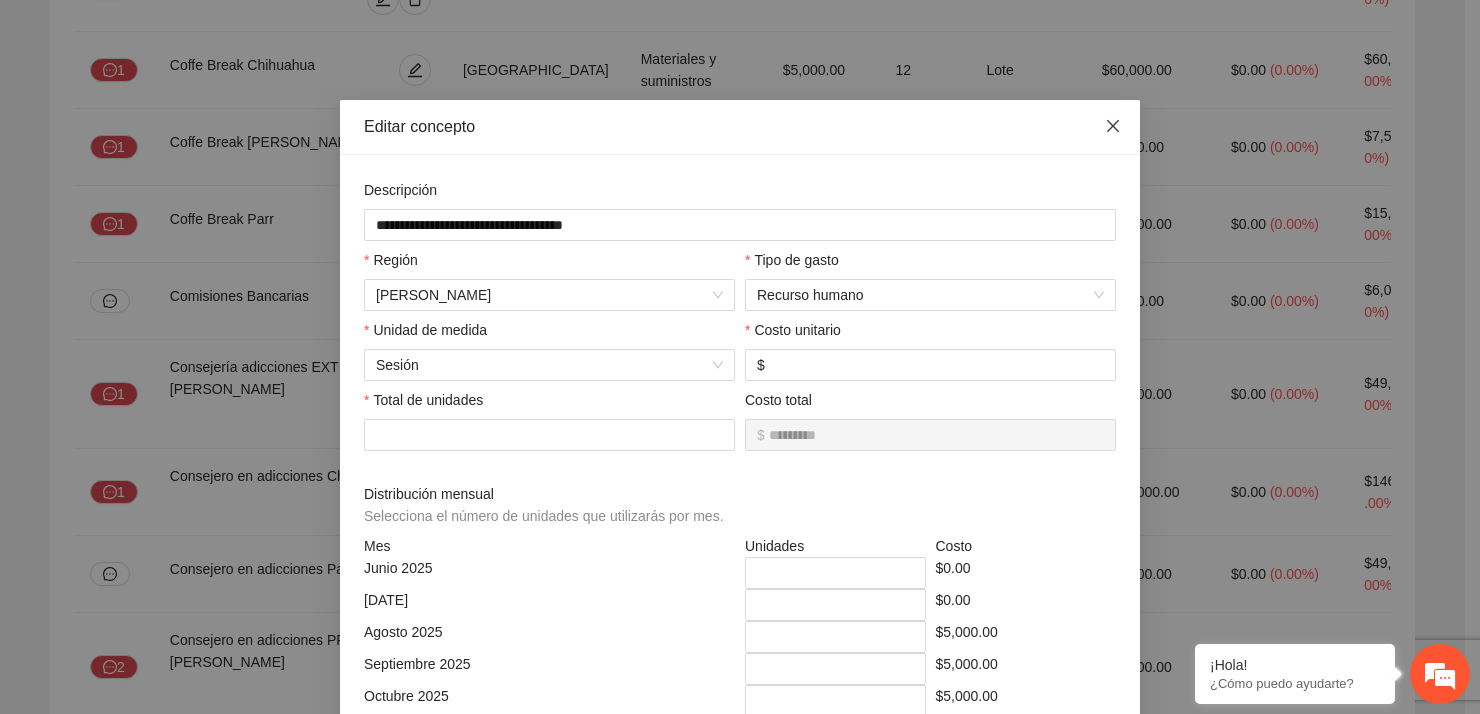 click at bounding box center (1113, 127) 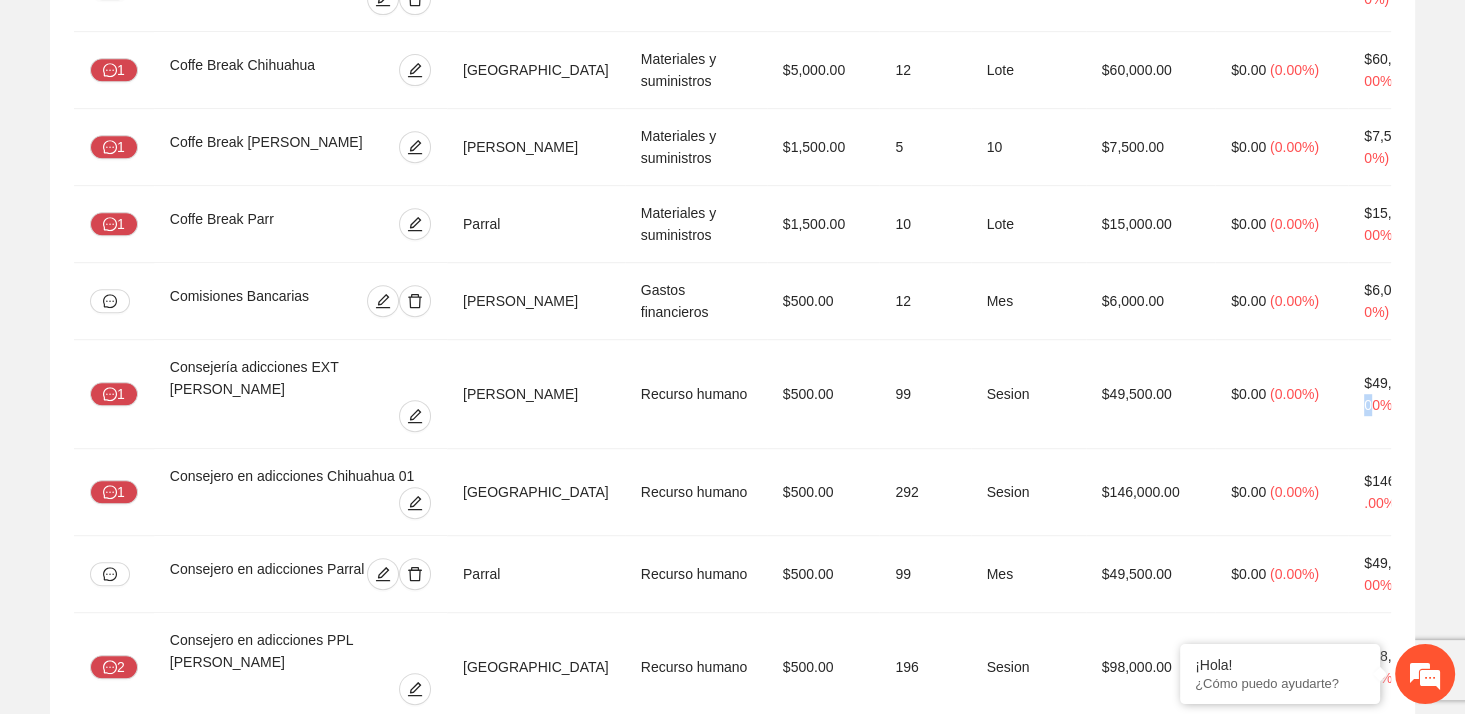 click on "Presupuesto (8) Comentarios del presupuesto  Exportar Conceptos Región Tipo de gasto Costo unitario Unidades Unidad de medida Total Implementadora FICOSEC Secretaría de Seguridad Pública del Estado 2 Actividad de integración con PPLs y sus familias Chihuahua Chihuahua Eventos $15,000.00 1 Evento $15,000.00 $0.00   ( 0.00% ) $15,000.00   ( 100.00% ) $0.00   ( 0.00% ) 1 Alimentos de visita Cuauhtémoc Cuauhtémoc Gastos de viaje $250.00 20 Viaje $5,000.00 $0.00   ( 0.00% ) $5,000.00   ( 100.00% ) $0.00   ( 0.00% ) 1 Alimentos de visita Guach  Parral Gastos de viaje $300.00 40 Visita $12,000.00 $0.00   ( 0.00% ) $12,000.00   ( 100.00% ) $0.00   ( 0.00% ) 1 Alimentos de visita Parr  Parral Materiales y suministros $250.00 40 Visita $10,000.00 $0.00   ( 0.00% ) $10,000.00   ( 100.00% ) $0.00   ( 0.00% ) Auditoria de estados financieros Chihuahua Gastos financieros $40,000.00 2 Servicio $80,000.00 $0.00   ( 0.00% ) $80,000.00   ( 100.00% ) $0.00   ( 0.00% ) Auxiliar Operativa Guach  Parral 10 Mes" at bounding box center (732, 4928) 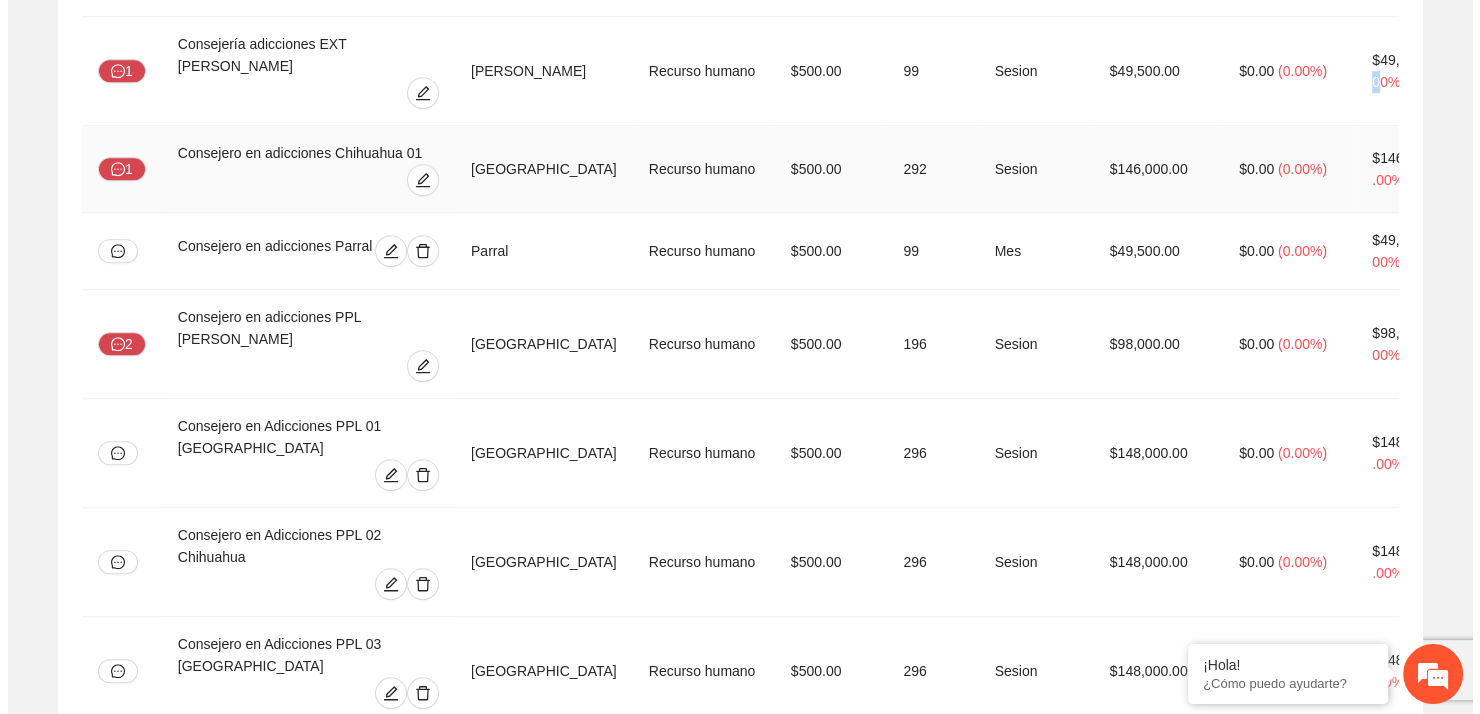 scroll, scrollTop: 1500, scrollLeft: 0, axis: vertical 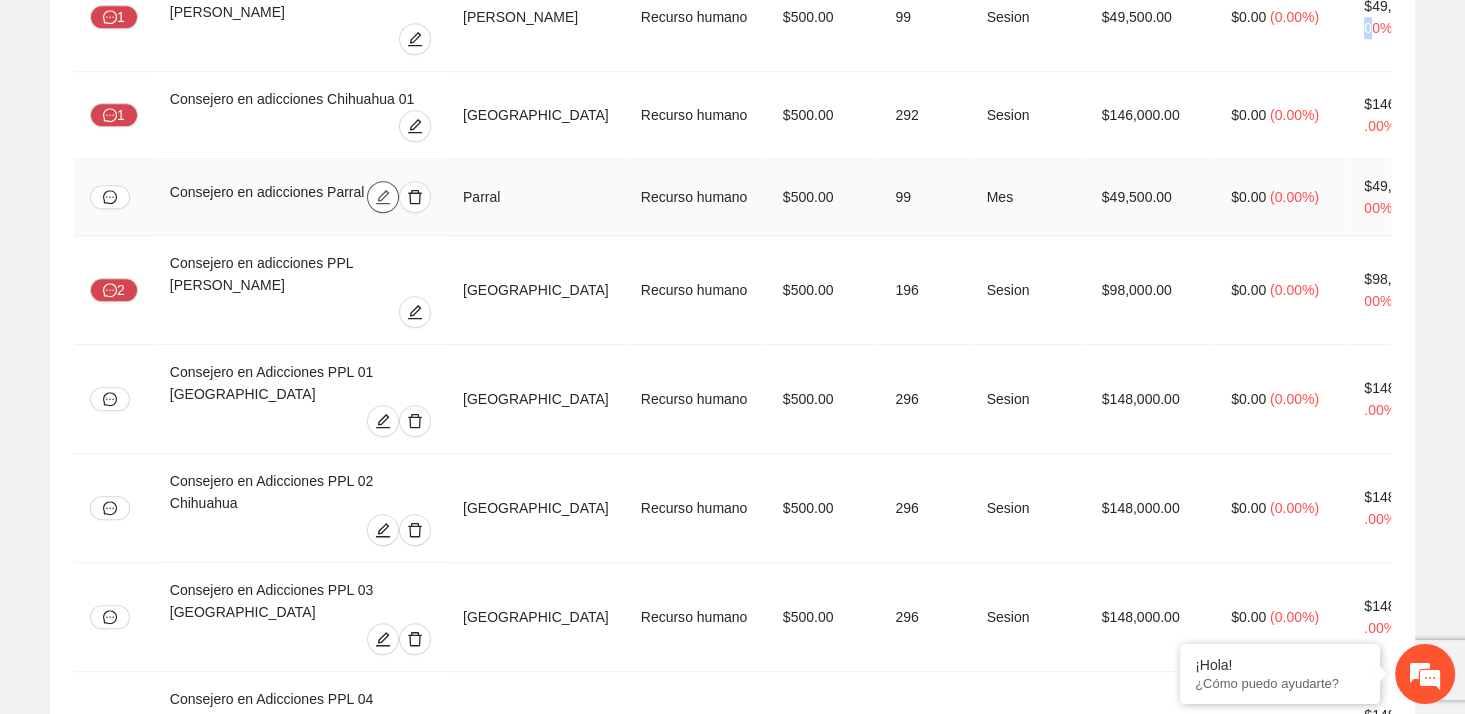 click at bounding box center [383, 197] 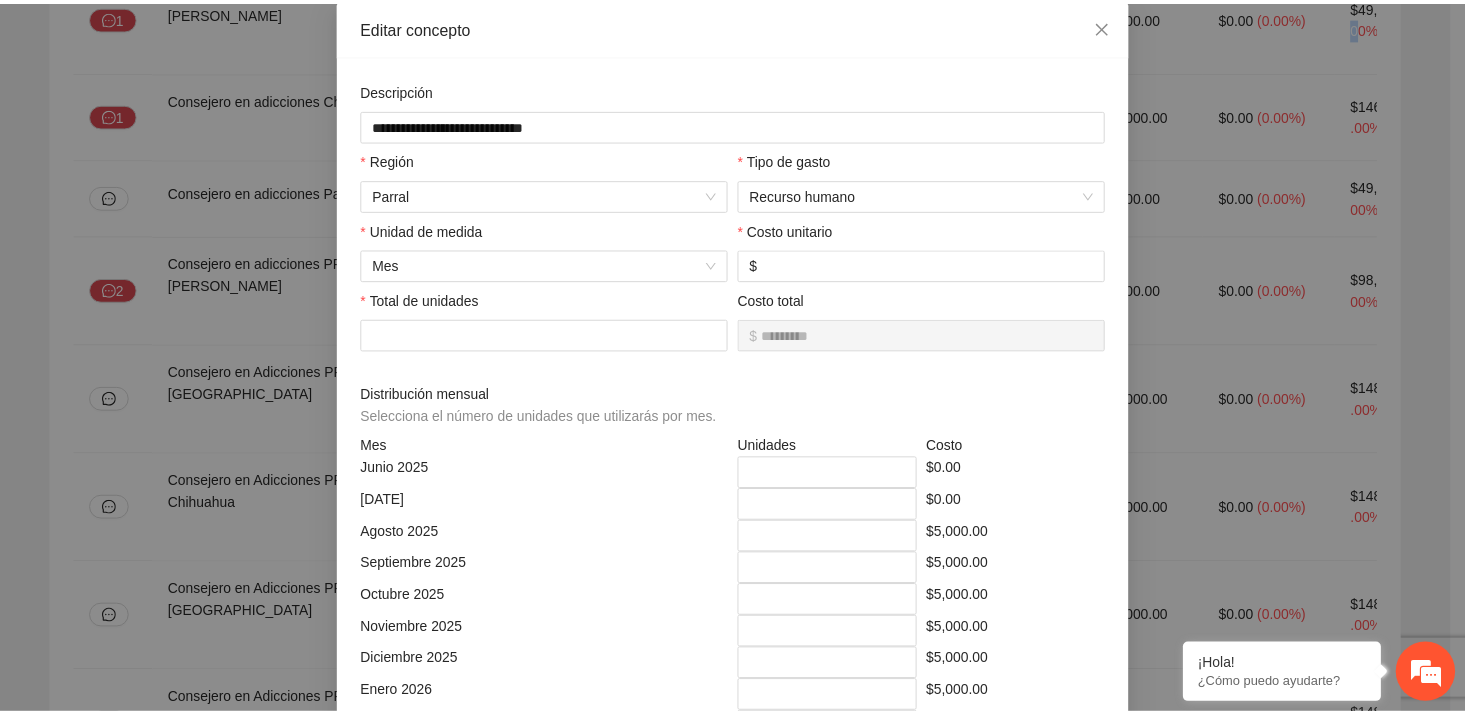 scroll, scrollTop: 0, scrollLeft: 0, axis: both 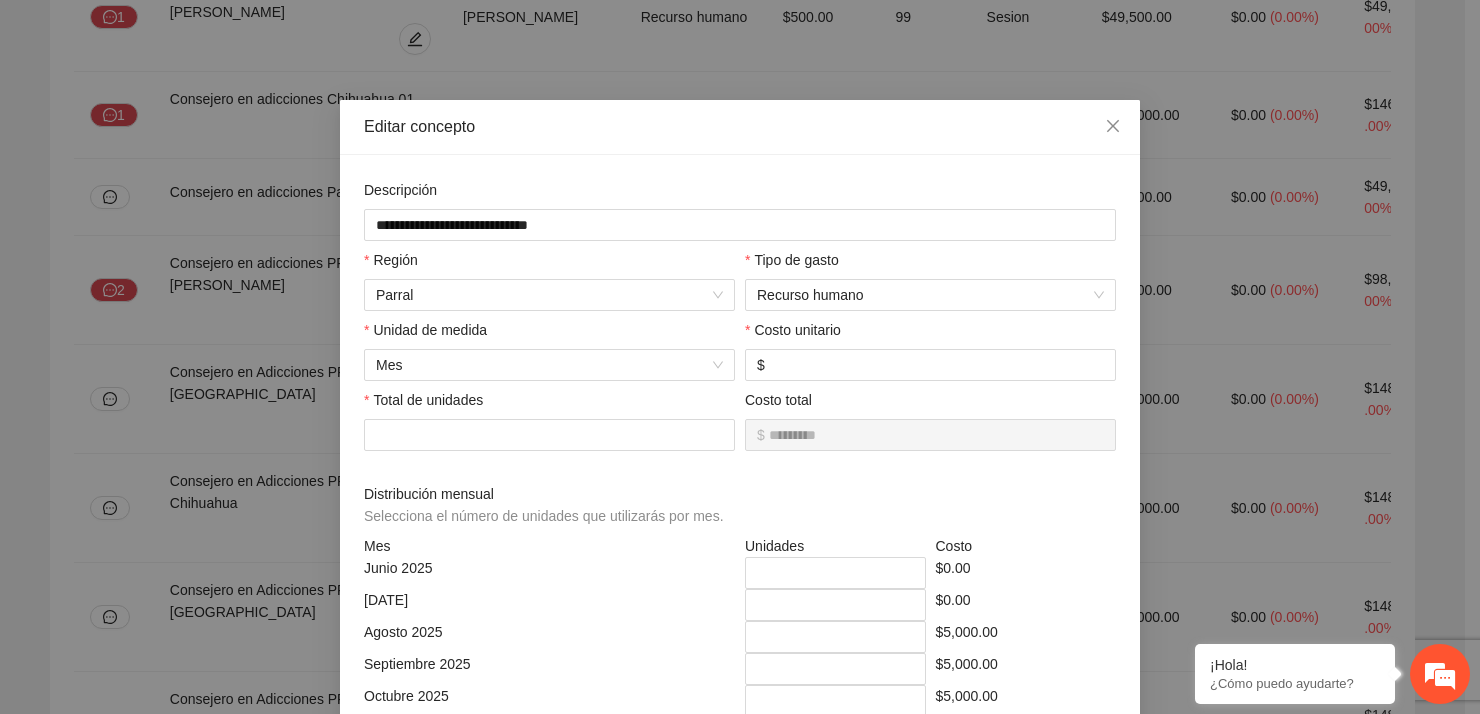click on "**********" at bounding box center (740, 357) 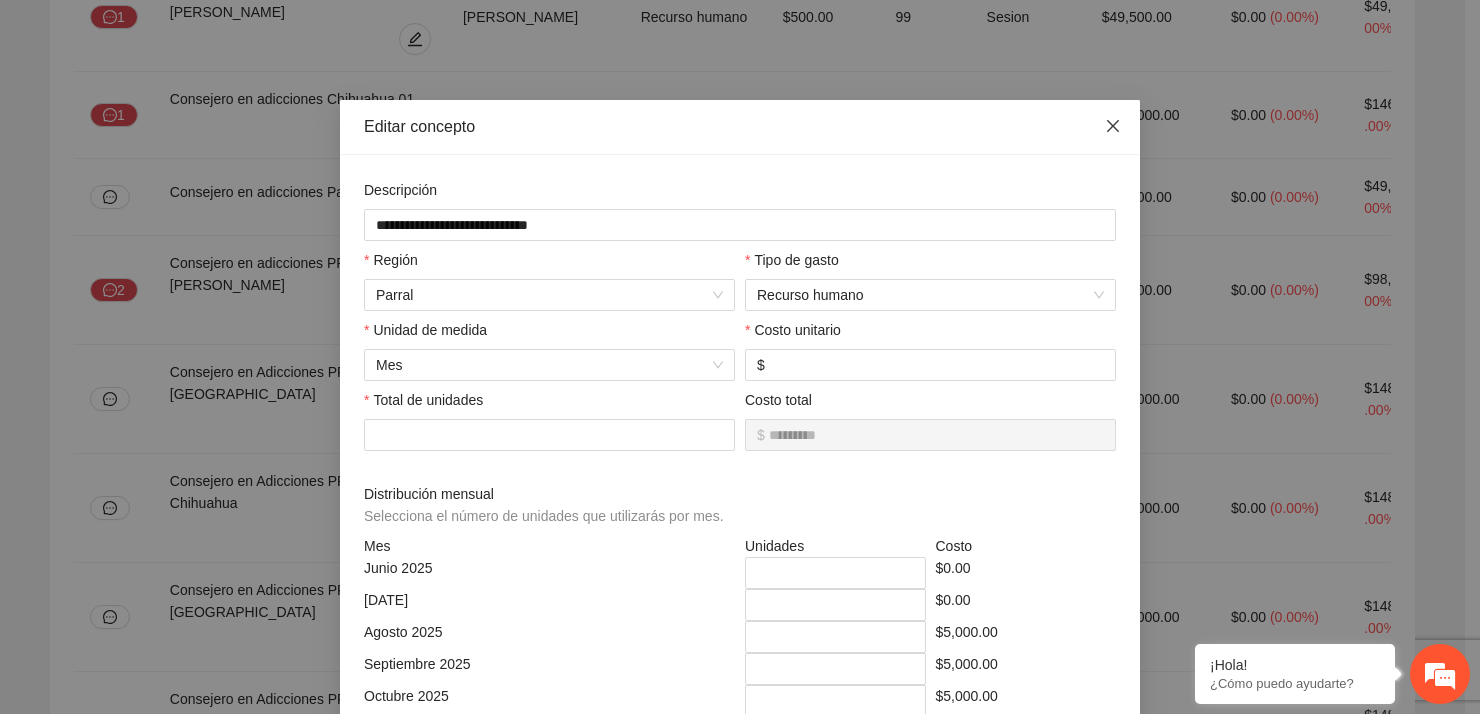 click 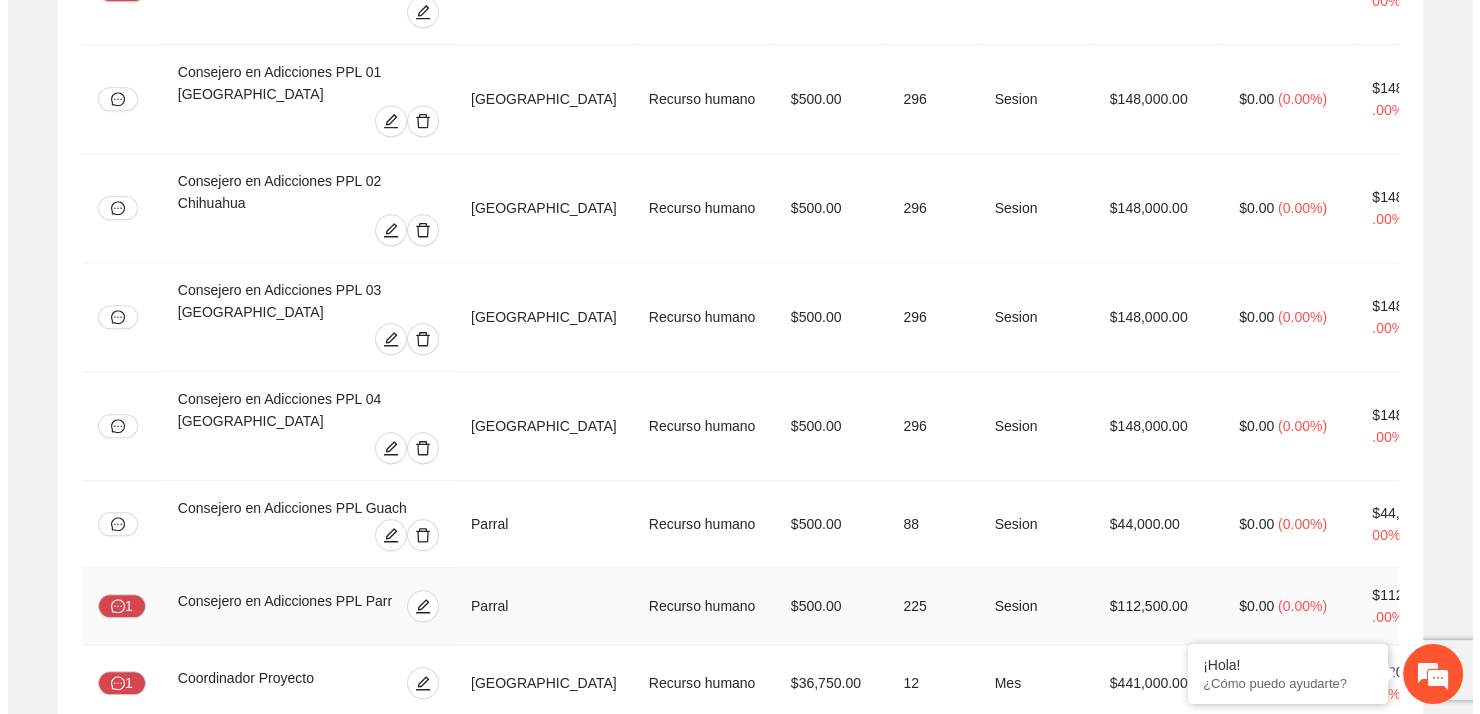 scroll, scrollTop: 1900, scrollLeft: 0, axis: vertical 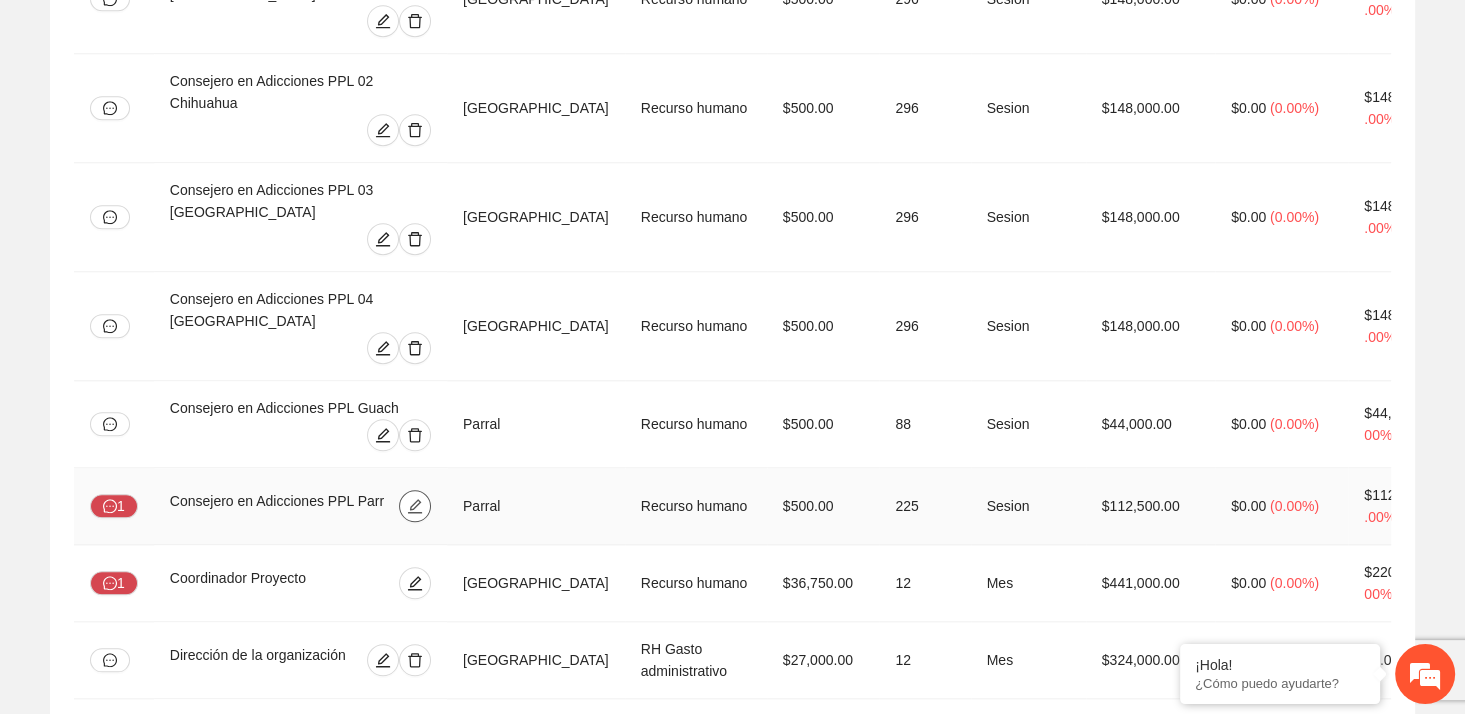 click 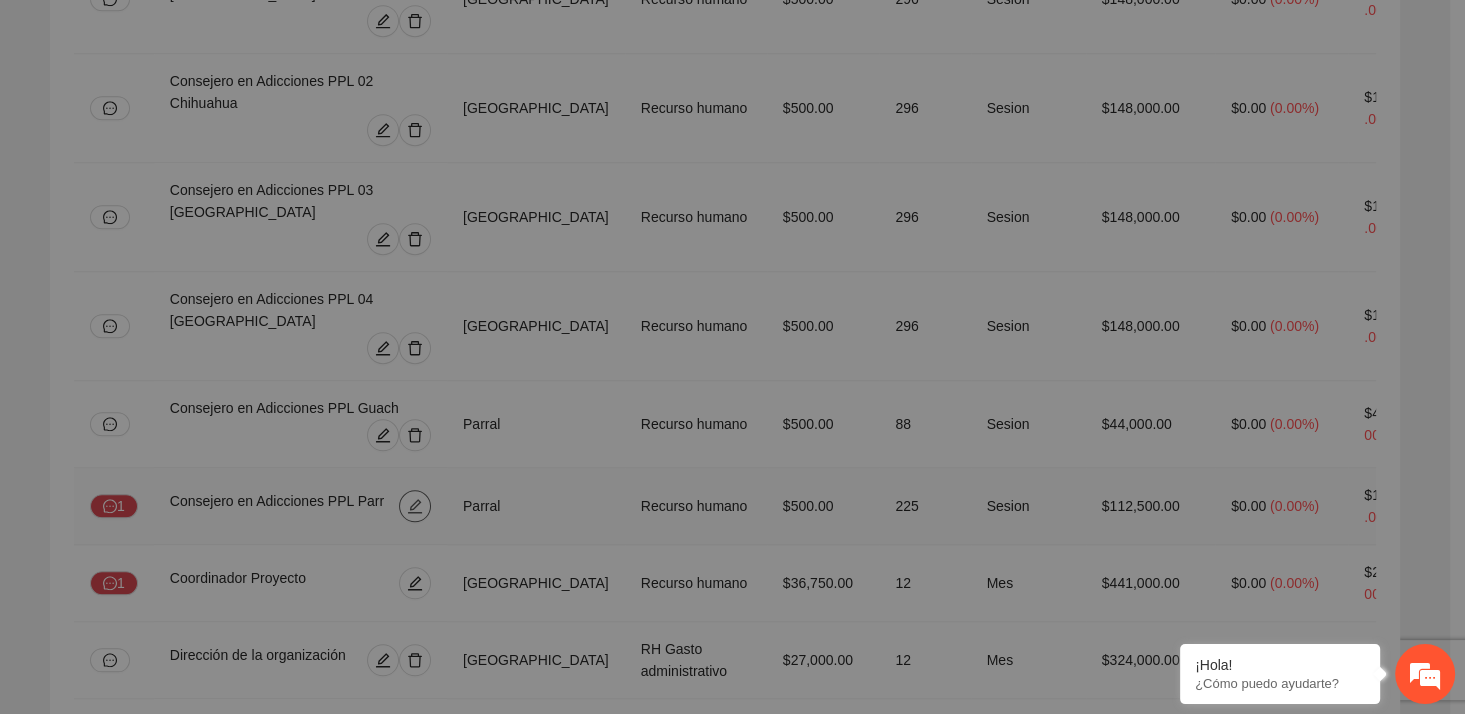 type on "**" 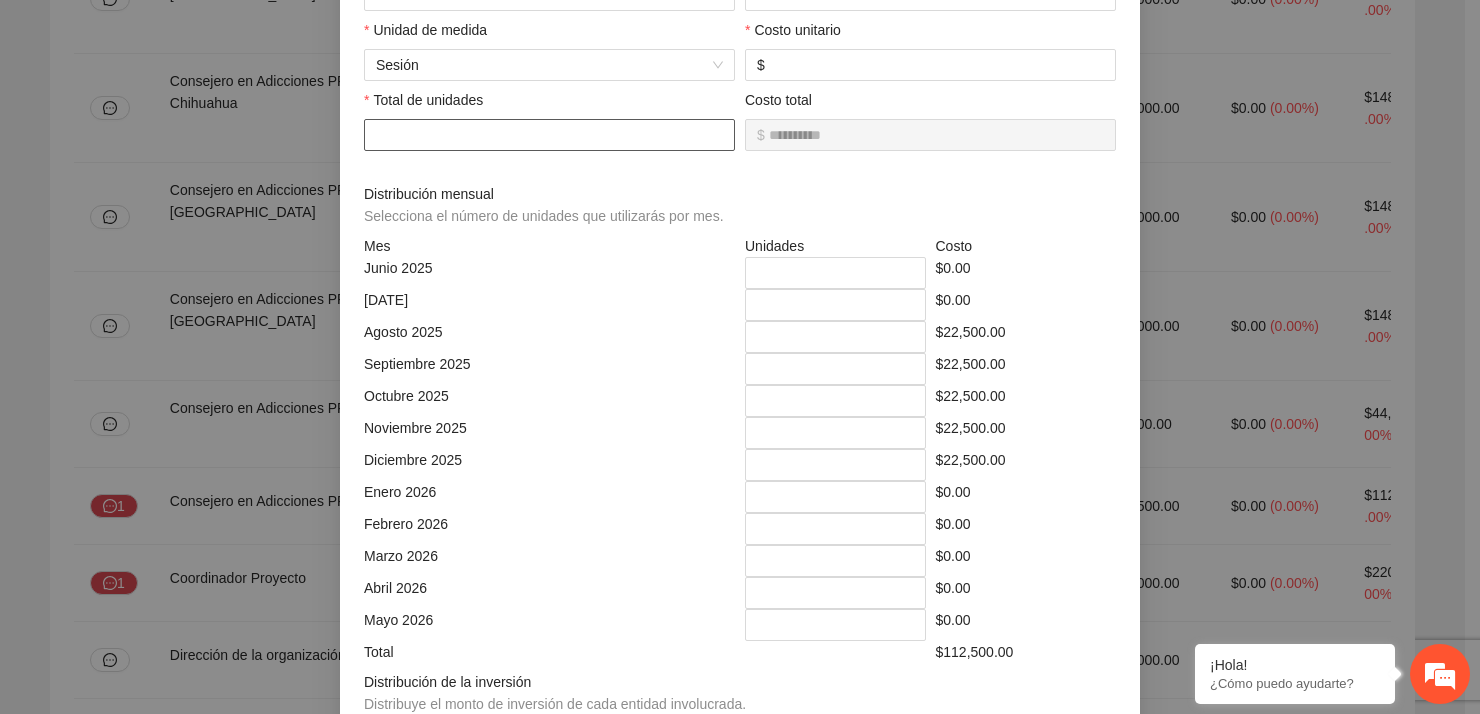 scroll, scrollTop: 100, scrollLeft: 0, axis: vertical 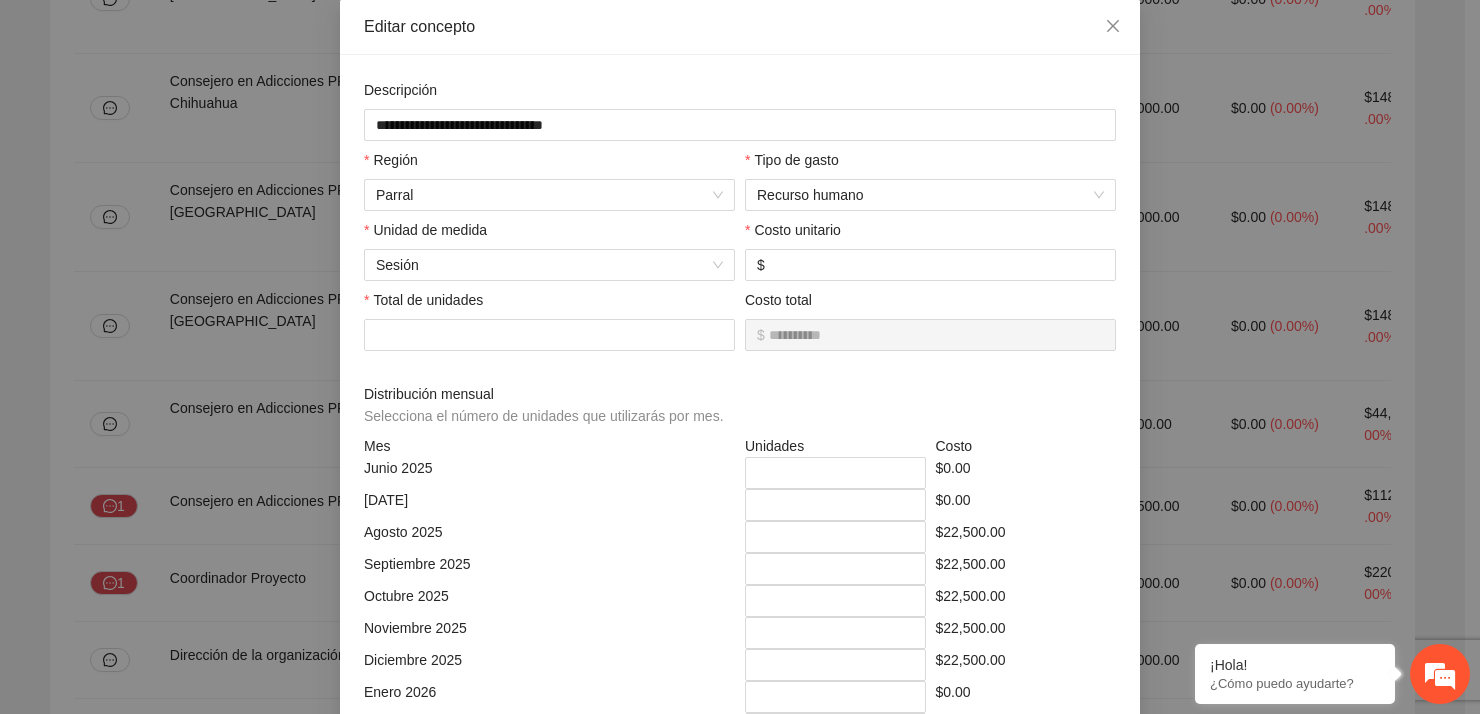 click on "**********" at bounding box center [740, 357] 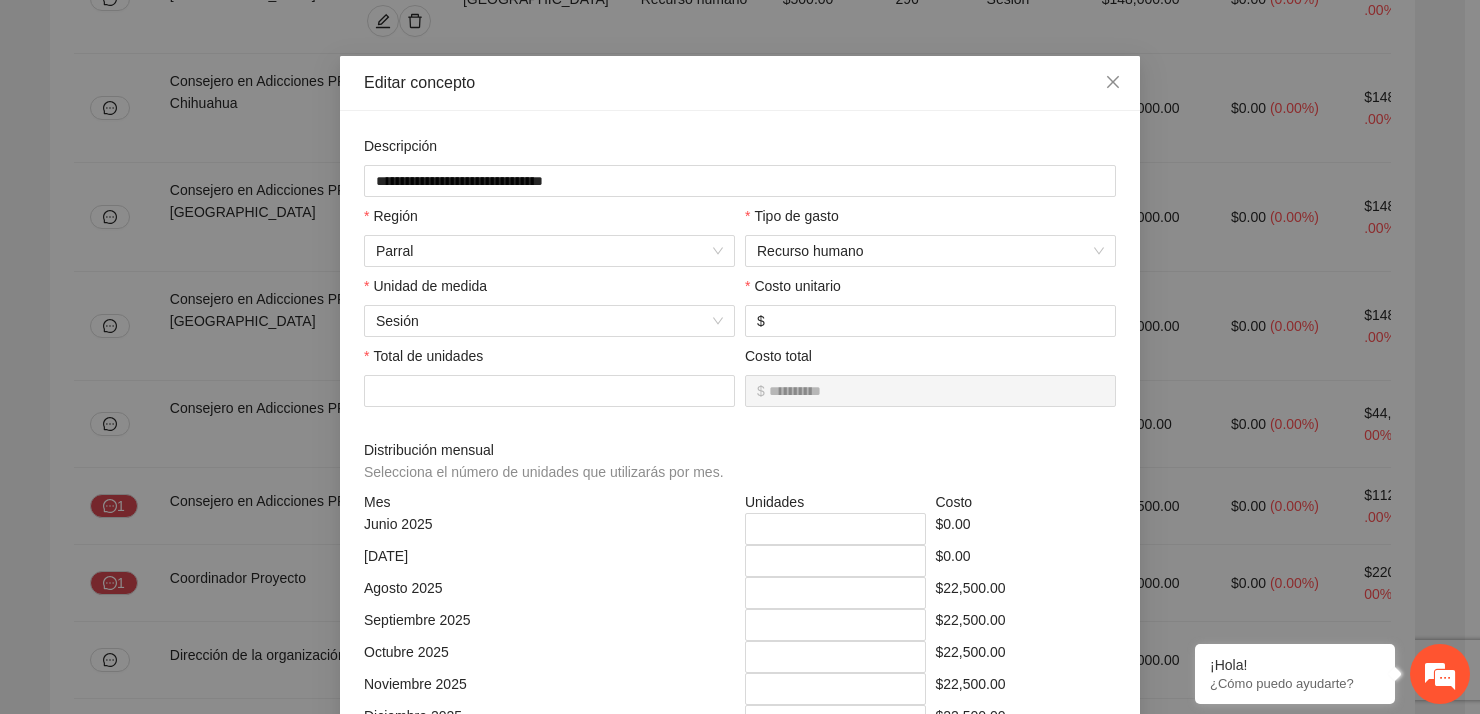 scroll, scrollTop: 0, scrollLeft: 0, axis: both 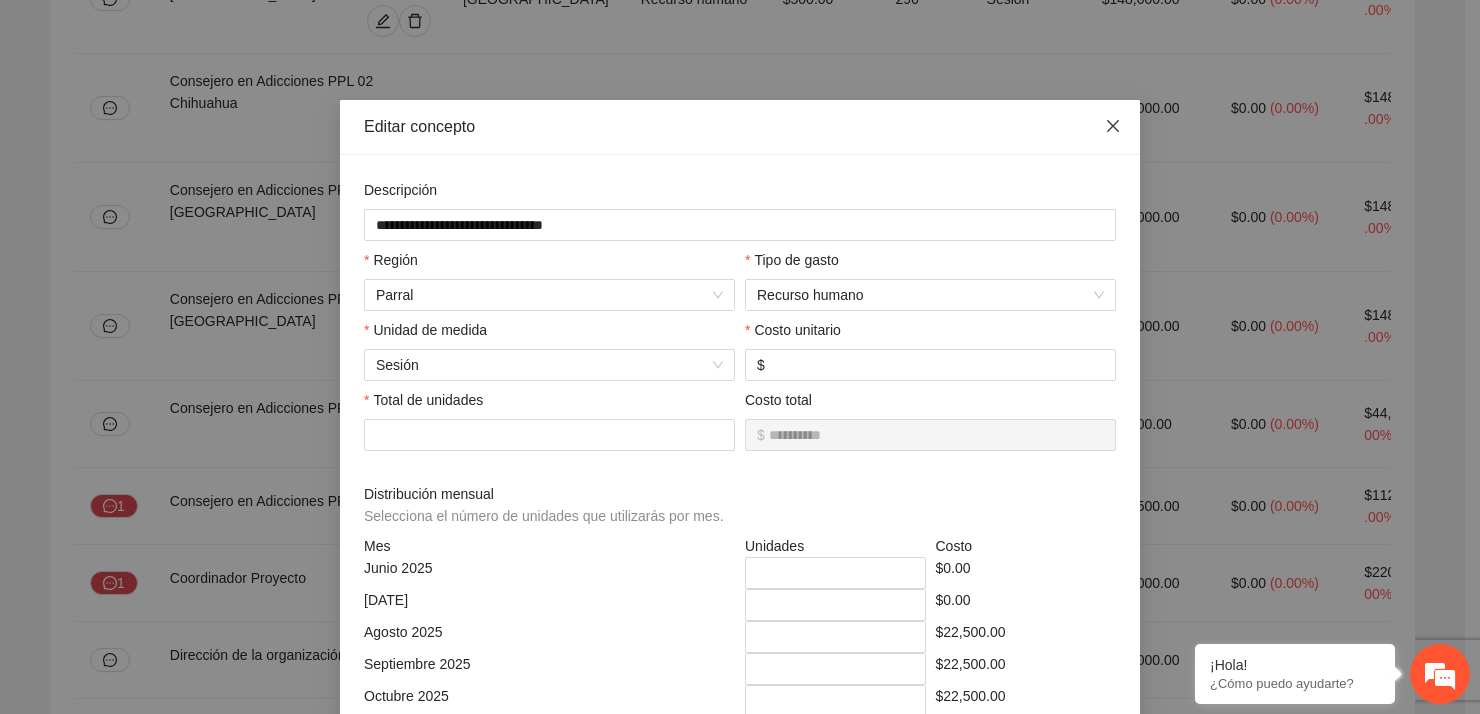click 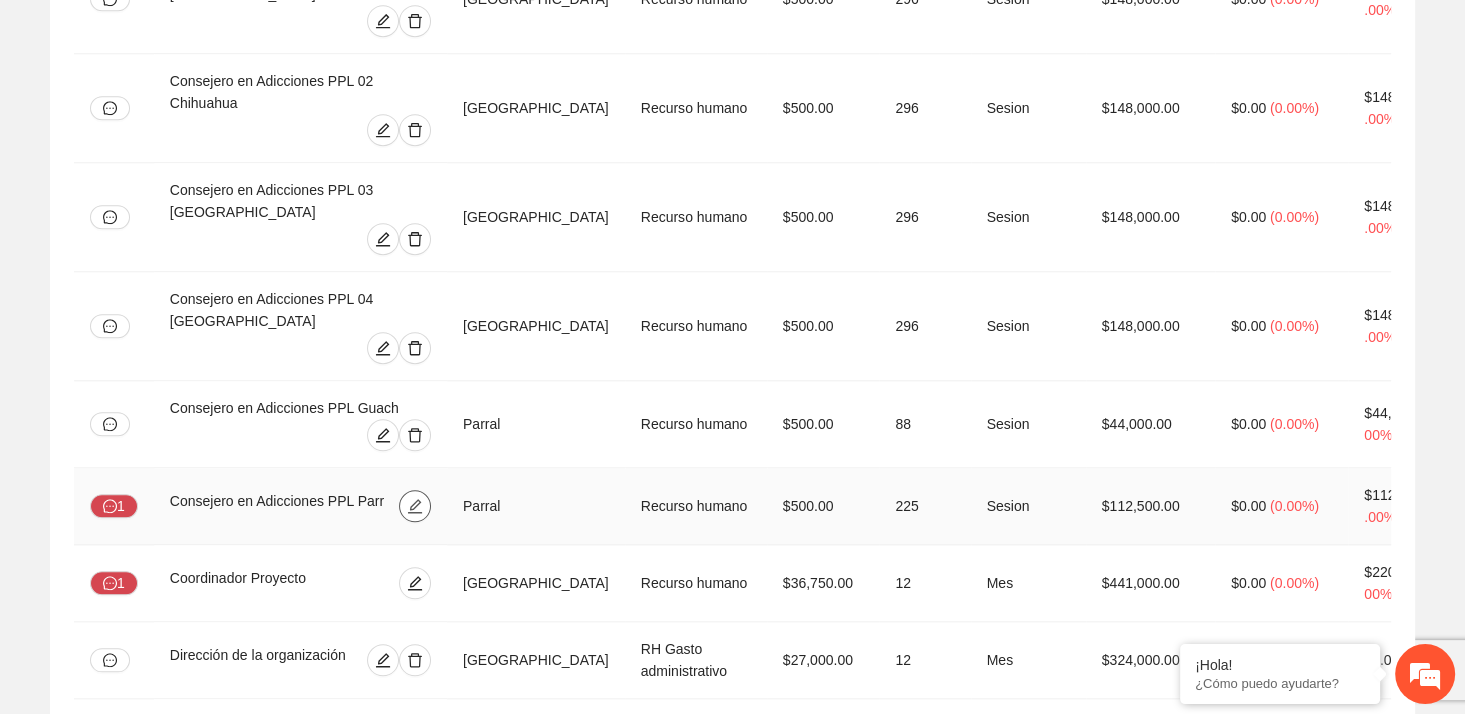 click 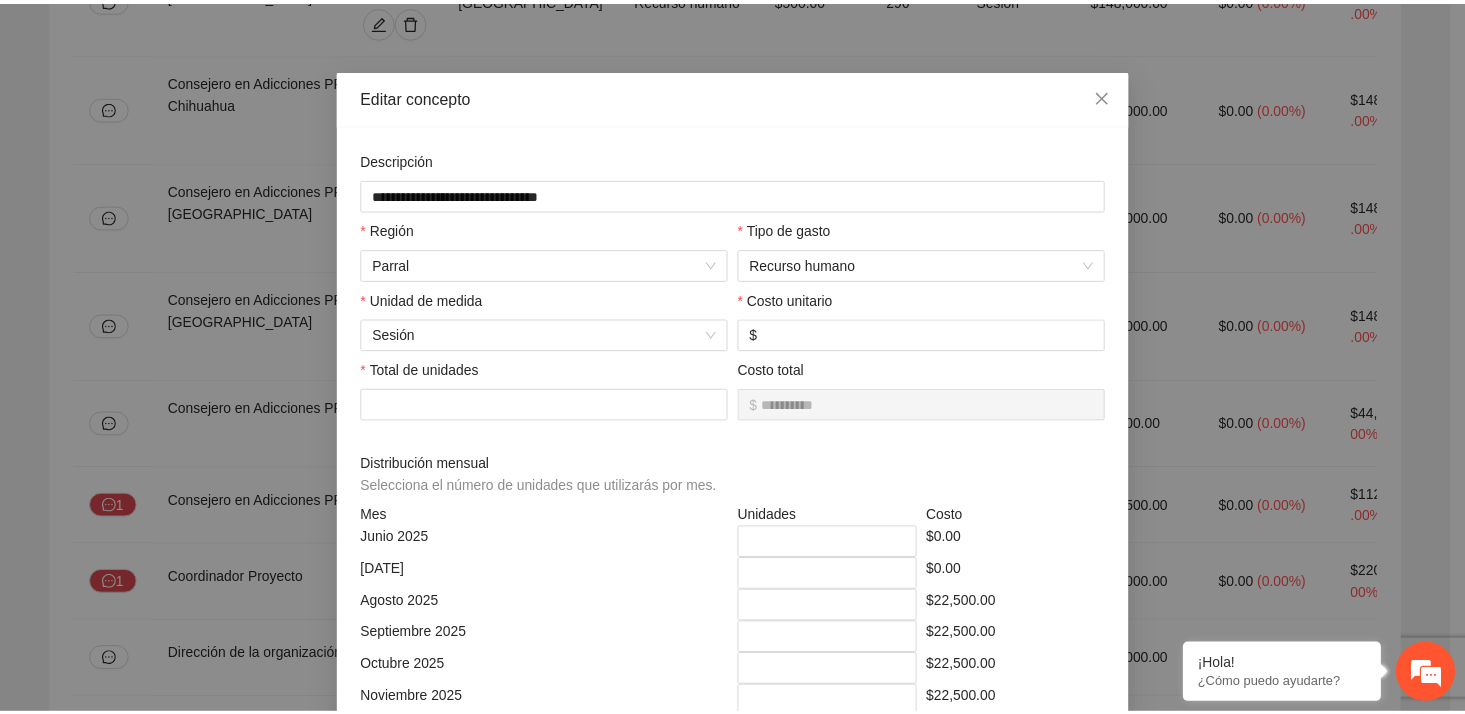 scroll, scrollTop: 0, scrollLeft: 0, axis: both 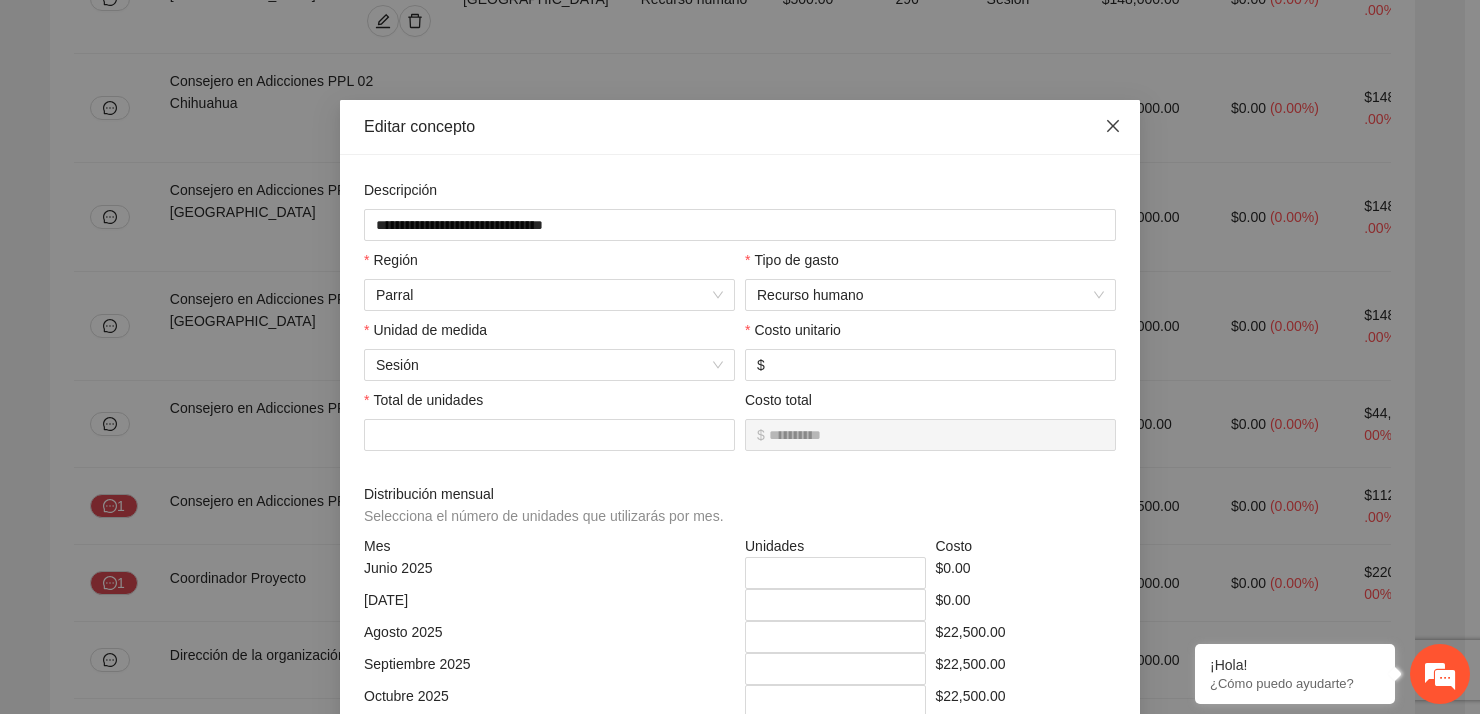 click 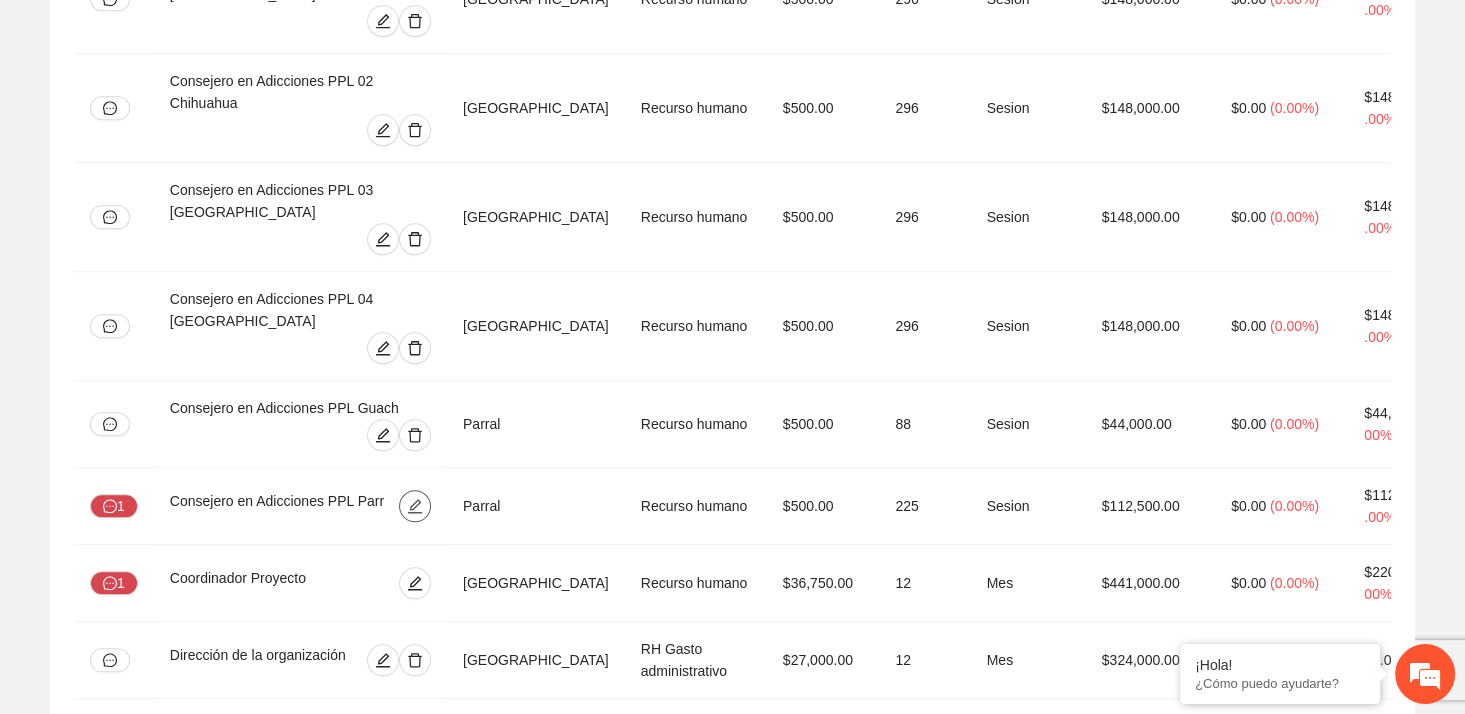 scroll, scrollTop: 2000, scrollLeft: 0, axis: vertical 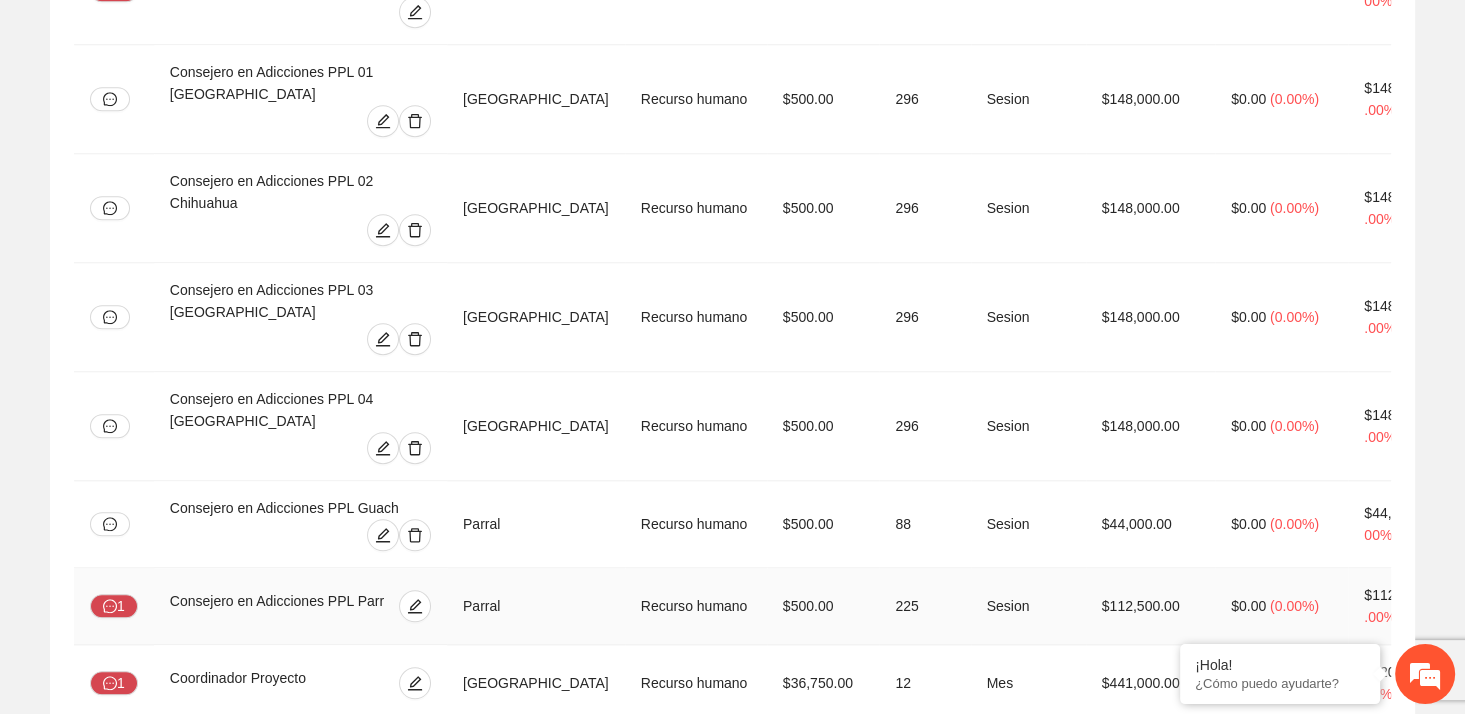 click on "Consejero en Adicciones PPL Parr" at bounding box center [281, 606] 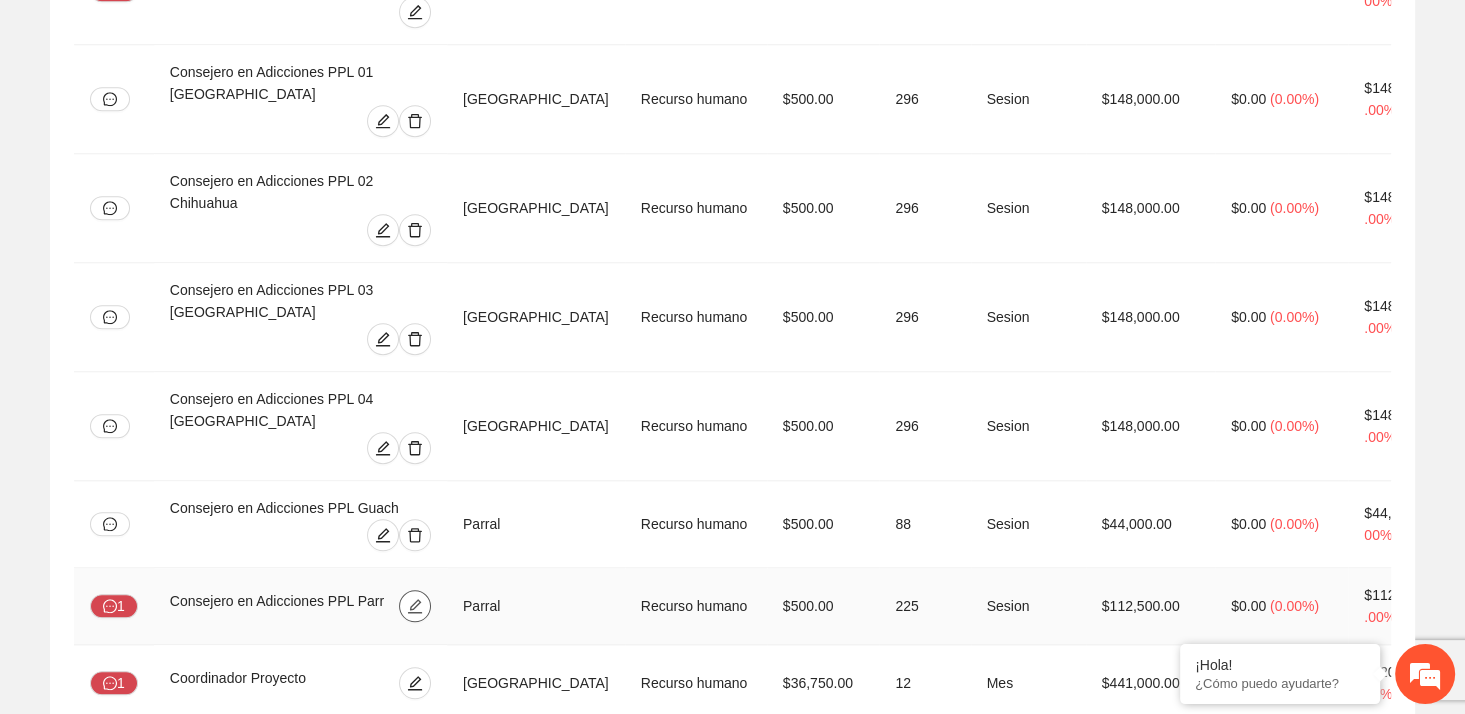click 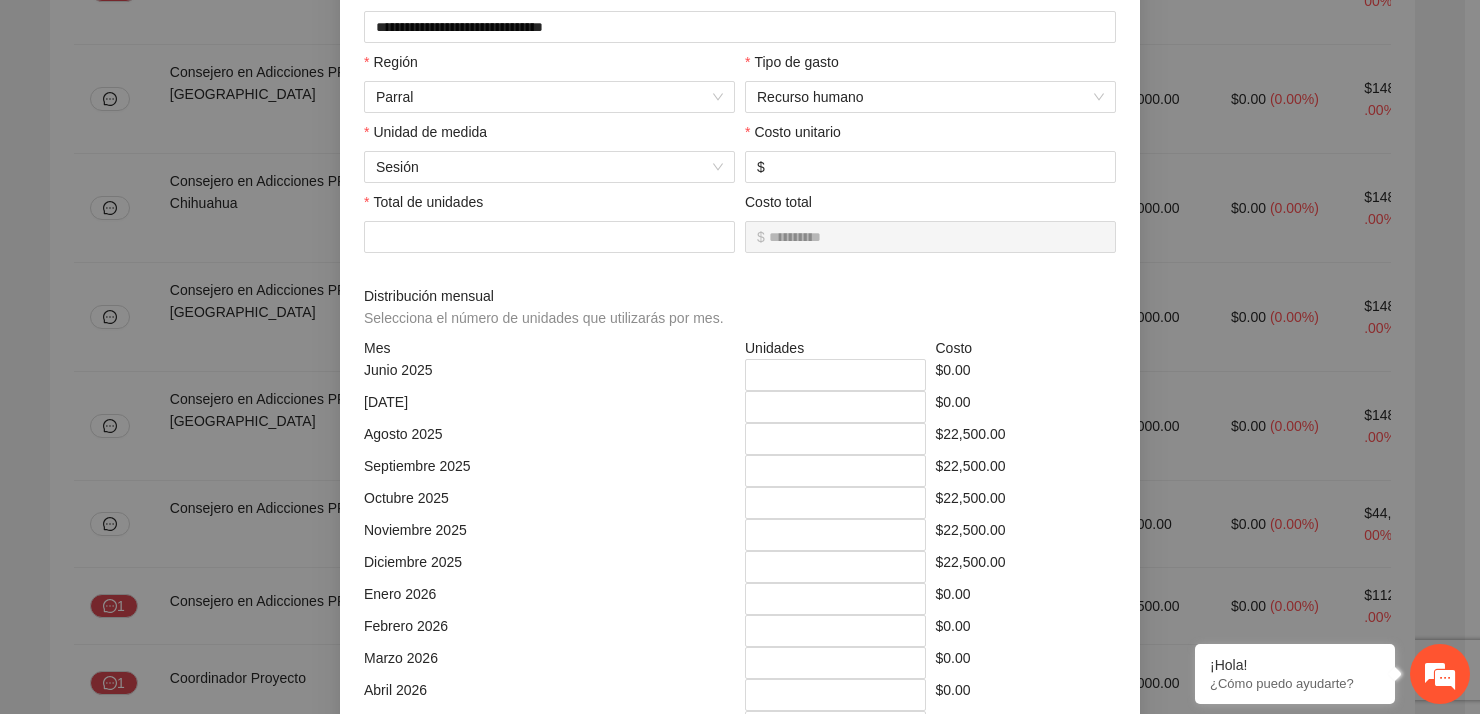 scroll, scrollTop: 100, scrollLeft: 0, axis: vertical 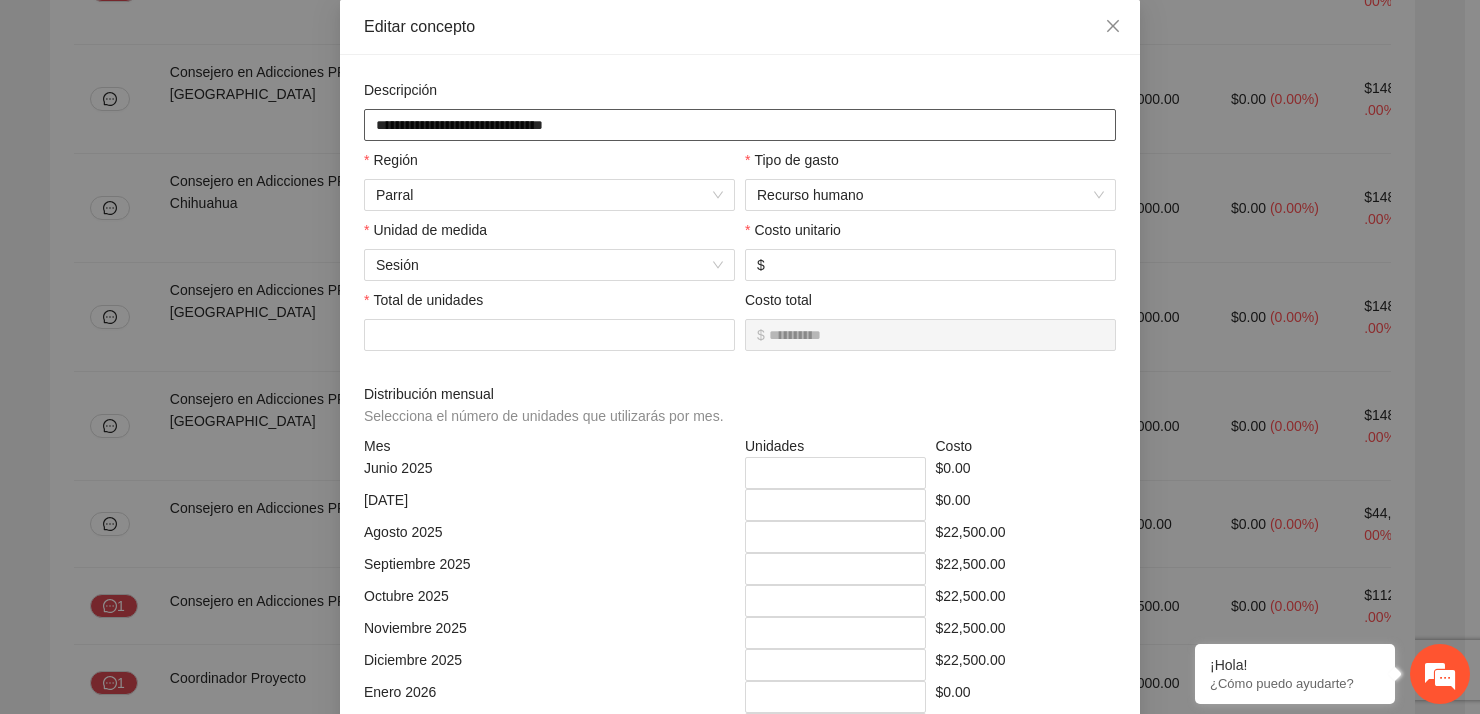 drag, startPoint x: 578, startPoint y: 124, endPoint x: 334, endPoint y: 131, distance: 244.10039 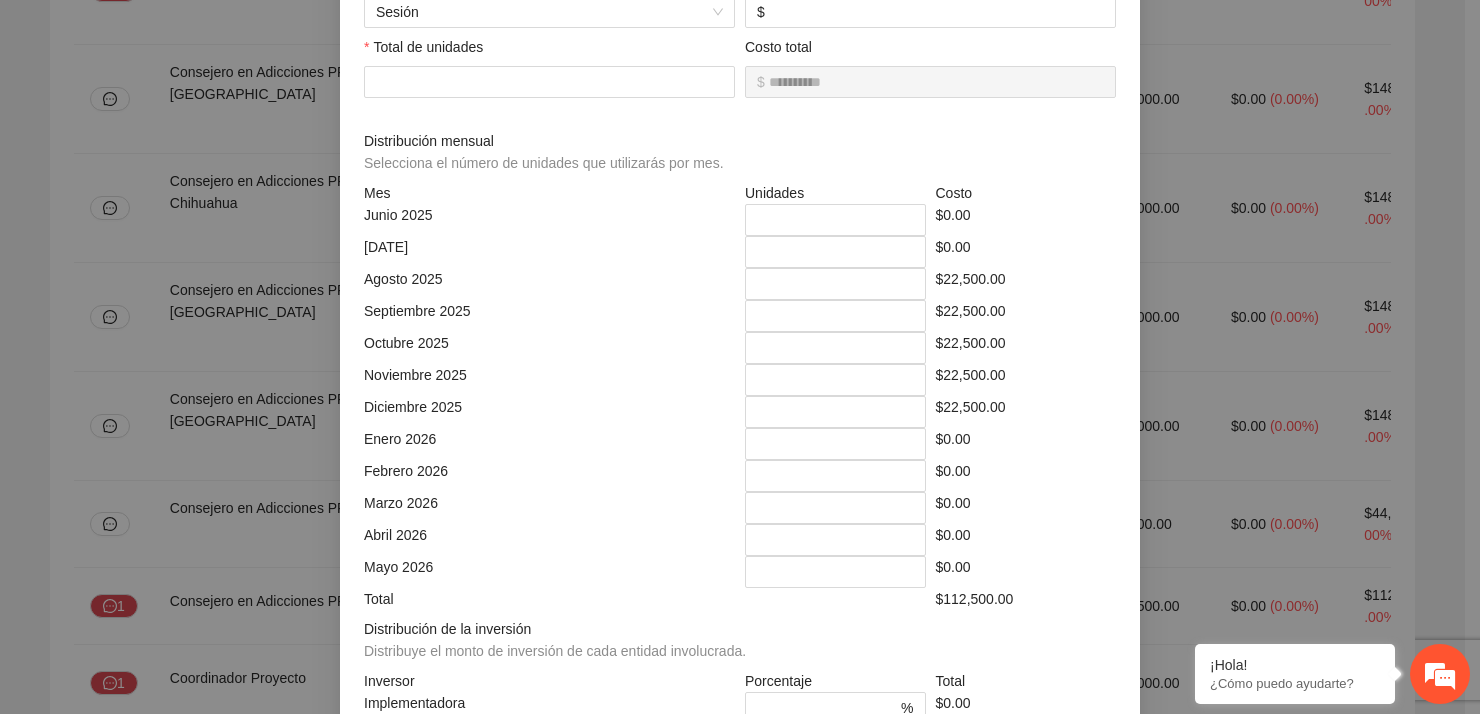 scroll, scrollTop: 400, scrollLeft: 0, axis: vertical 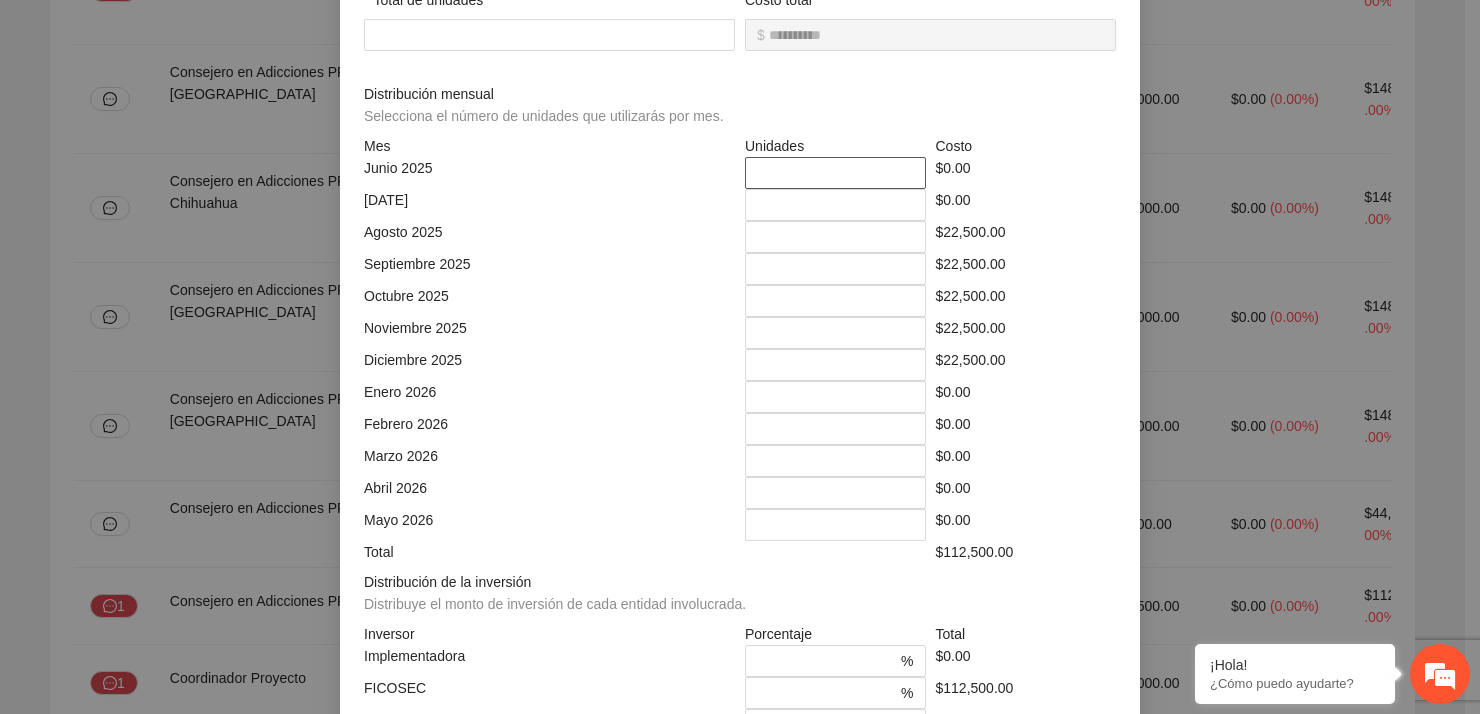 click on "*" at bounding box center (835, 173) 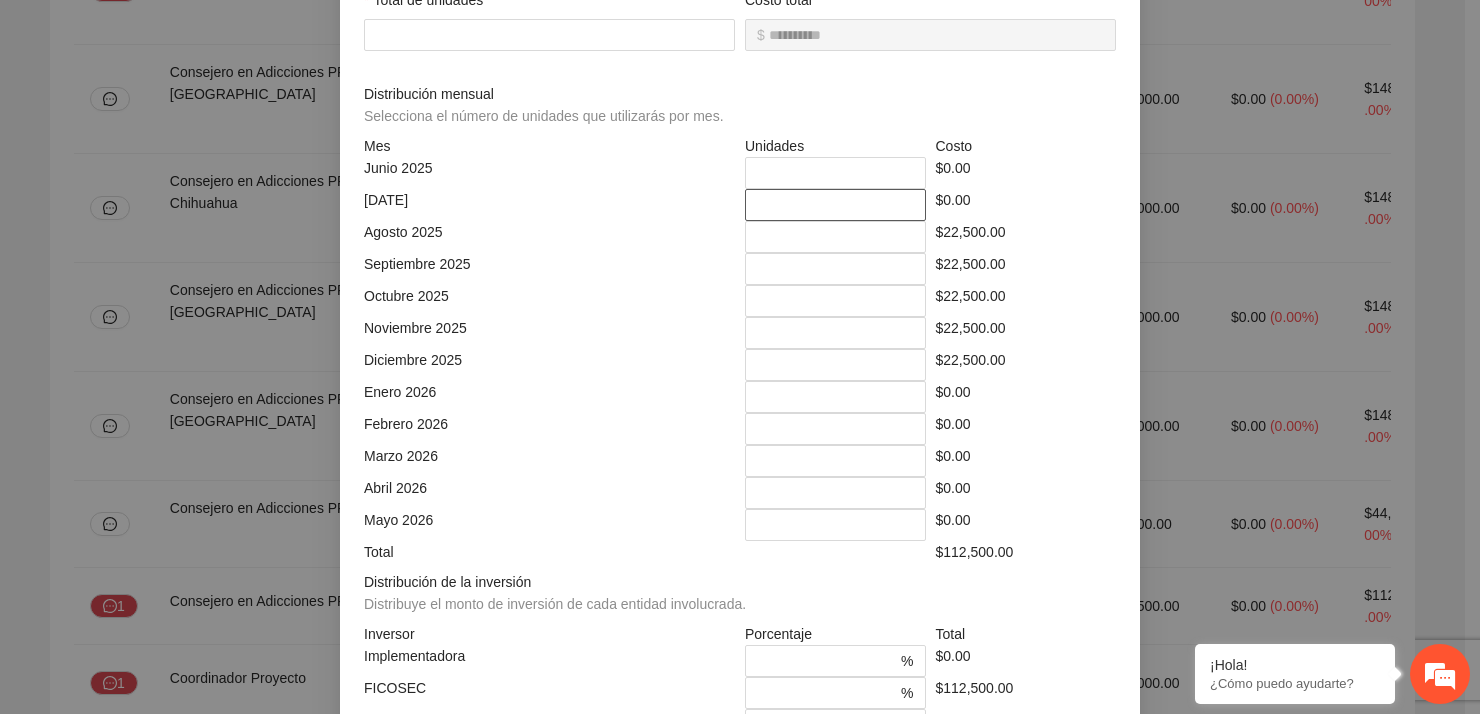 click on "*" at bounding box center [835, 205] 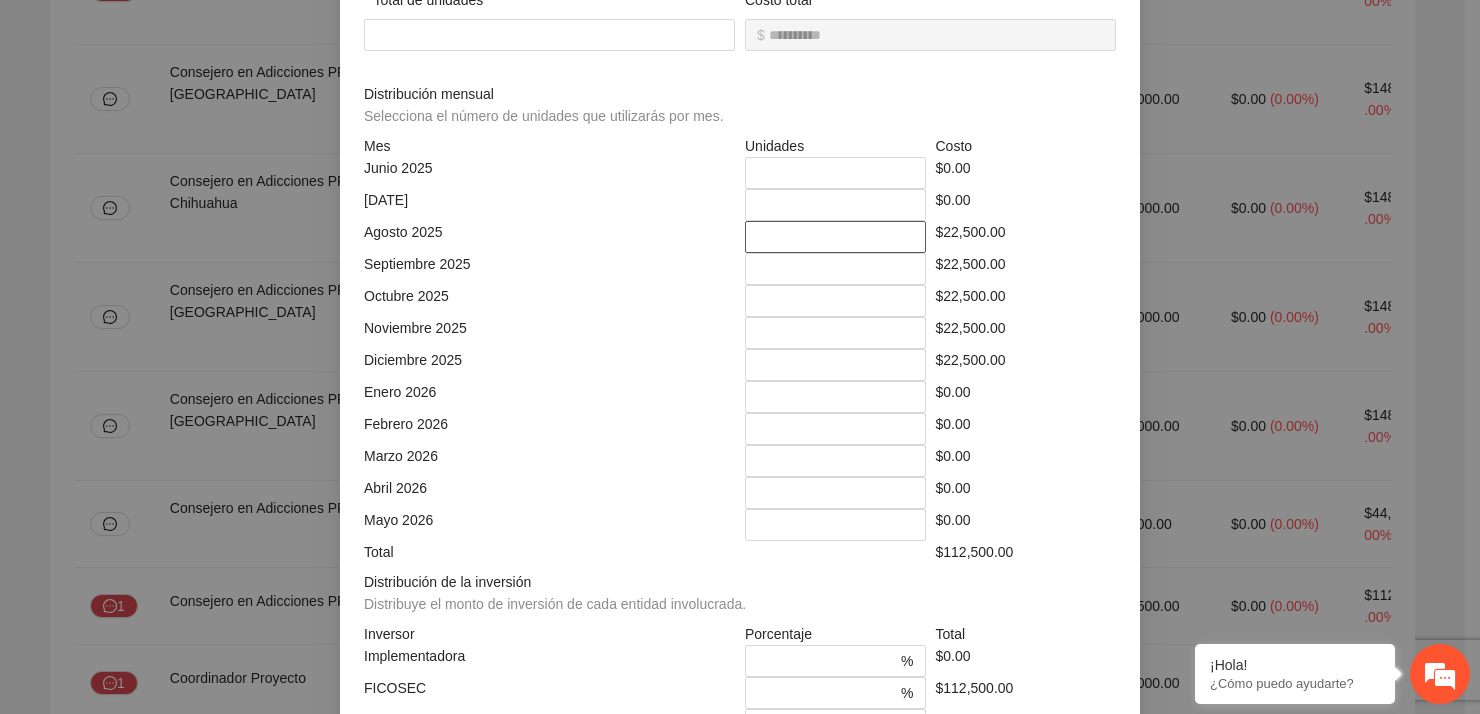 click on "**" at bounding box center (835, 237) 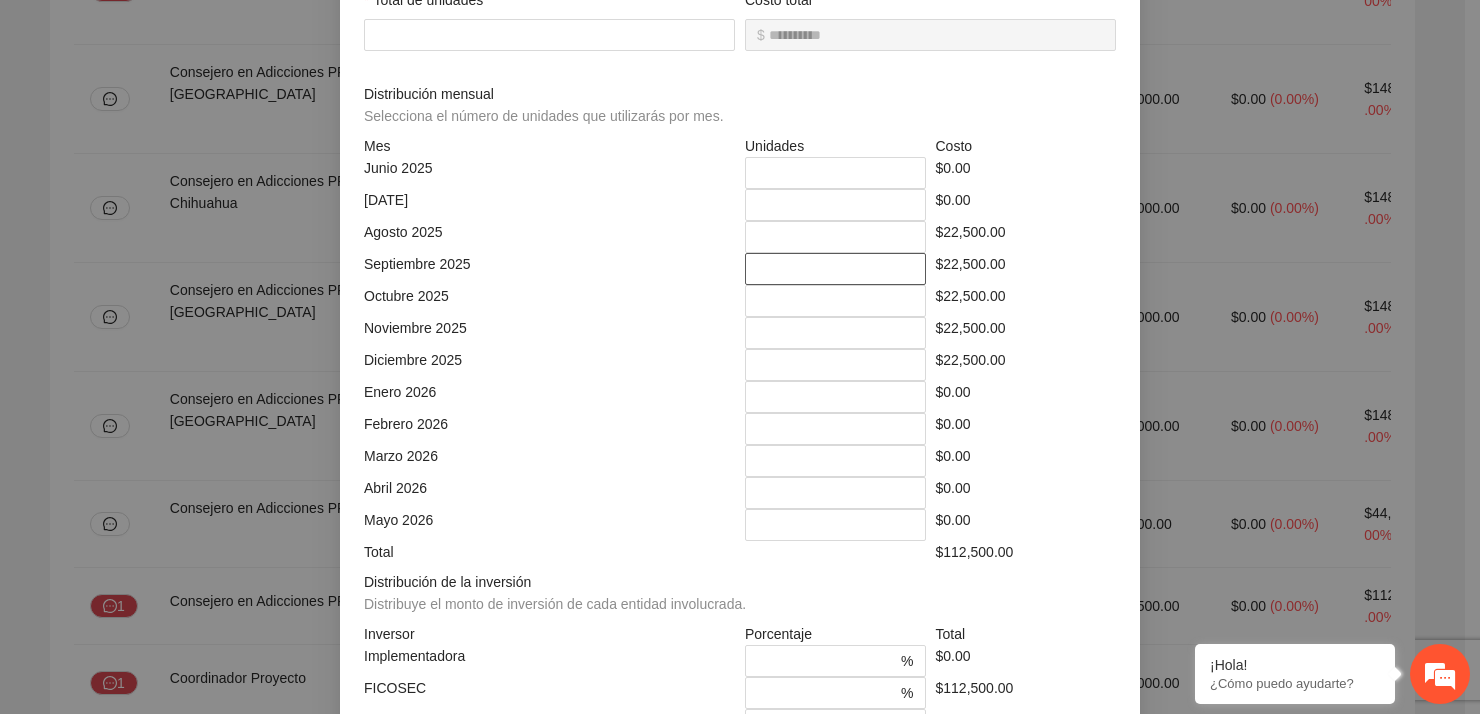click on "**" at bounding box center (835, 269) 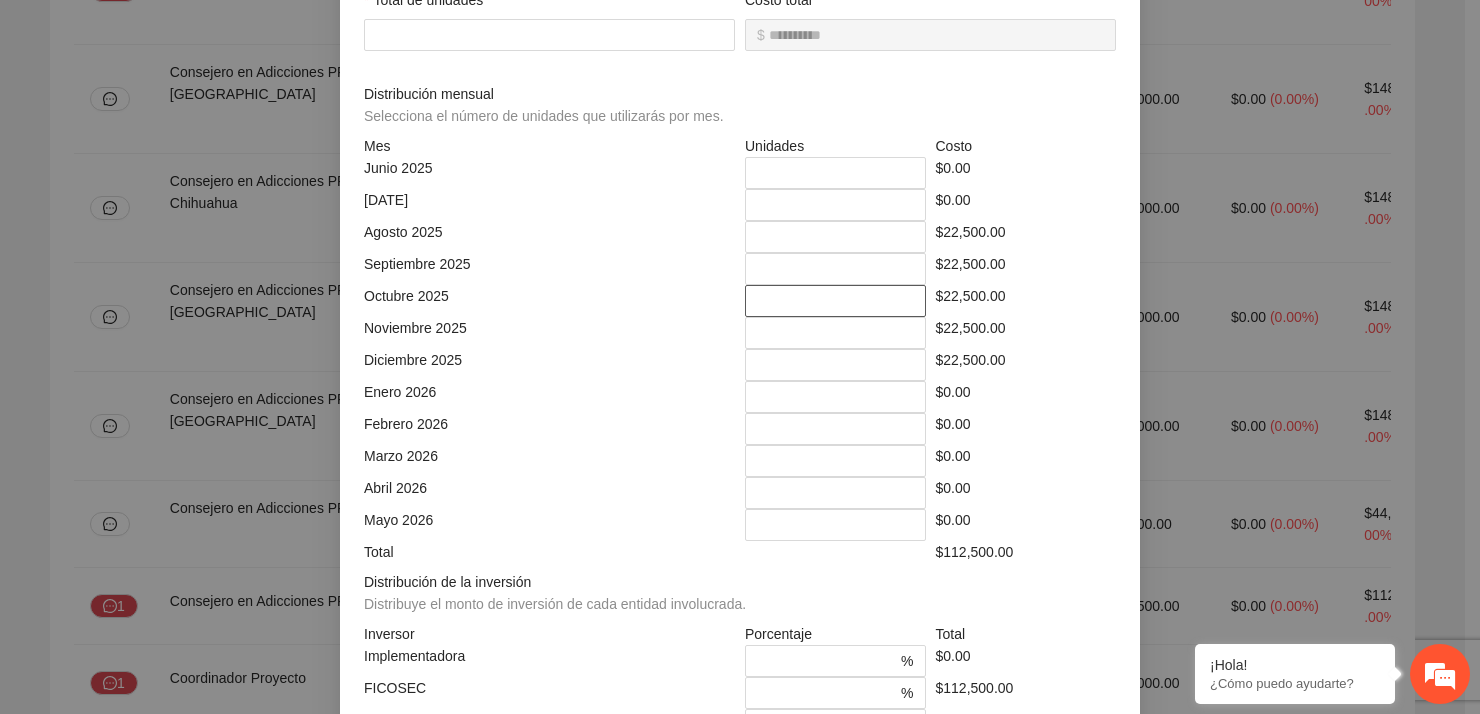 click on "**" at bounding box center [835, 301] 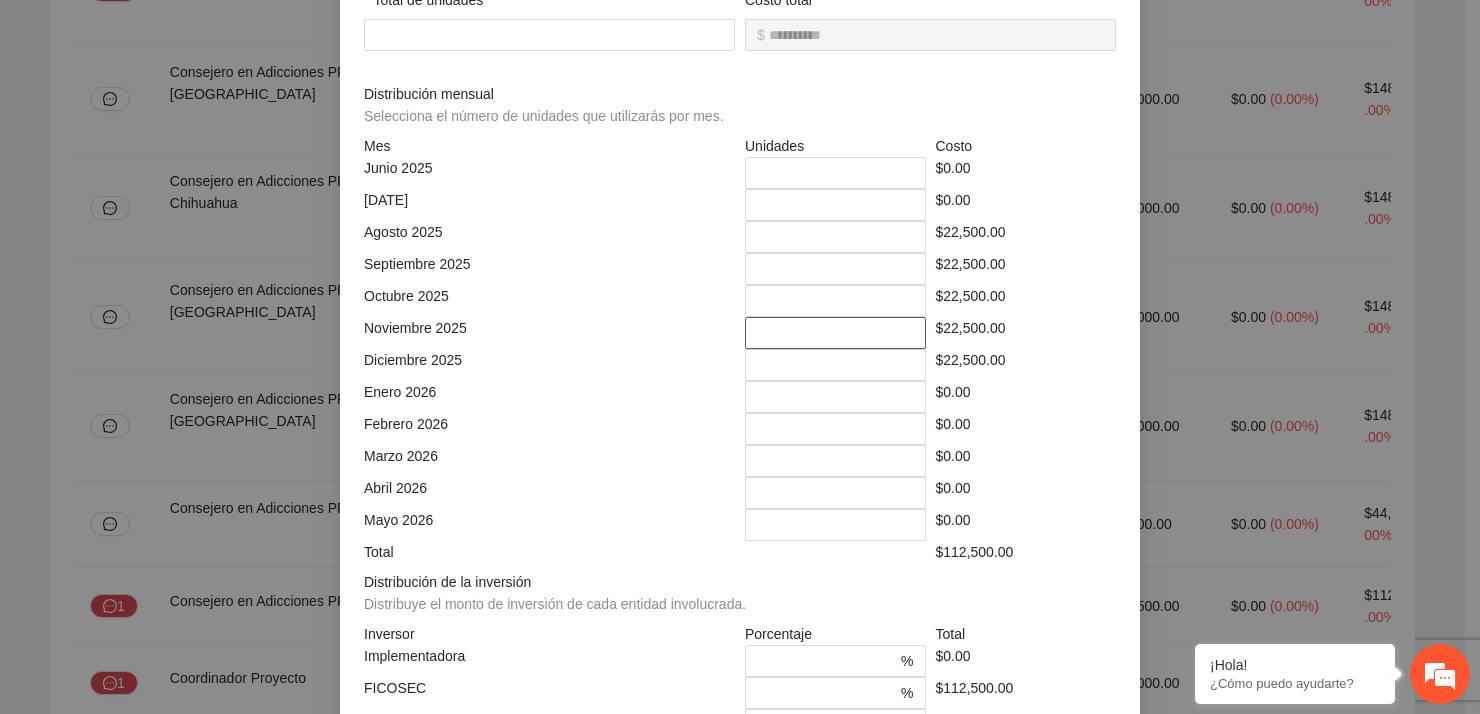 click on "**" at bounding box center [835, 333] 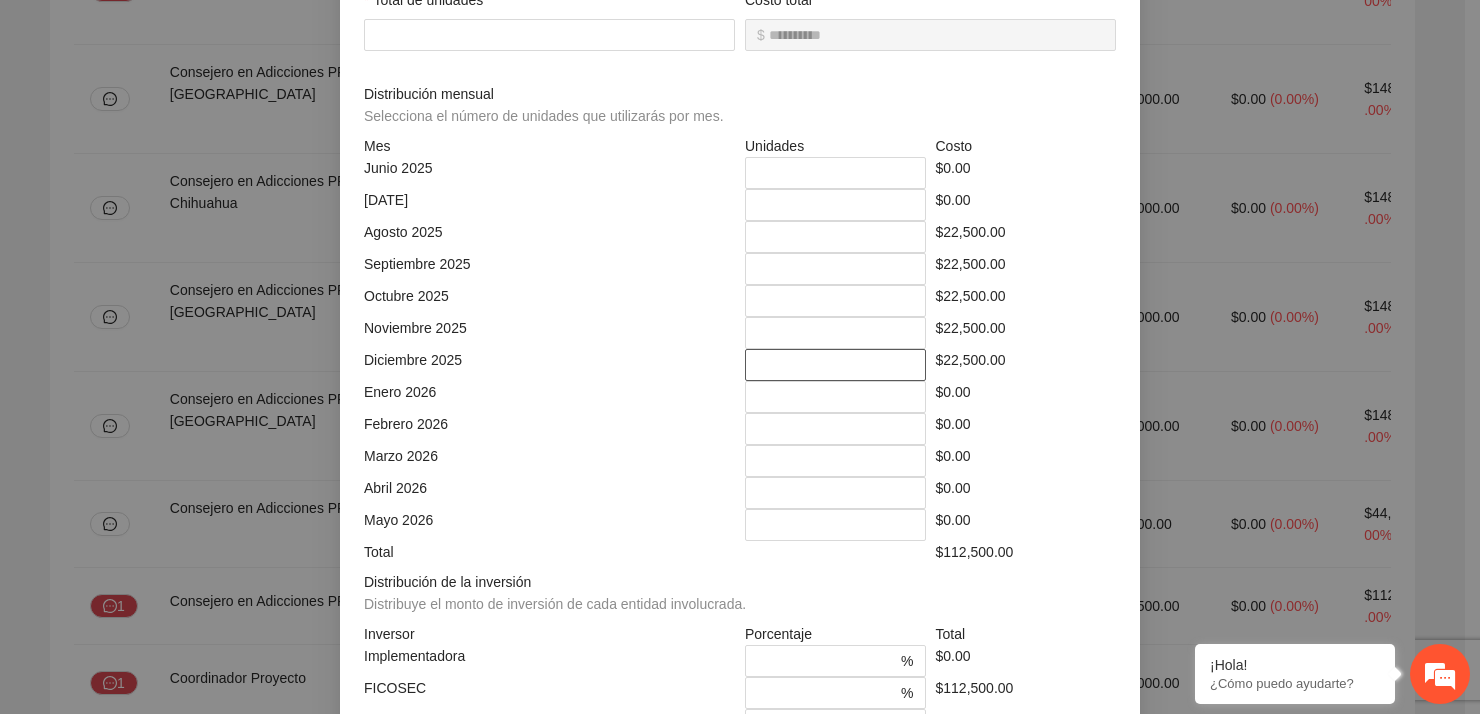 click on "**" at bounding box center [835, 365] 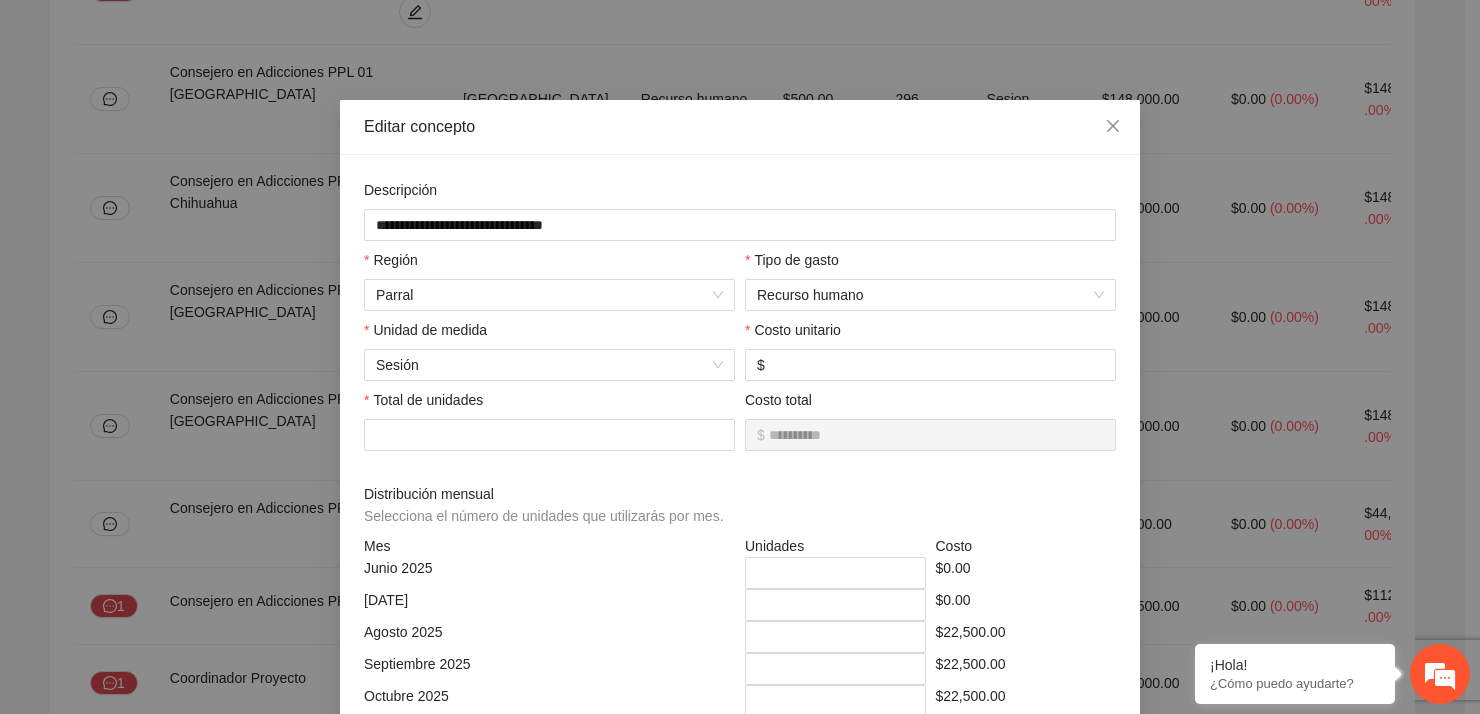 scroll, scrollTop: 400, scrollLeft: 0, axis: vertical 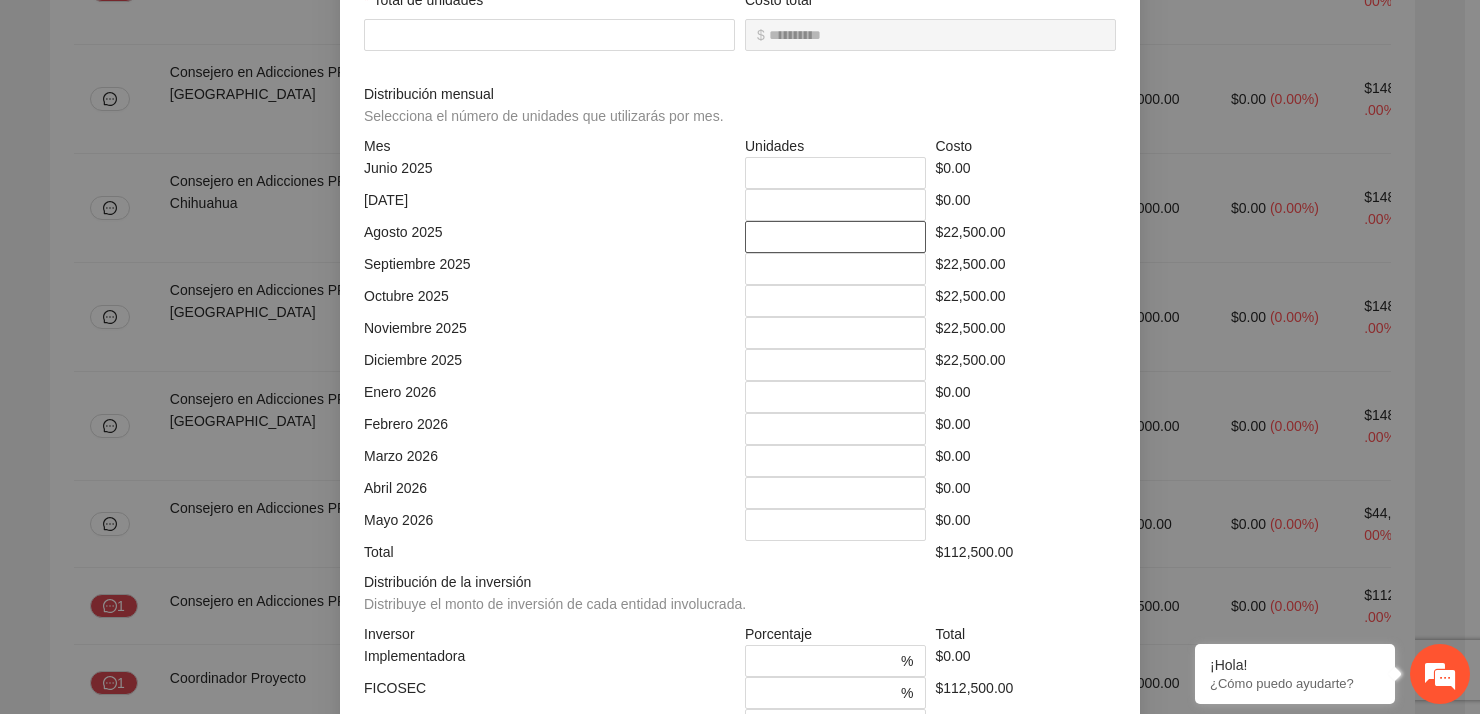 click on "**" at bounding box center [835, 237] 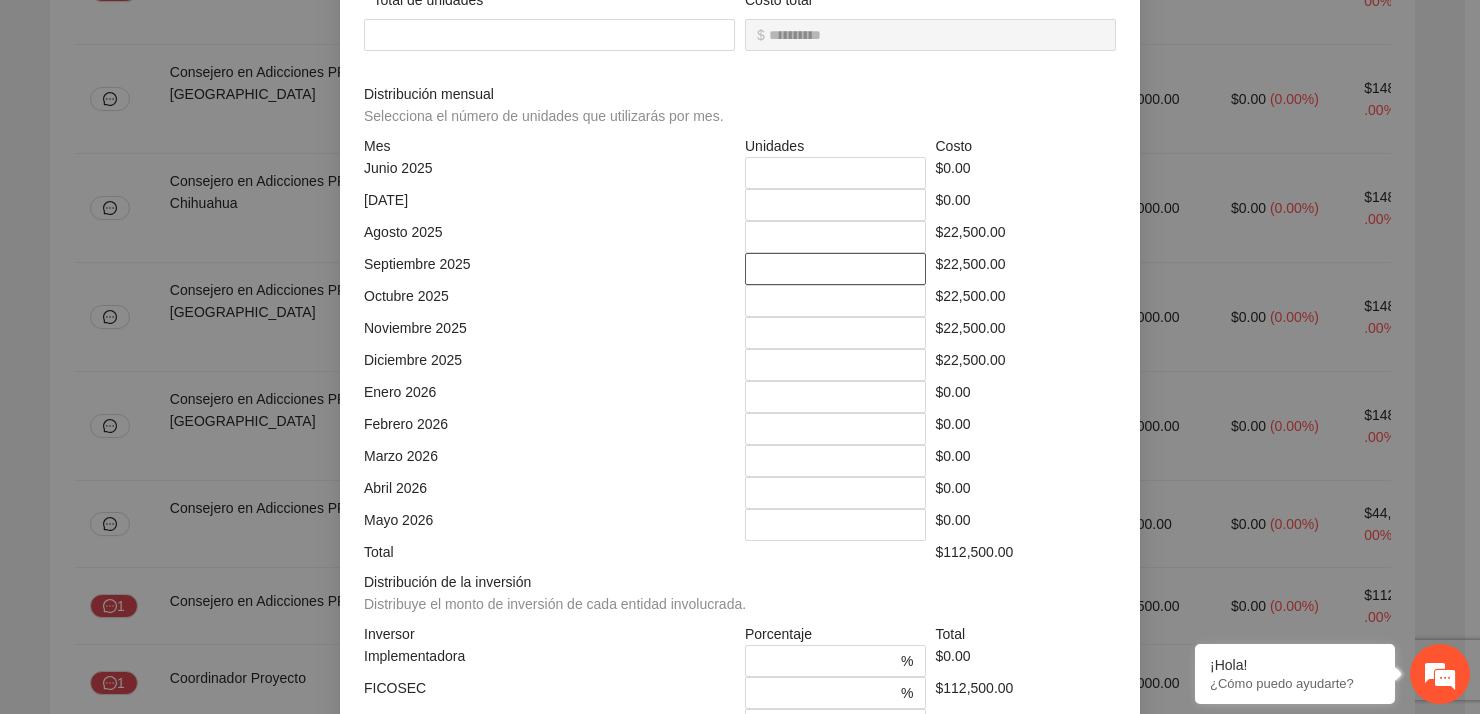 click on "**" at bounding box center [835, 269] 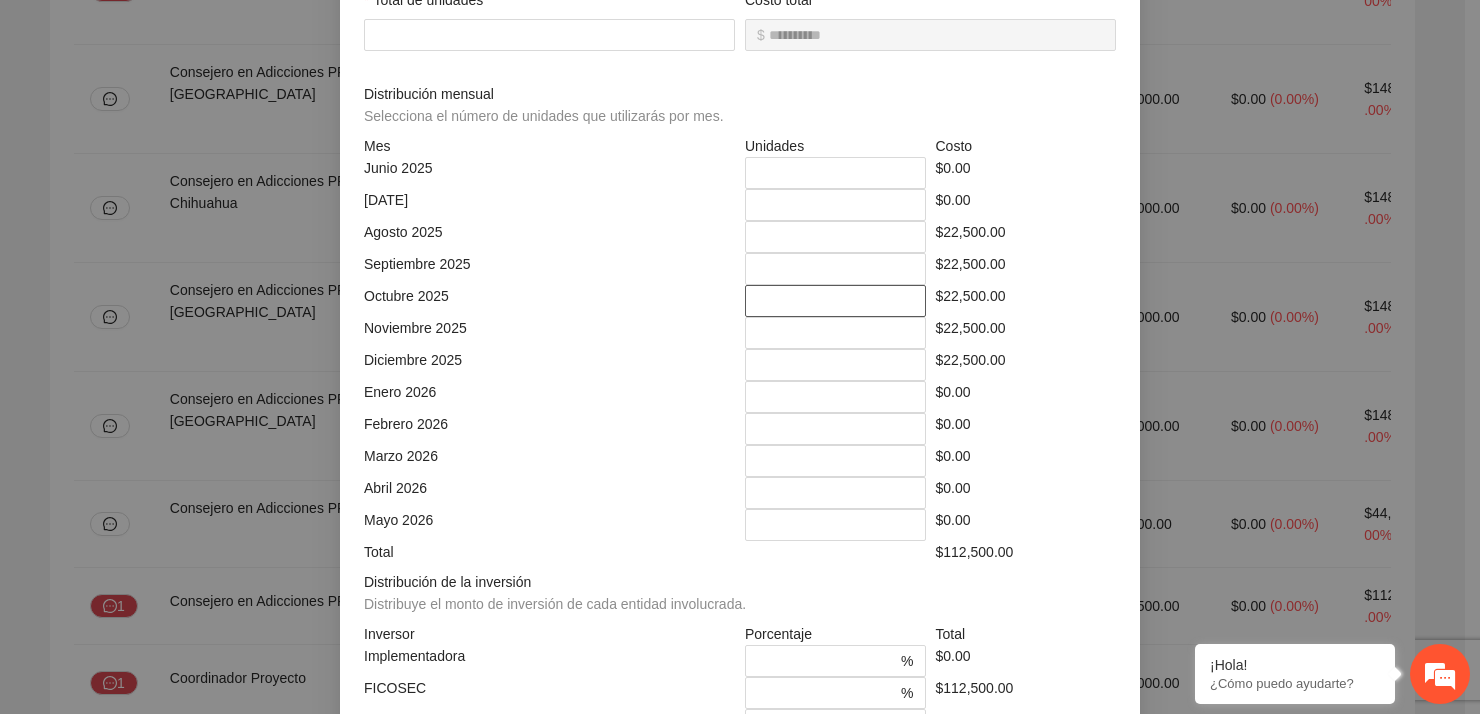 click on "**" at bounding box center [835, 301] 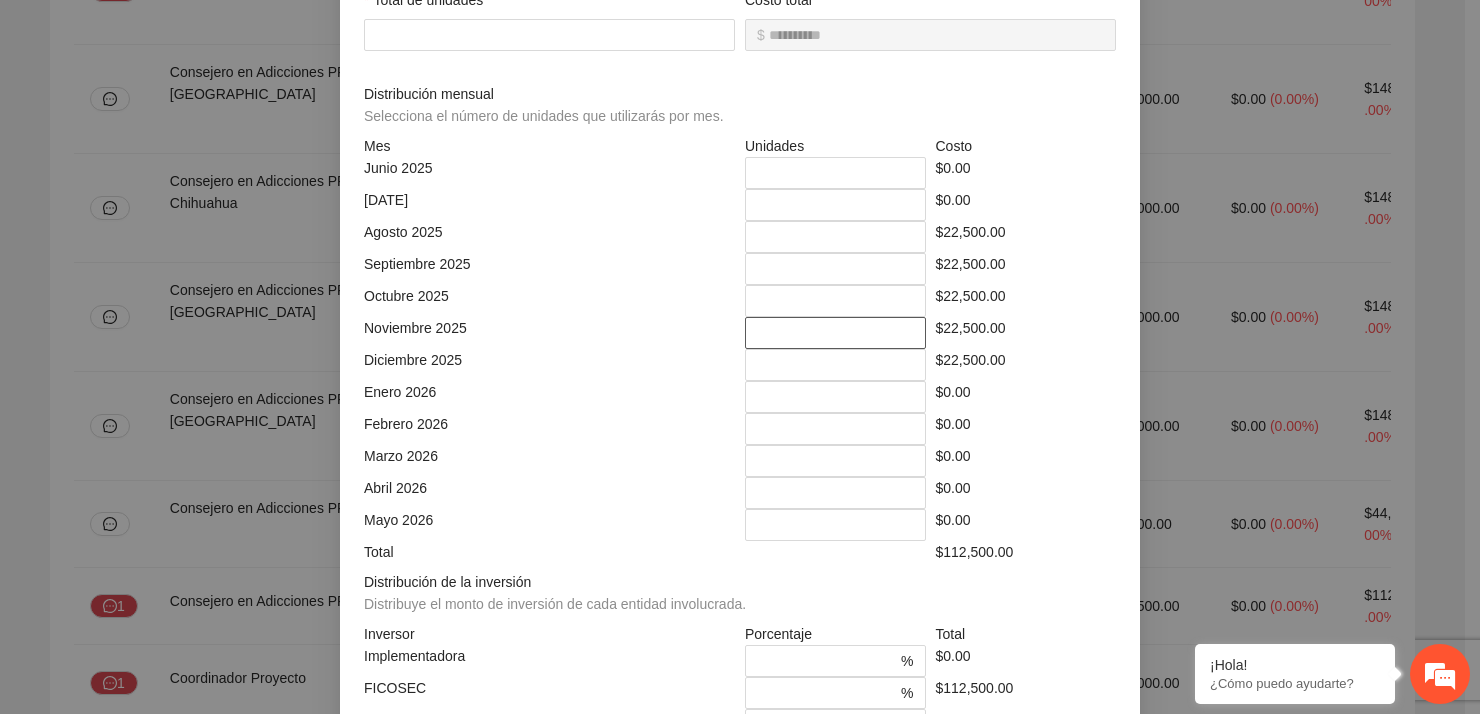 click on "**" at bounding box center (835, 333) 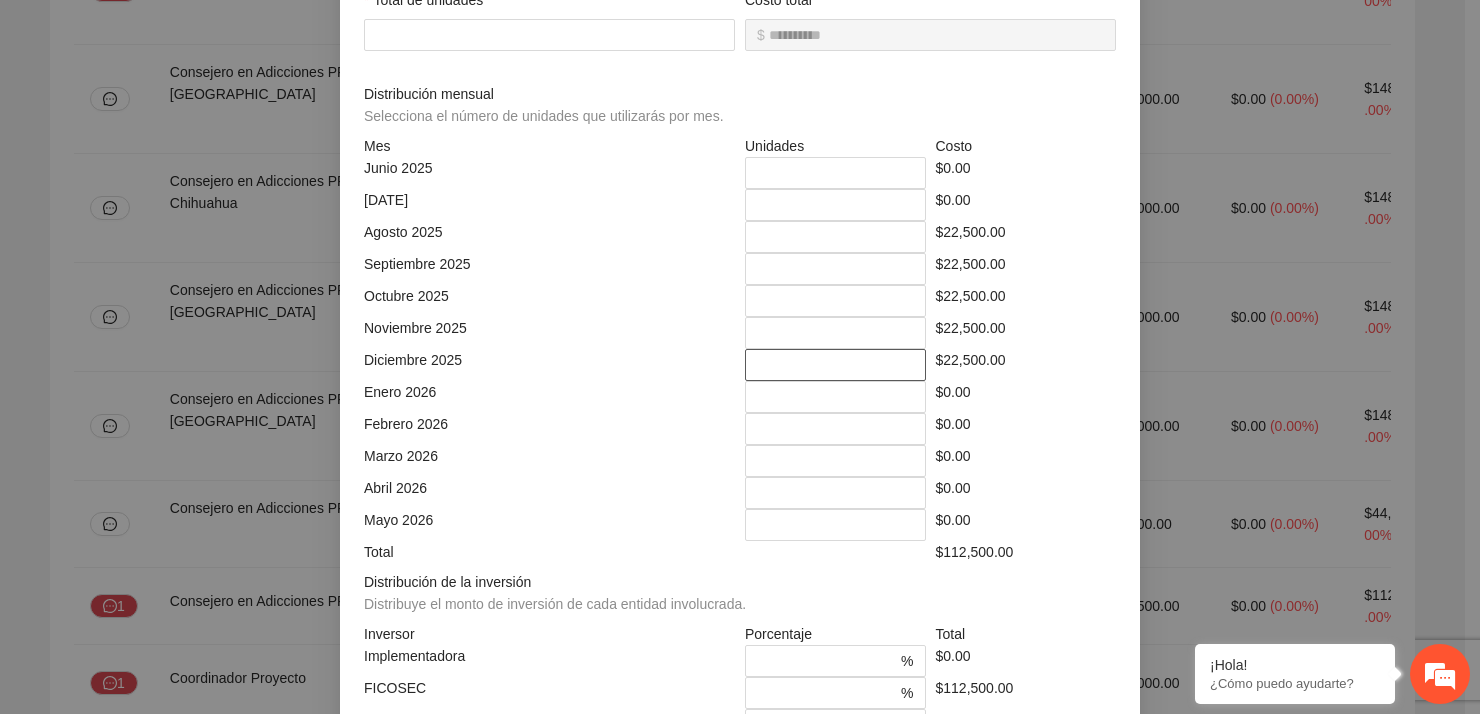 click on "**" at bounding box center (835, 365) 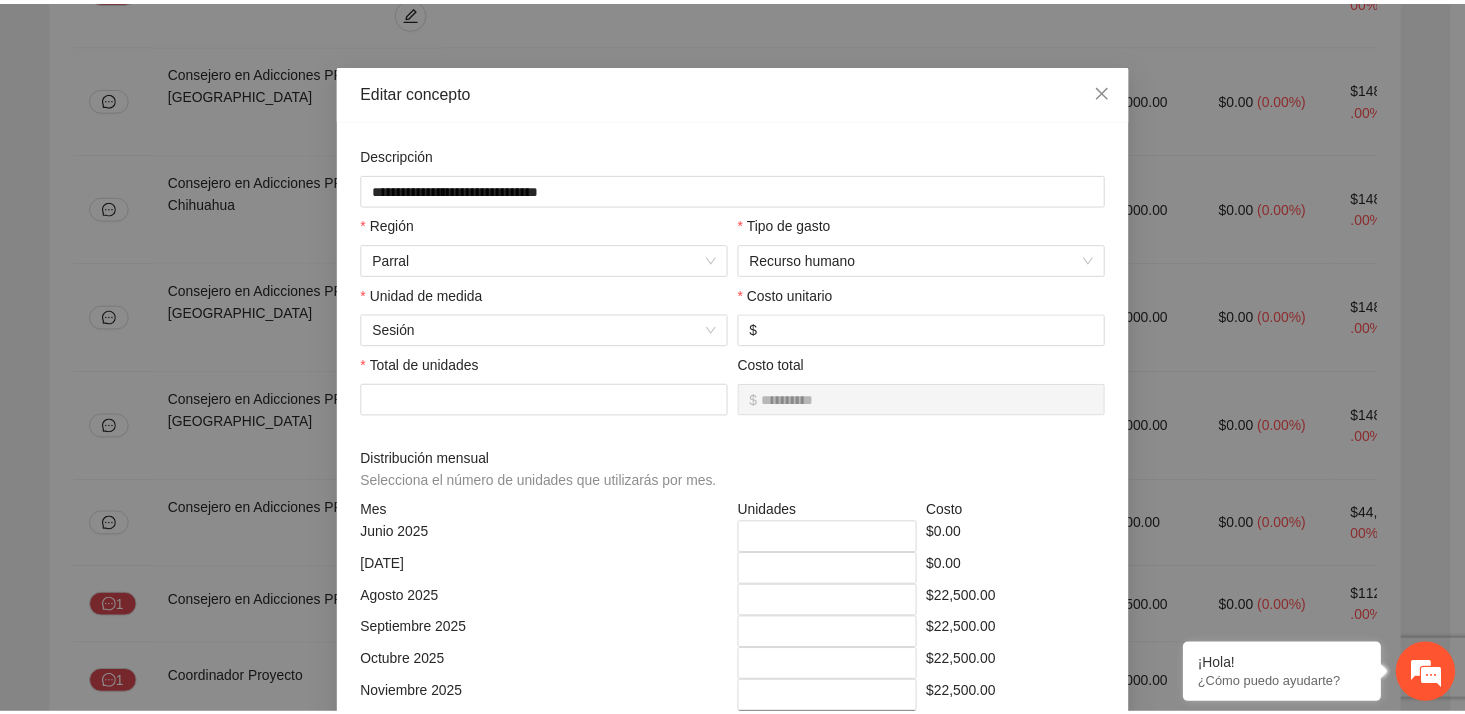 scroll, scrollTop: 0, scrollLeft: 0, axis: both 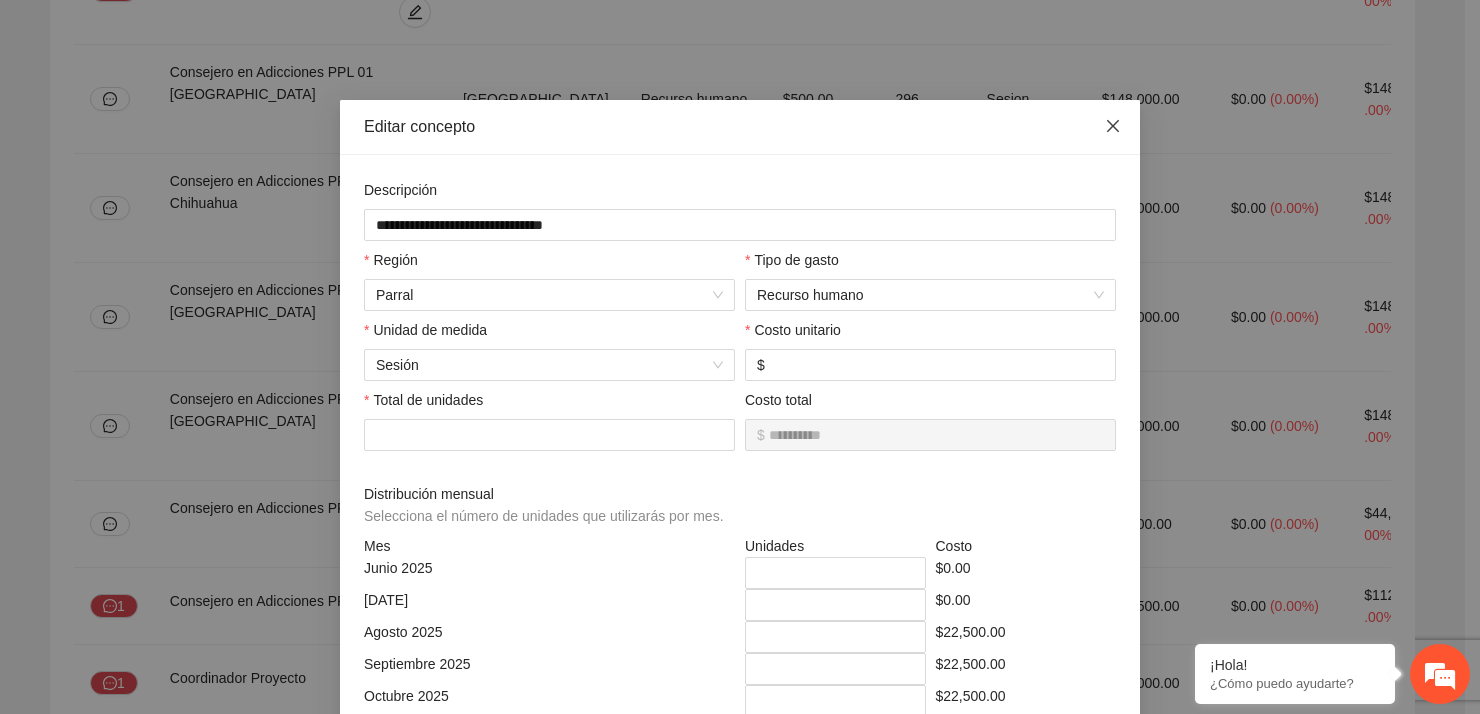 click at bounding box center (1113, 127) 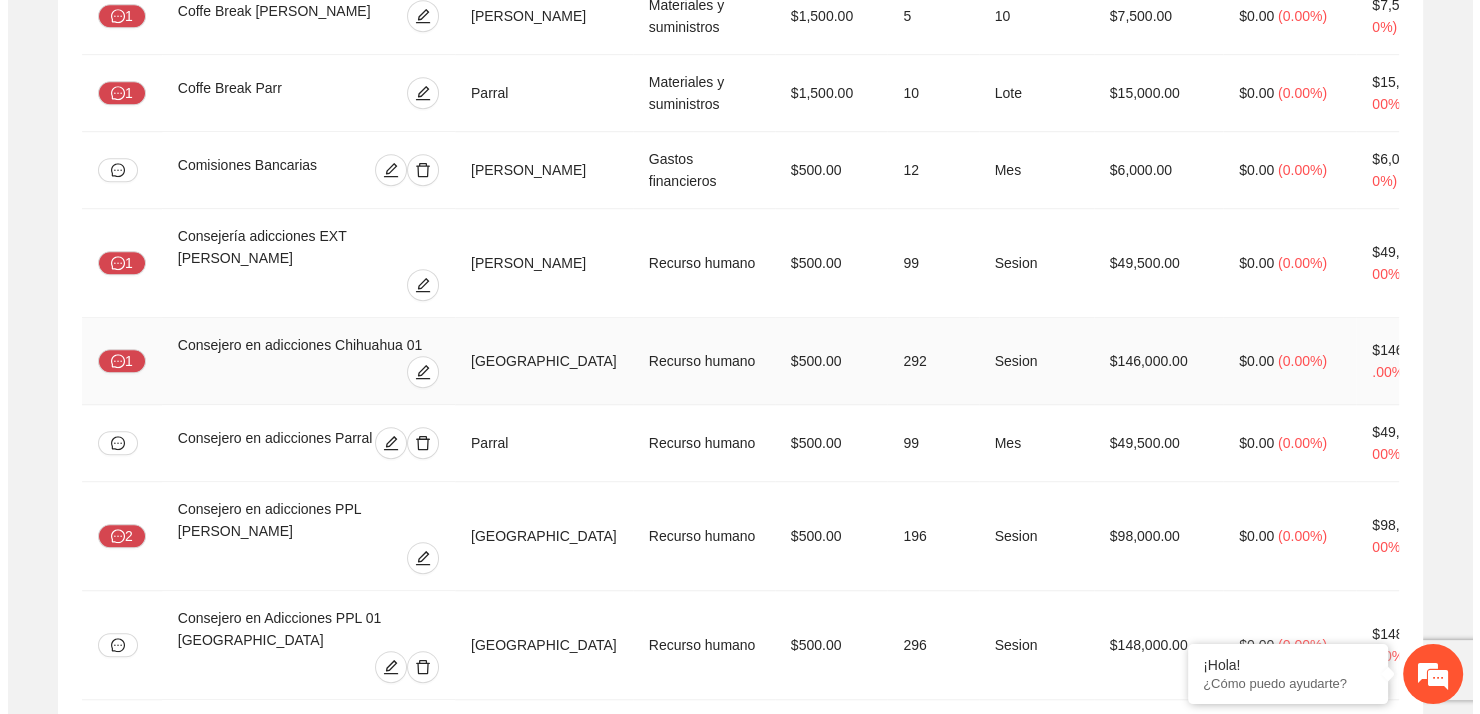 scroll, scrollTop: 1300, scrollLeft: 0, axis: vertical 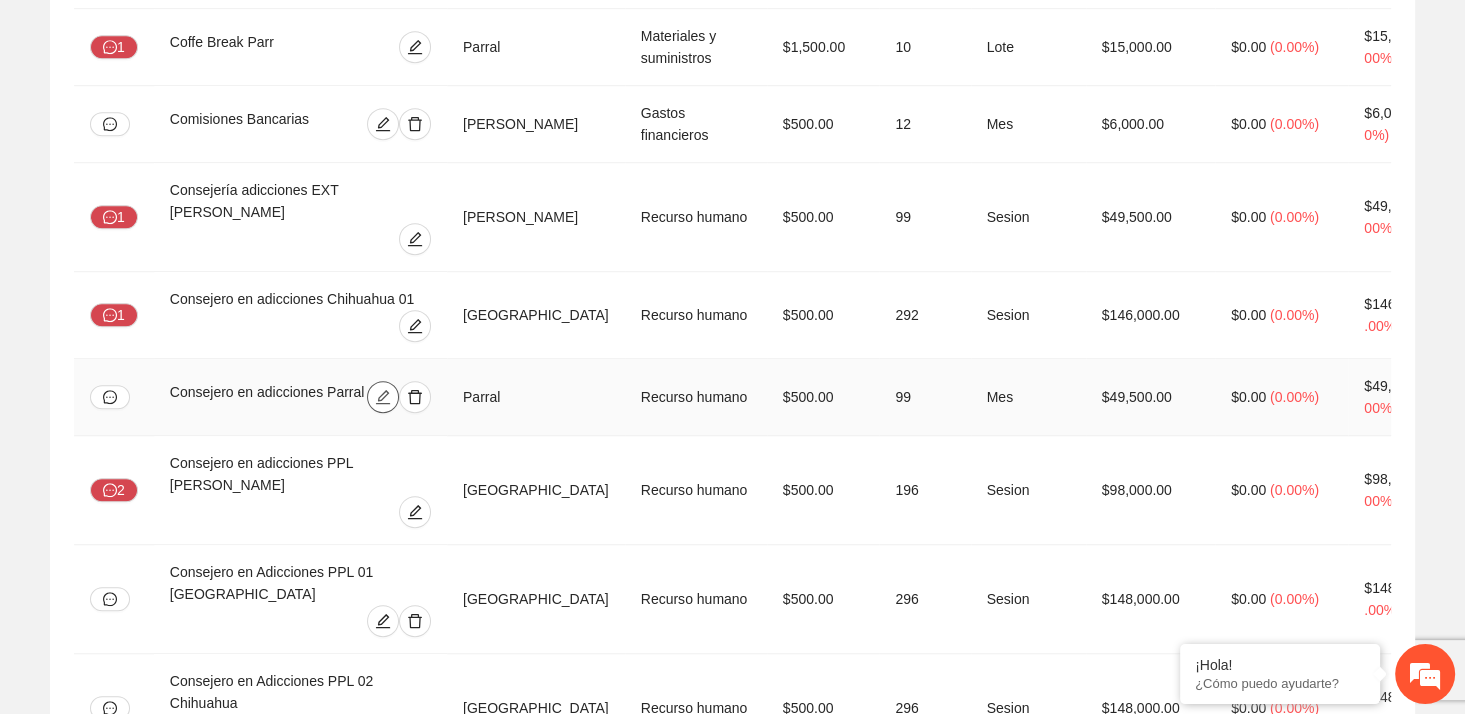 click 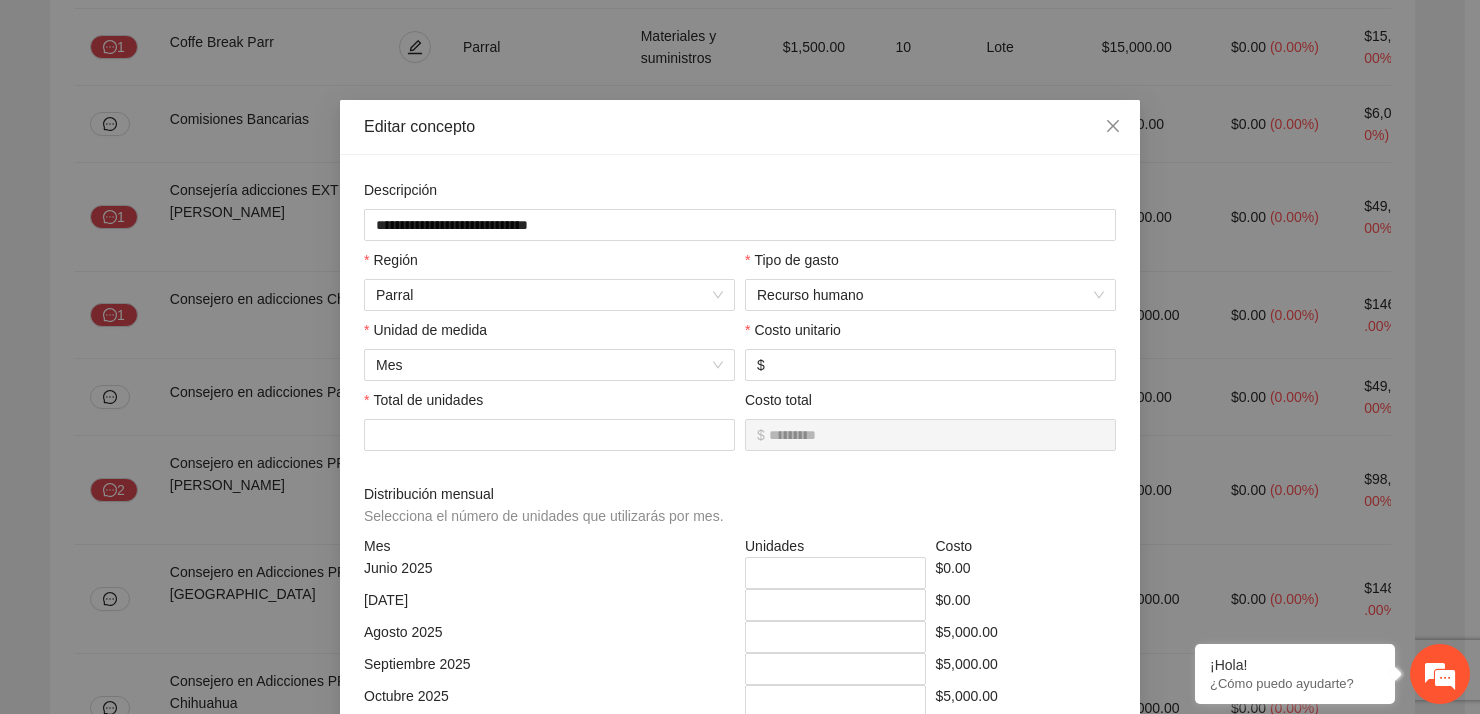 scroll, scrollTop: 400, scrollLeft: 0, axis: vertical 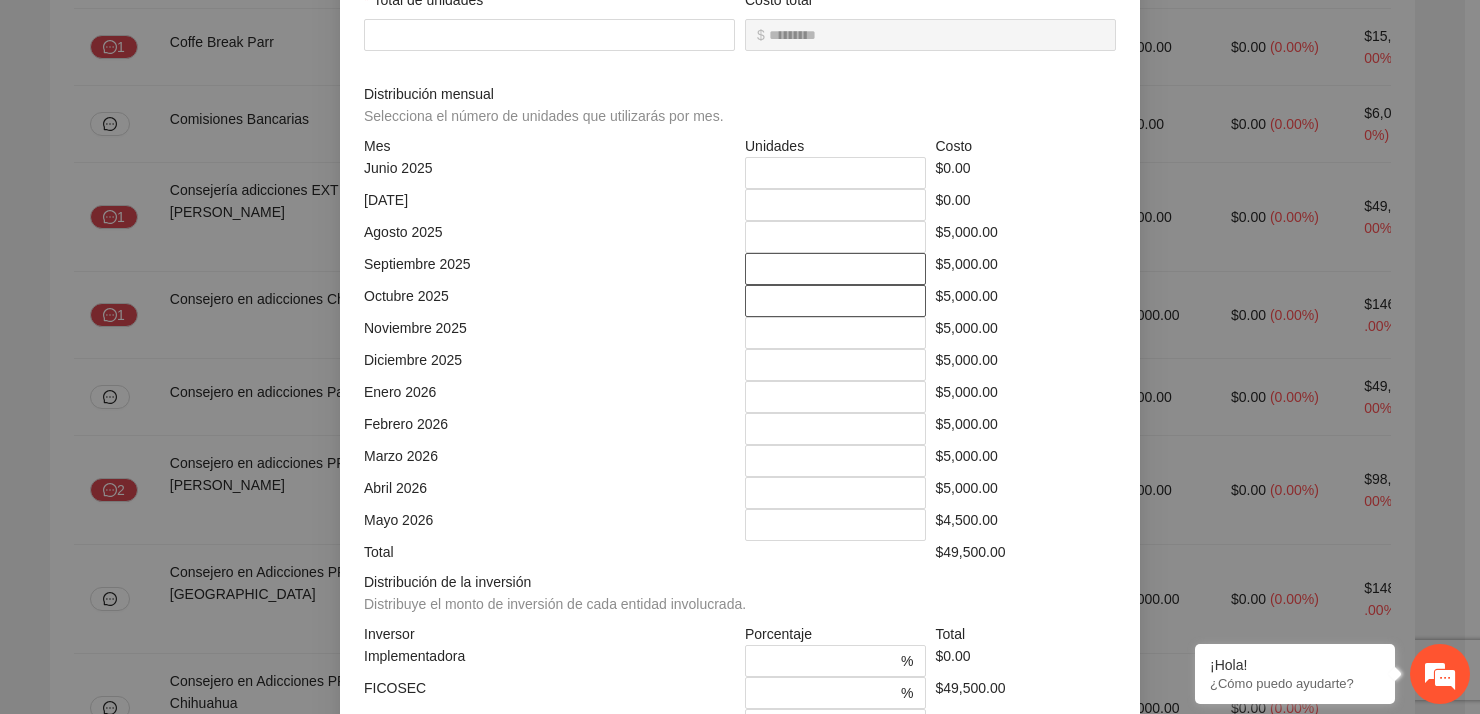 drag, startPoint x: 796, startPoint y: 288, endPoint x: 795, endPoint y: 262, distance: 26.019224 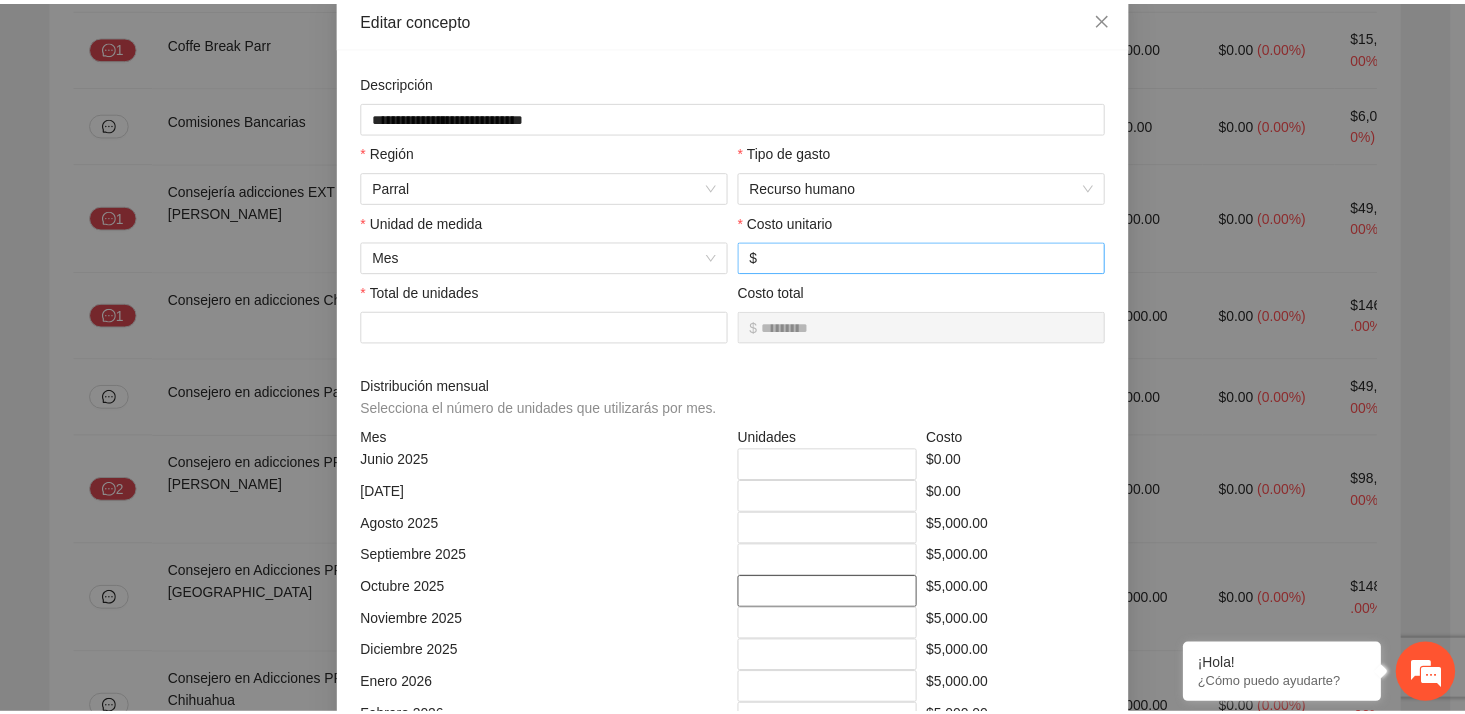 scroll, scrollTop: 0, scrollLeft: 0, axis: both 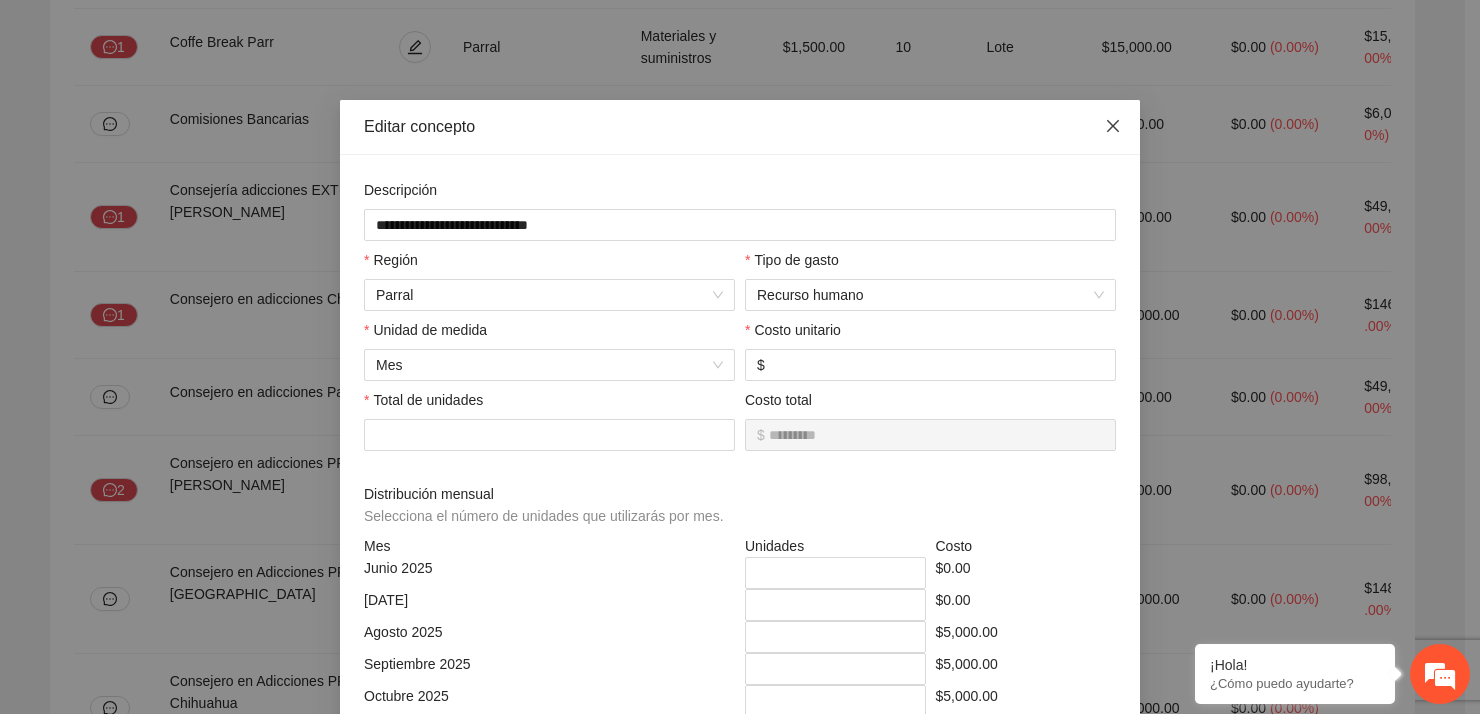 click 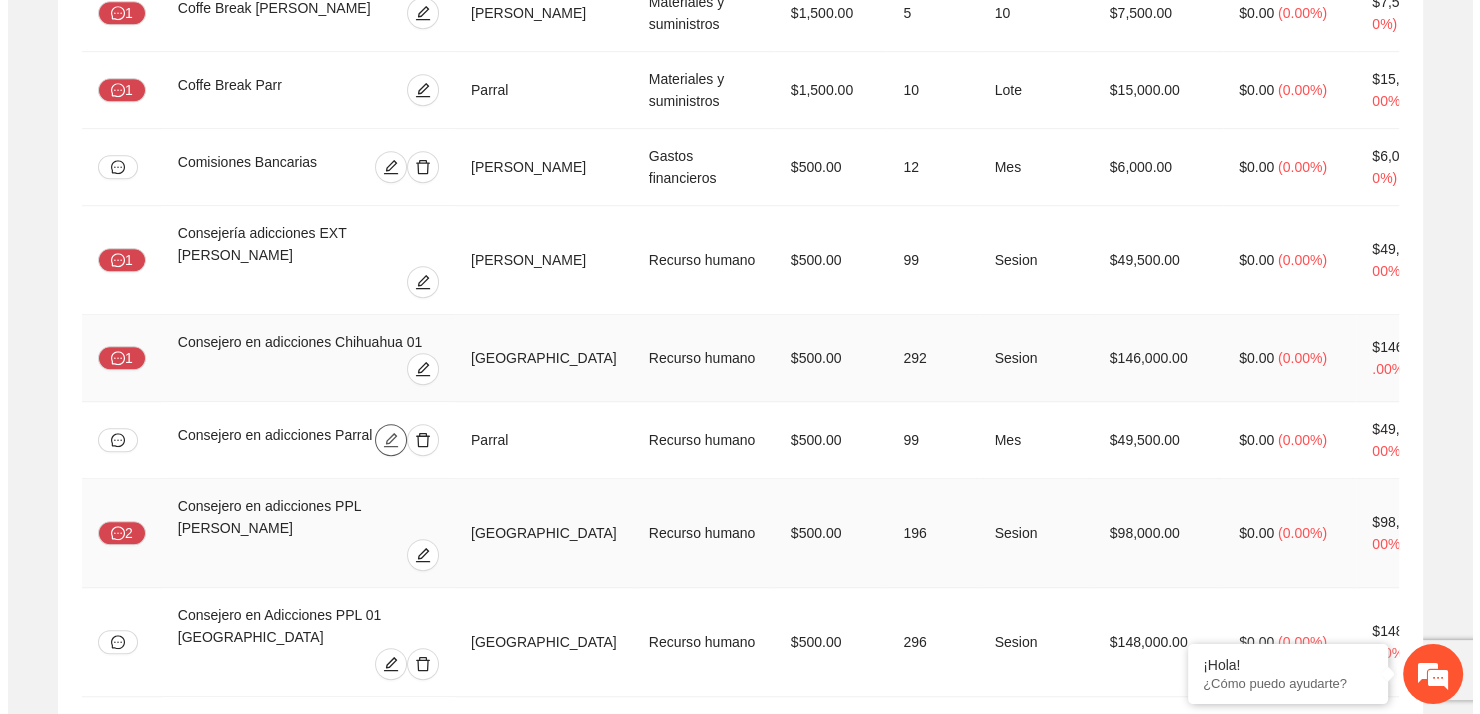 scroll, scrollTop: 1300, scrollLeft: 0, axis: vertical 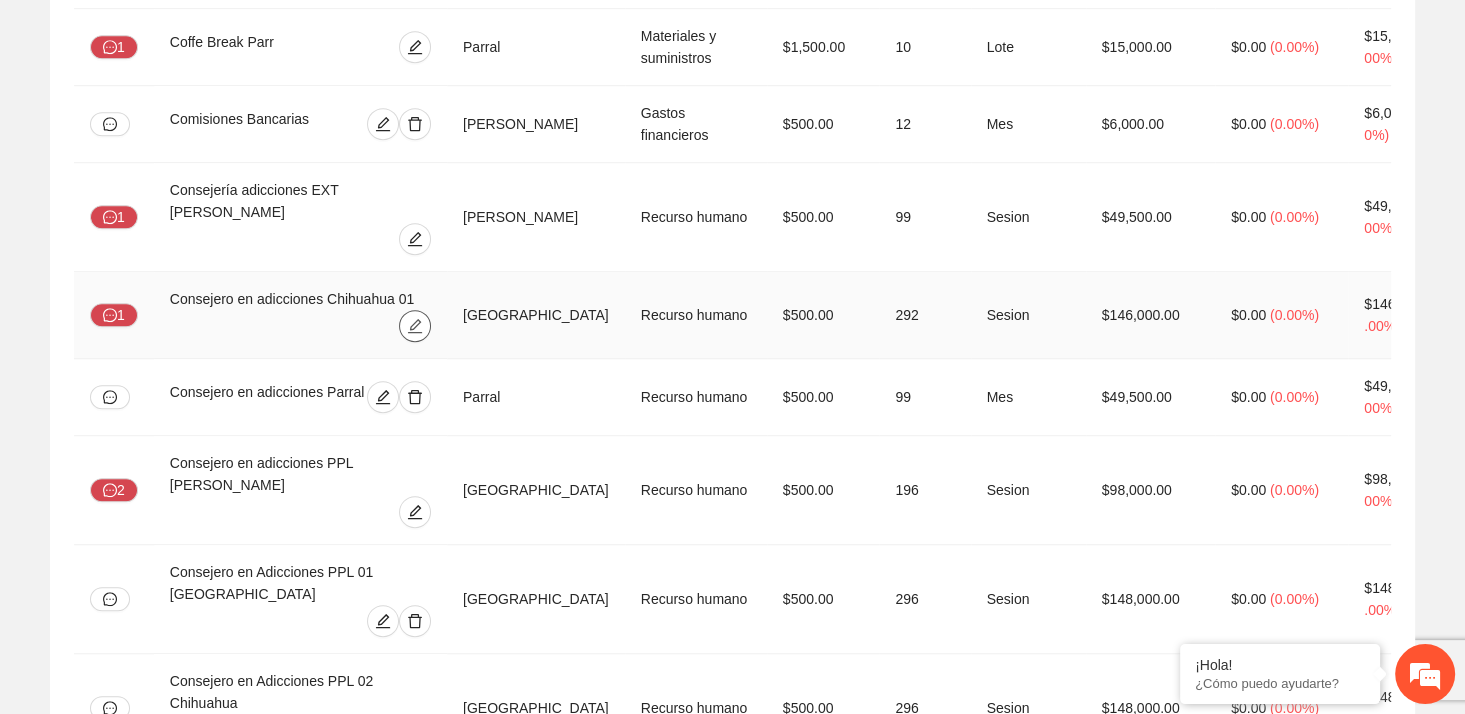click 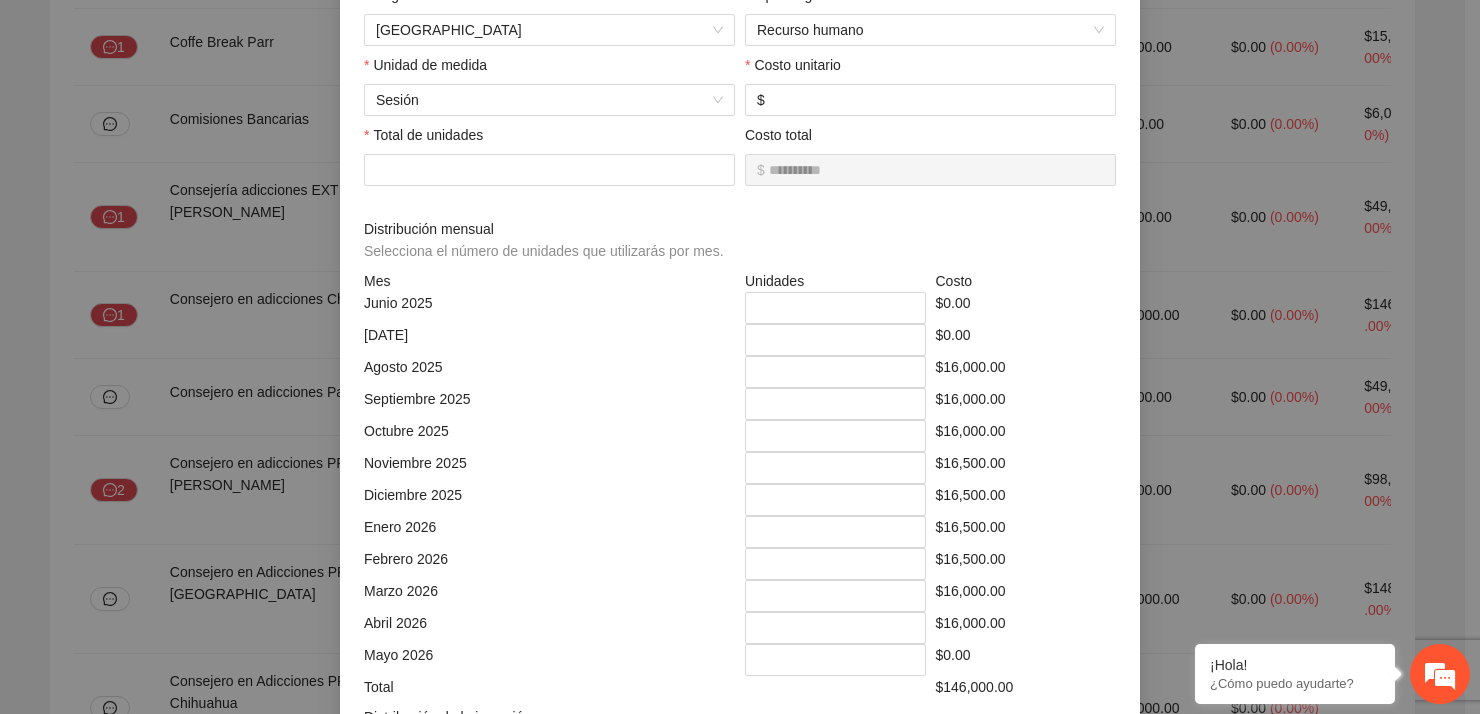 scroll, scrollTop: 300, scrollLeft: 0, axis: vertical 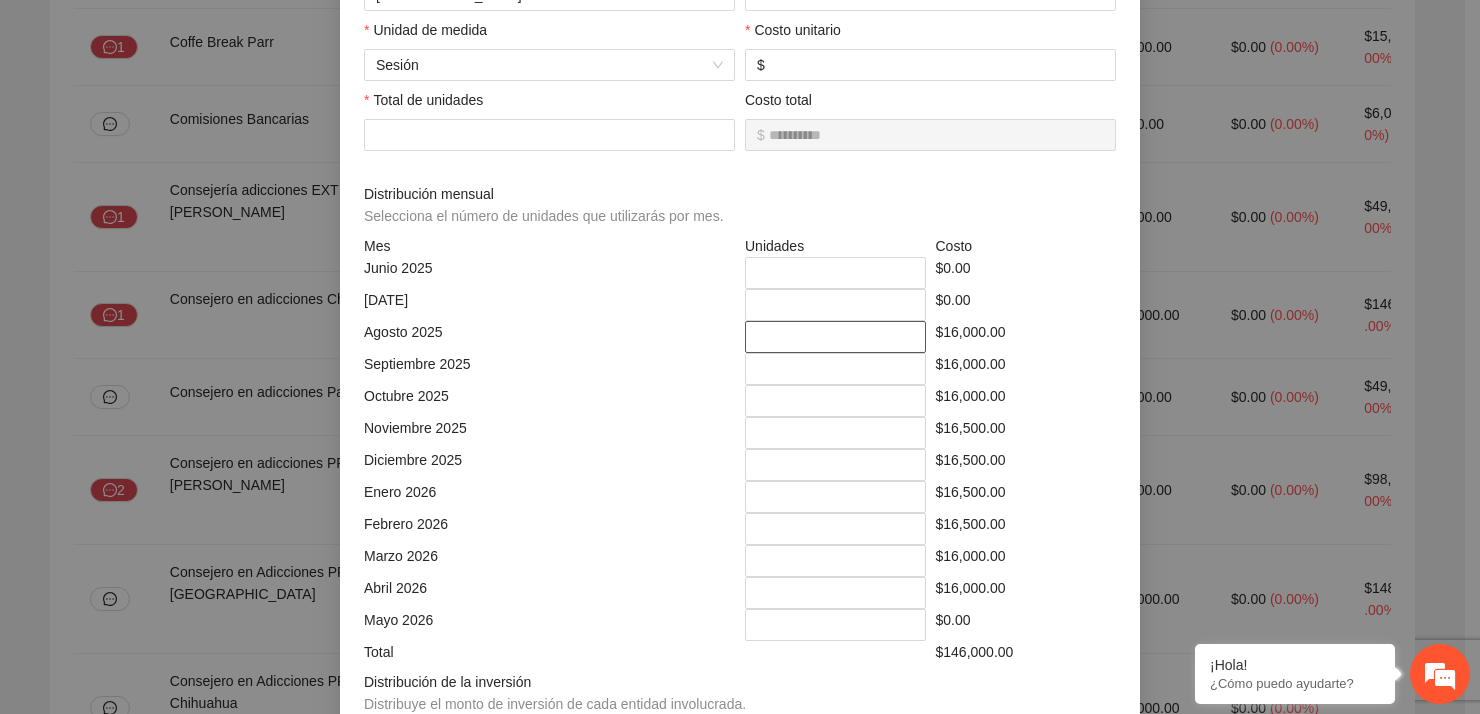 click on "**" at bounding box center [835, 337] 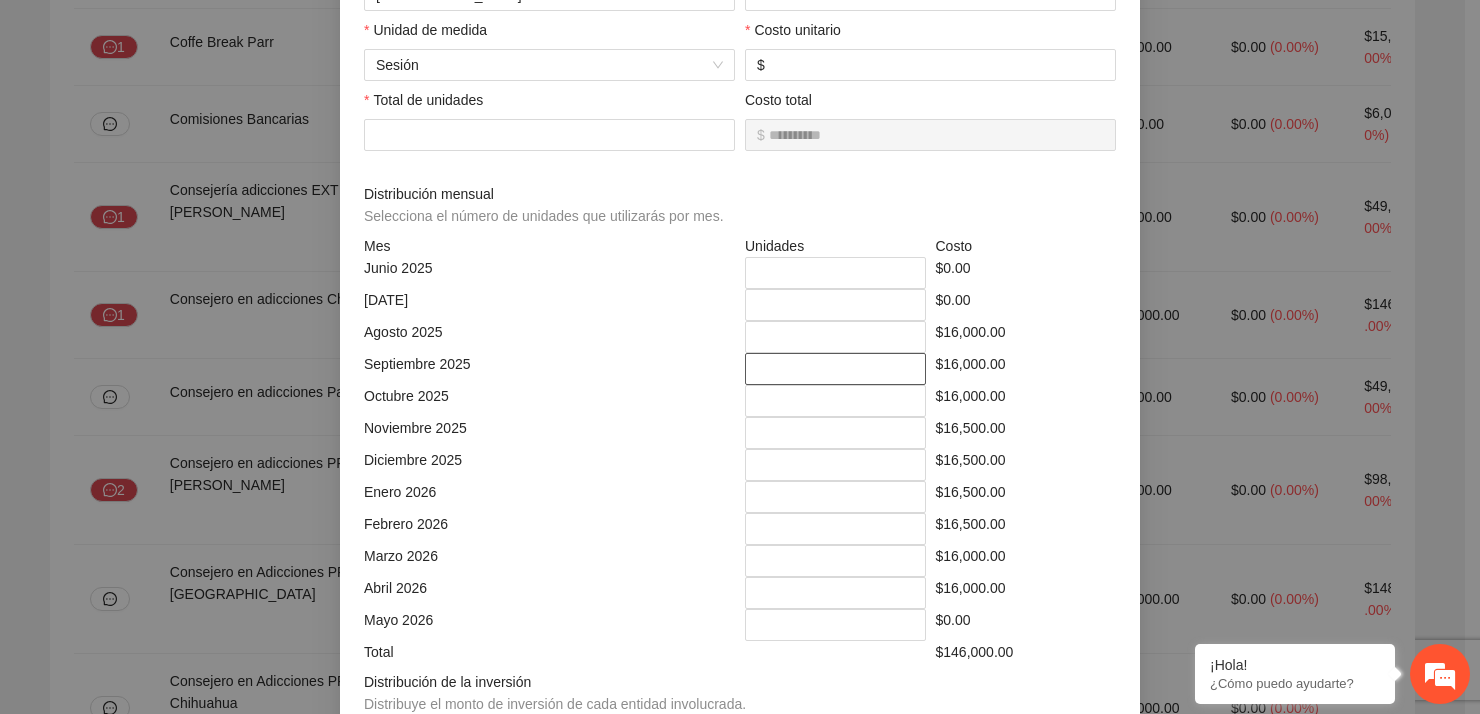 click on "**" at bounding box center (835, 369) 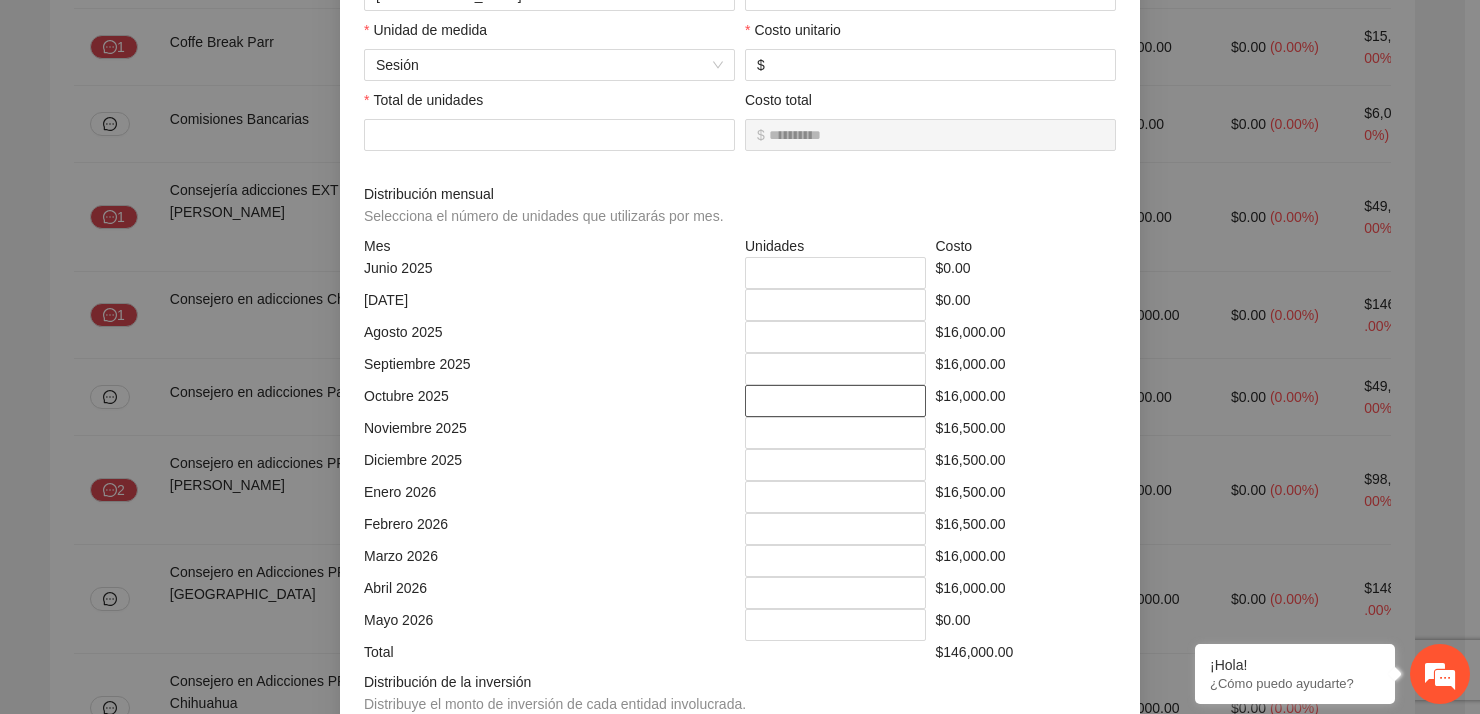 click on "**" at bounding box center (835, 401) 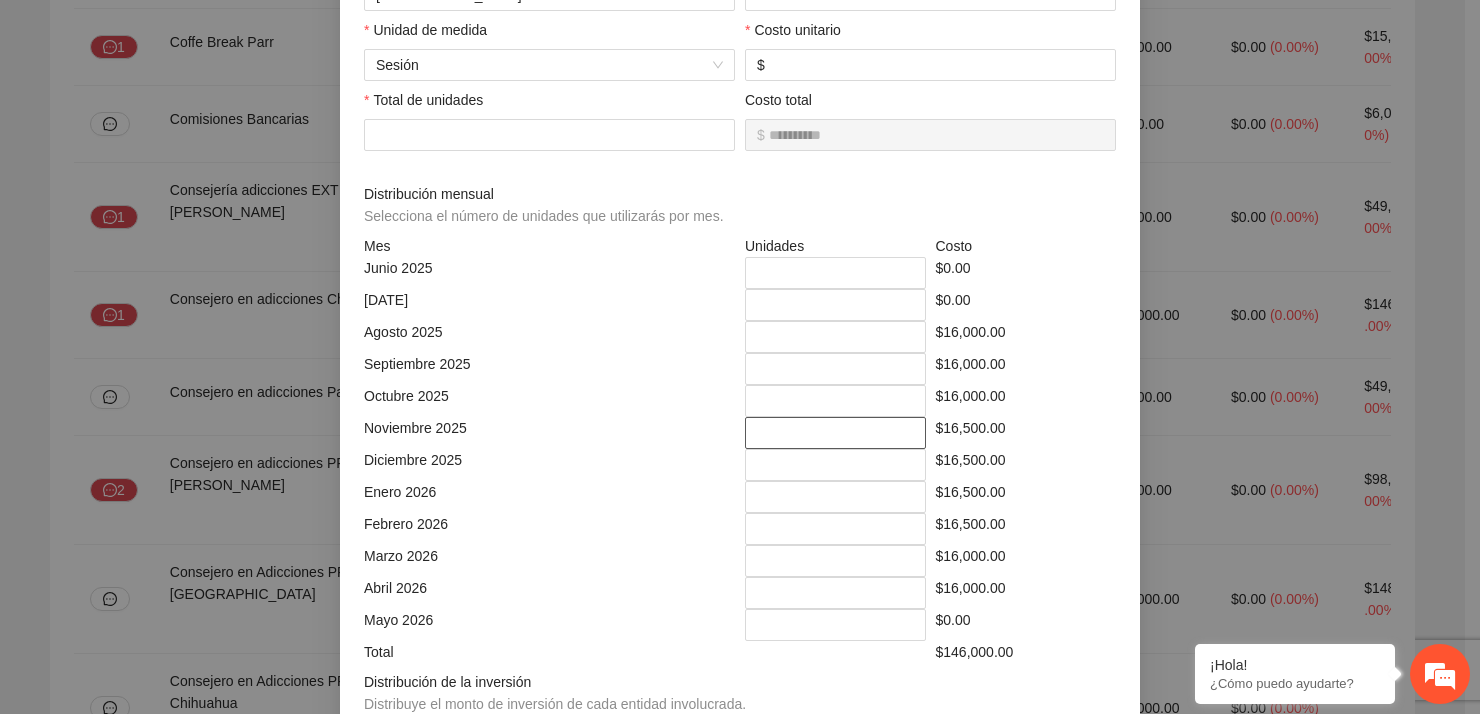 click on "**" at bounding box center [835, 433] 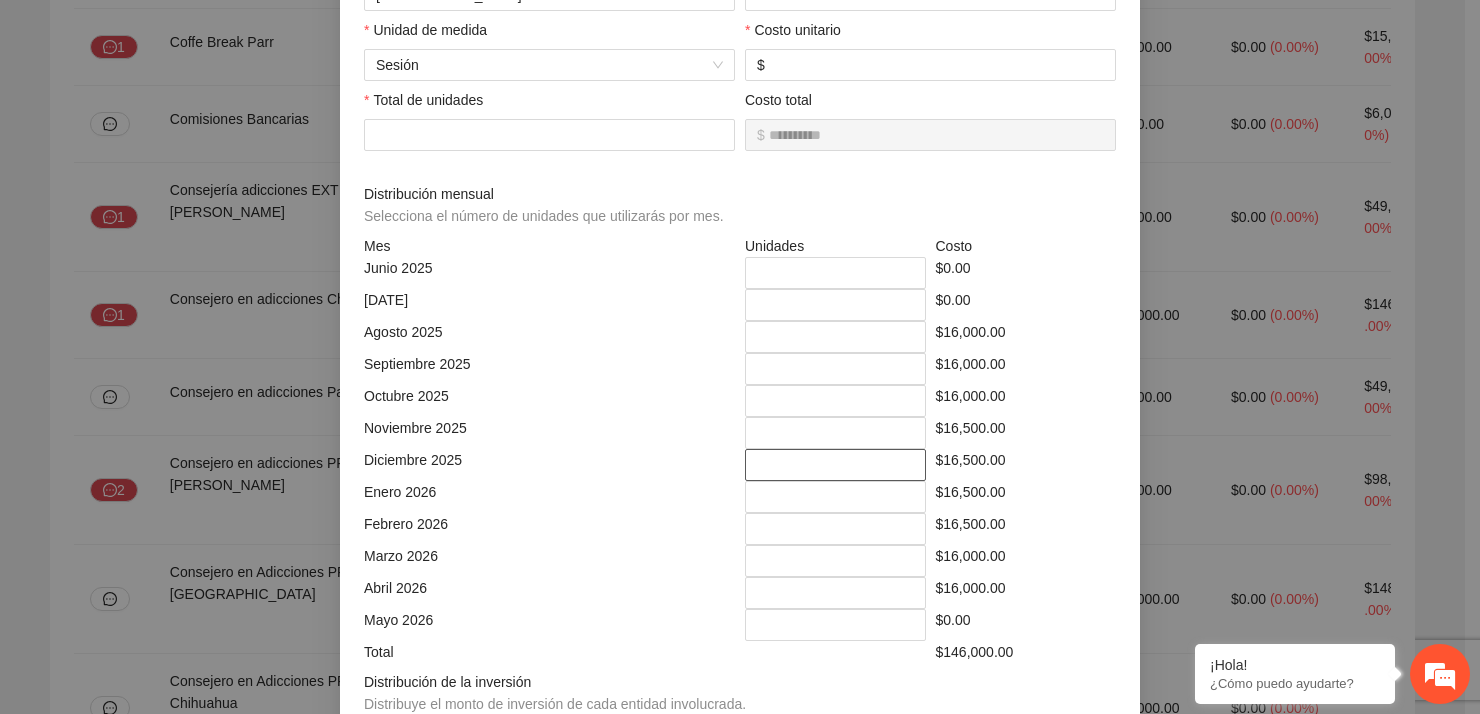 click on "**" at bounding box center (835, 465) 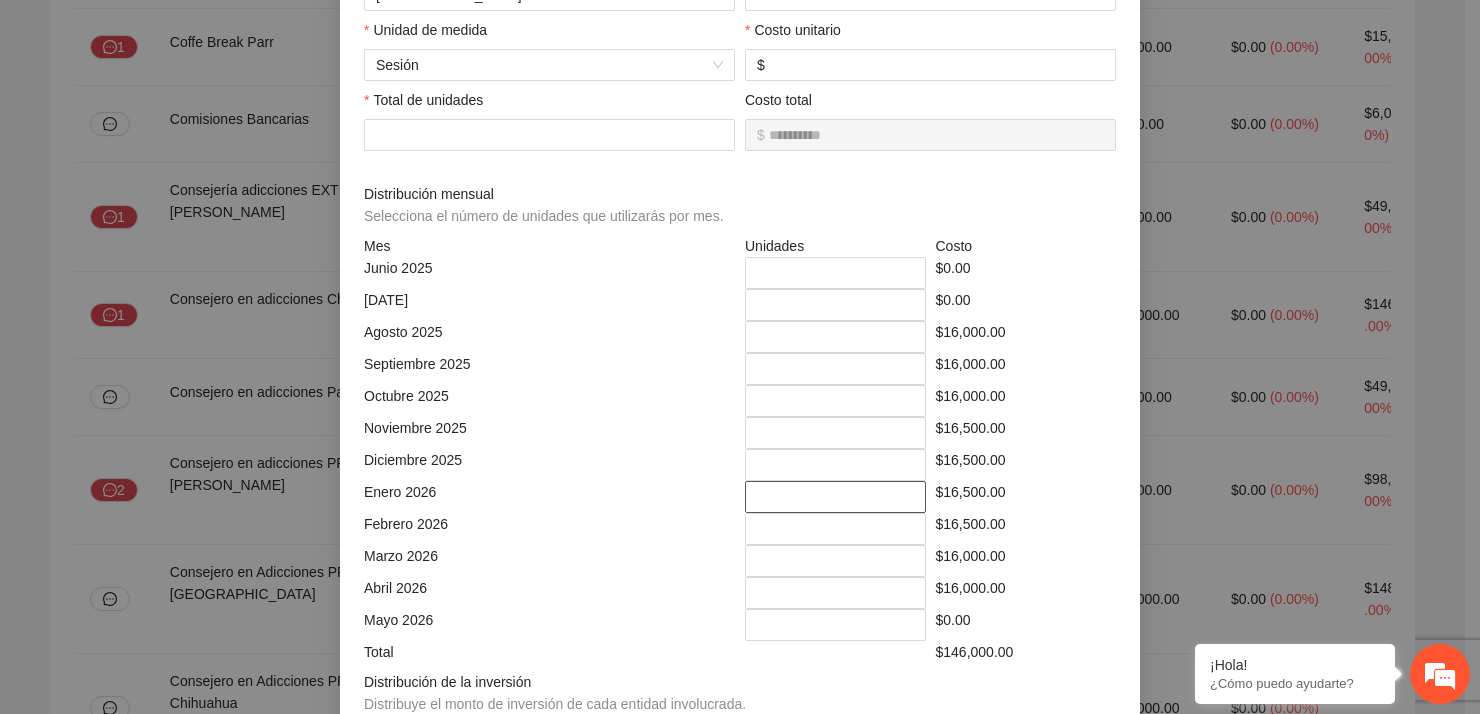 click on "**" at bounding box center (835, 497) 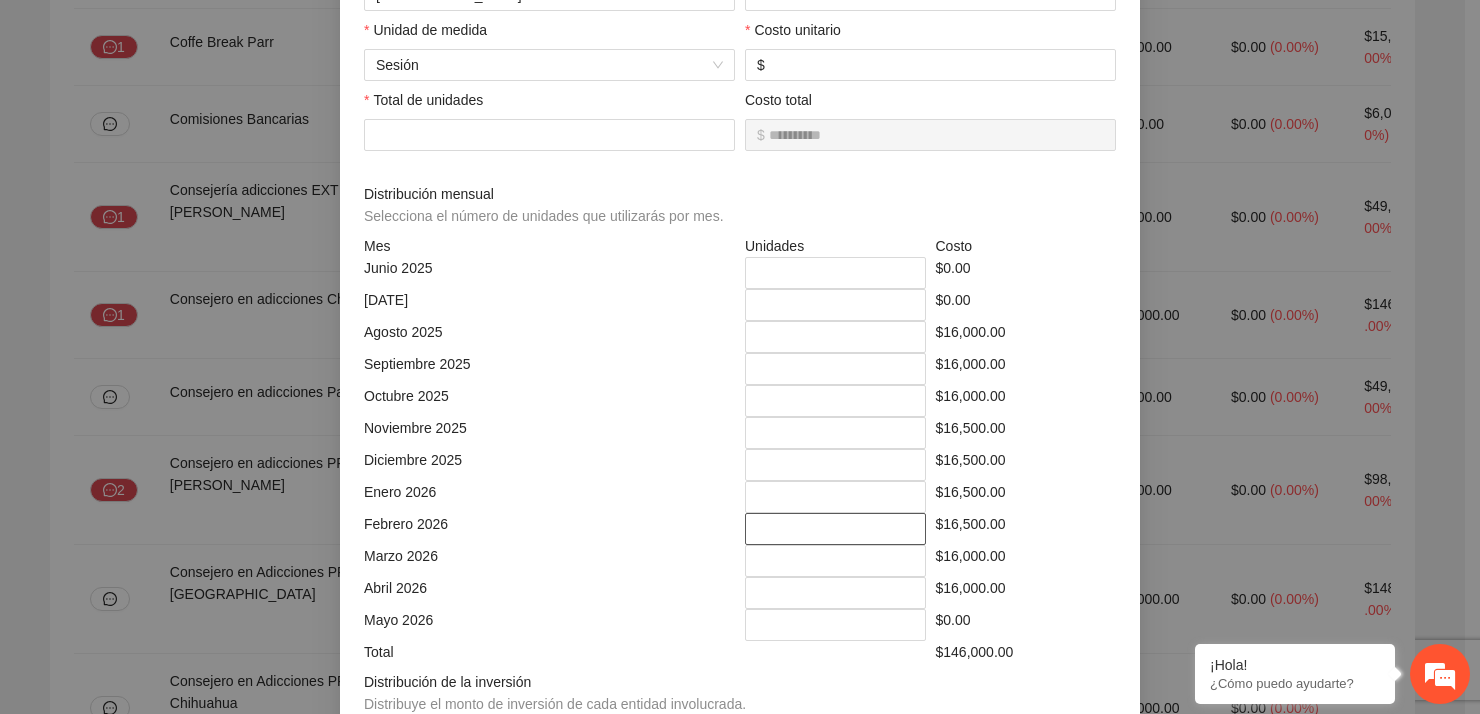 click on "**" at bounding box center [835, 529] 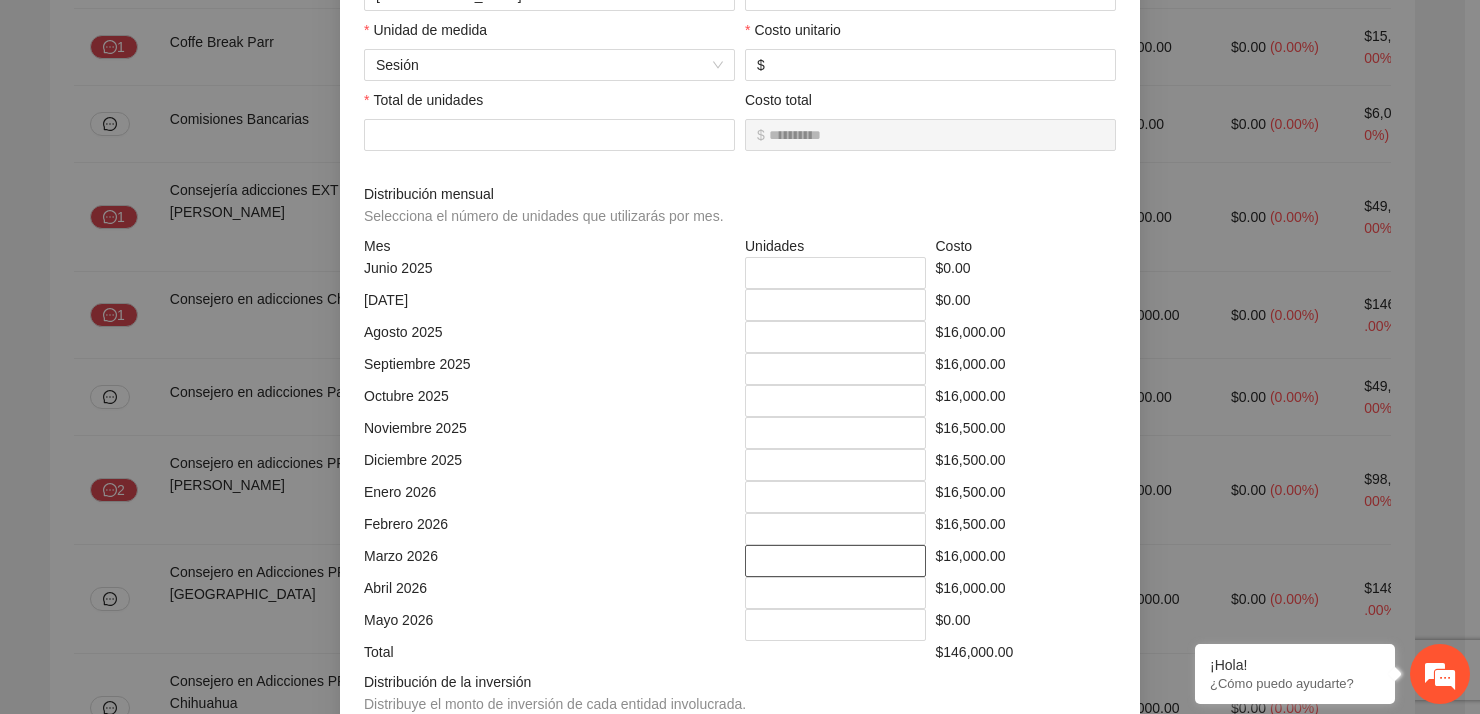 click on "**" at bounding box center (835, 561) 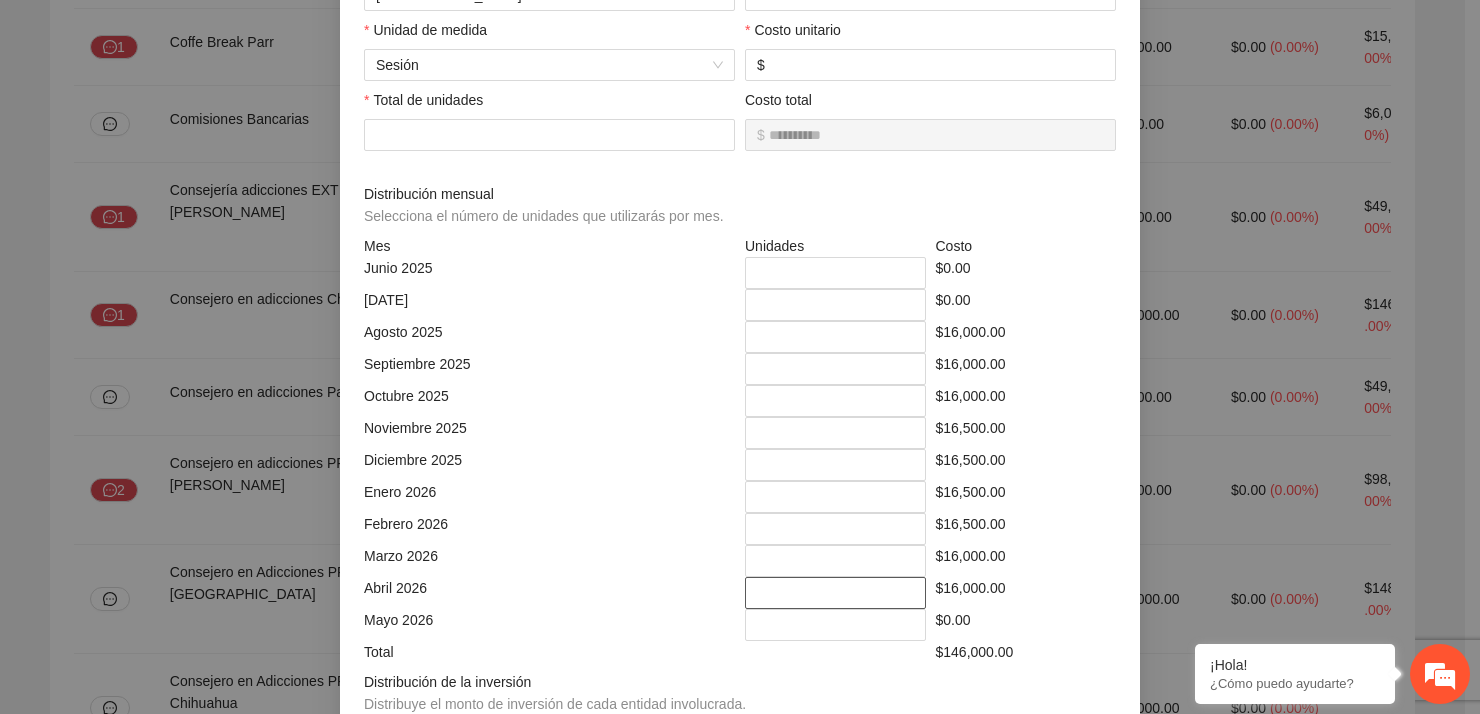 click on "**" at bounding box center [835, 593] 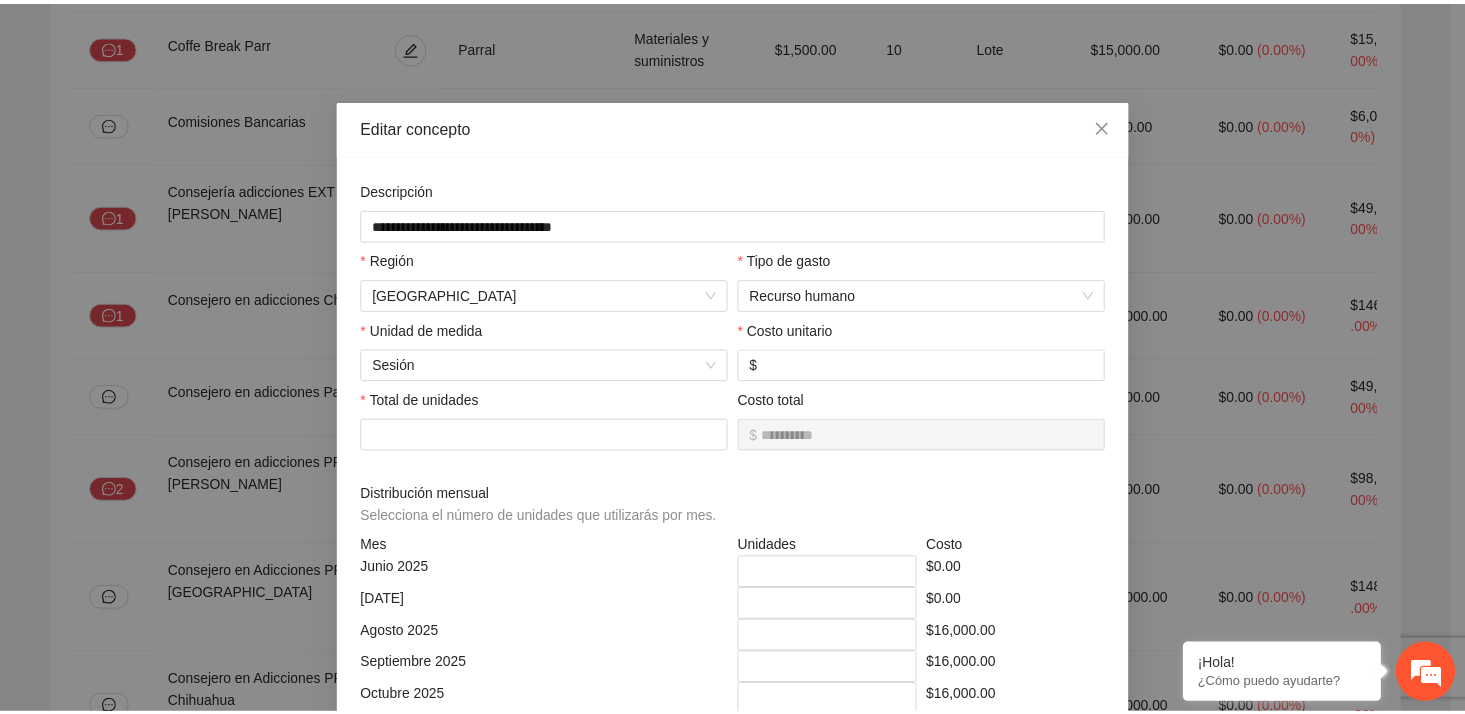 scroll, scrollTop: 0, scrollLeft: 0, axis: both 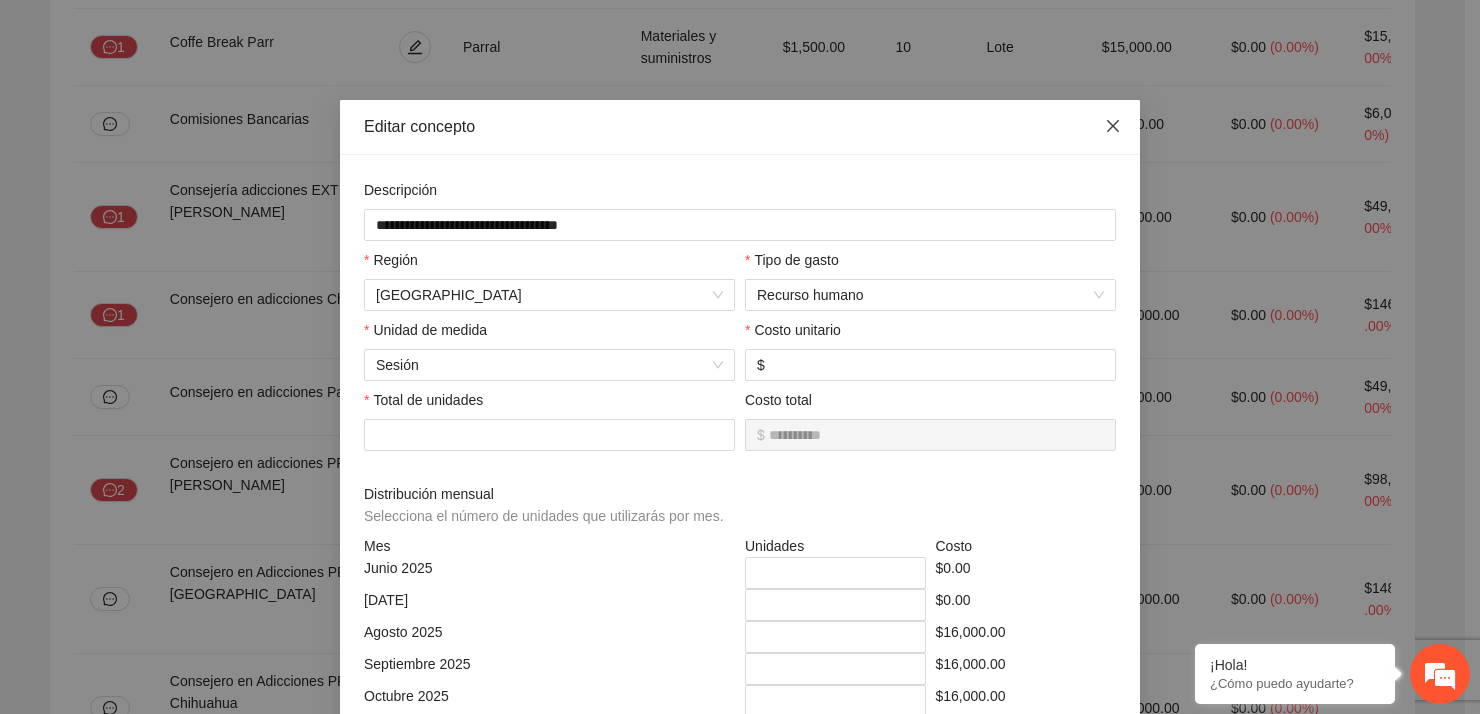 click 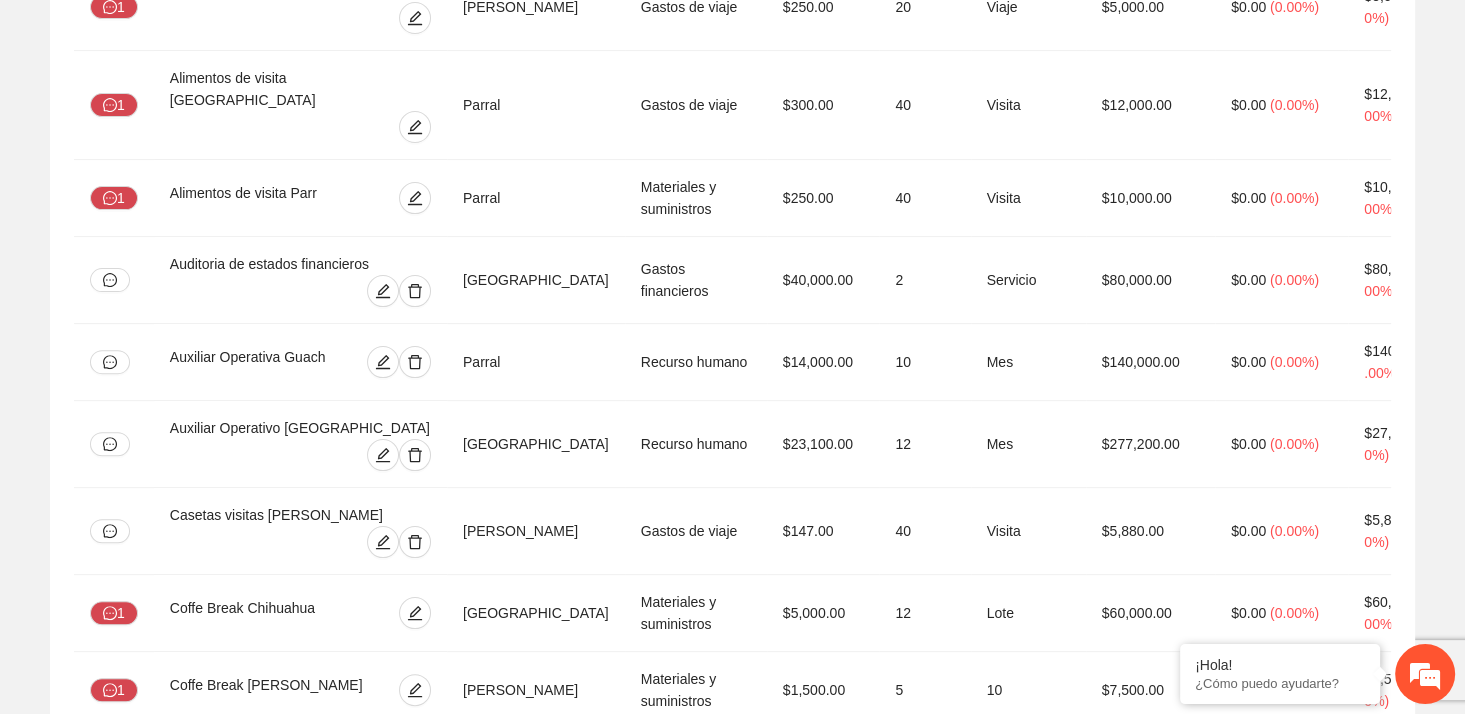 scroll, scrollTop: 0, scrollLeft: 0, axis: both 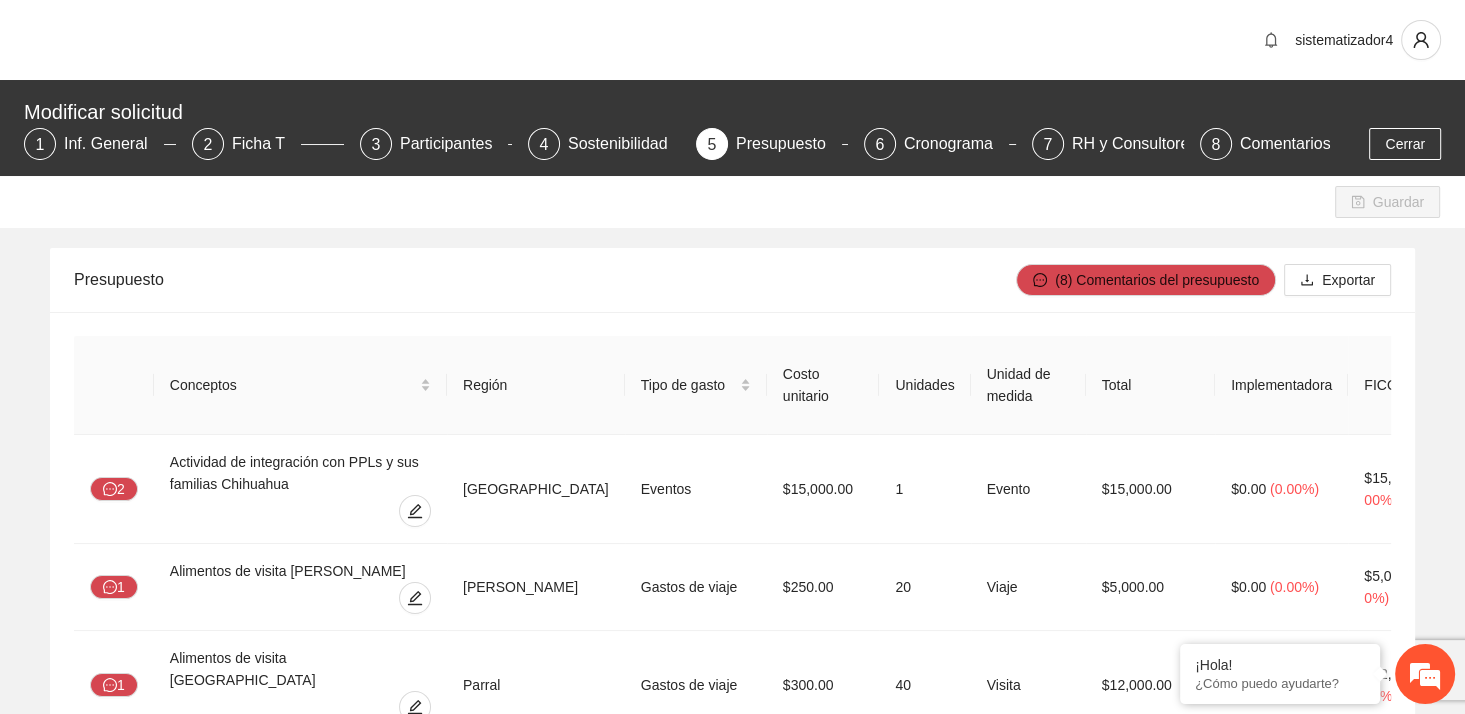 click on "sistematizador4" at bounding box center (732, 40) 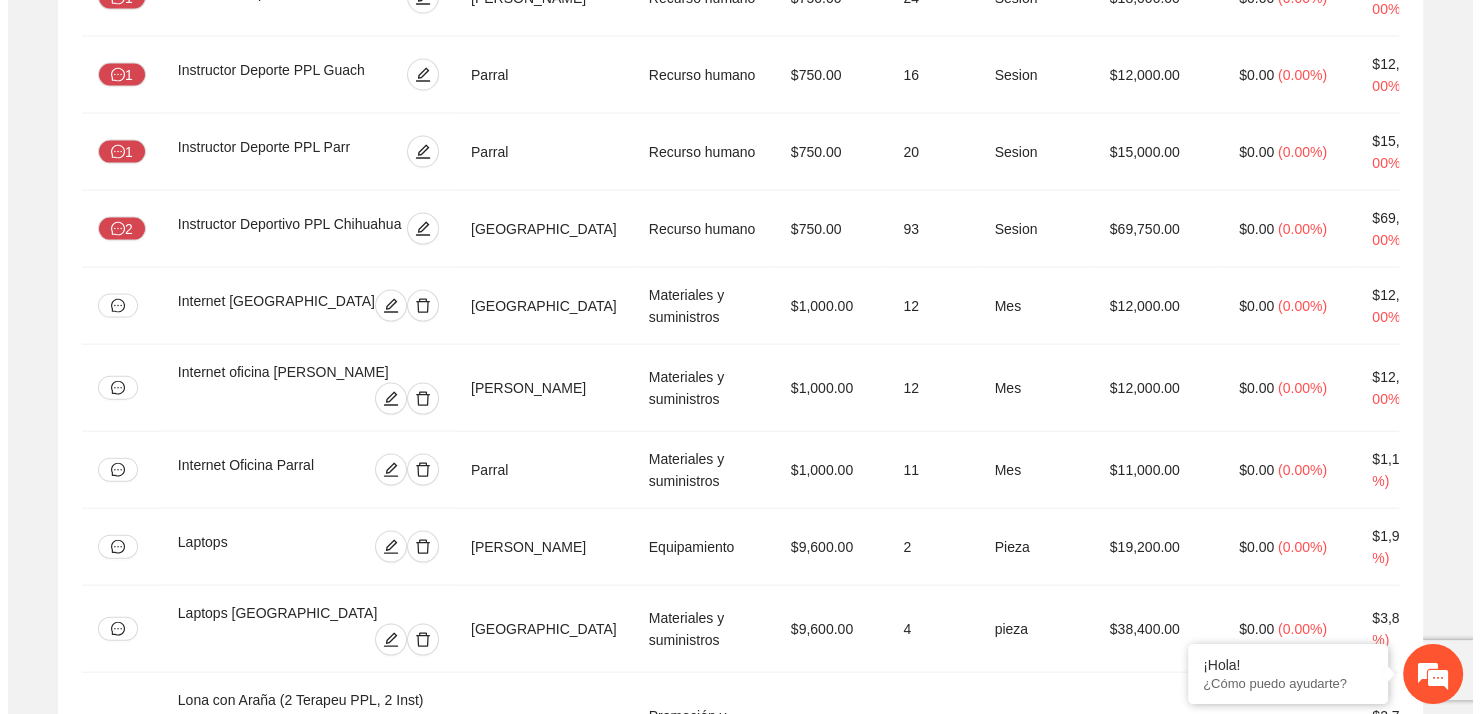 scroll, scrollTop: 5669, scrollLeft: 0, axis: vertical 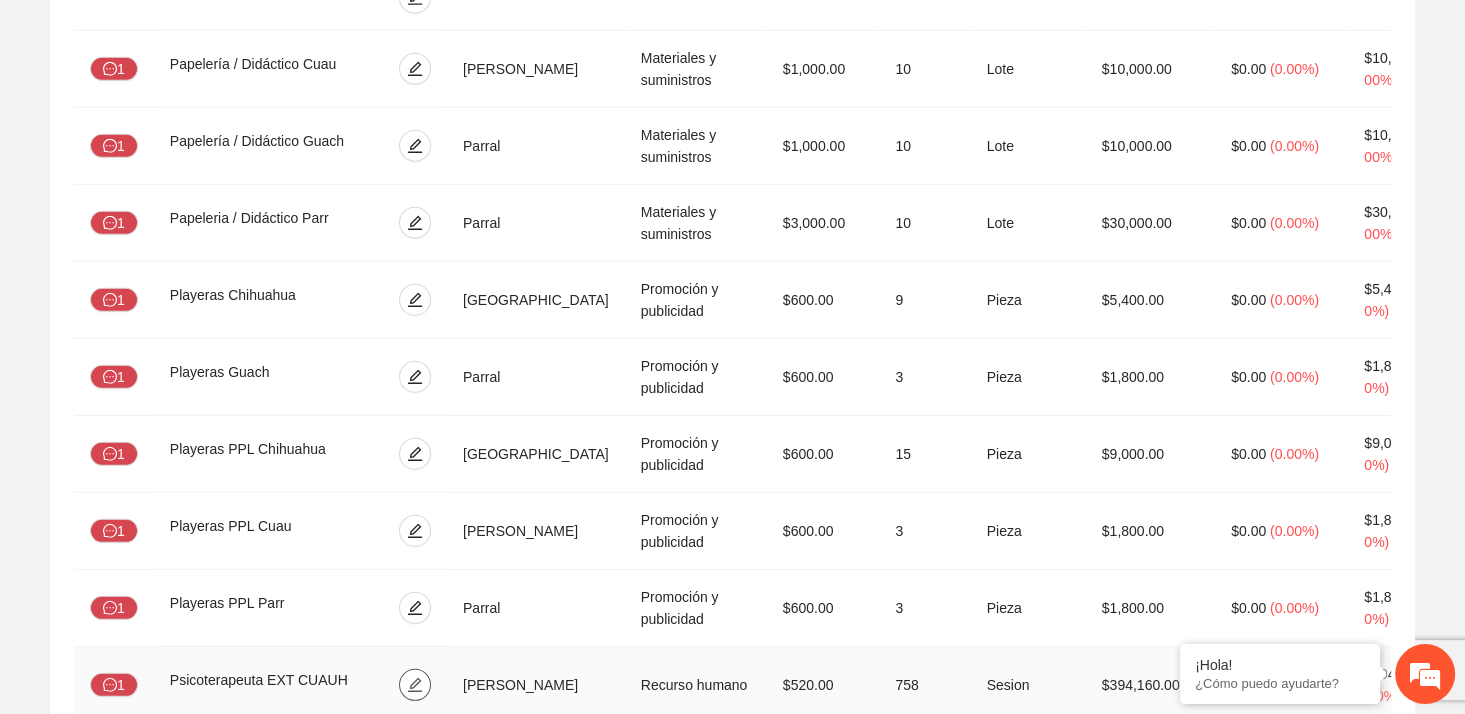 click 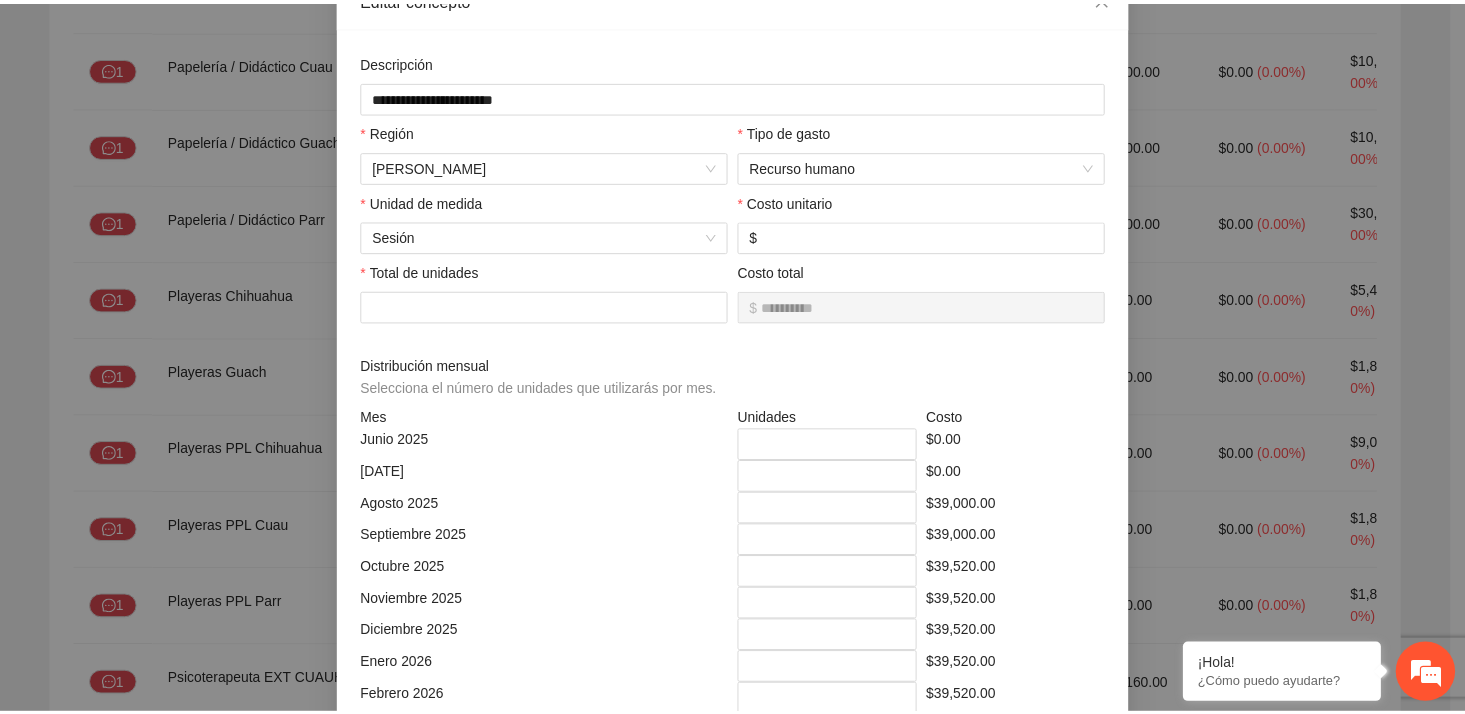 scroll, scrollTop: 23, scrollLeft: 0, axis: vertical 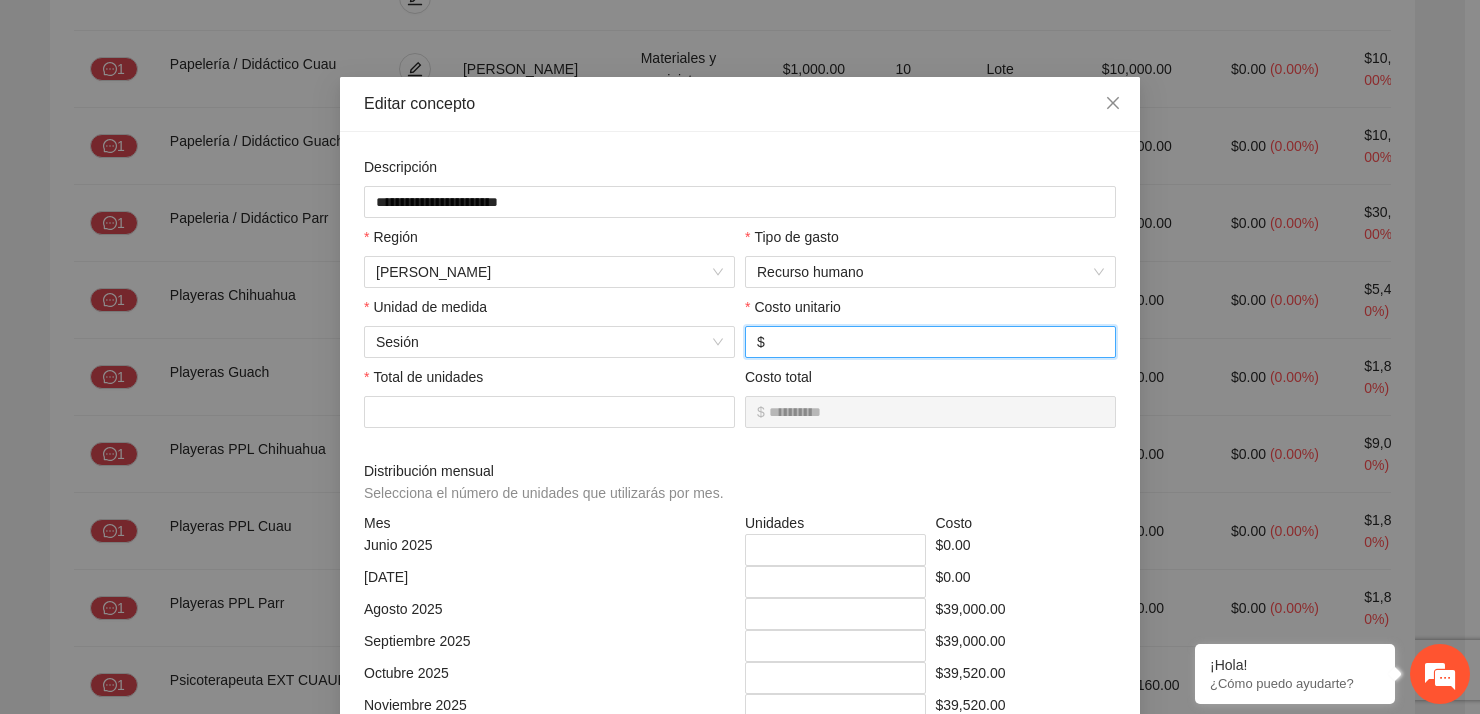 drag, startPoint x: 785, startPoint y: 342, endPoint x: 732, endPoint y: 334, distance: 53.600372 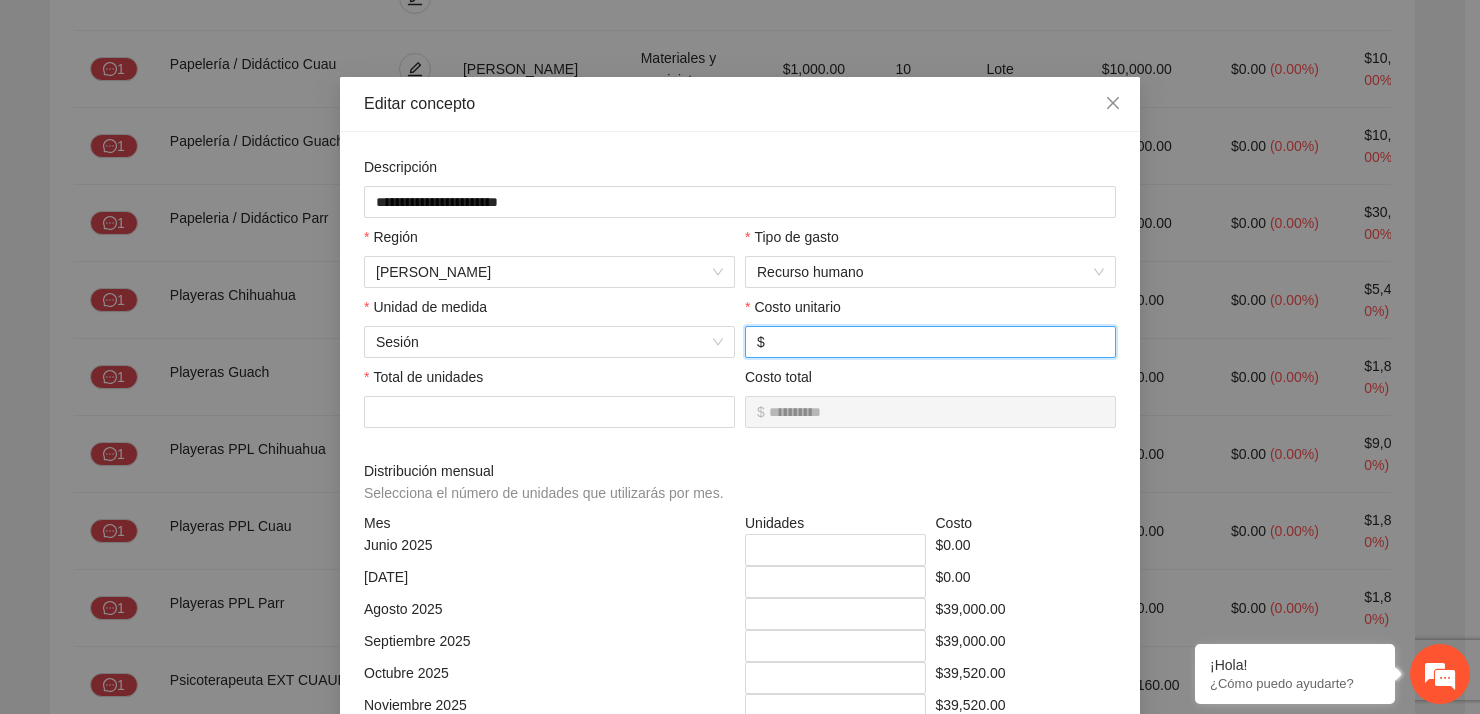 click on "Distribución mensual Selecciona el número de unidades que utilizarás por mes." at bounding box center (547, 482) 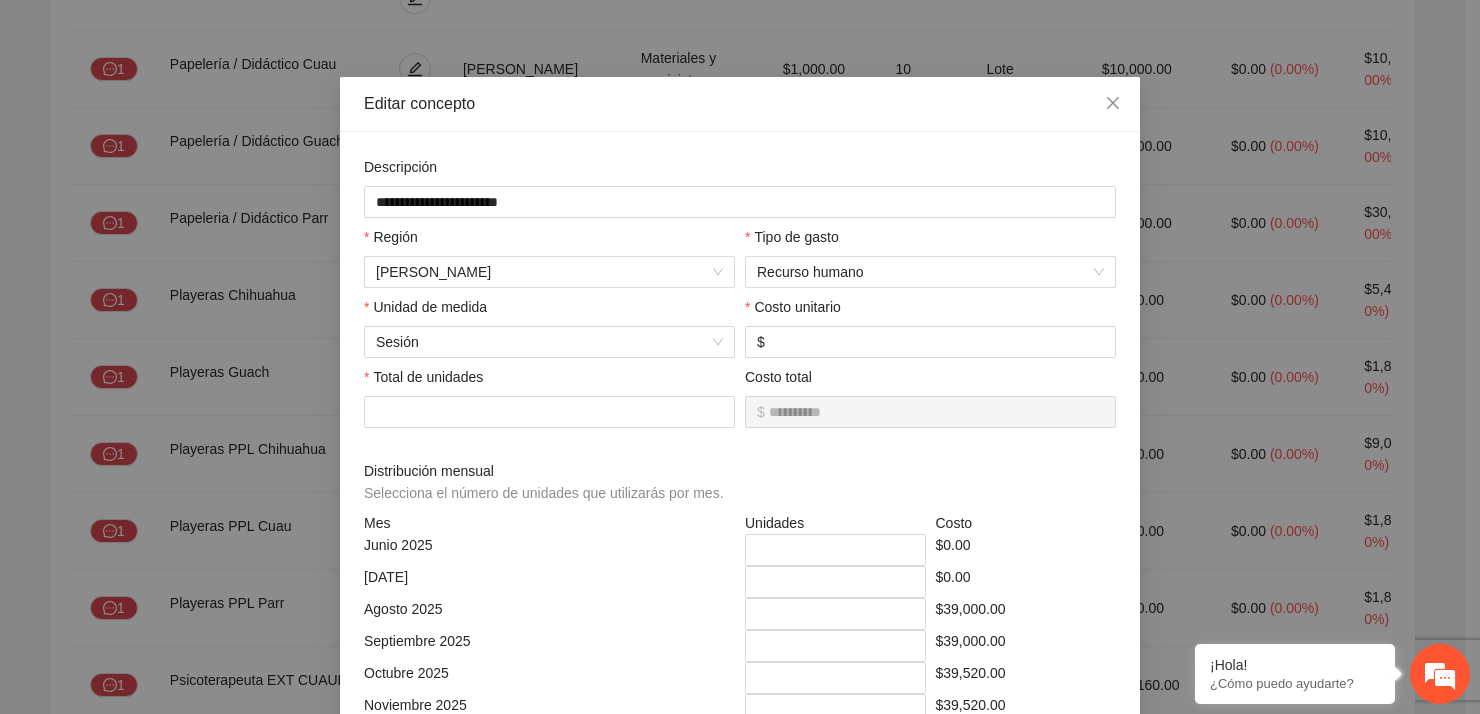 click on "**********" at bounding box center (740, 357) 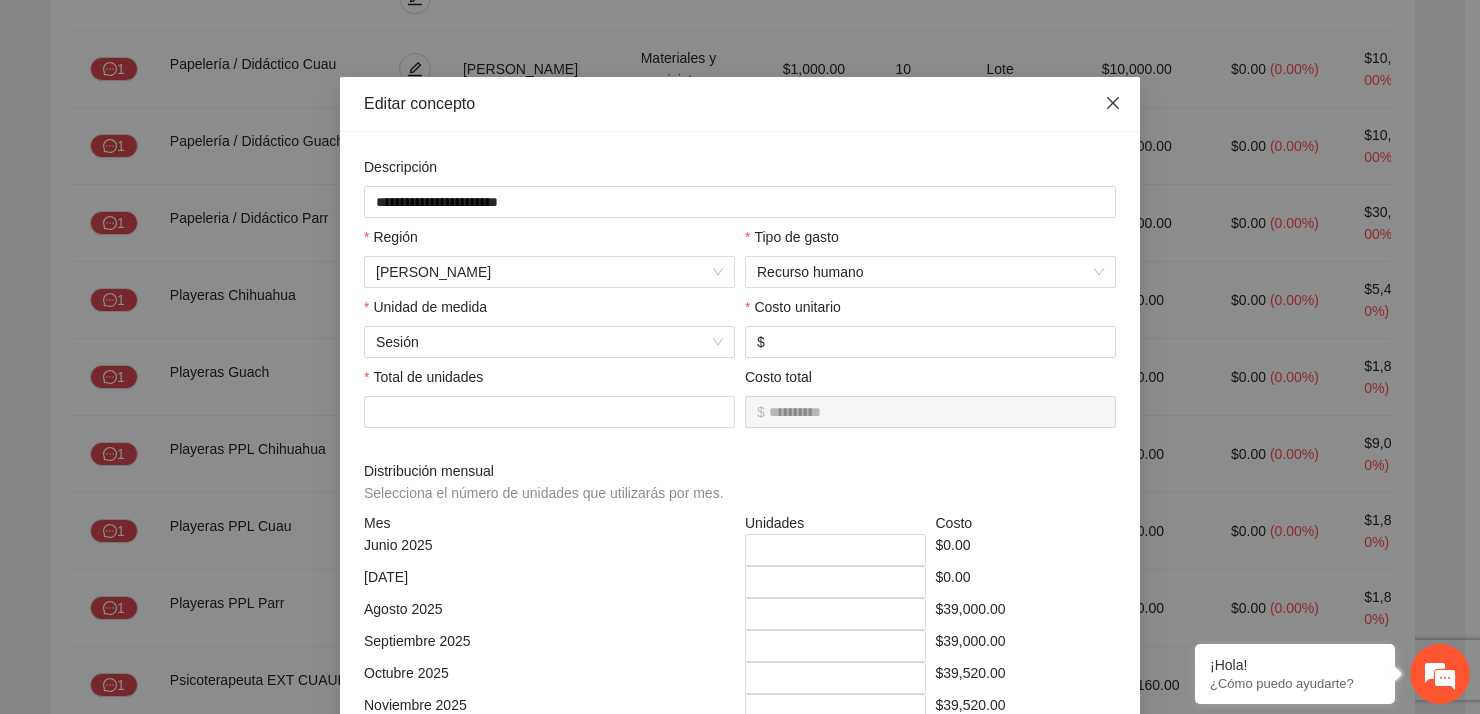 click at bounding box center (1113, 104) 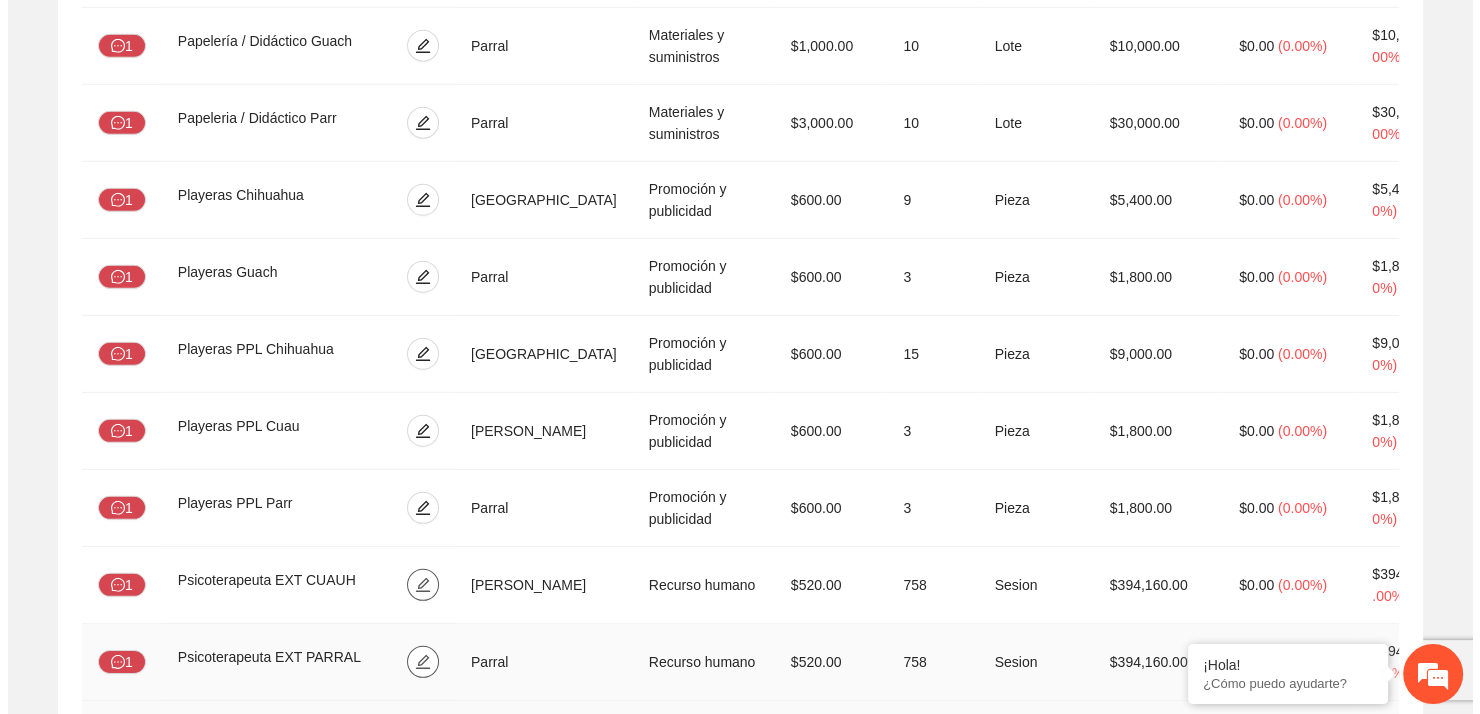 scroll, scrollTop: 5469, scrollLeft: 0, axis: vertical 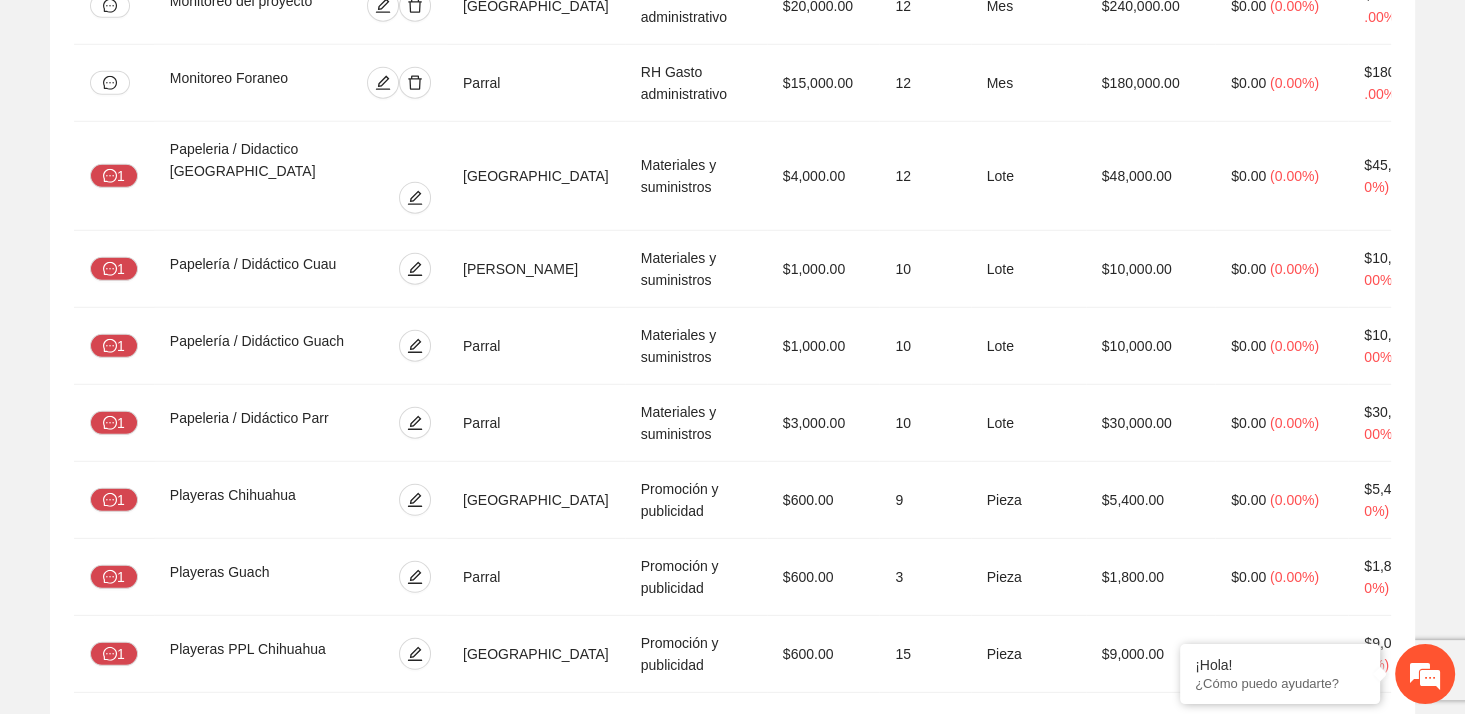 click at bounding box center [415, 885] 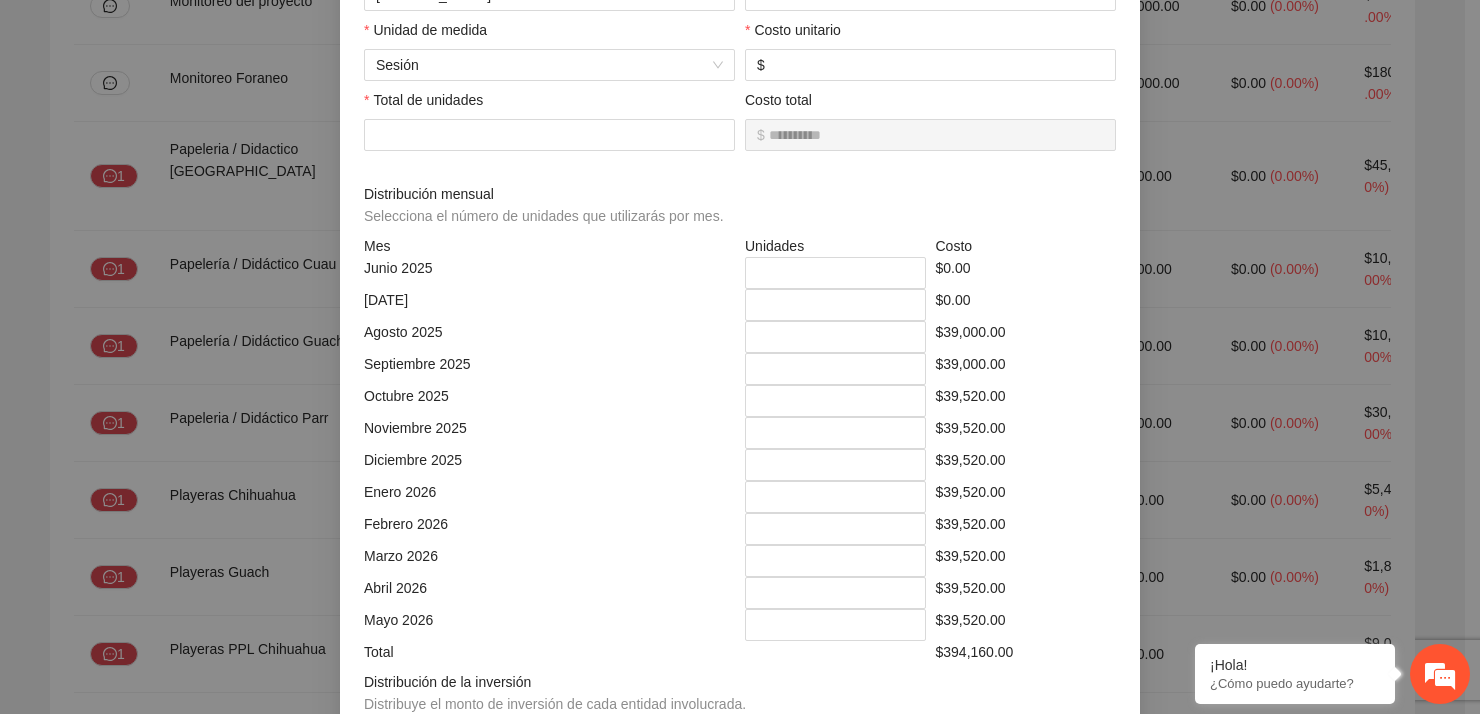 scroll, scrollTop: 100, scrollLeft: 0, axis: vertical 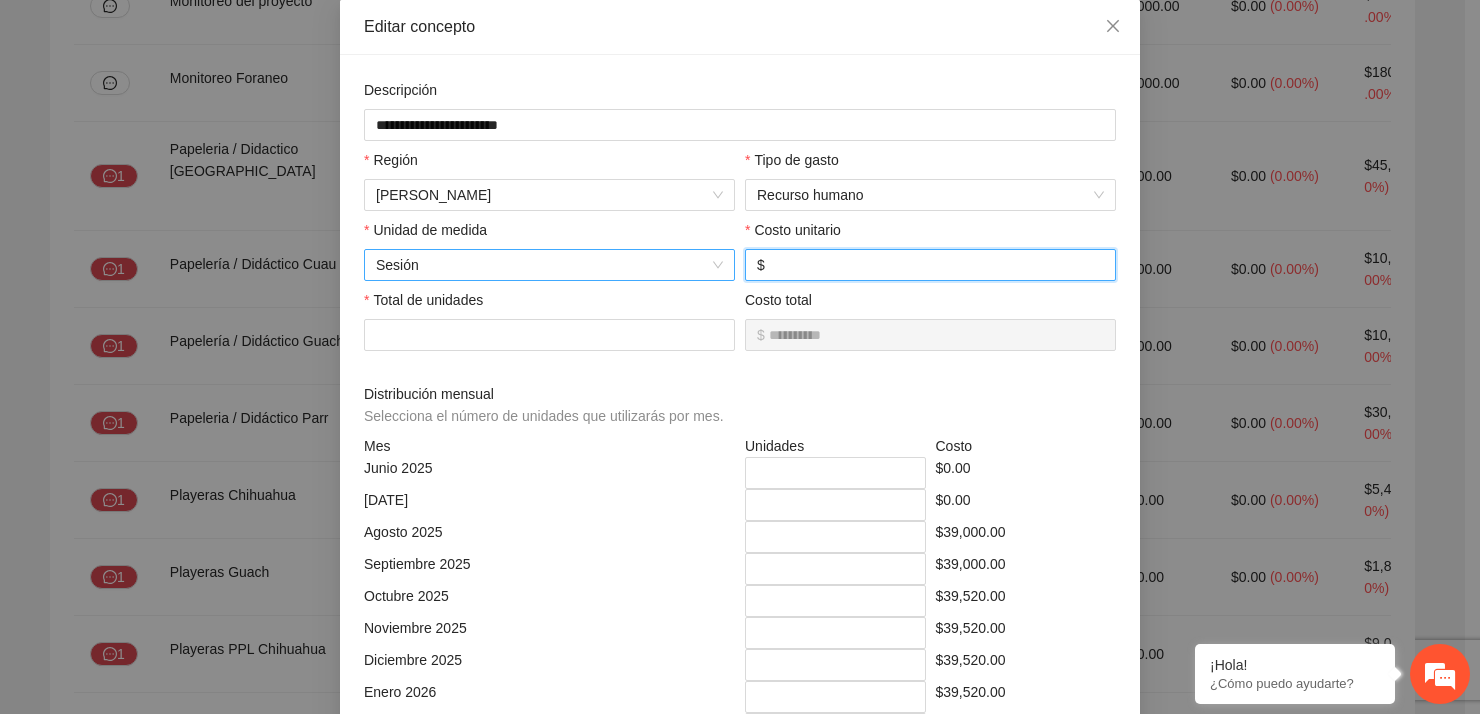 drag, startPoint x: 789, startPoint y: 266, endPoint x: 703, endPoint y: 261, distance: 86.145226 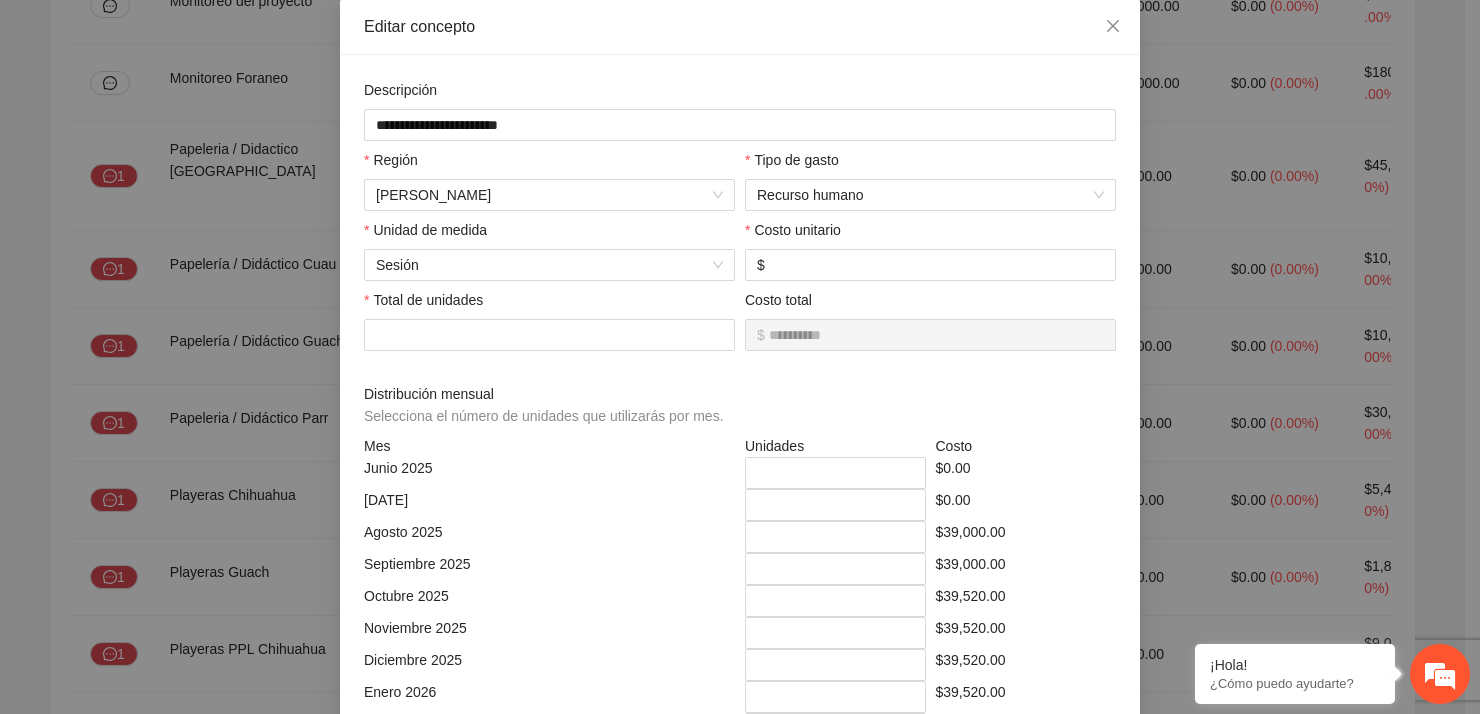 click on "**********" at bounding box center (740, 357) 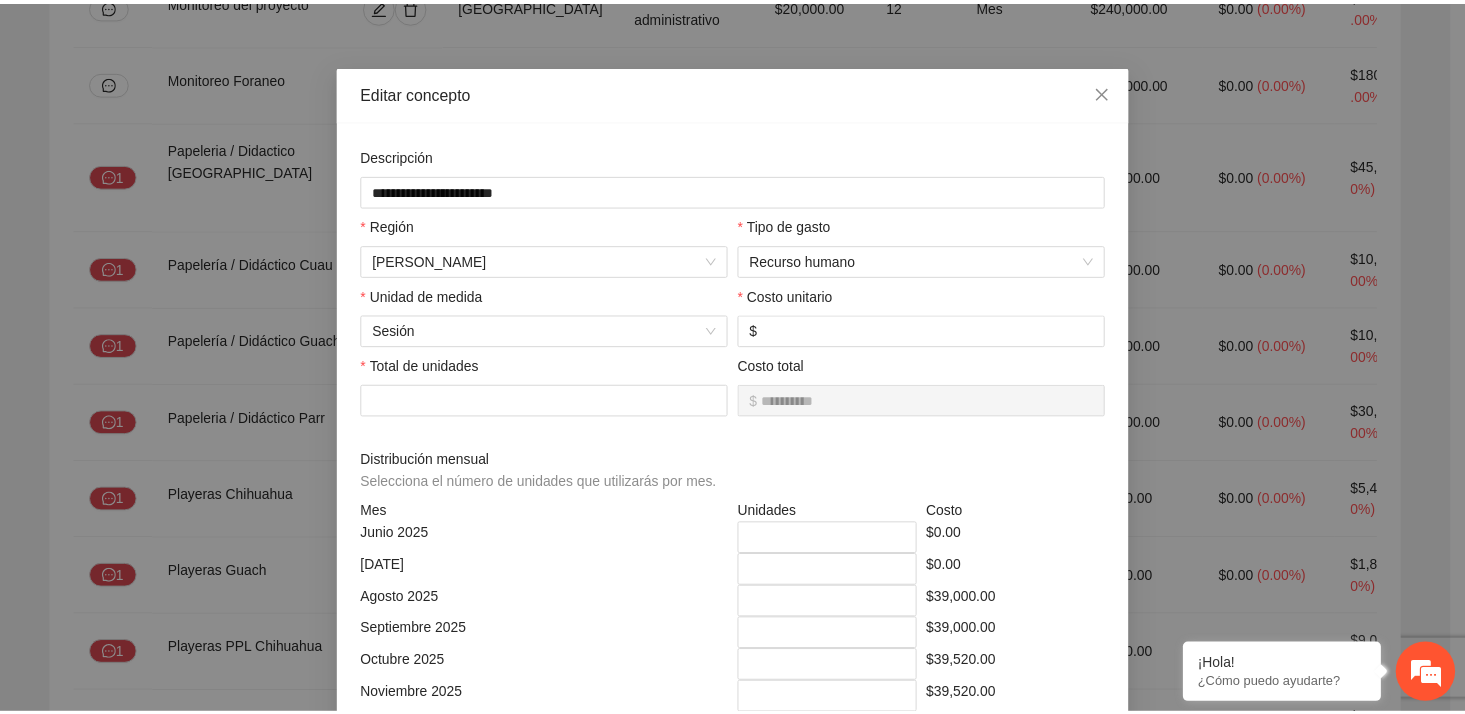 scroll, scrollTop: 0, scrollLeft: 0, axis: both 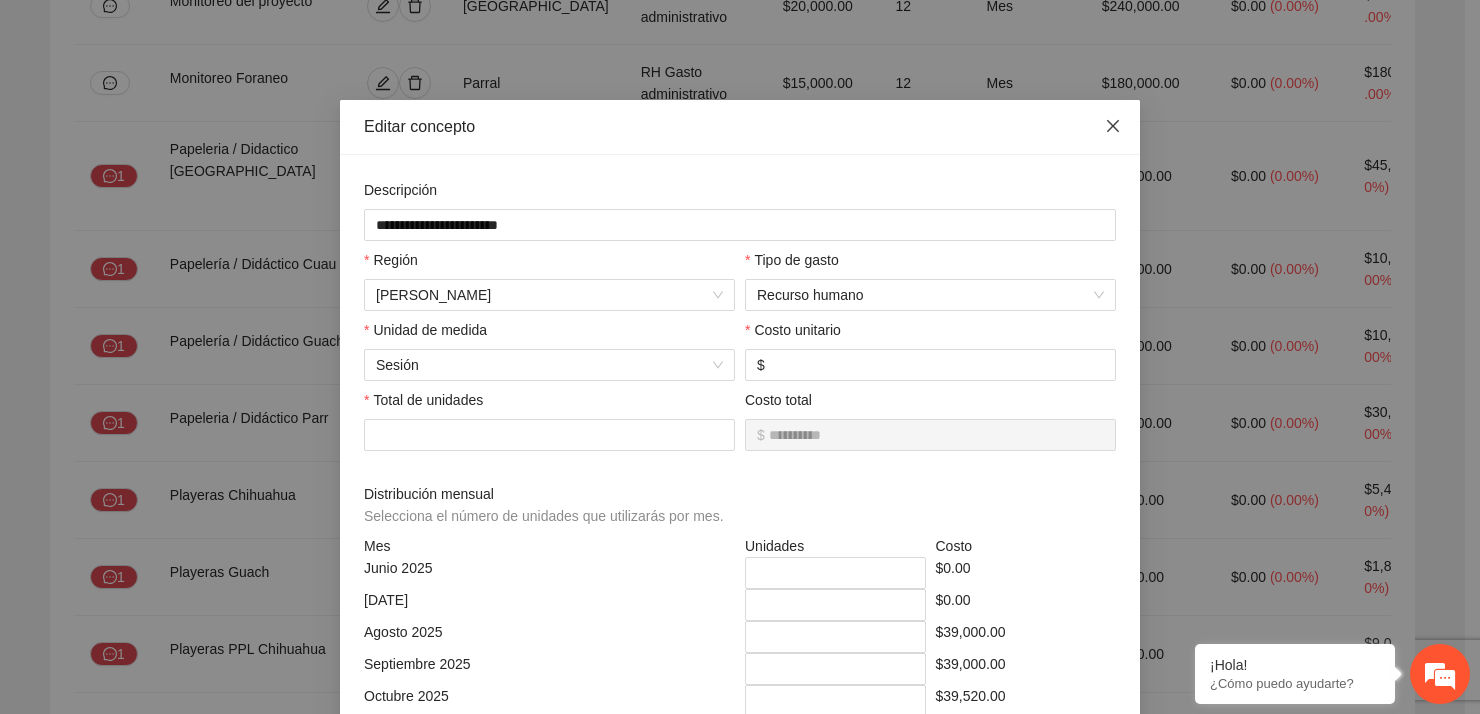 click 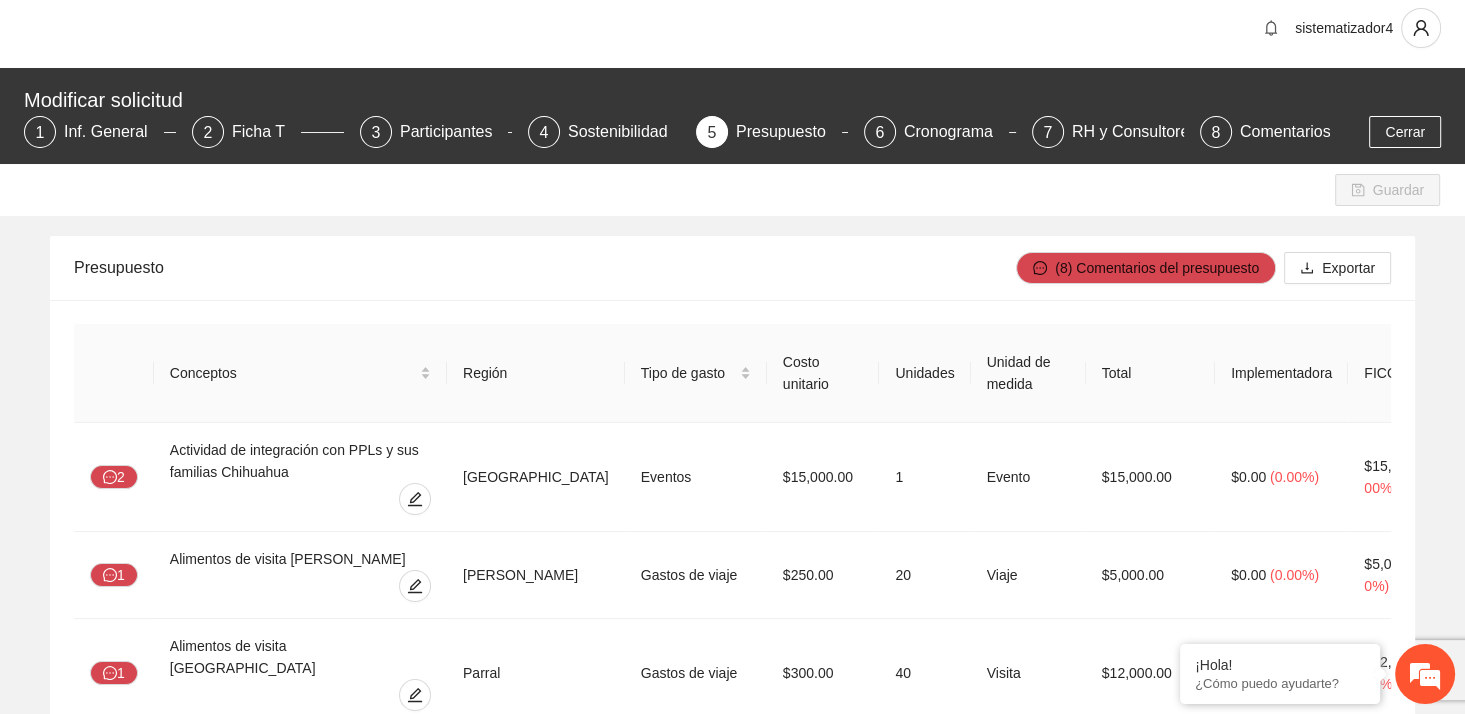 scroll, scrollTop: 0, scrollLeft: 0, axis: both 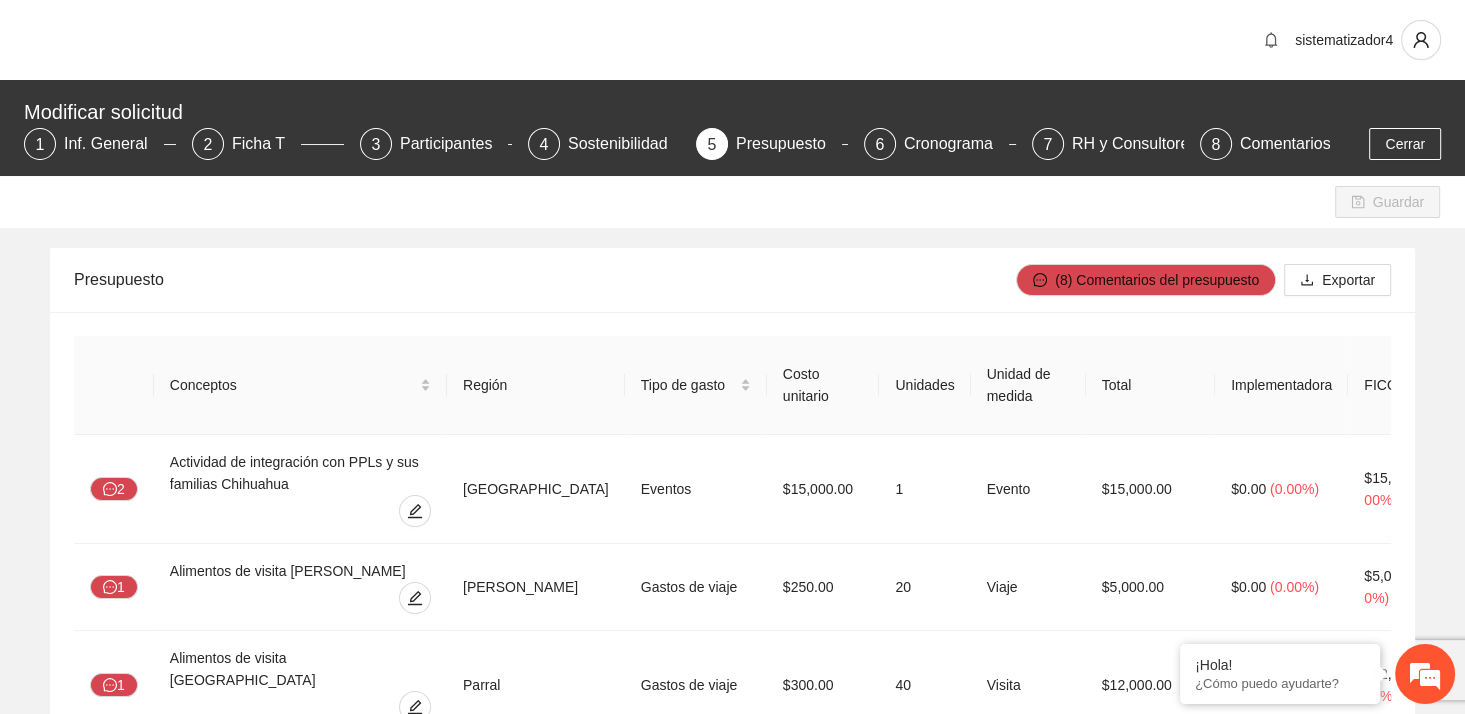 click on "Presupuesto" at bounding box center [545, 279] 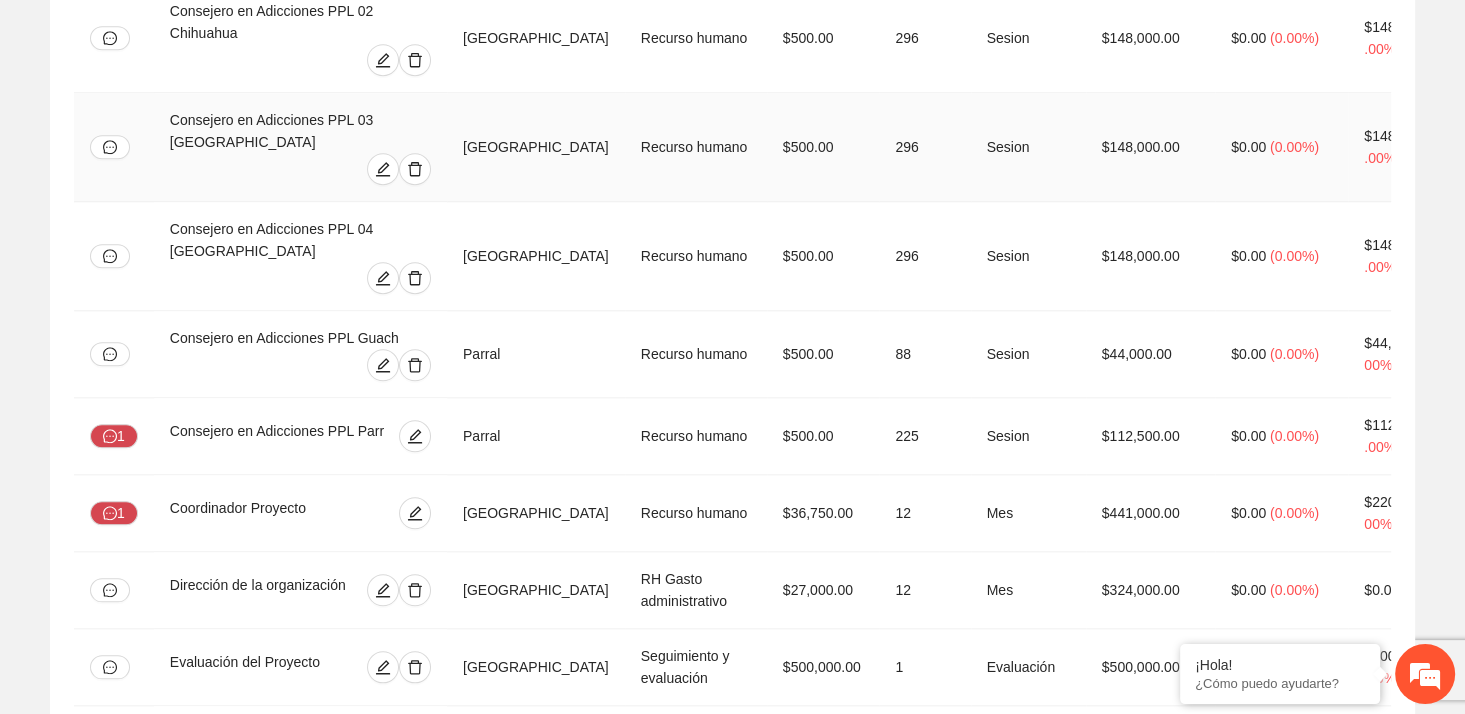 scroll, scrollTop: 1900, scrollLeft: 0, axis: vertical 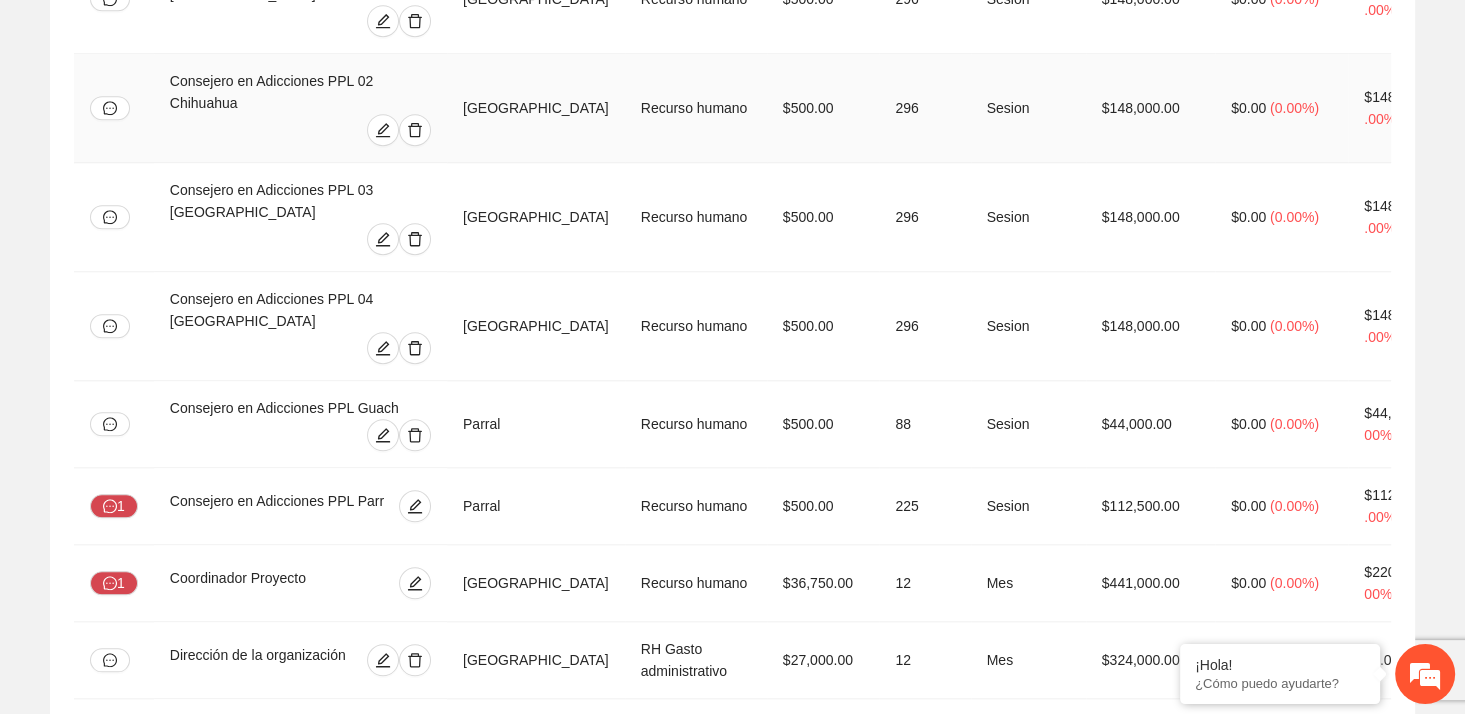 click on "$148,000.00" at bounding box center (1150, 108) 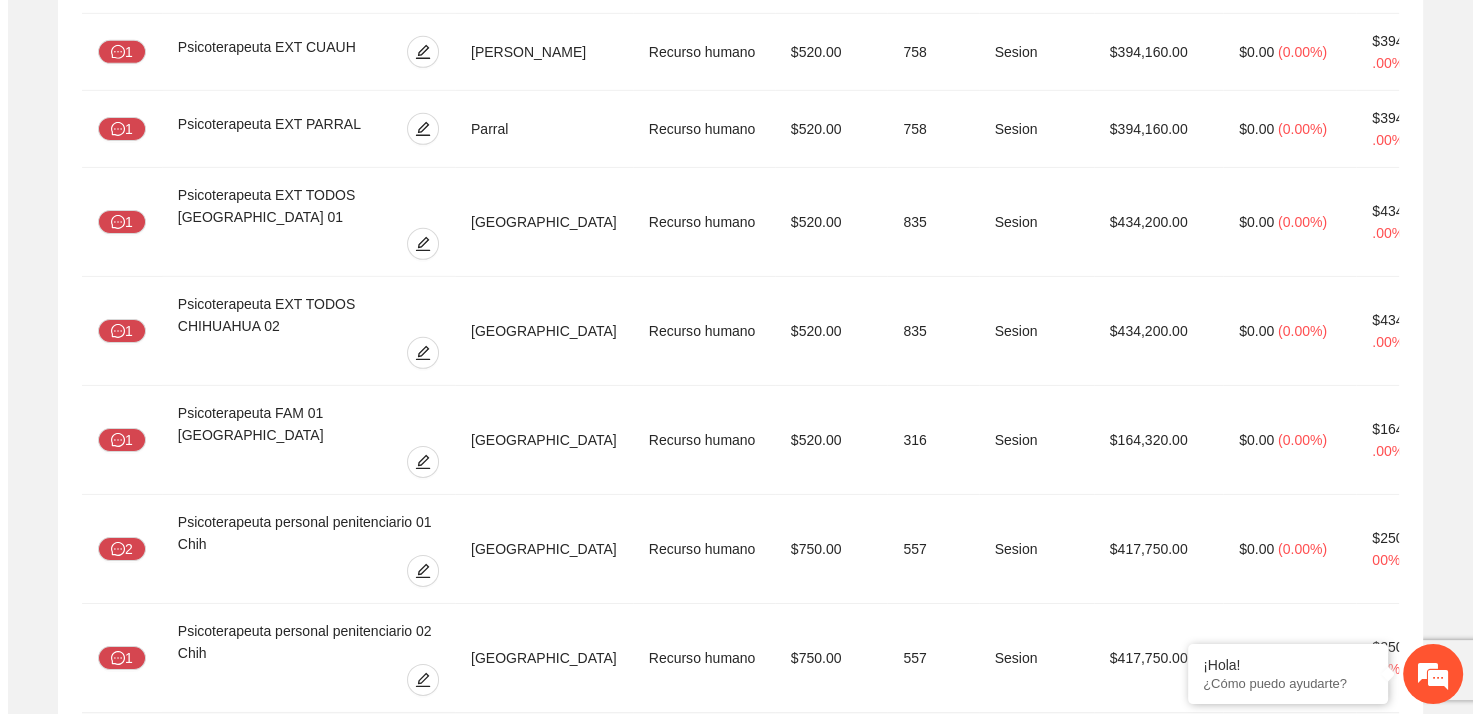 scroll, scrollTop: 6312, scrollLeft: 0, axis: vertical 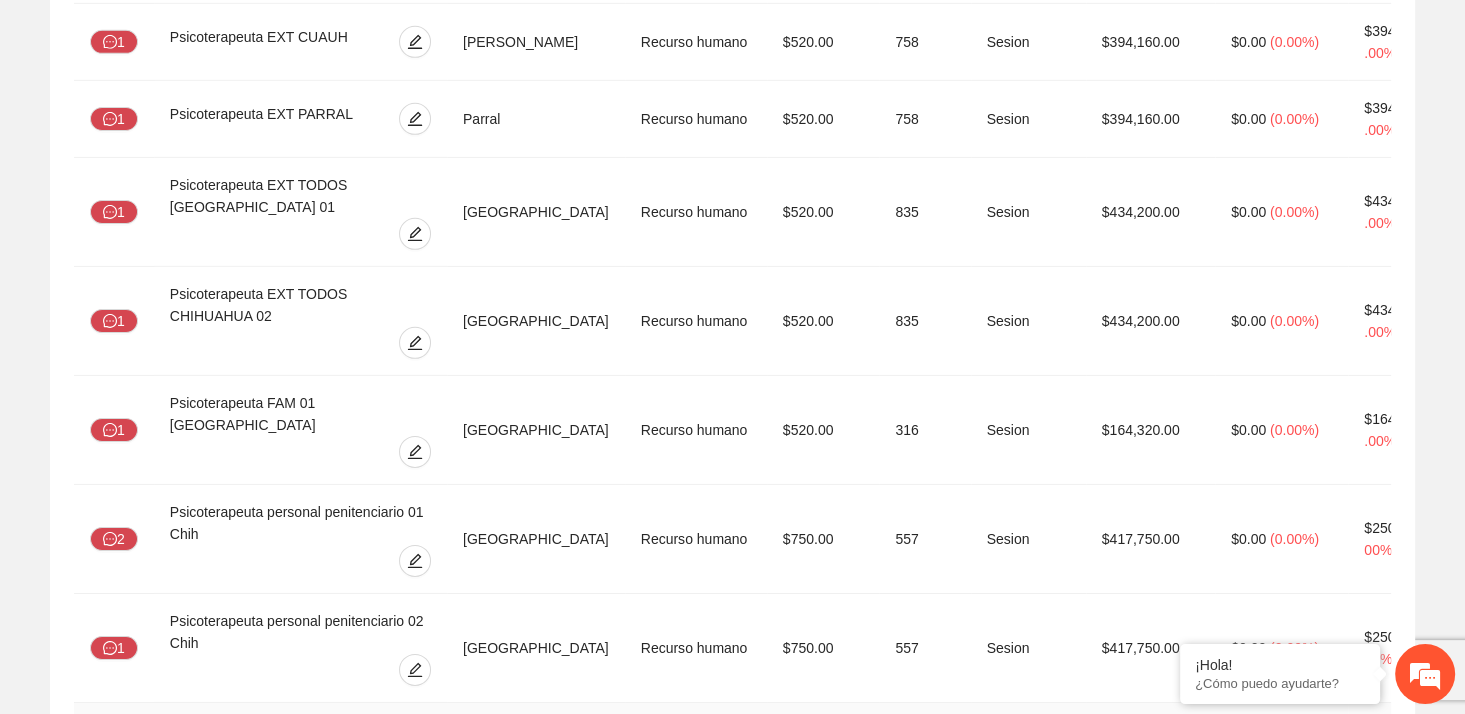 click at bounding box center (415, 779) 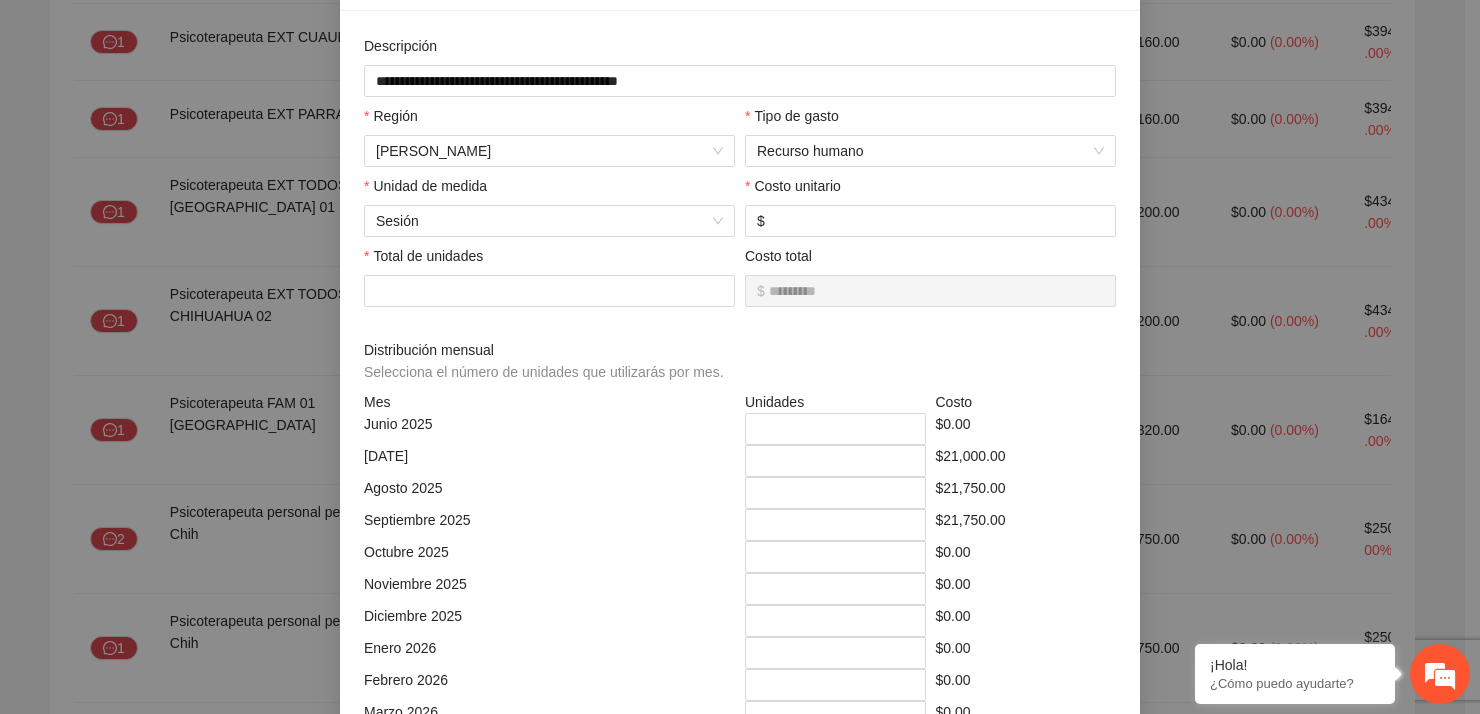 scroll, scrollTop: 100, scrollLeft: 0, axis: vertical 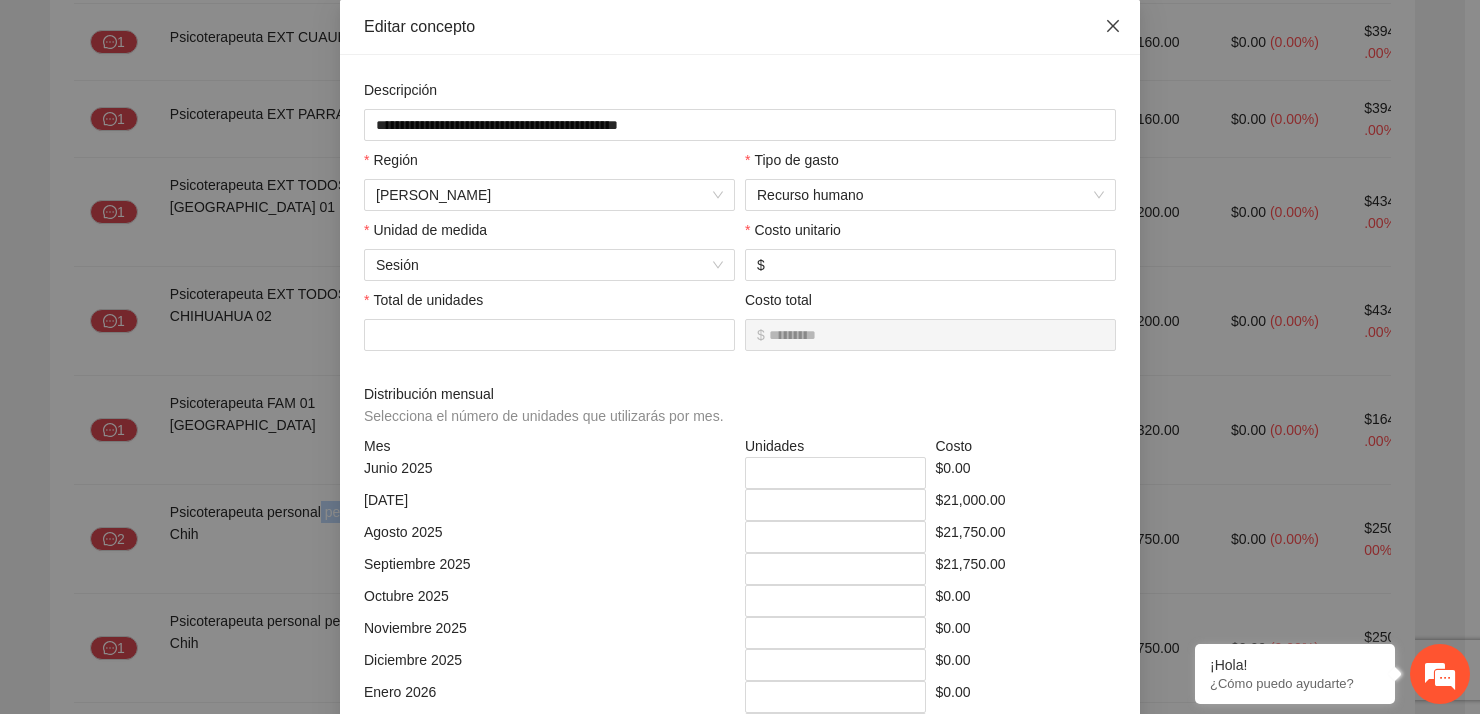 click 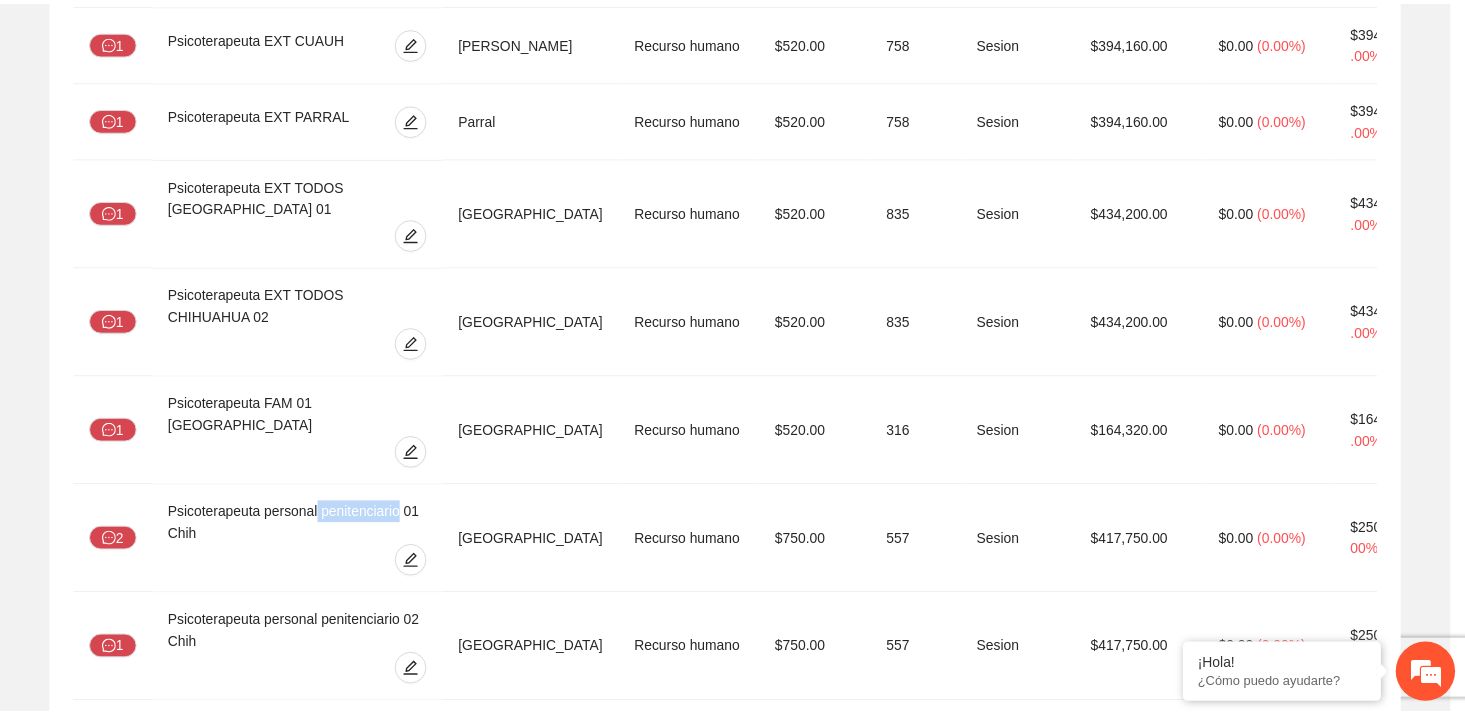 scroll, scrollTop: 100, scrollLeft: 0, axis: vertical 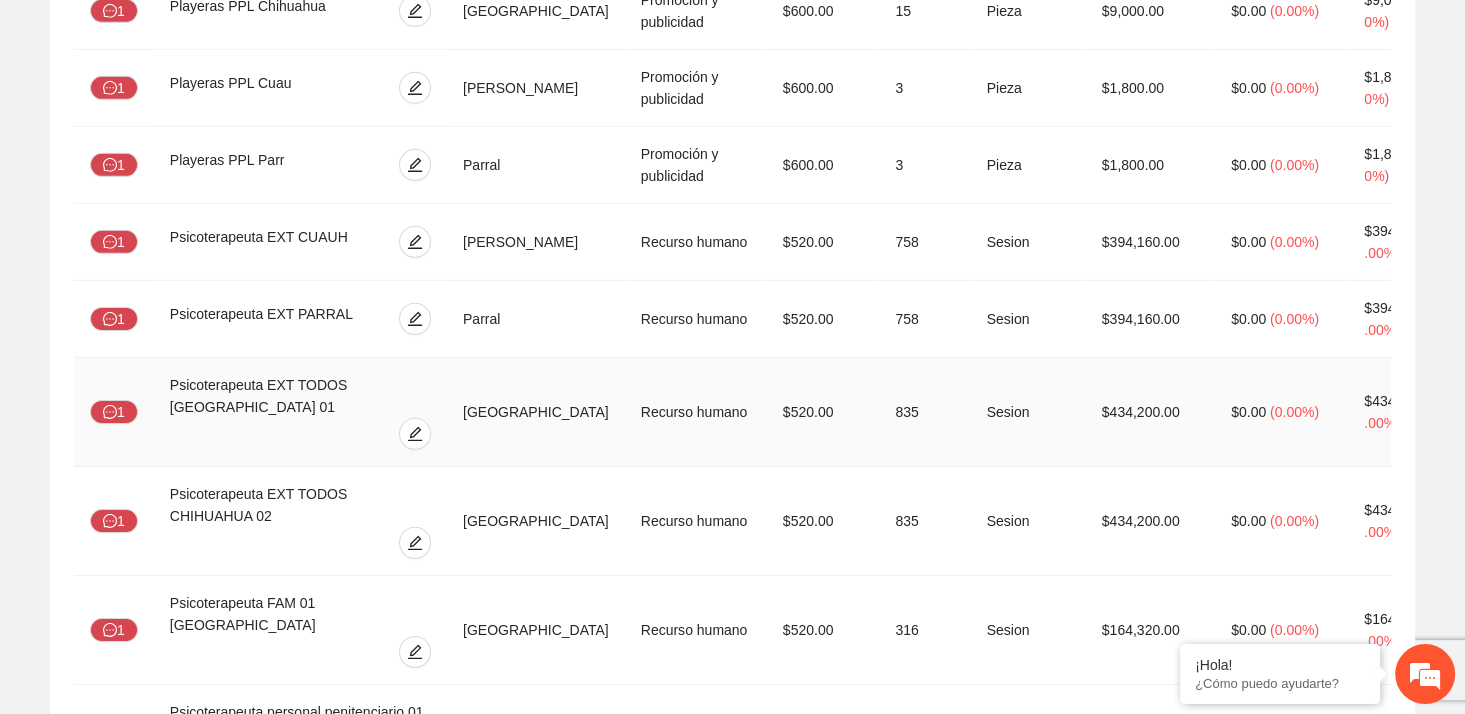 click on "$434,200.00" at bounding box center (1150, 412) 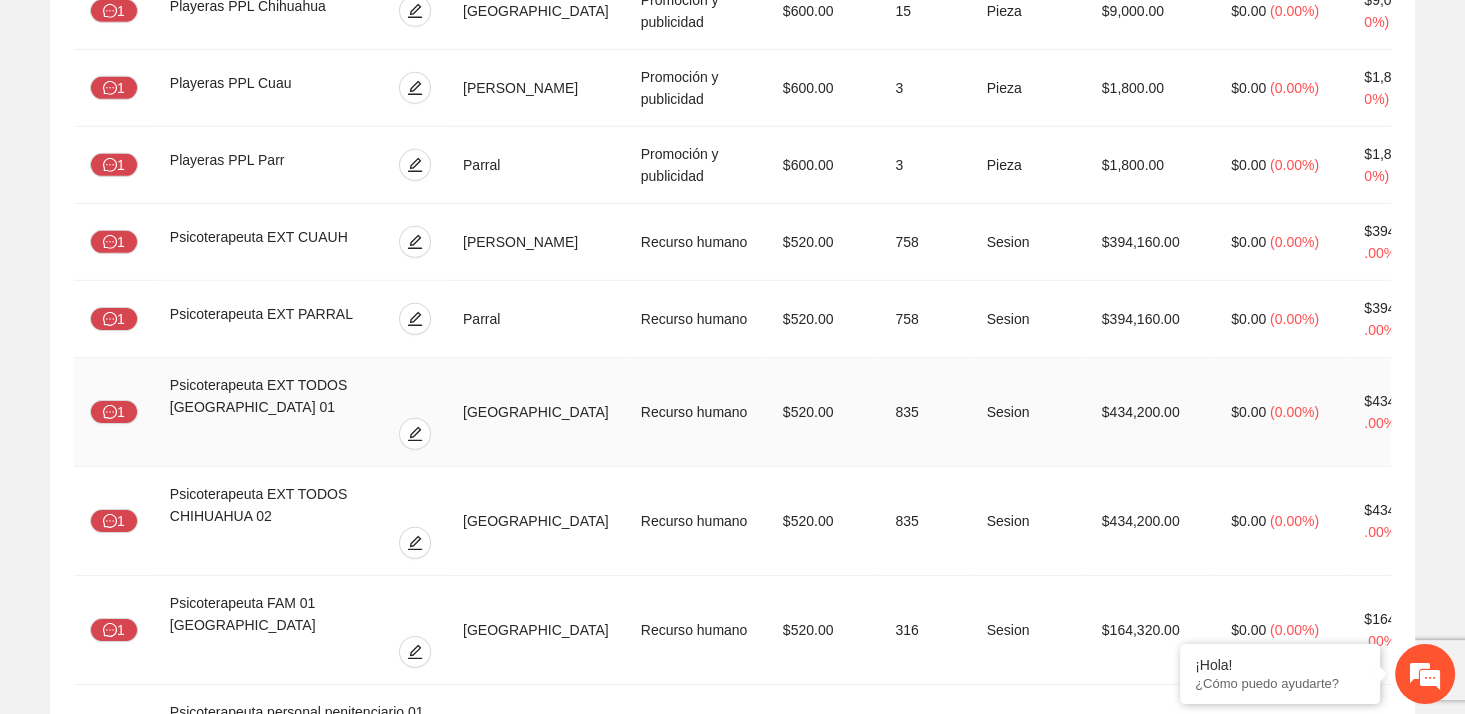 click on "$434,200.00" at bounding box center (1150, 412) 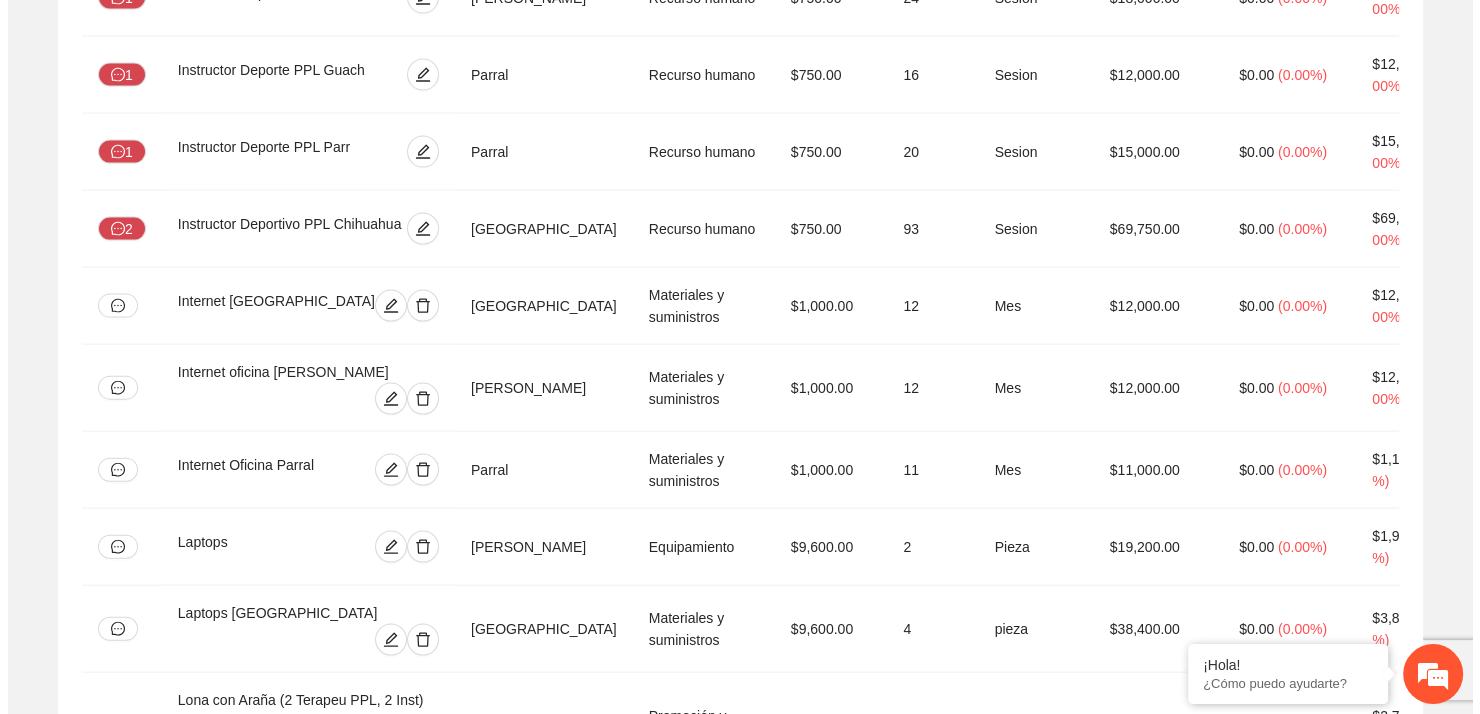 scroll, scrollTop: 5669, scrollLeft: 0, axis: vertical 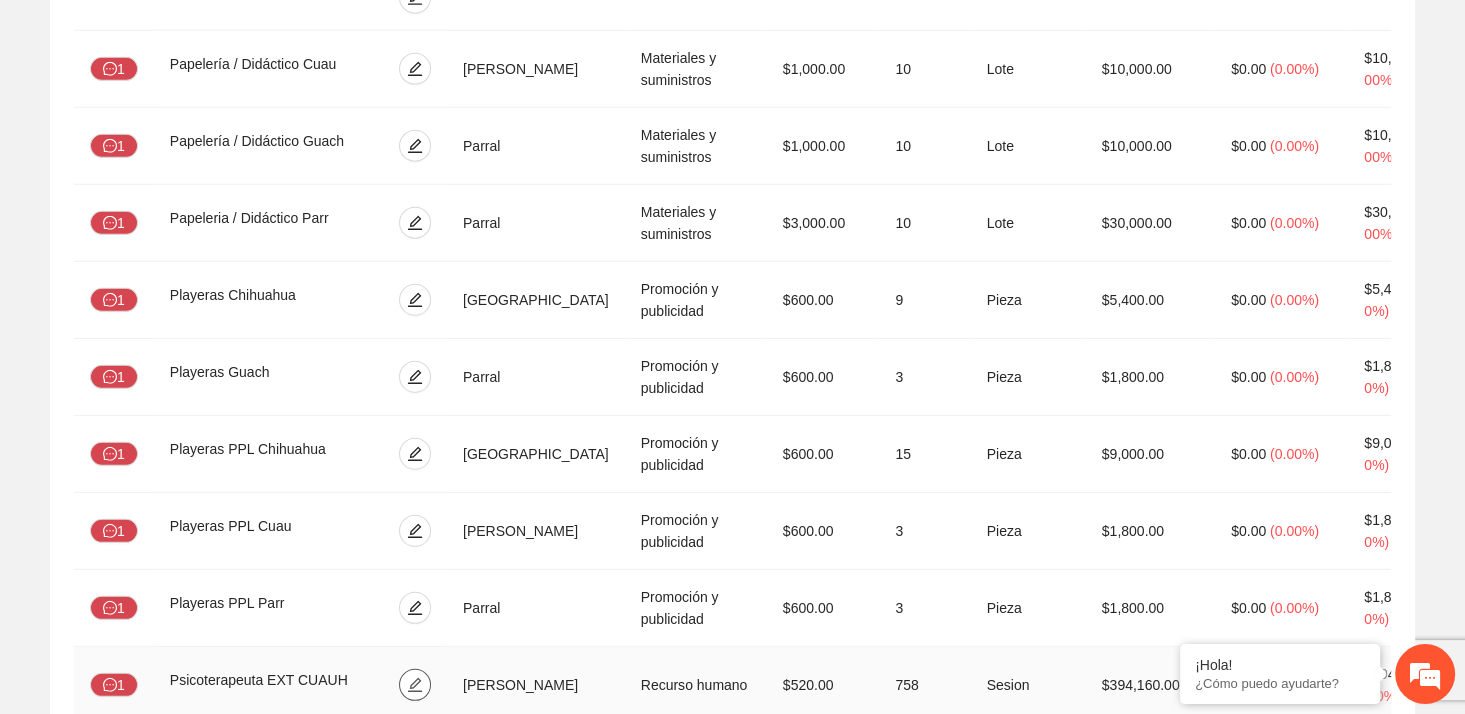 click 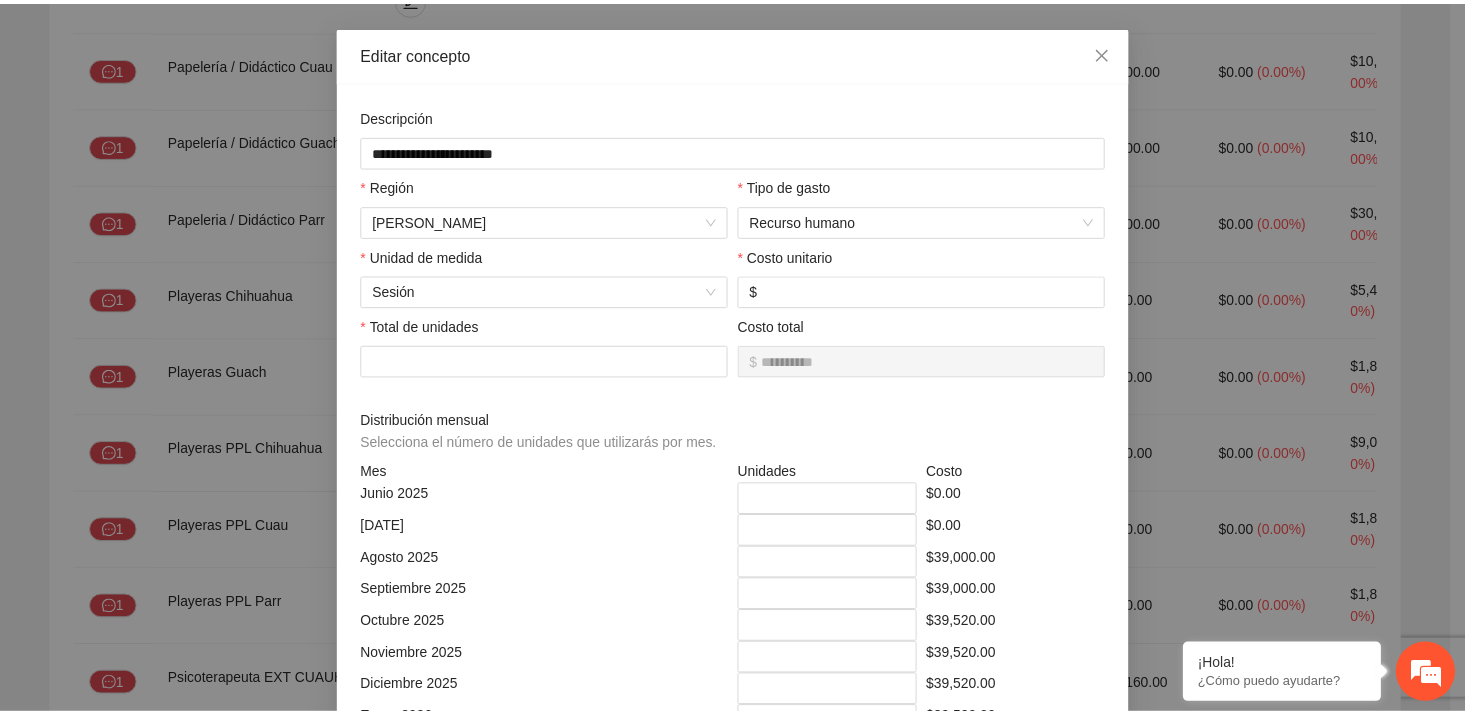 scroll, scrollTop: 0, scrollLeft: 0, axis: both 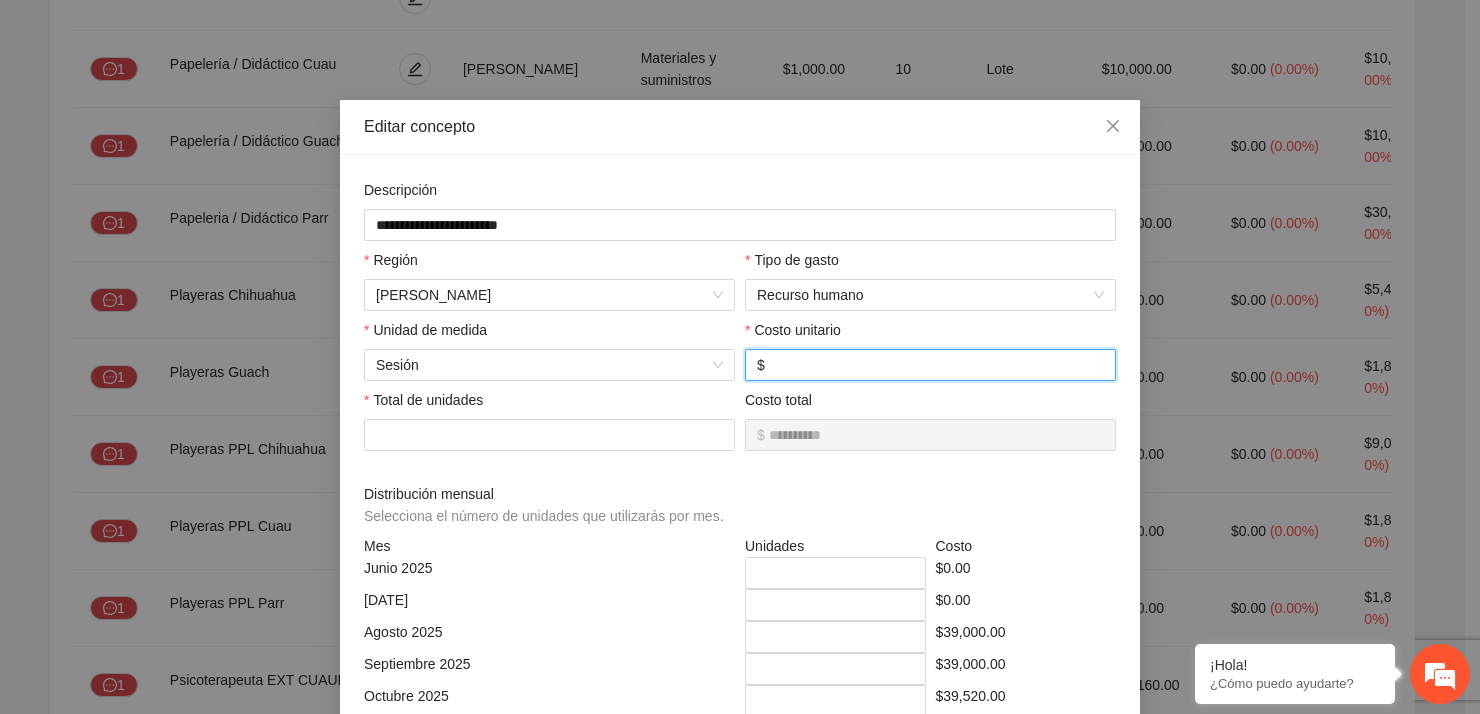 click on "***" at bounding box center (936, 365) 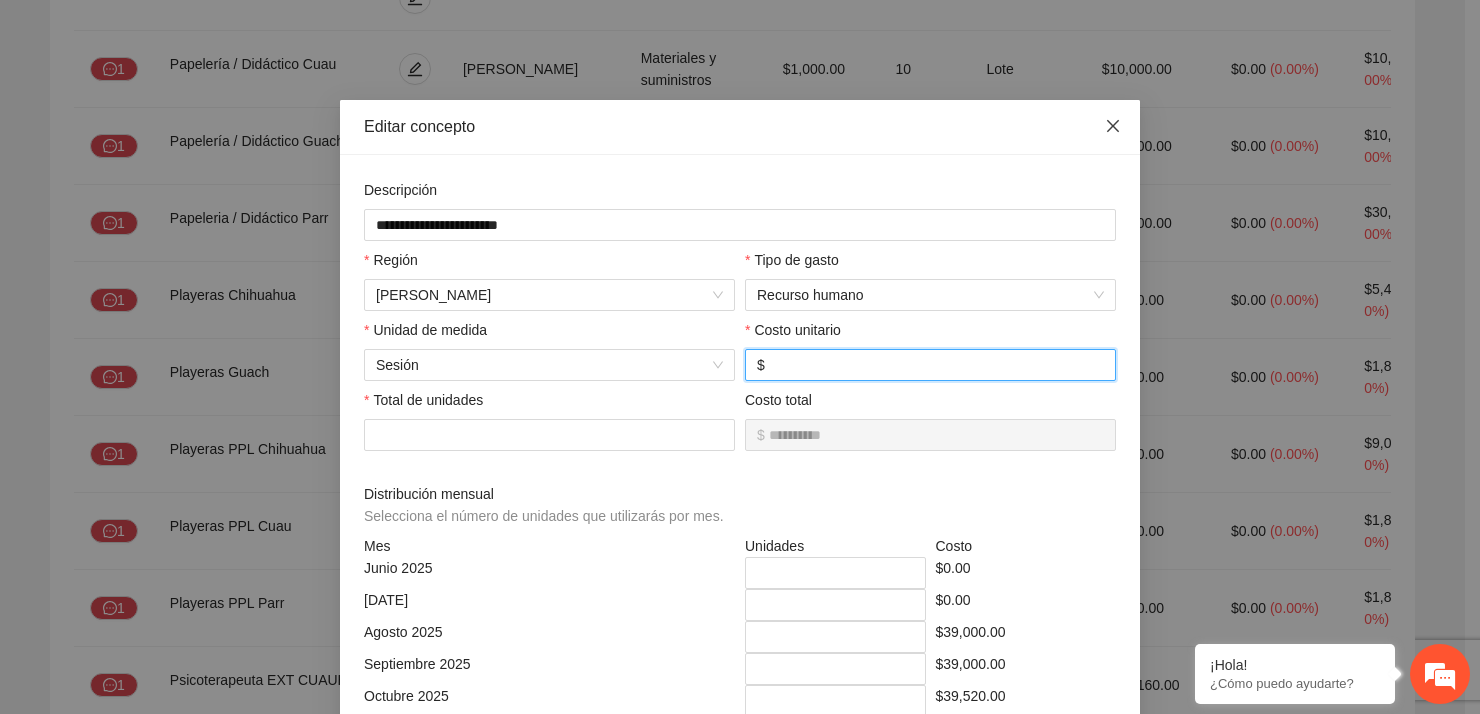 click at bounding box center [1113, 127] 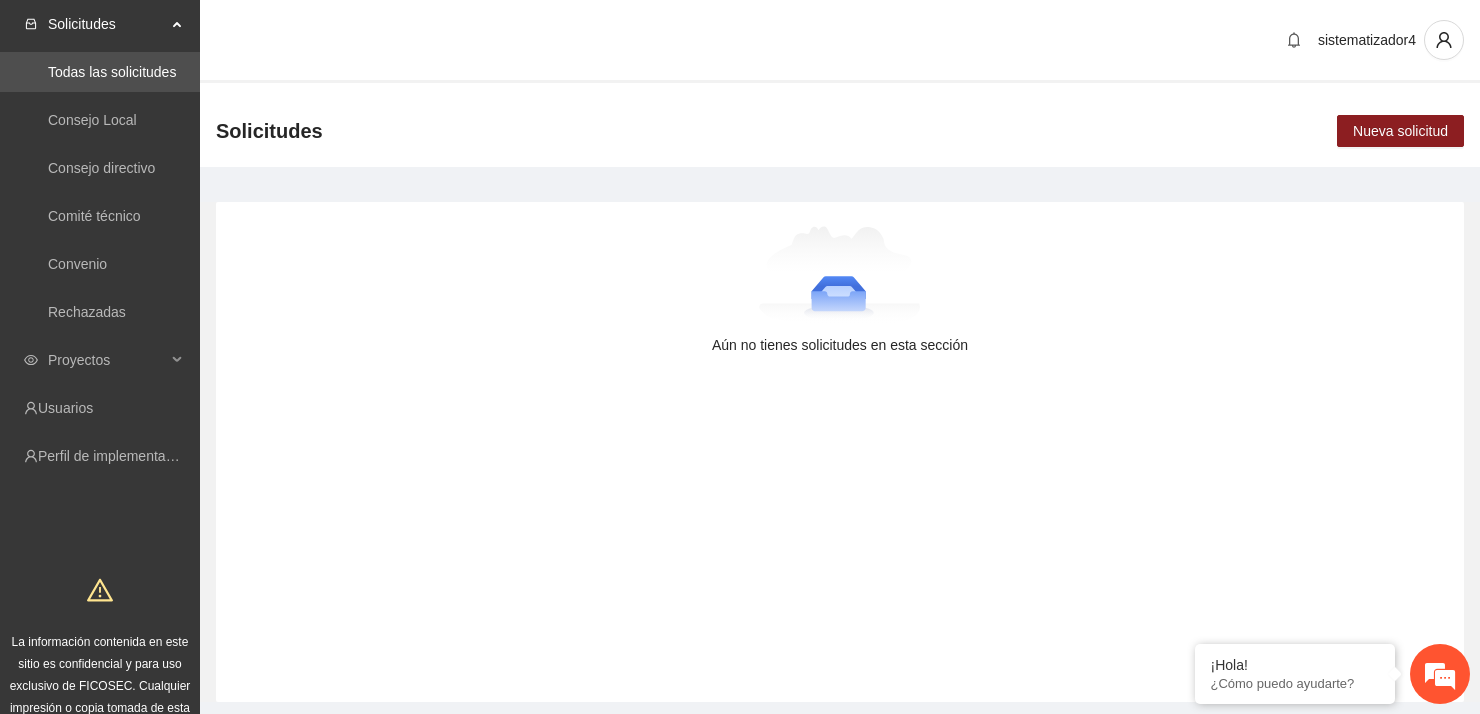 scroll, scrollTop: 0, scrollLeft: 0, axis: both 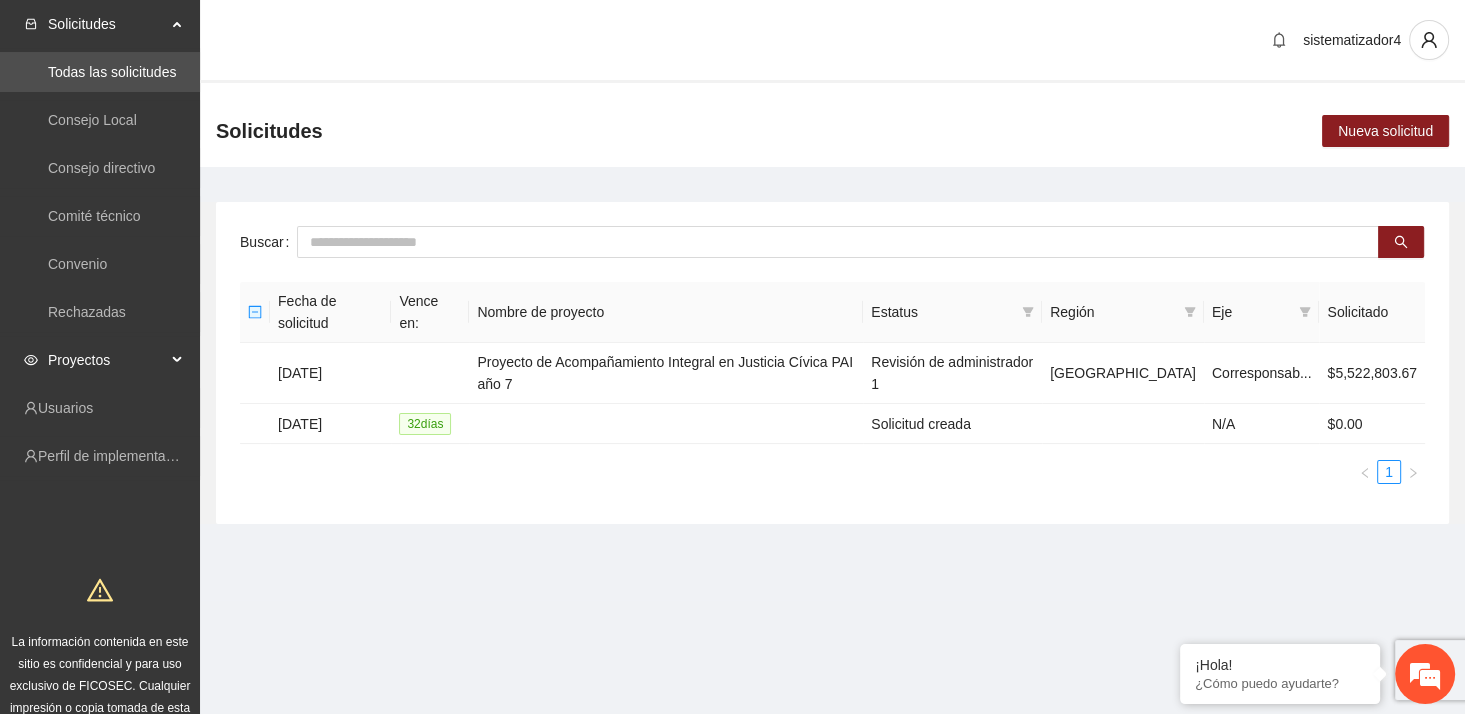 click on "Proyectos" at bounding box center [107, 360] 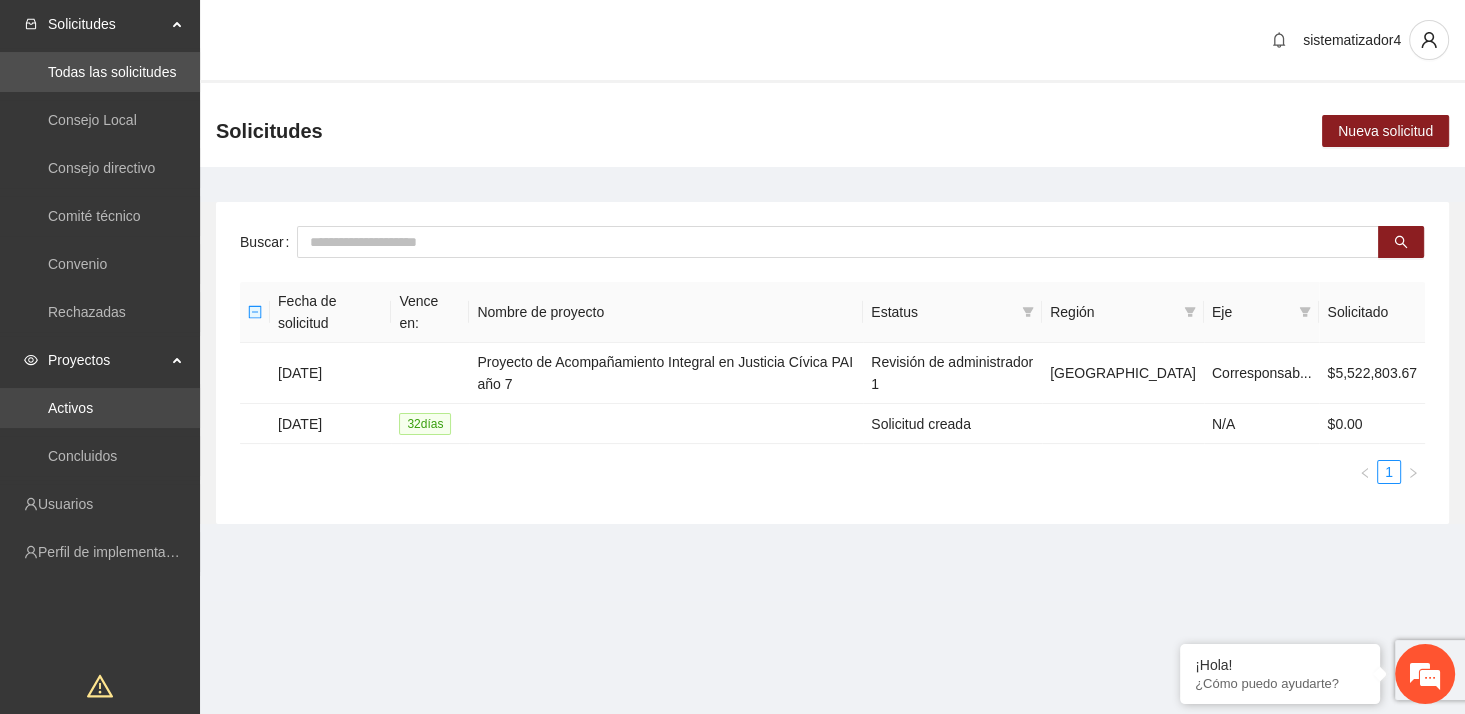 click on "Activos" at bounding box center (70, 408) 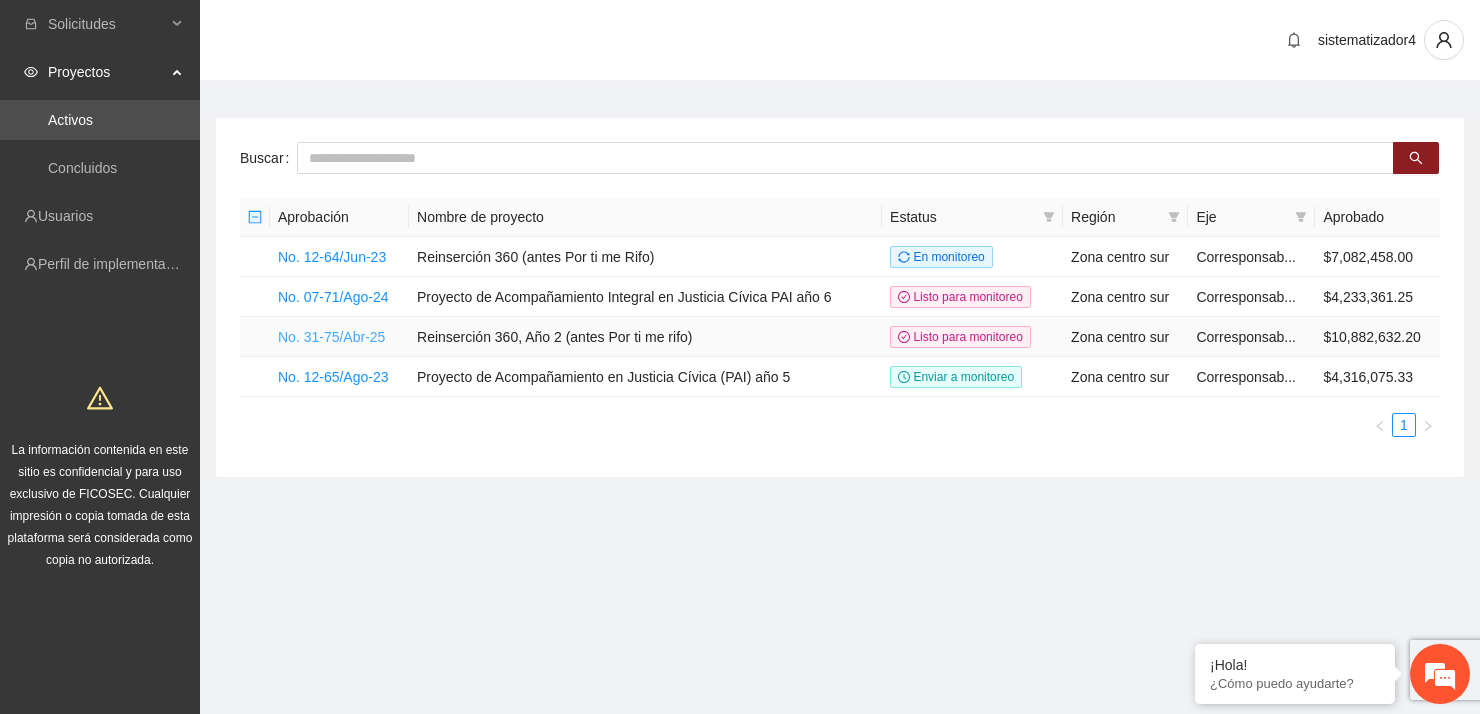 click on "No. 31-75/Abr-25" at bounding box center (331, 337) 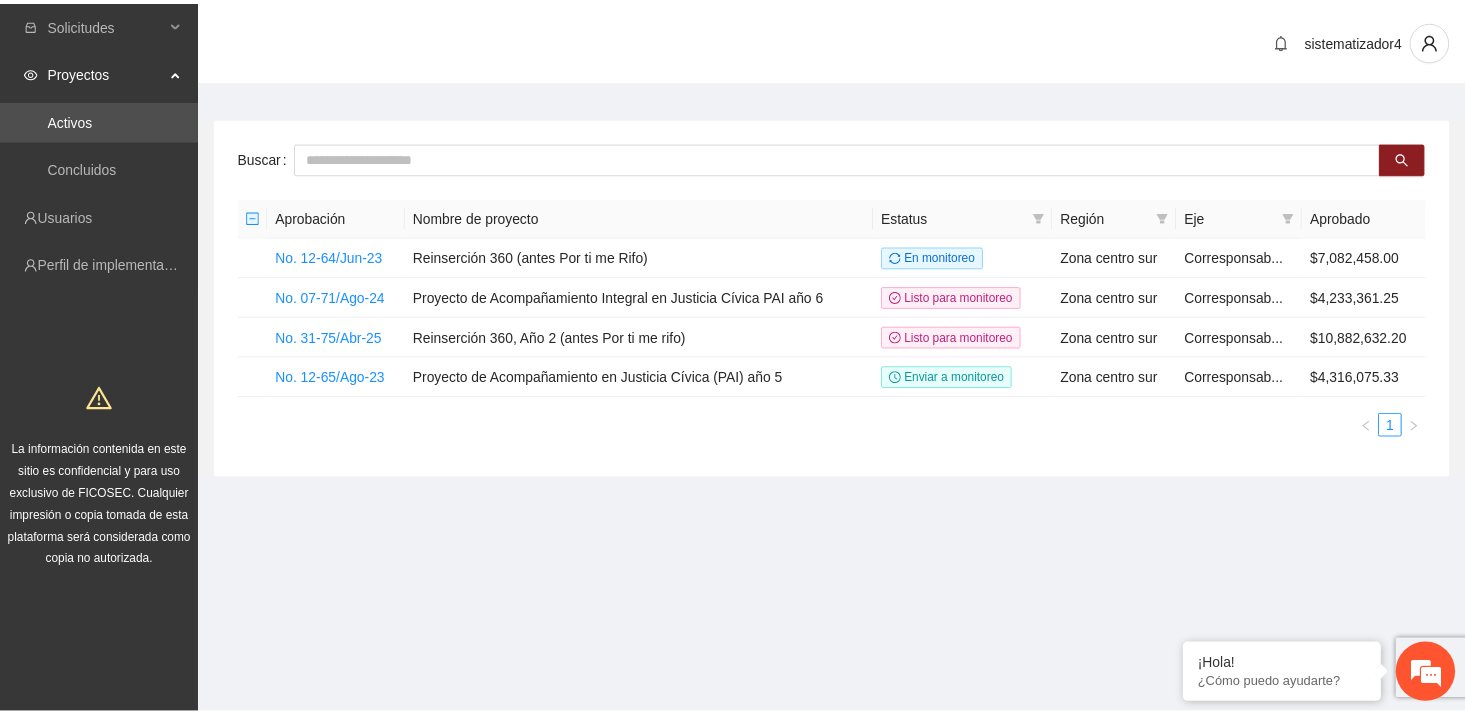 scroll, scrollTop: 0, scrollLeft: 0, axis: both 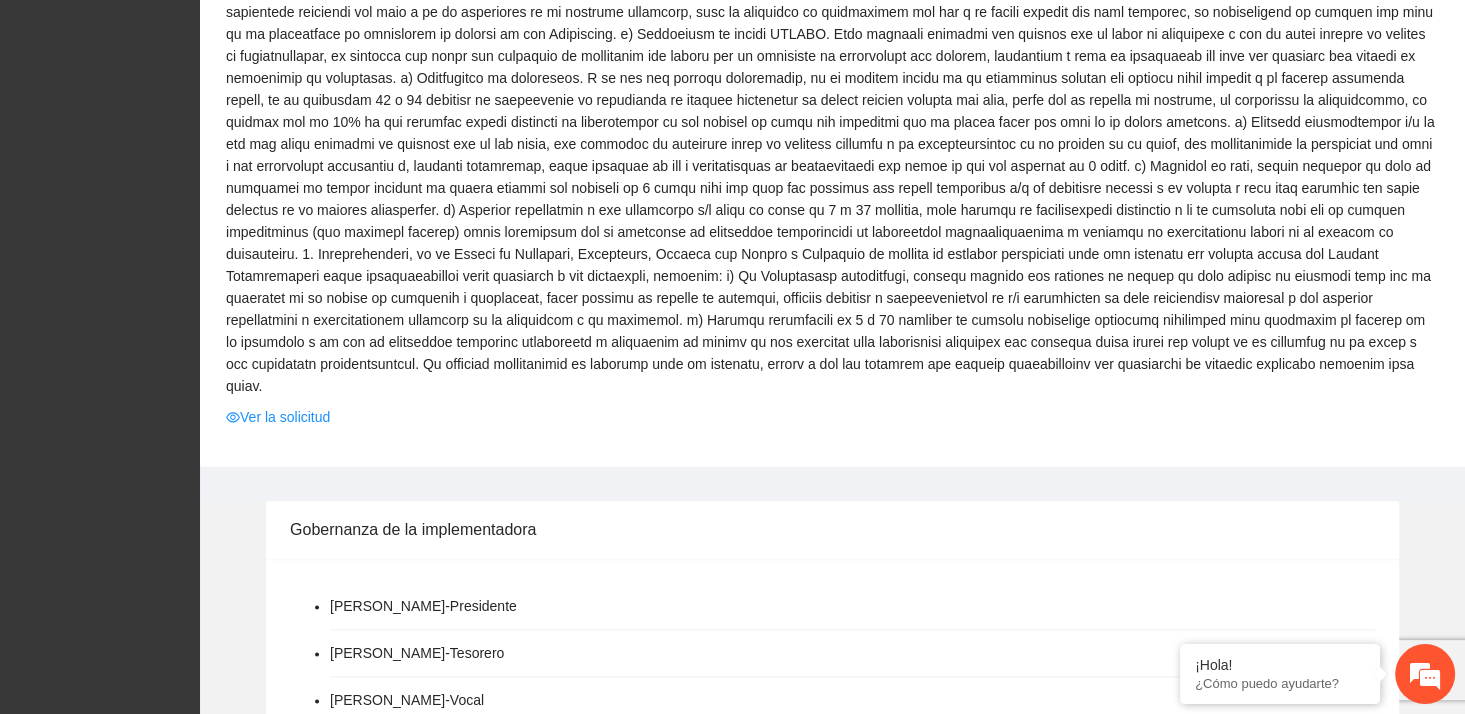 drag, startPoint x: 287, startPoint y: 354, endPoint x: 306, endPoint y: 362, distance: 20.615528 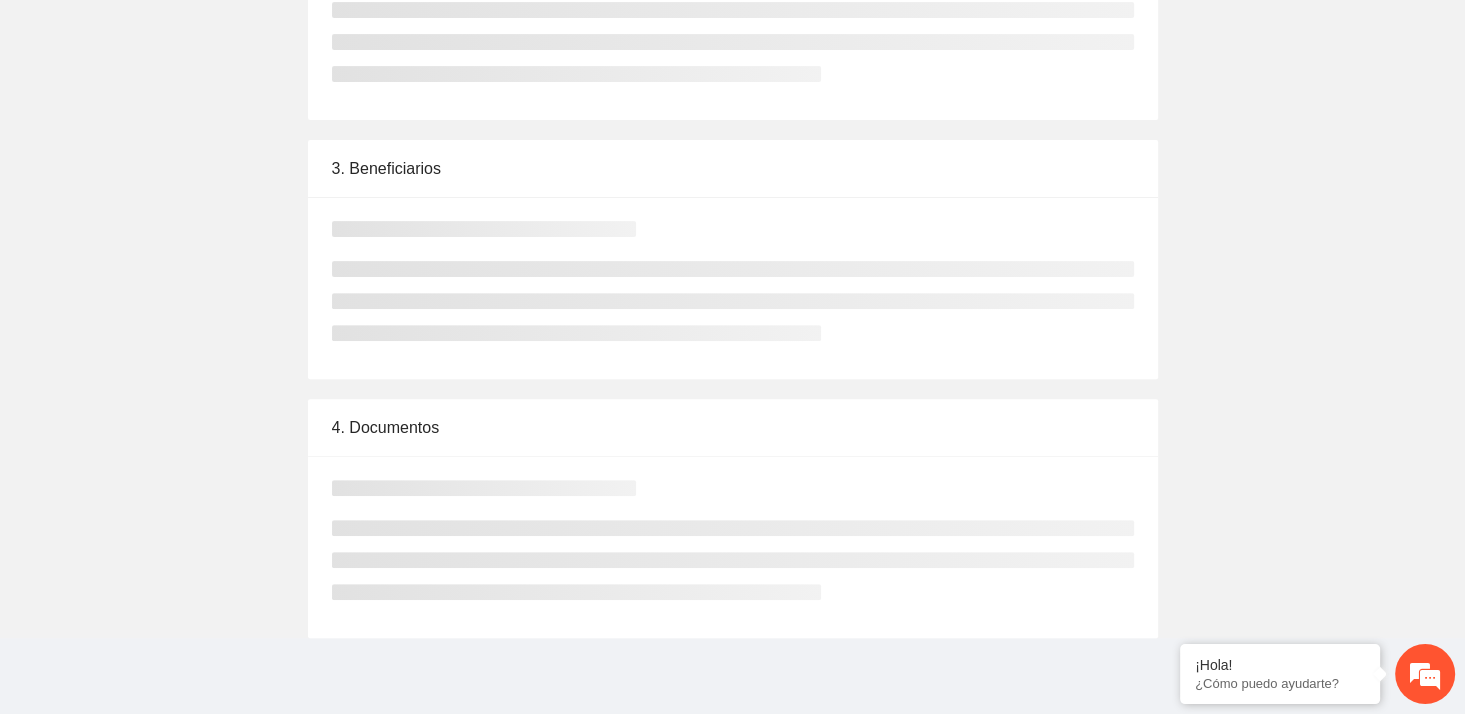 scroll, scrollTop: 0, scrollLeft: 0, axis: both 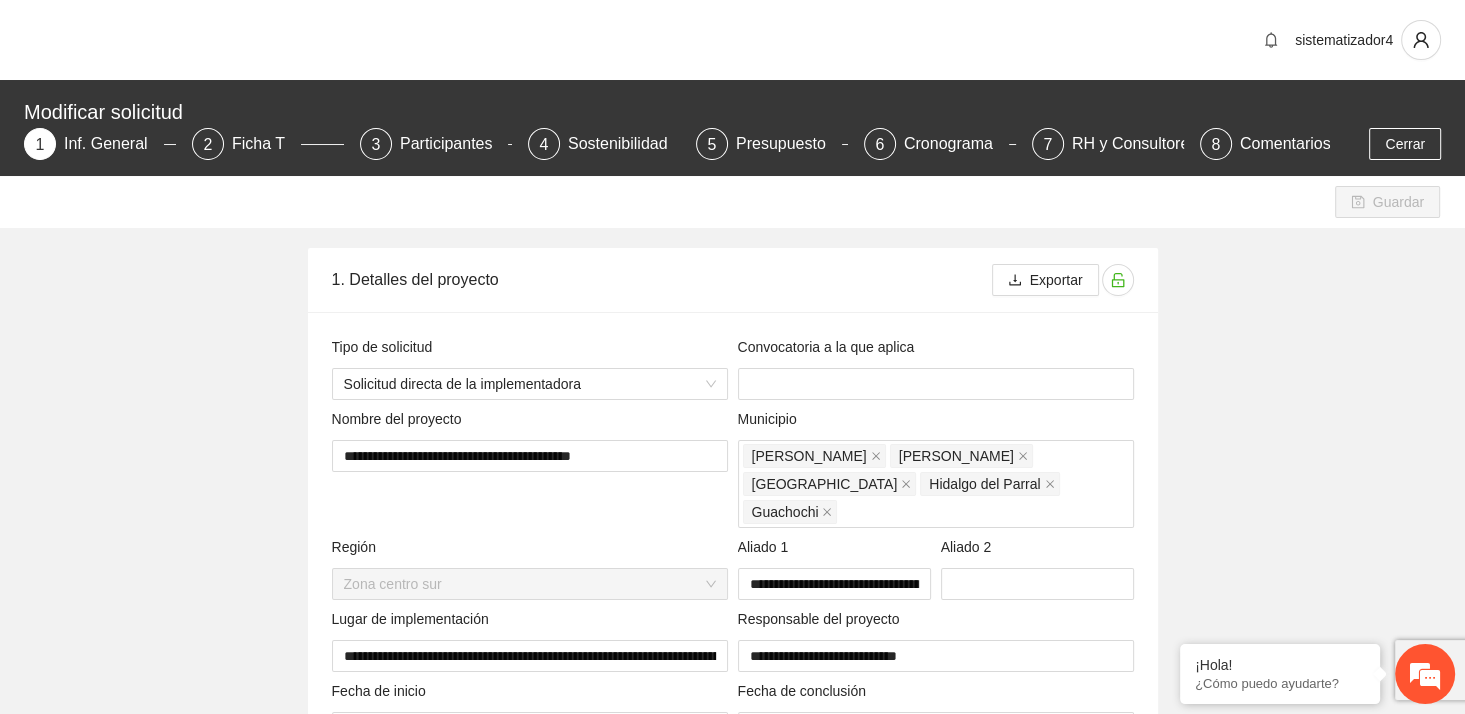 type 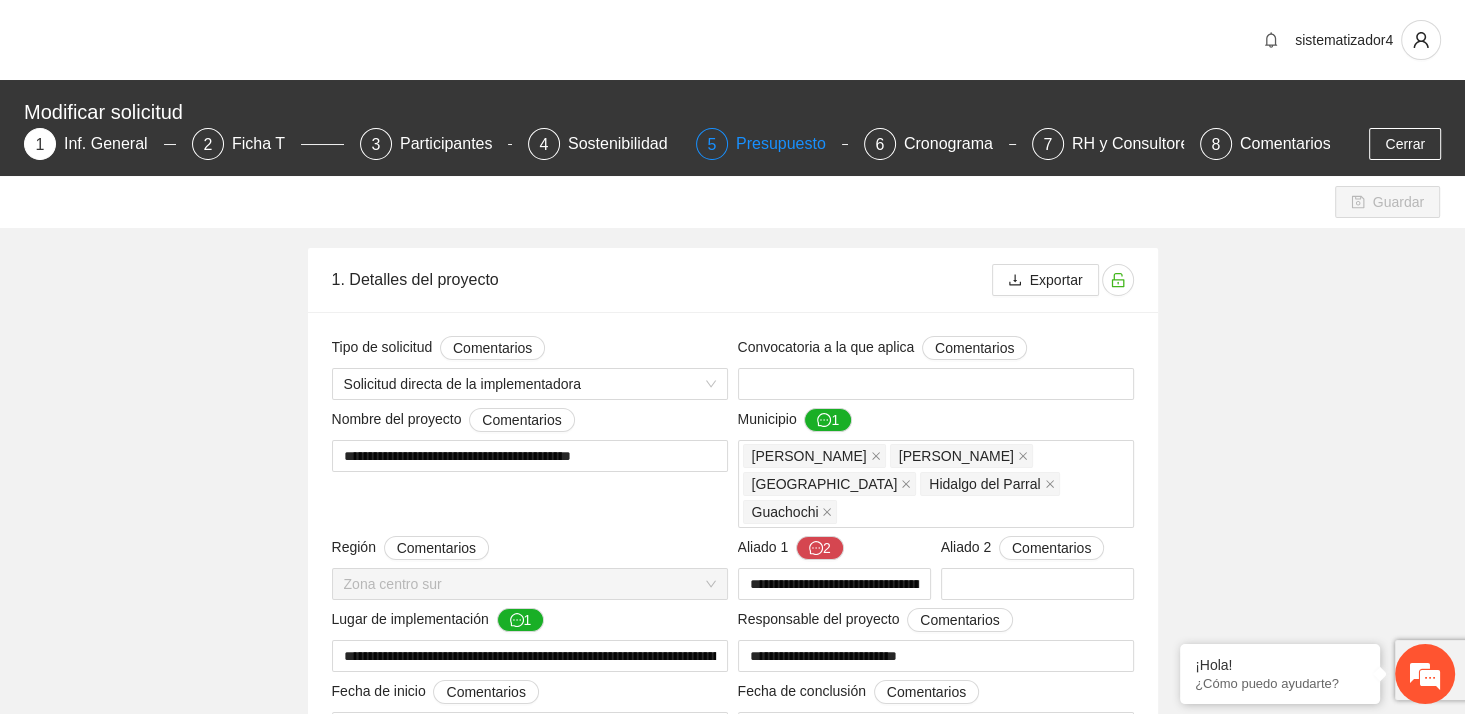 click on "Presupuesto" at bounding box center [789, 144] 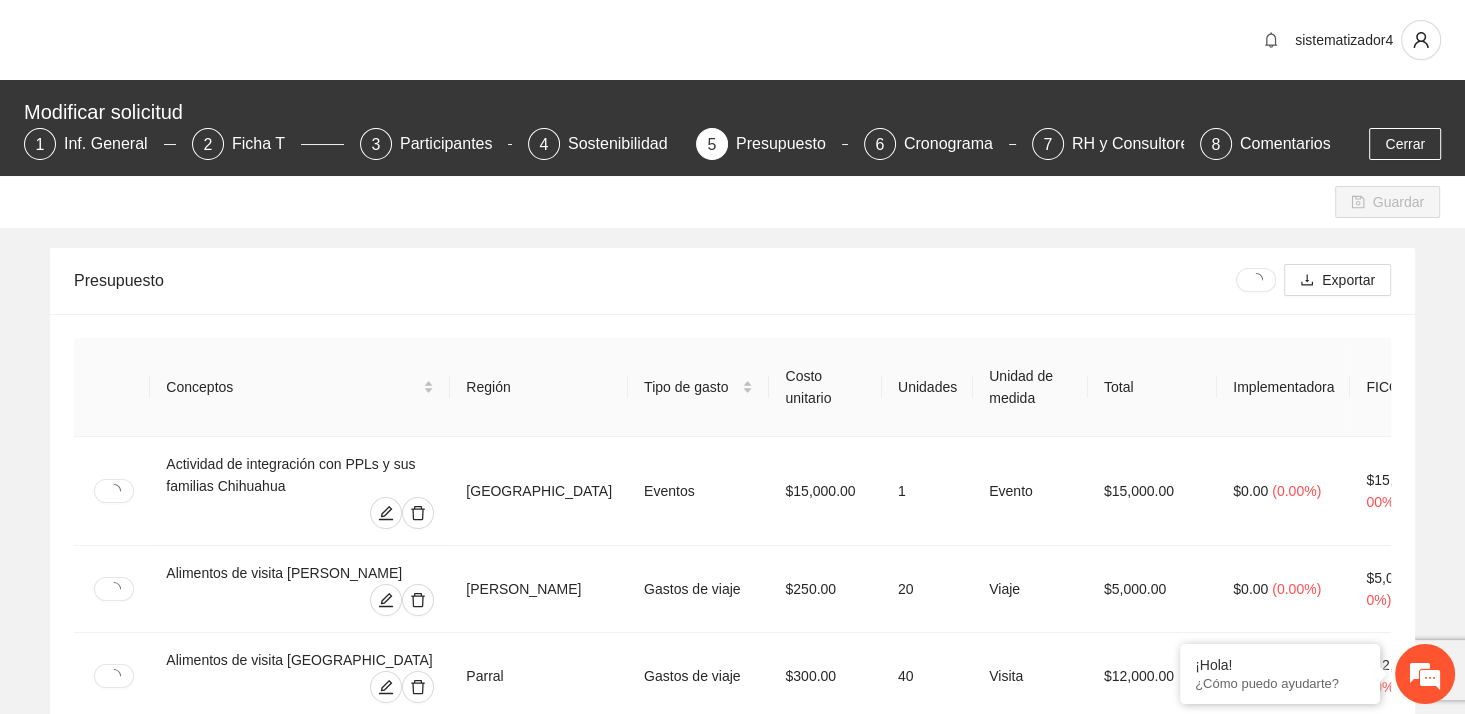 click on "Presupuesto" at bounding box center [655, 280] 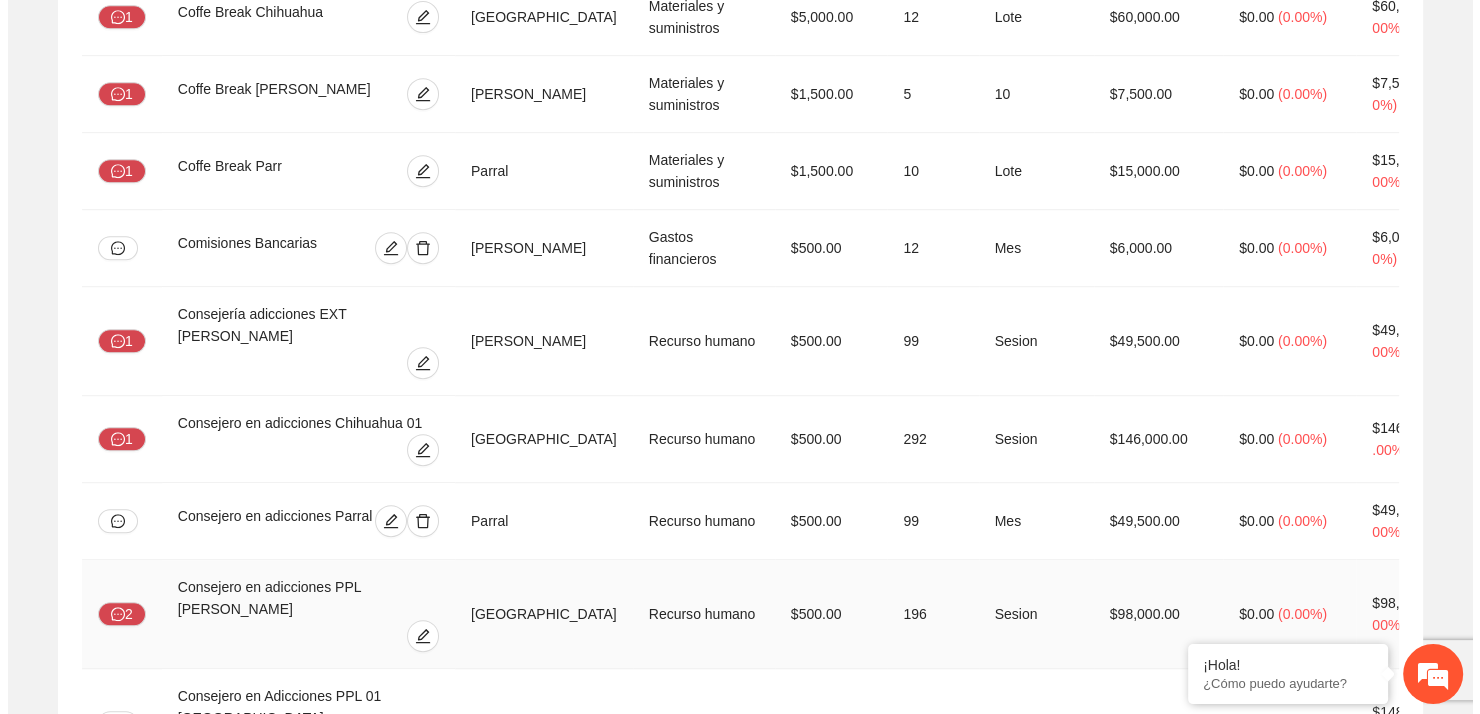 scroll, scrollTop: 1336, scrollLeft: 0, axis: vertical 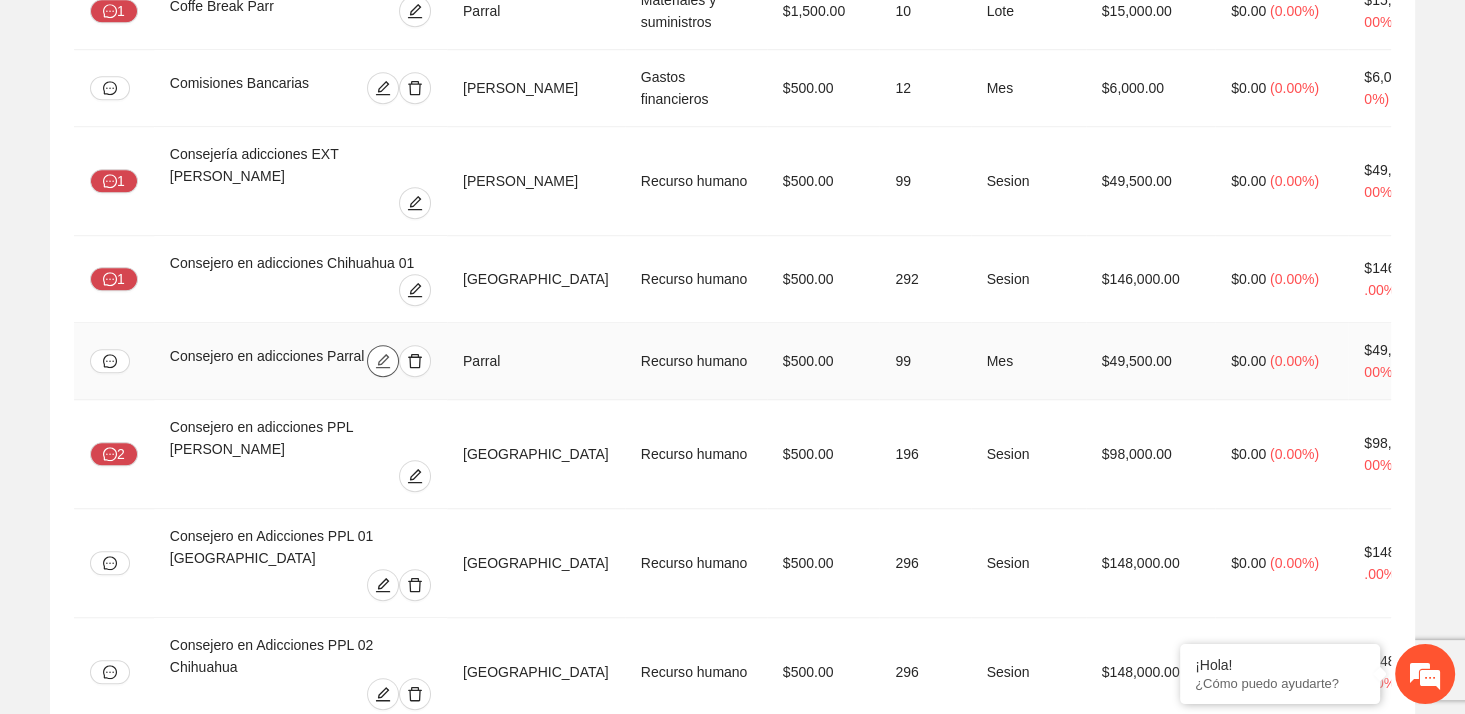 click at bounding box center [383, 361] 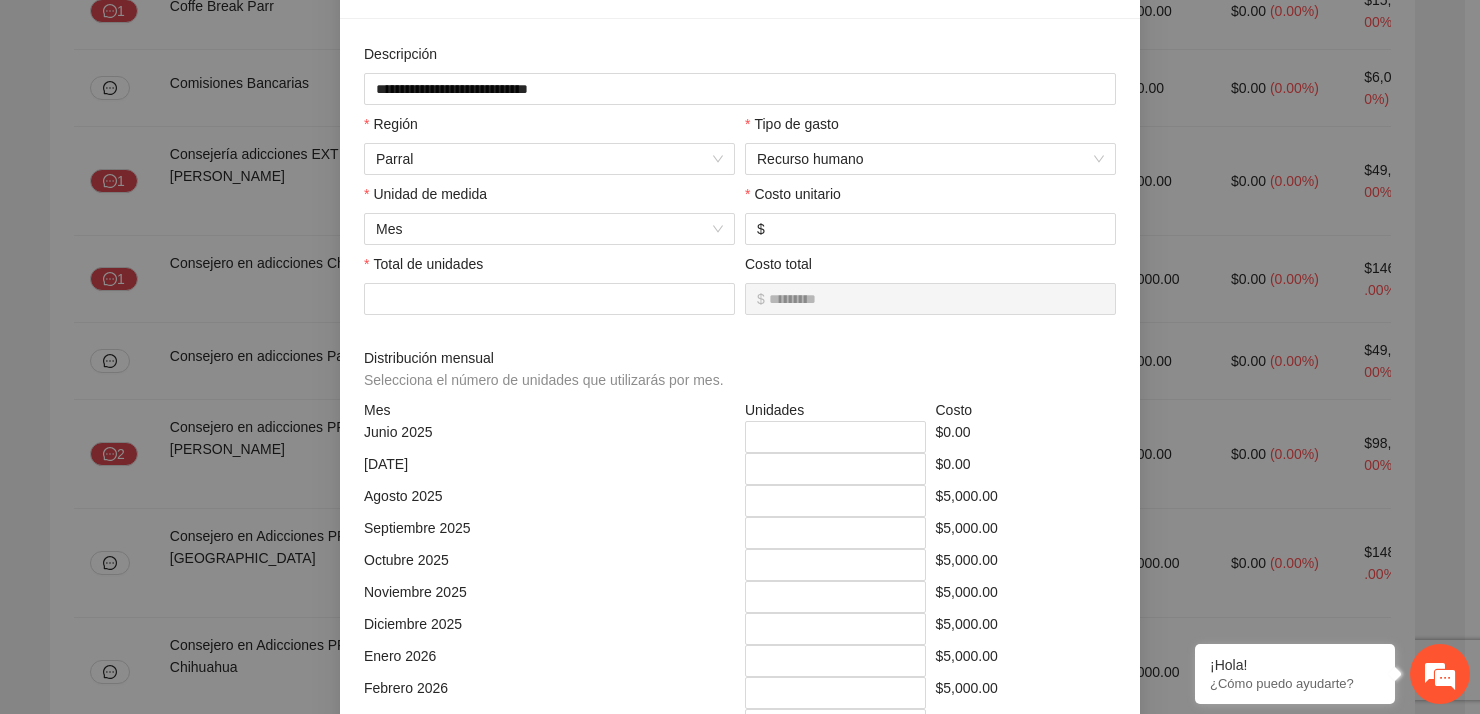 scroll, scrollTop: 300, scrollLeft: 0, axis: vertical 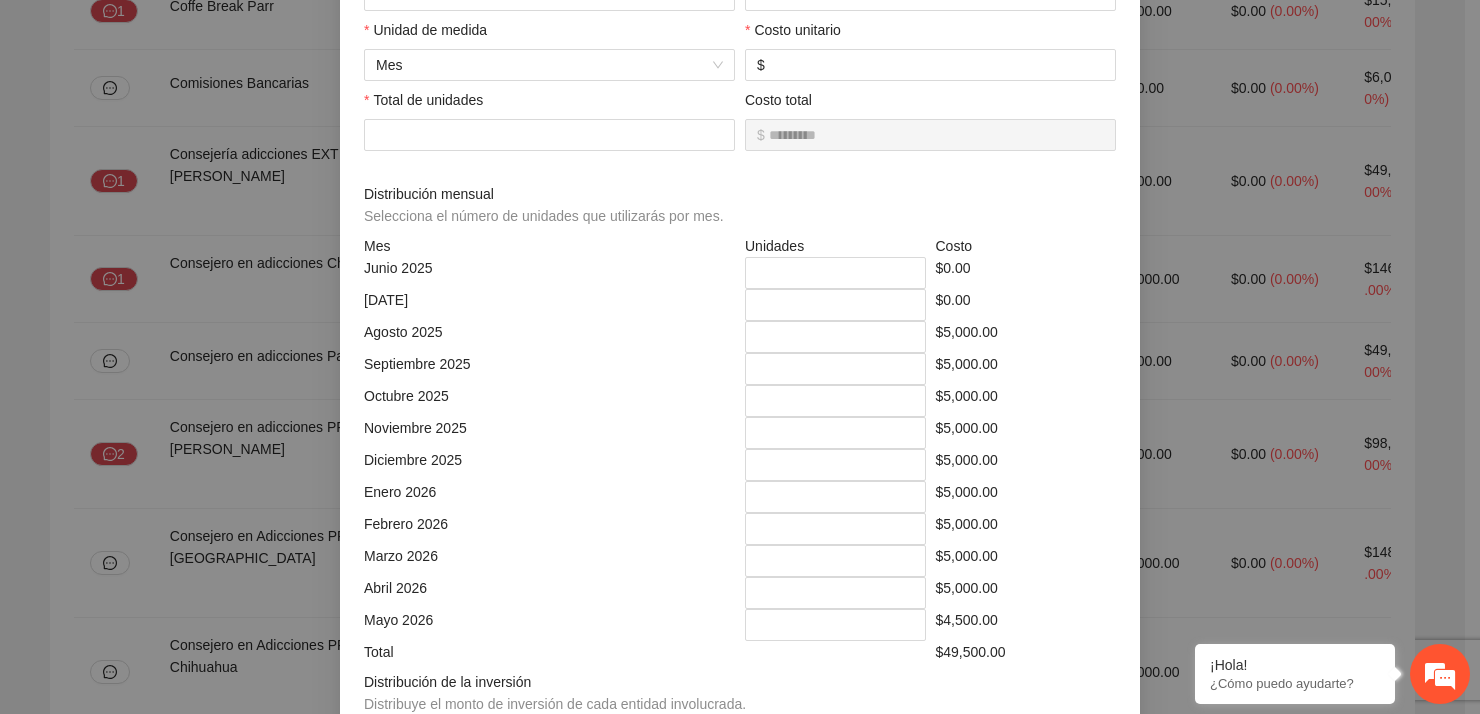 click on "**********" at bounding box center [740, 357] 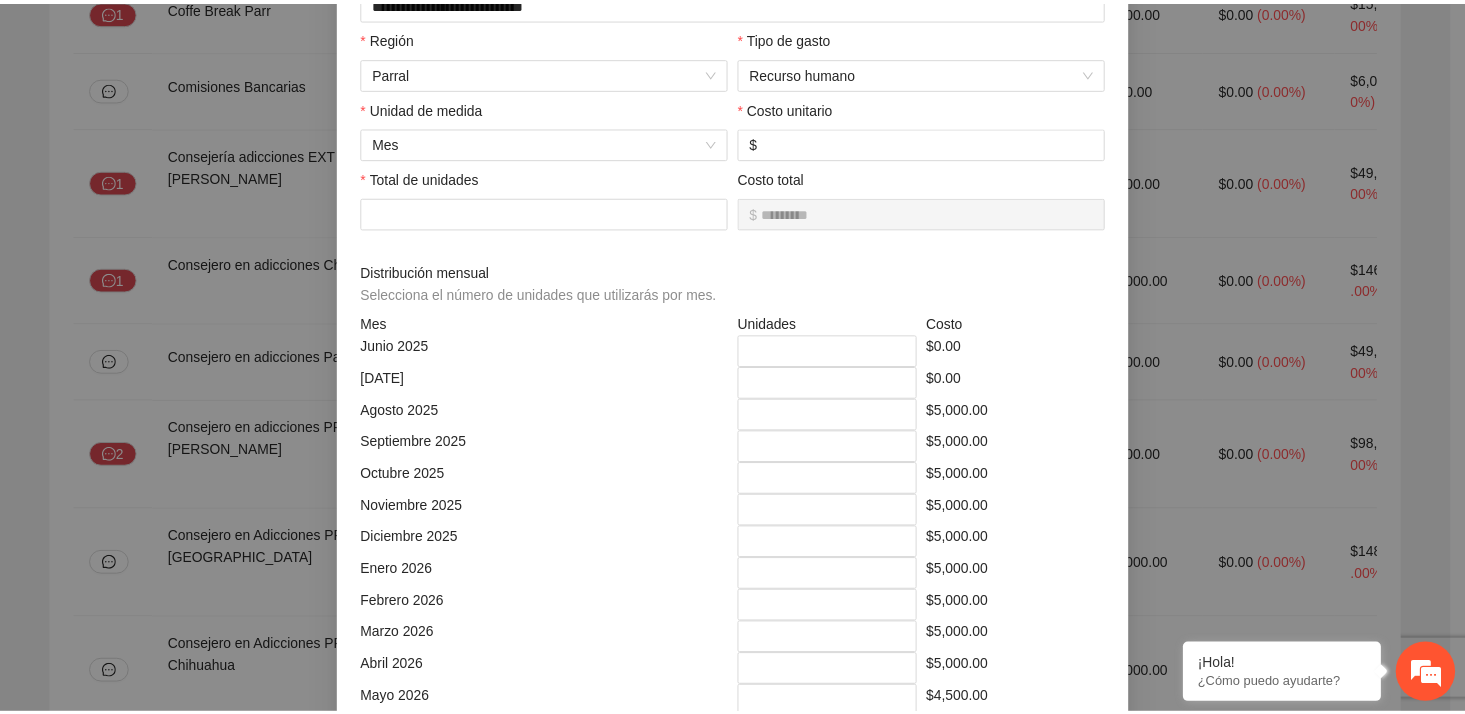 scroll, scrollTop: 0, scrollLeft: 0, axis: both 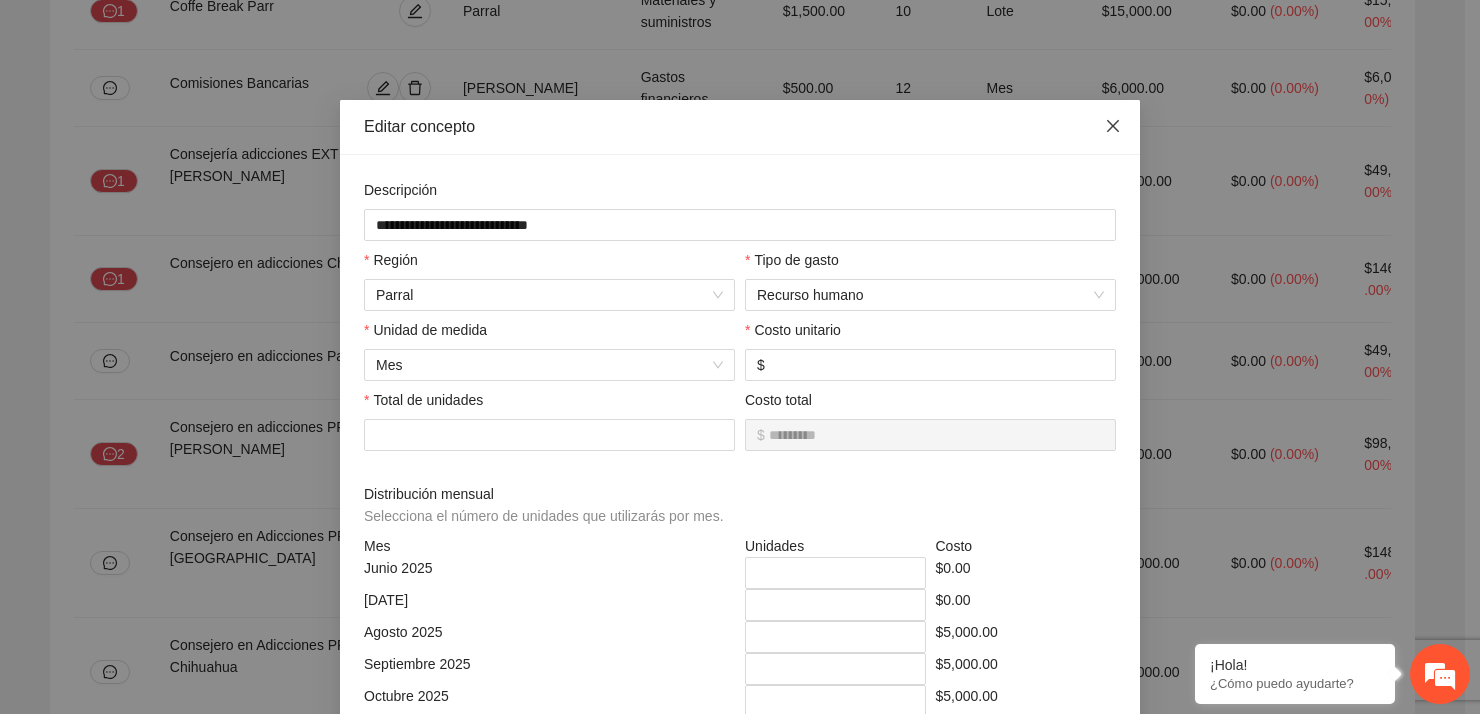 drag, startPoint x: 1102, startPoint y: 126, endPoint x: 1088, endPoint y: 126, distance: 14 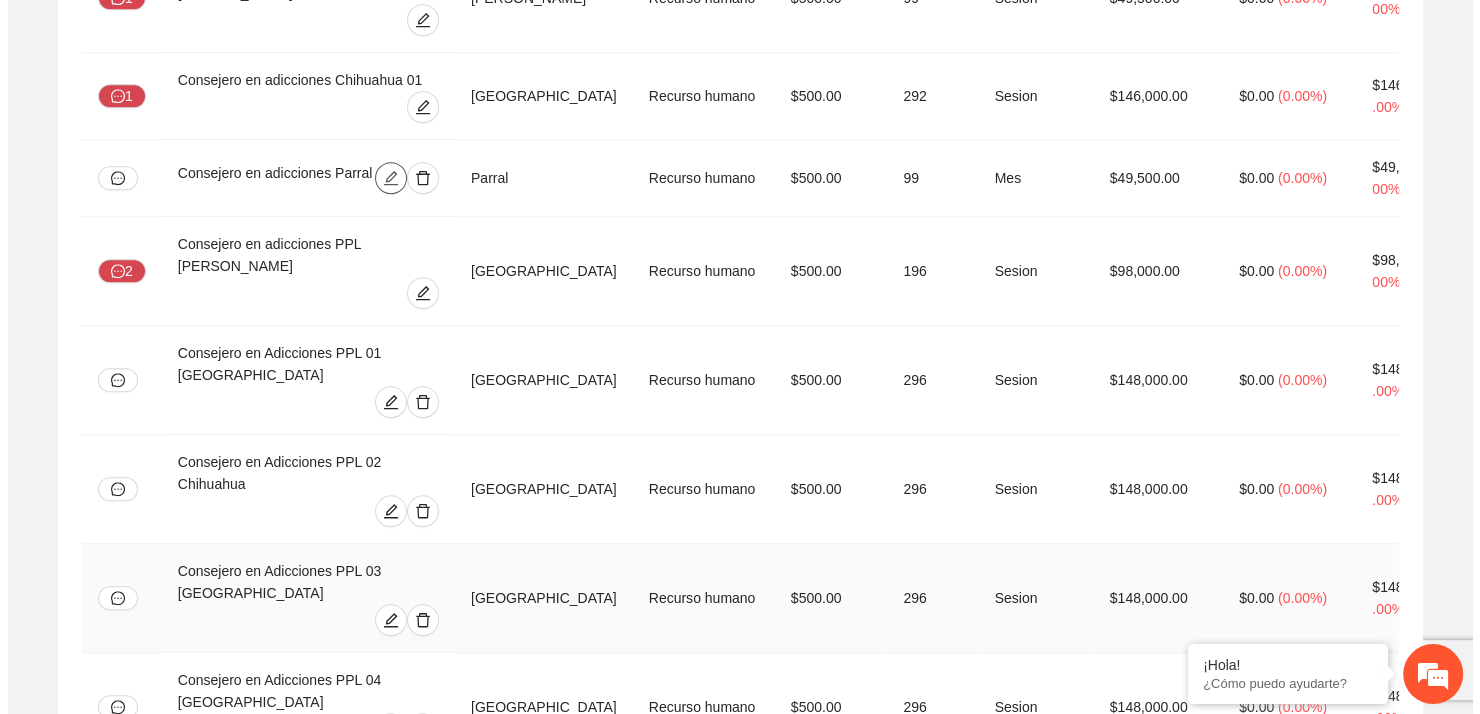scroll, scrollTop: 1636, scrollLeft: 0, axis: vertical 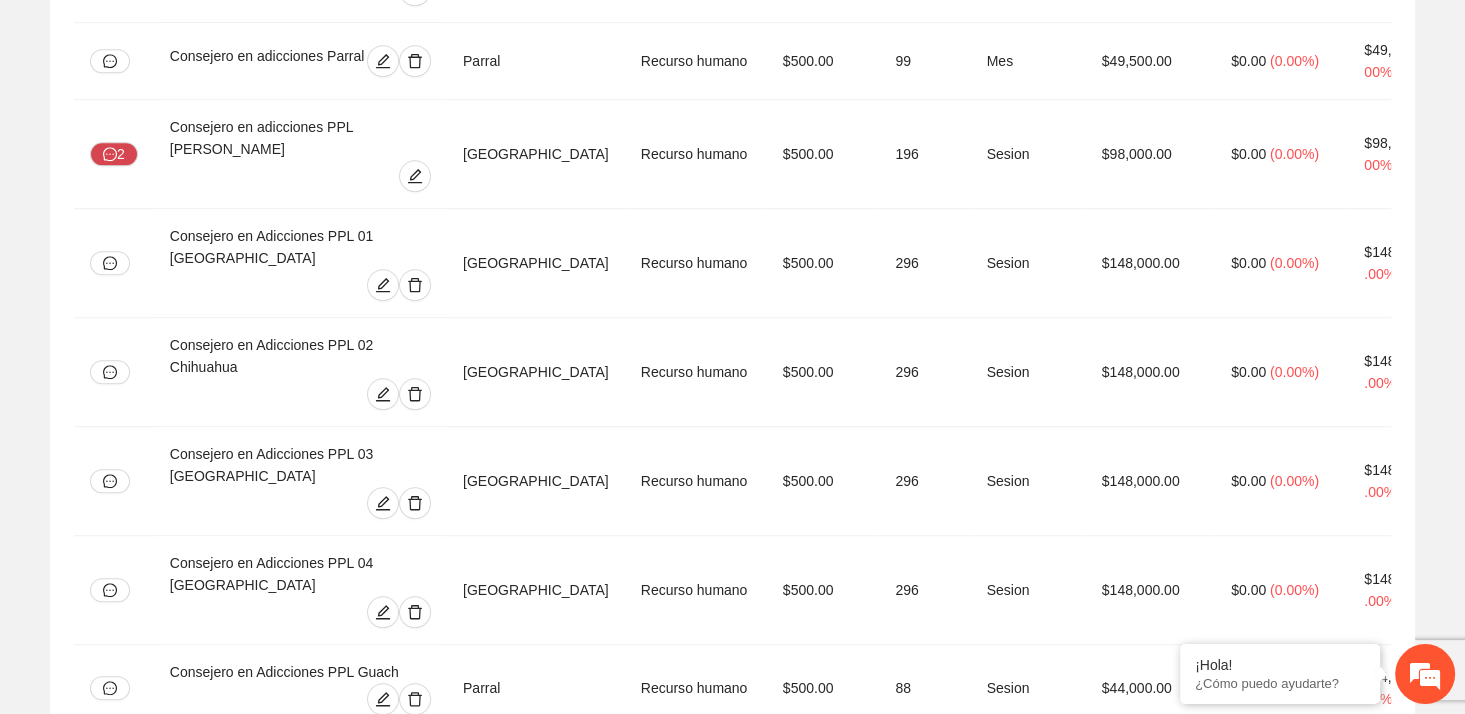 click 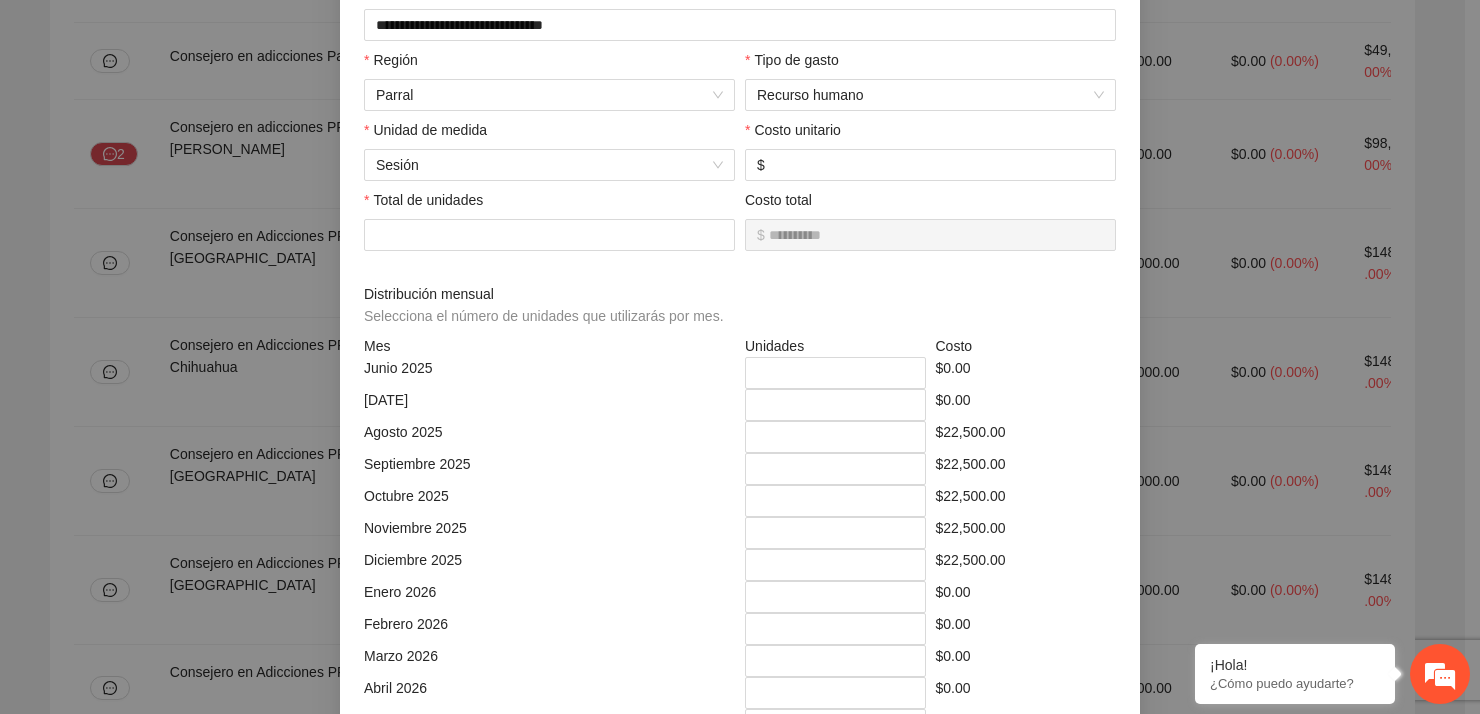scroll, scrollTop: 100, scrollLeft: 0, axis: vertical 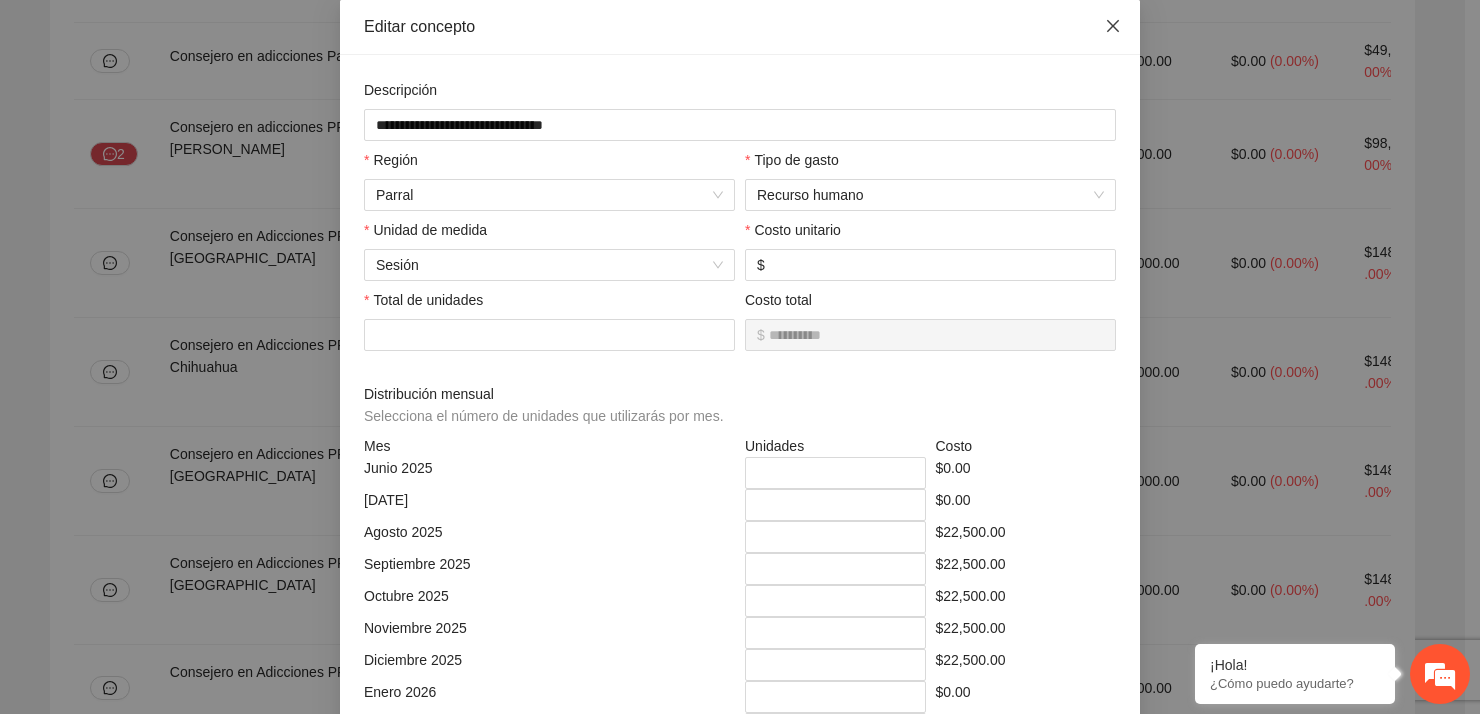 click 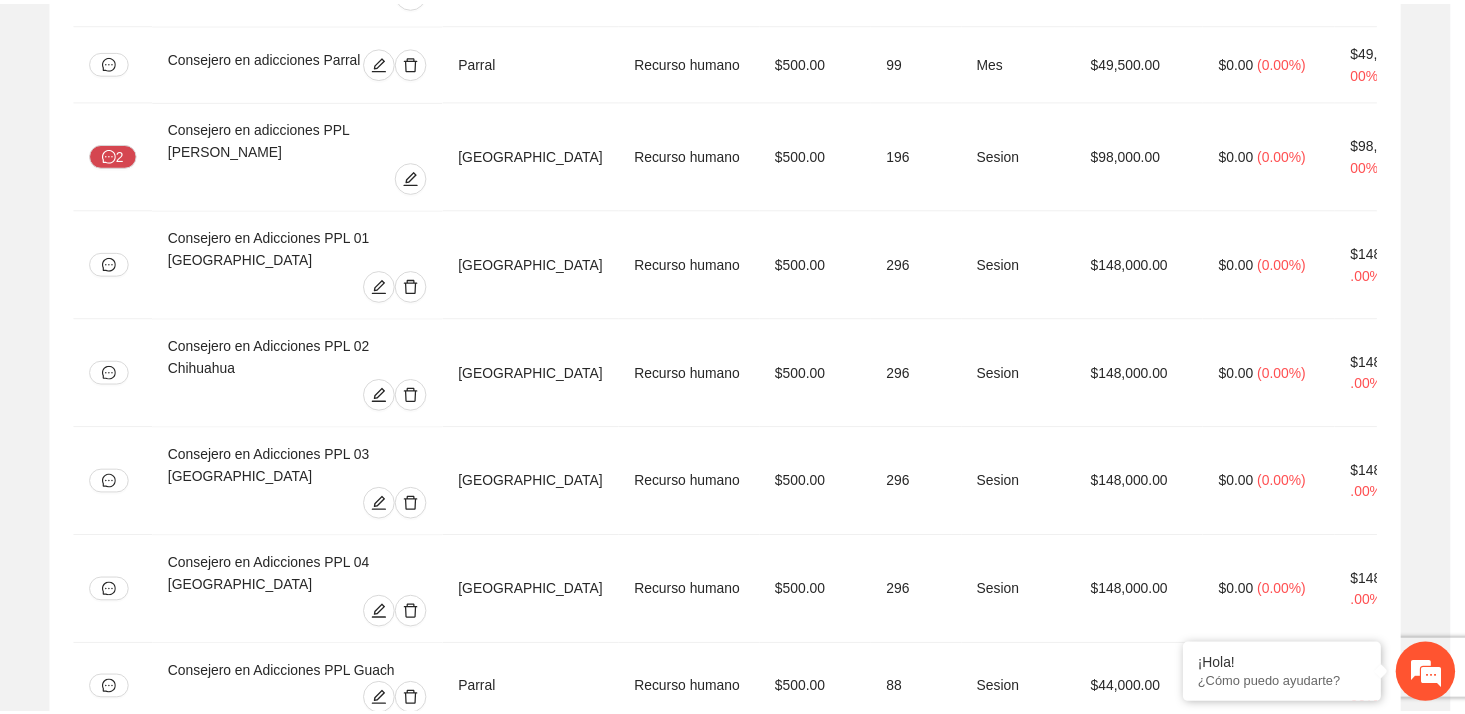 scroll, scrollTop: 63, scrollLeft: 0, axis: vertical 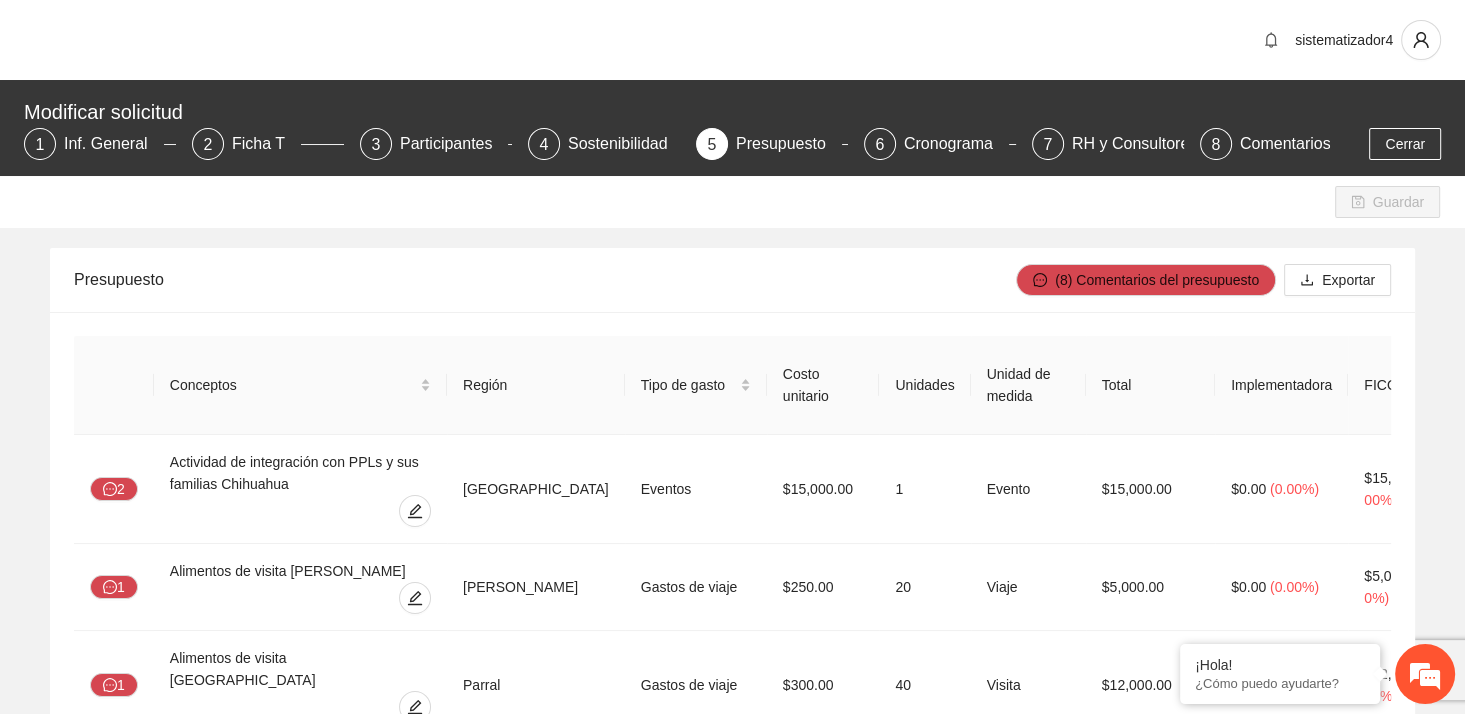 click on "Presupuesto" at bounding box center [545, 279] 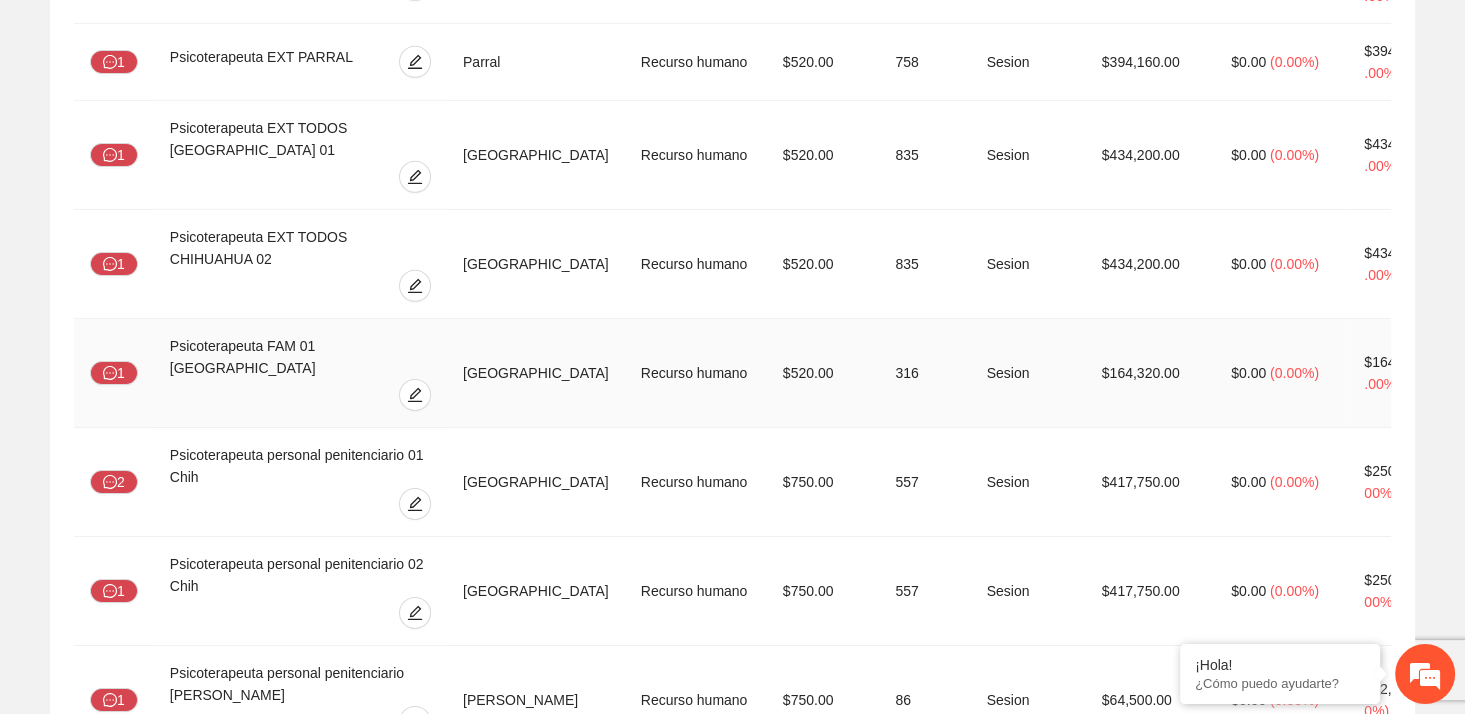 scroll, scrollTop: 3918, scrollLeft: 0, axis: vertical 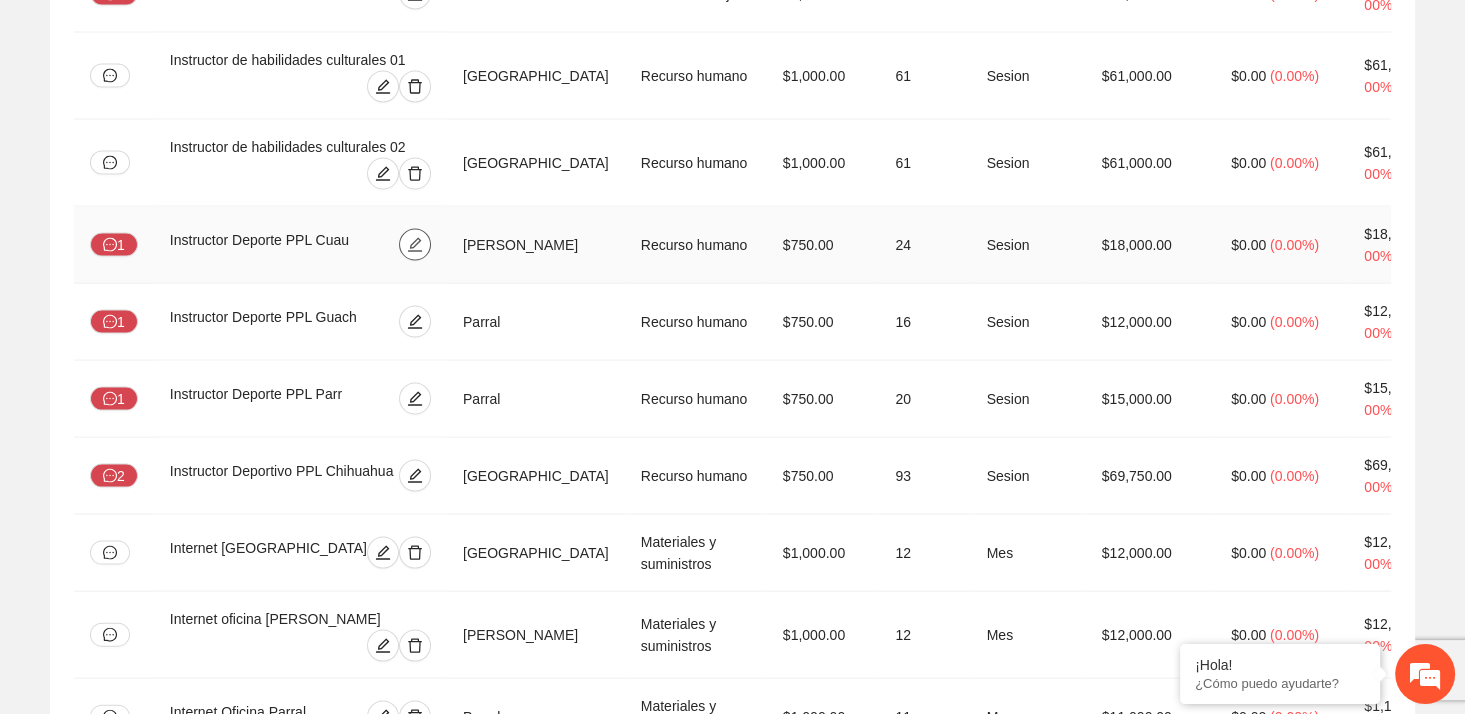 click at bounding box center [415, 245] 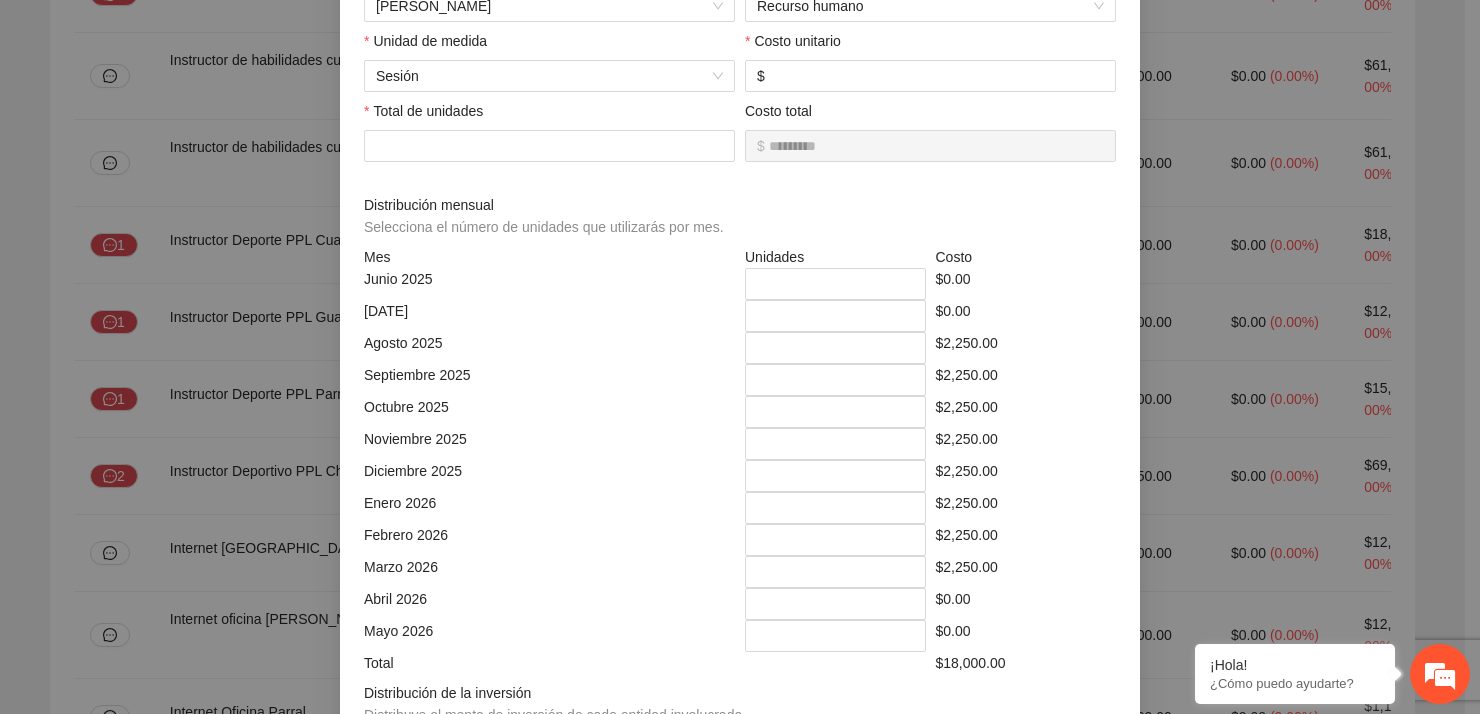 scroll, scrollTop: 291, scrollLeft: 0, axis: vertical 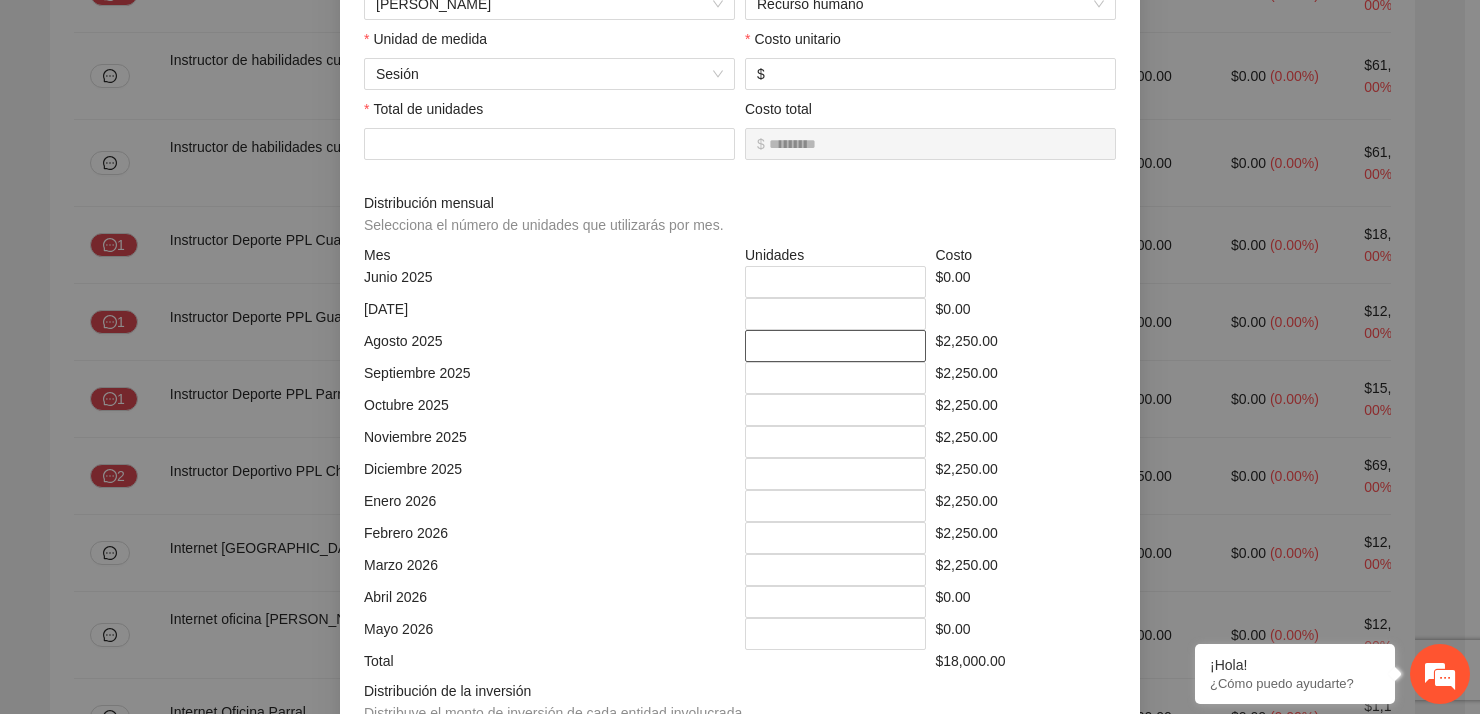 click on "*" at bounding box center (835, 346) 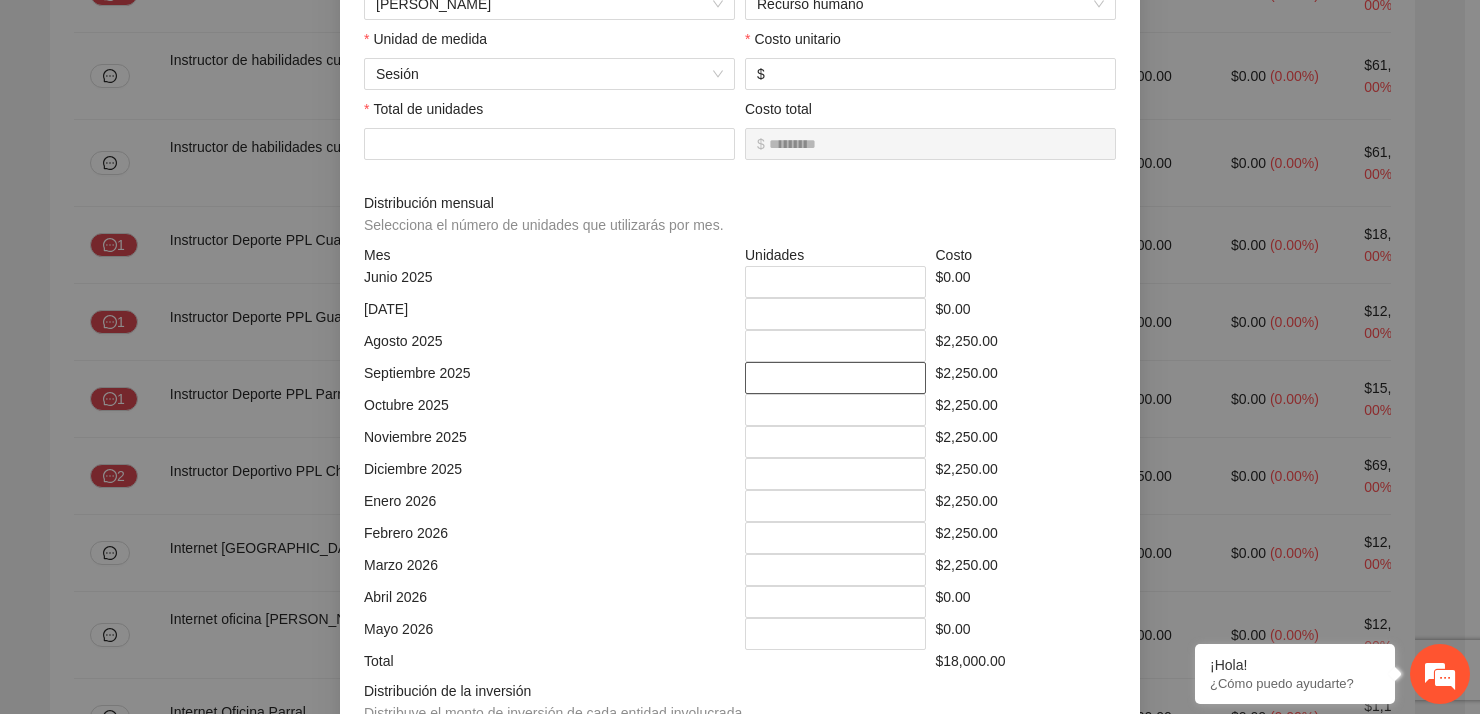 click on "*" at bounding box center [835, 378] 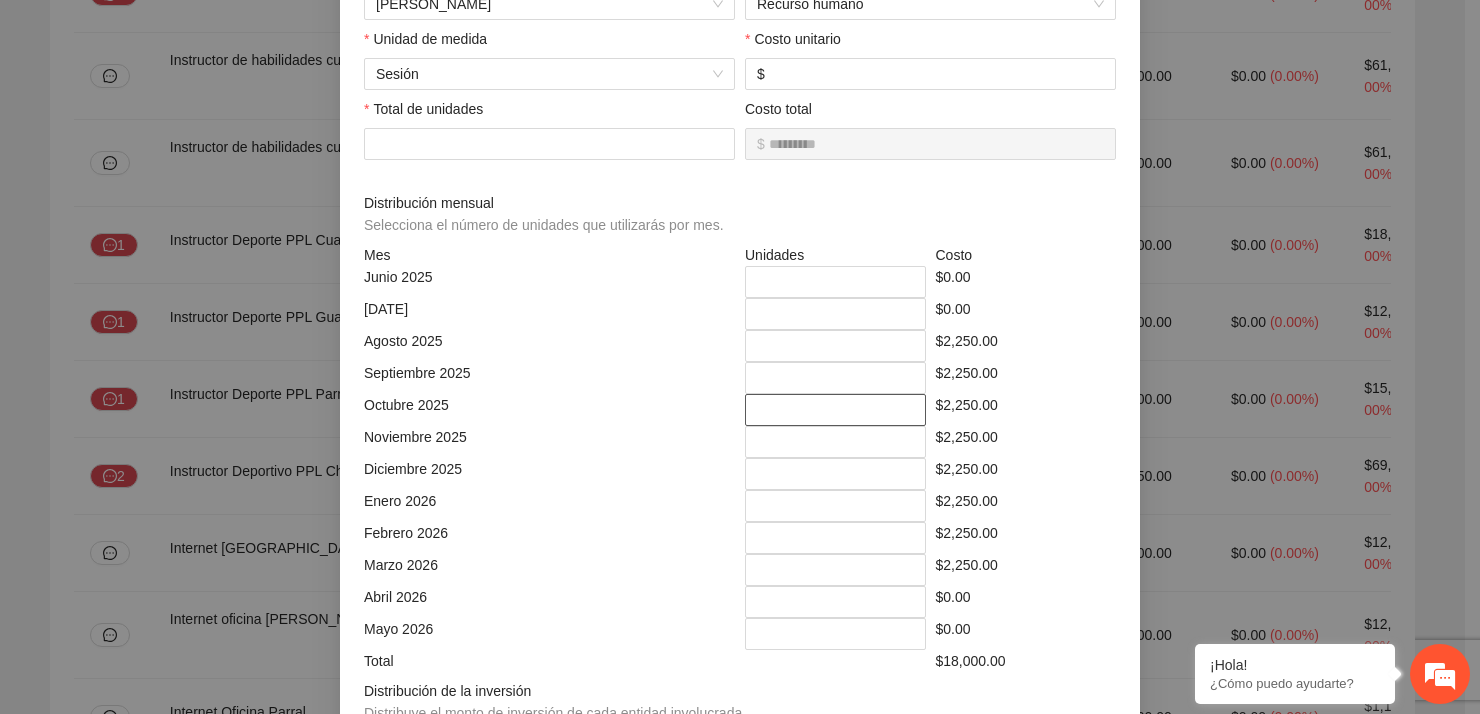 click on "*" at bounding box center (835, 410) 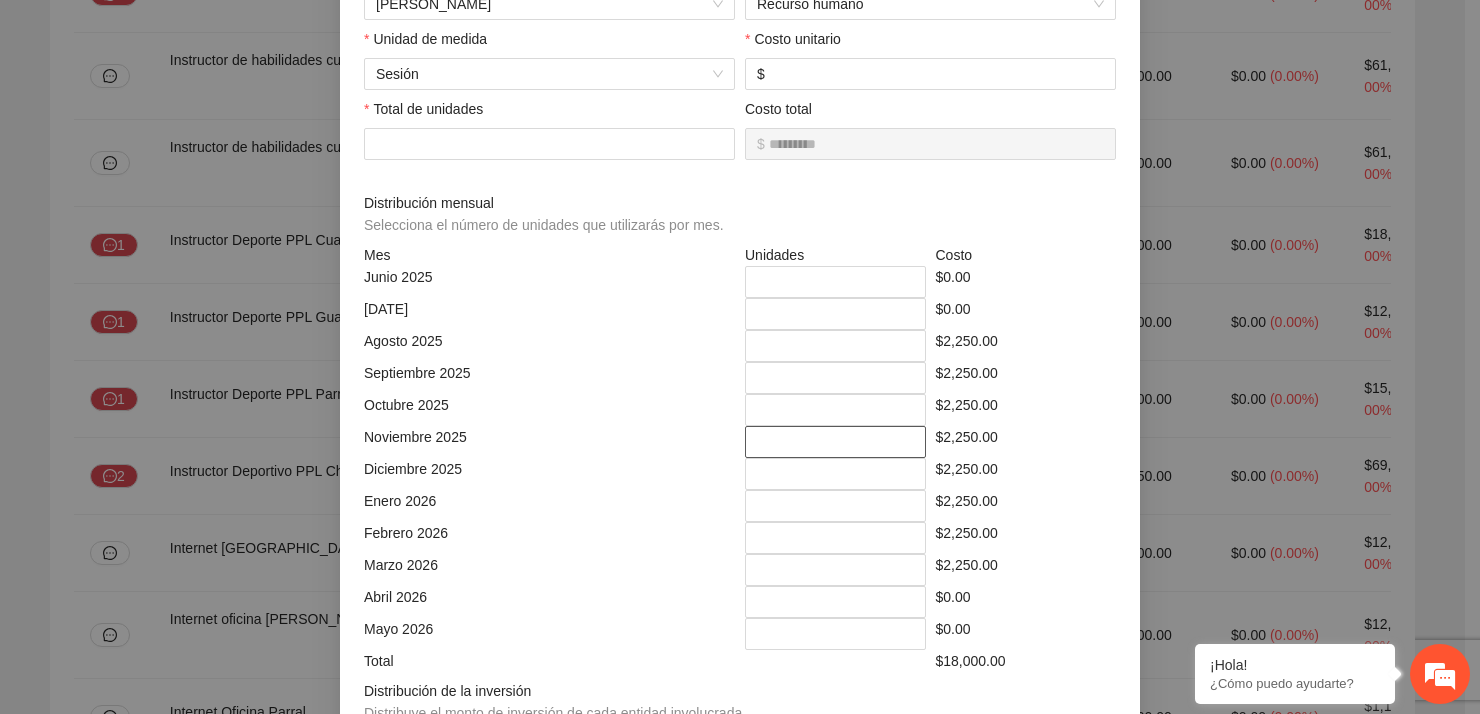 click on "*" at bounding box center (835, 442) 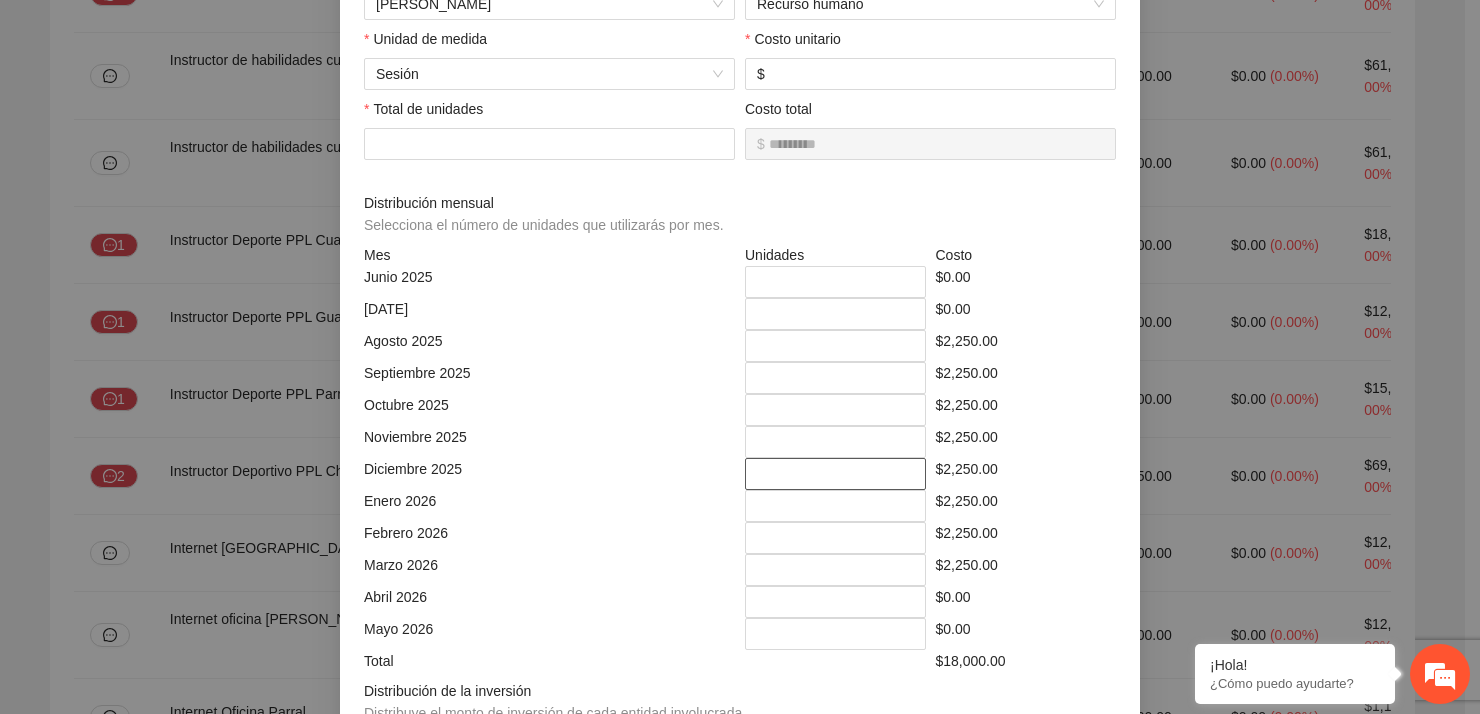 click on "*" at bounding box center (835, 474) 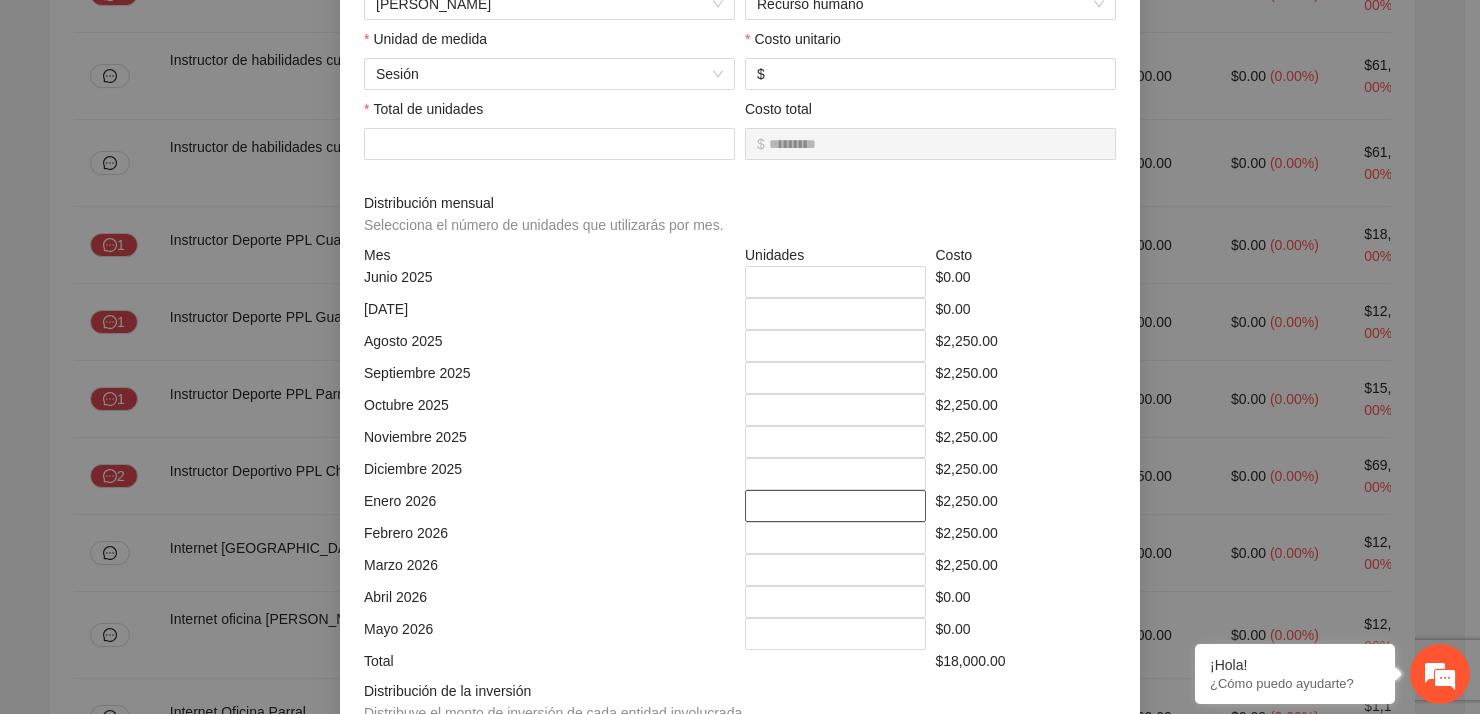 click on "*" at bounding box center [835, 506] 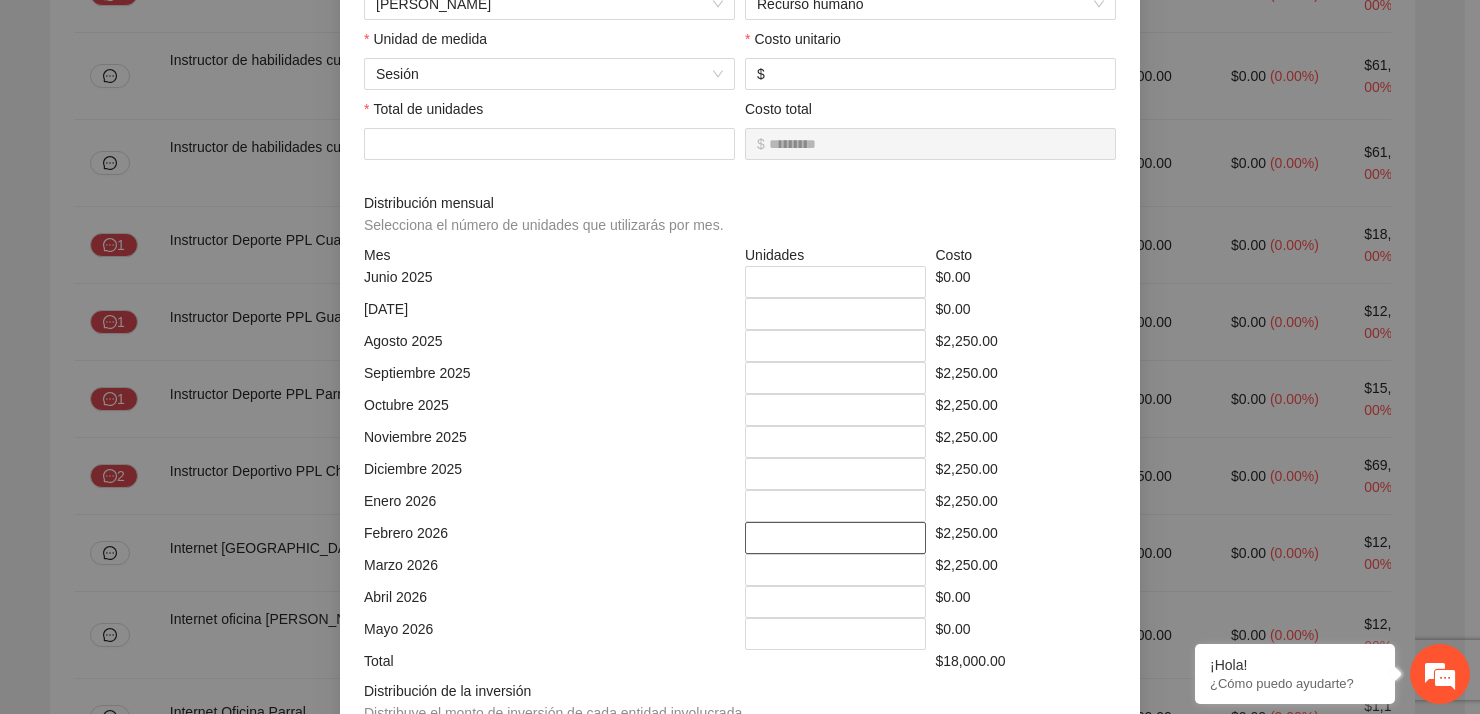click on "*" at bounding box center [835, 538] 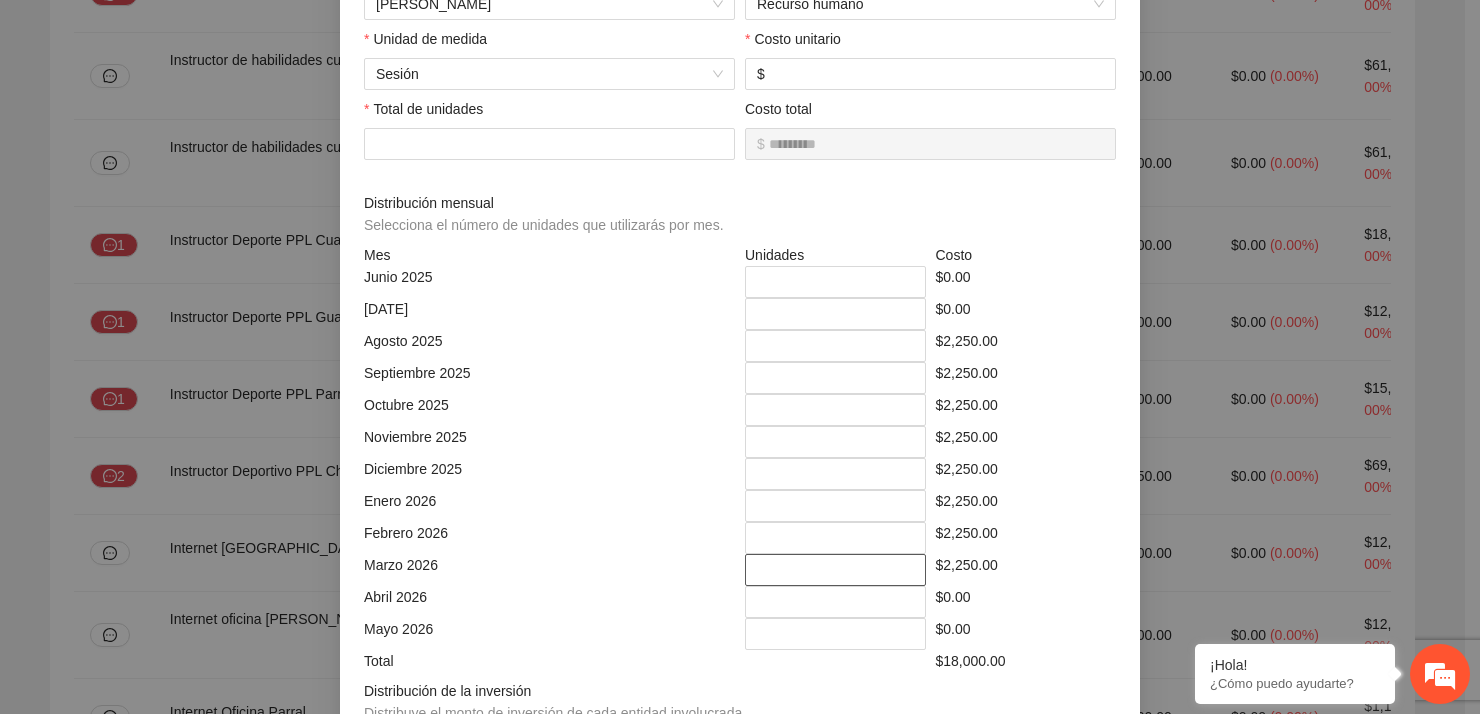click on "*" at bounding box center (835, 570) 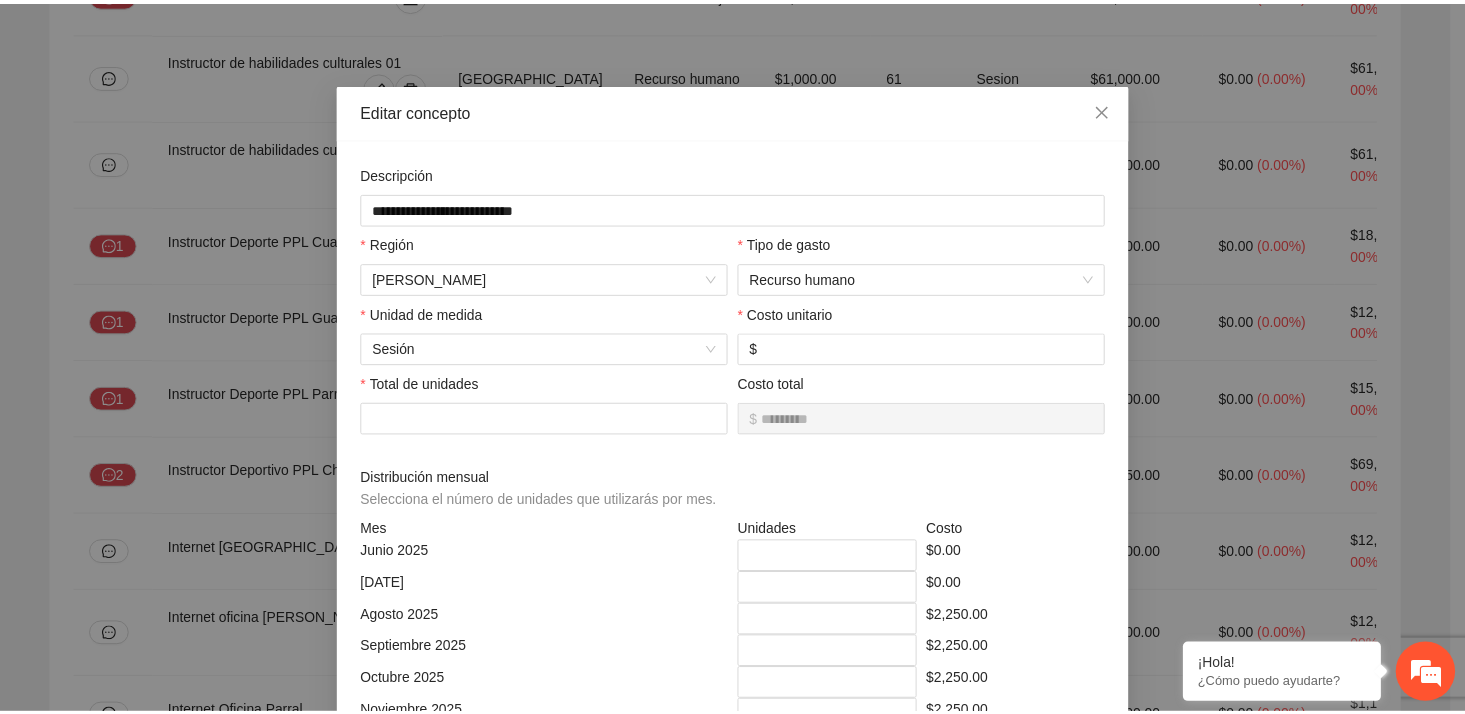 scroll, scrollTop: 0, scrollLeft: 0, axis: both 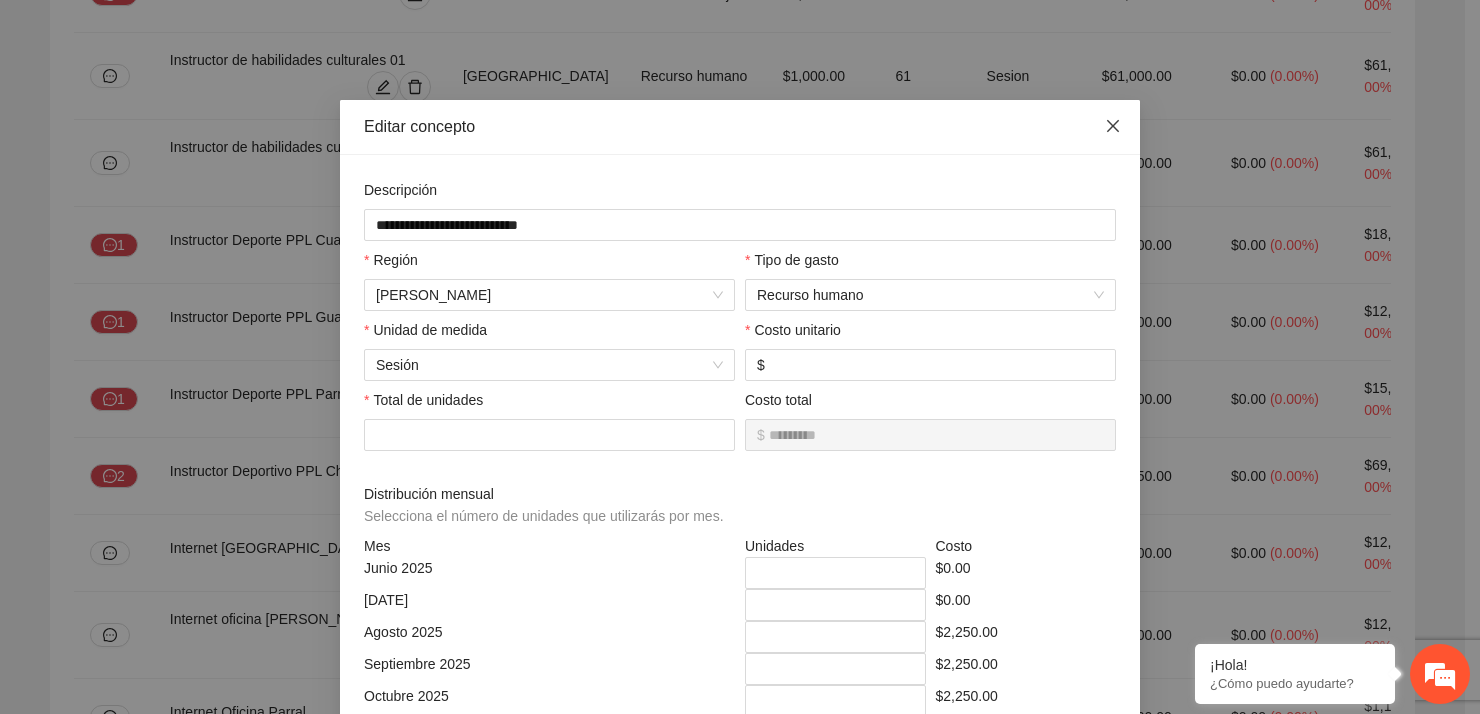 click at bounding box center (1113, 127) 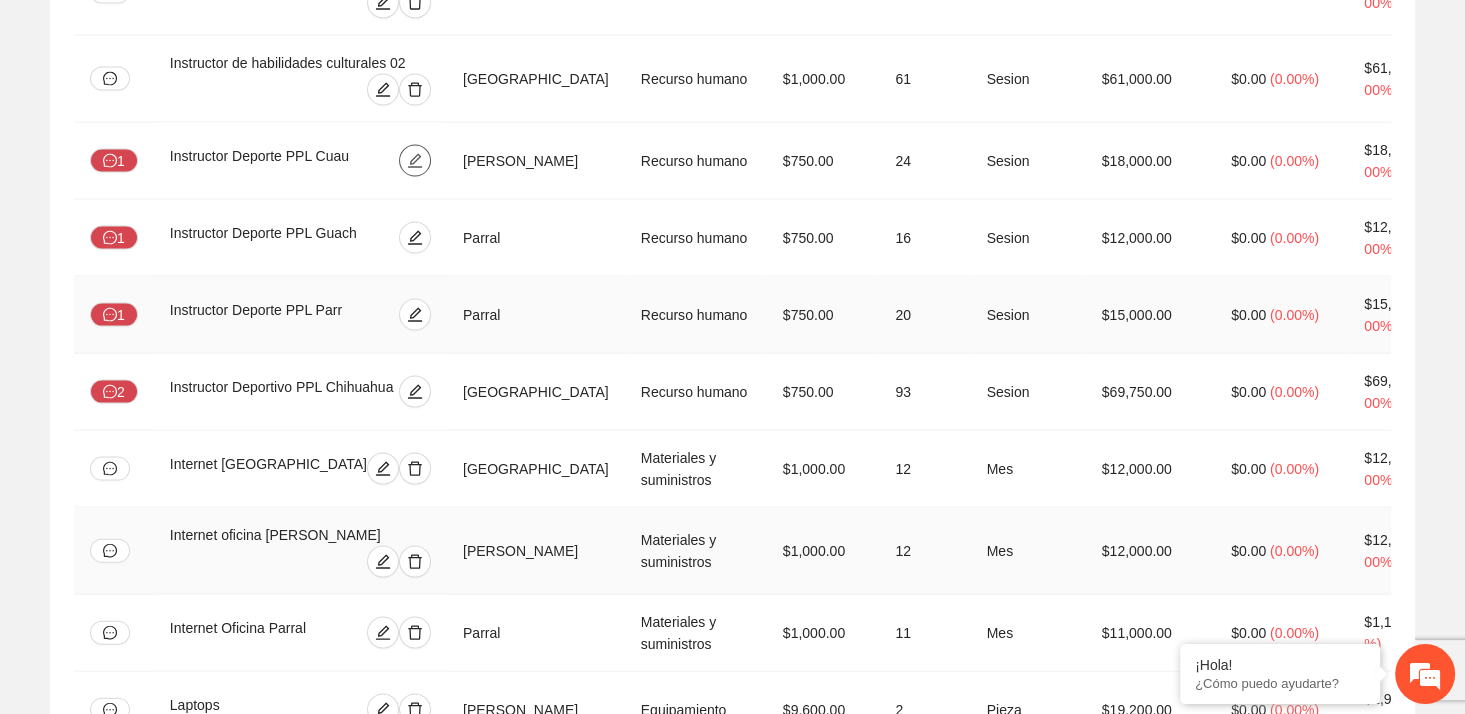 scroll, scrollTop: 4172, scrollLeft: 0, axis: vertical 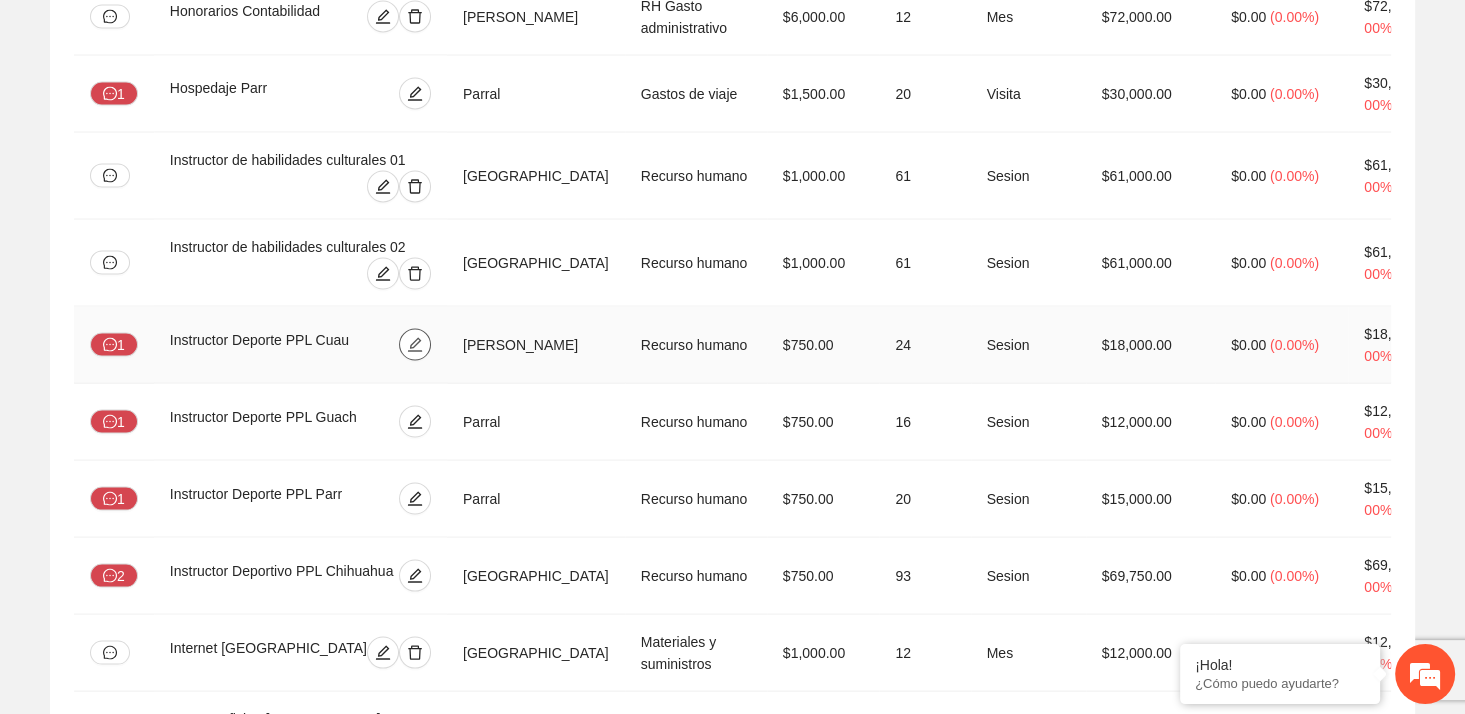 click at bounding box center (415, 345) 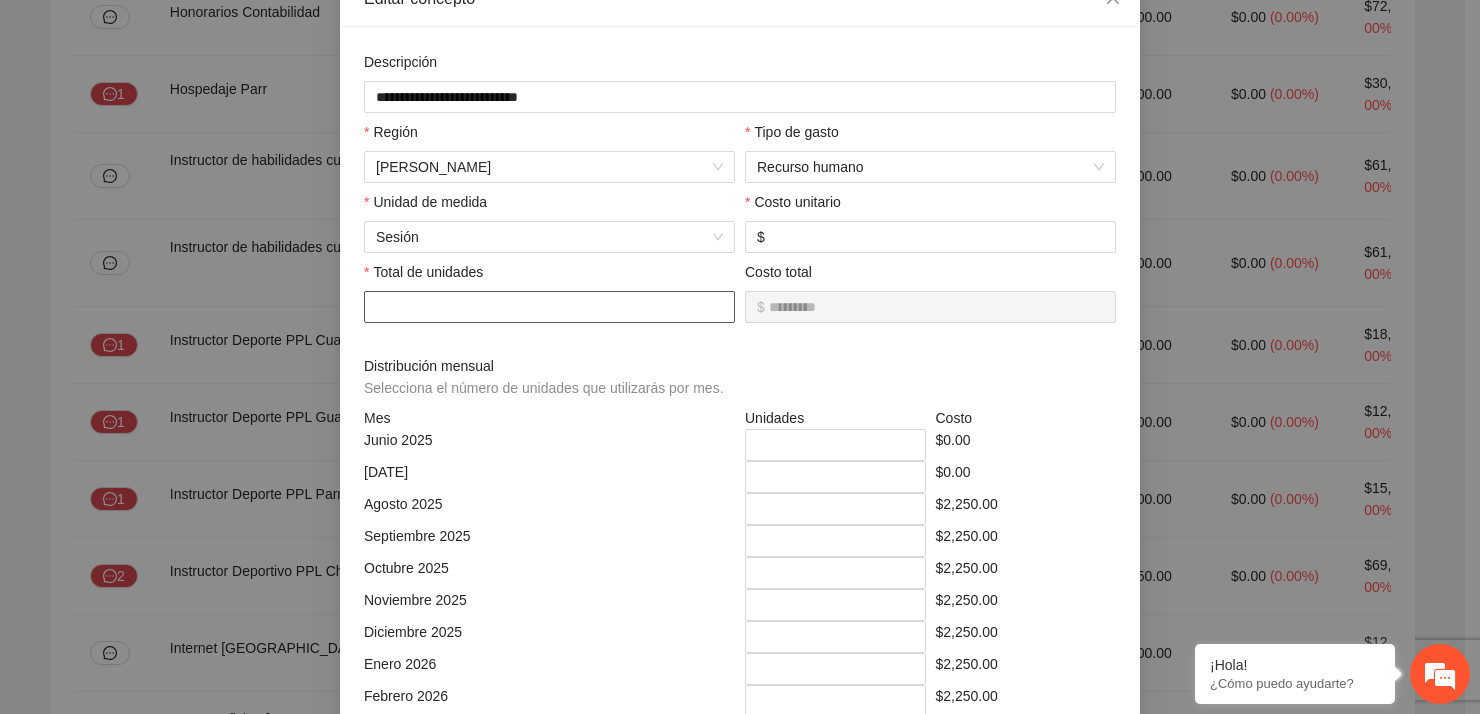 scroll, scrollTop: 300, scrollLeft: 0, axis: vertical 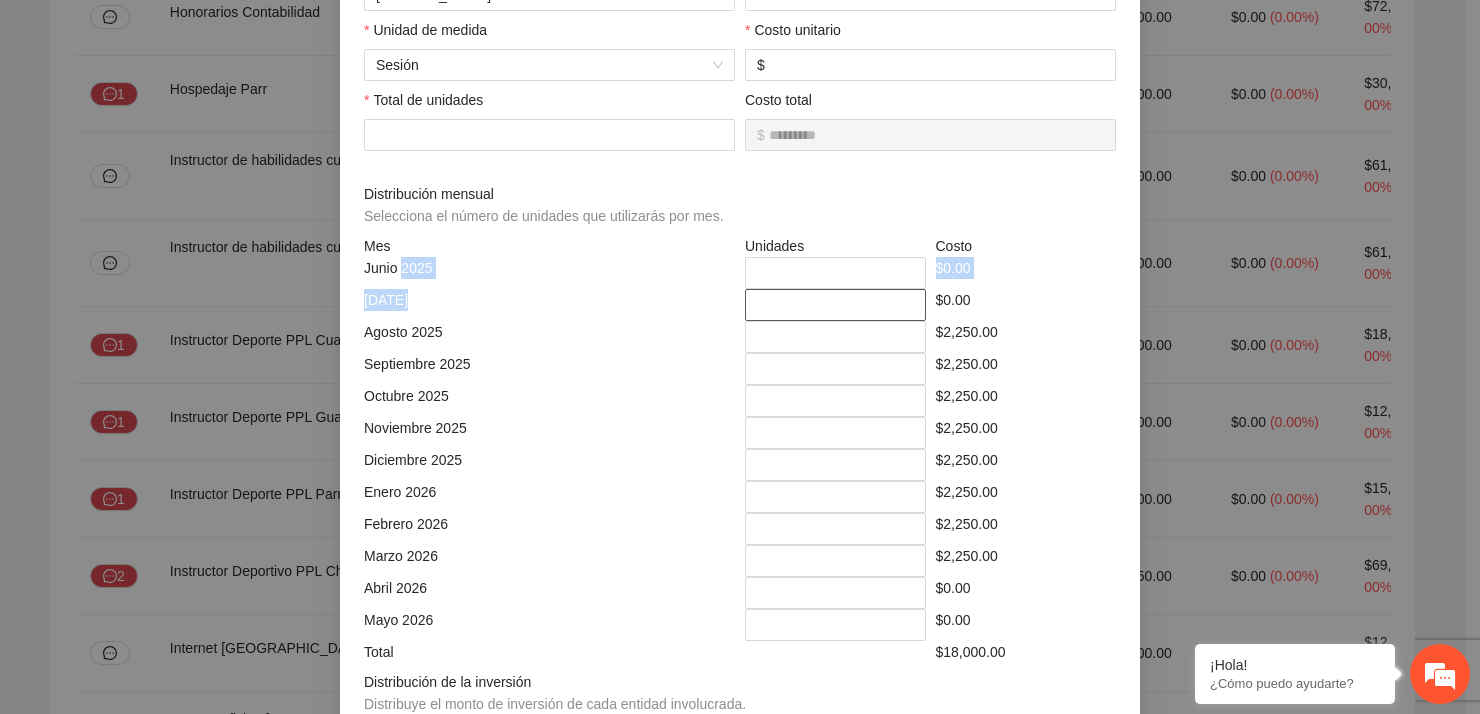 drag, startPoint x: 411, startPoint y: 280, endPoint x: 750, endPoint y: 302, distance: 339.7131 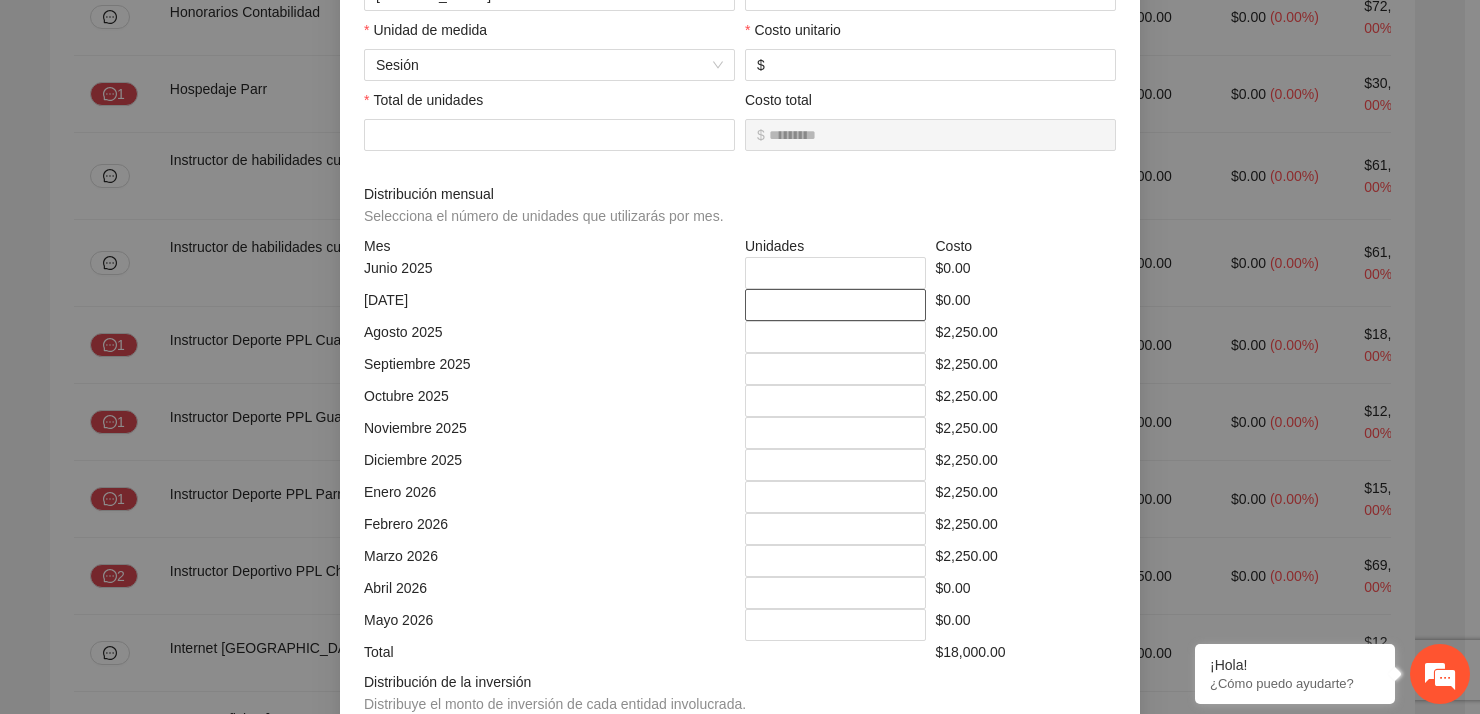 click on "*" at bounding box center [835, 305] 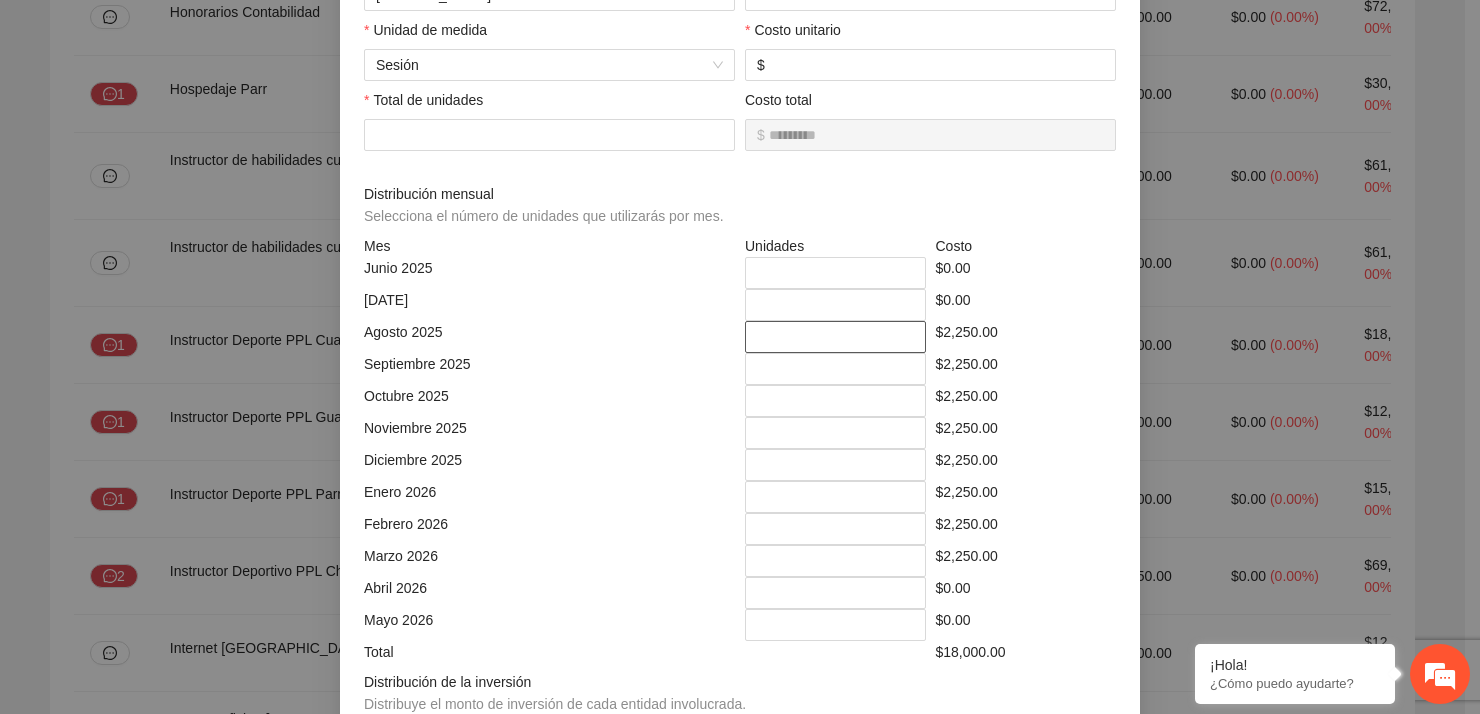 click on "*" at bounding box center (835, 337) 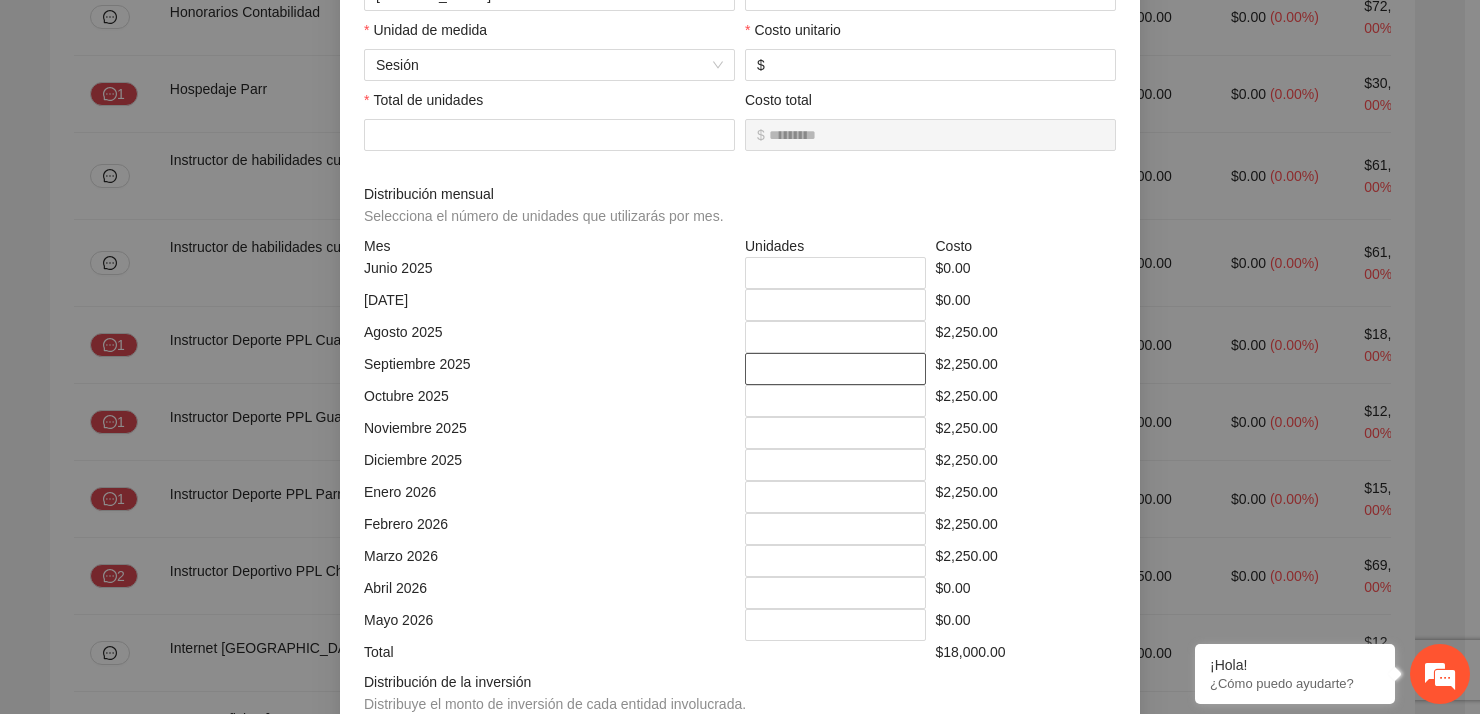 click on "*" at bounding box center (835, 369) 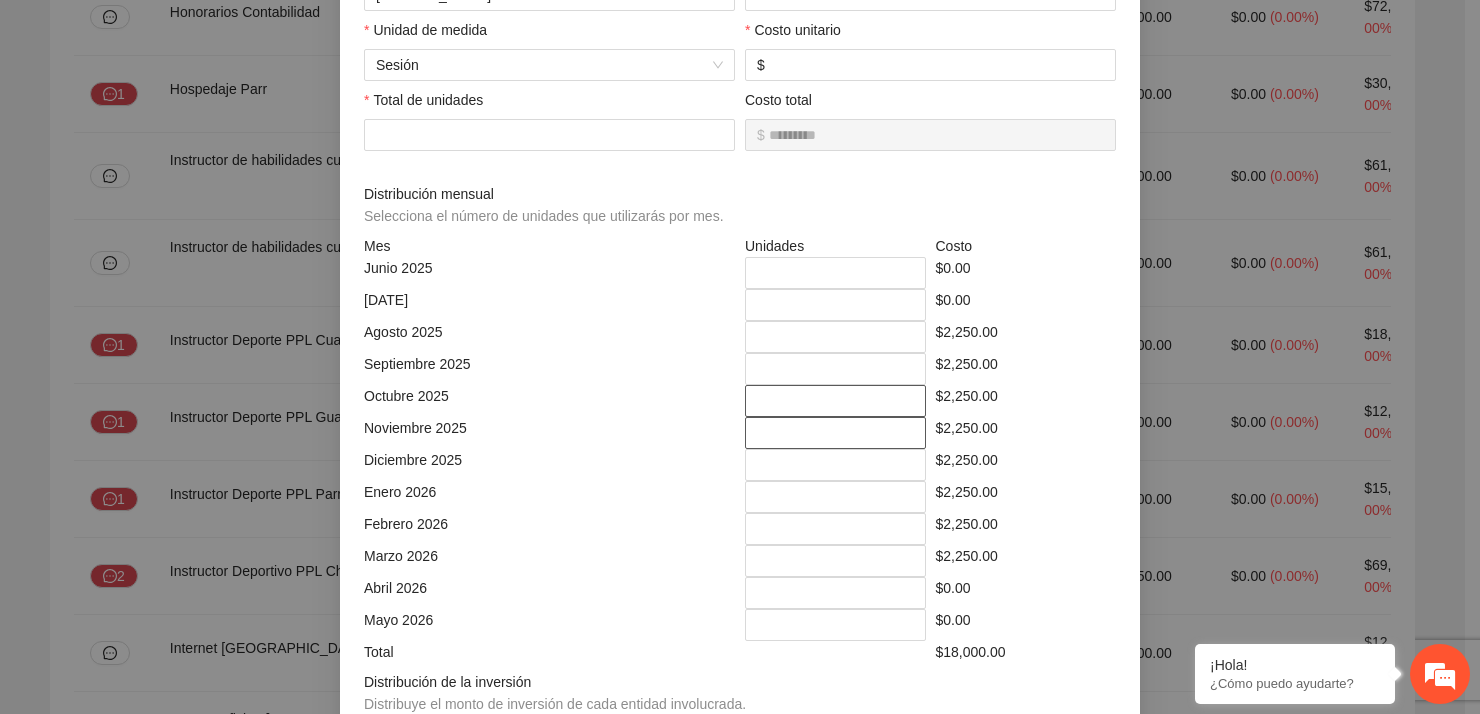drag, startPoint x: 768, startPoint y: 401, endPoint x: 772, endPoint y: 427, distance: 26.305893 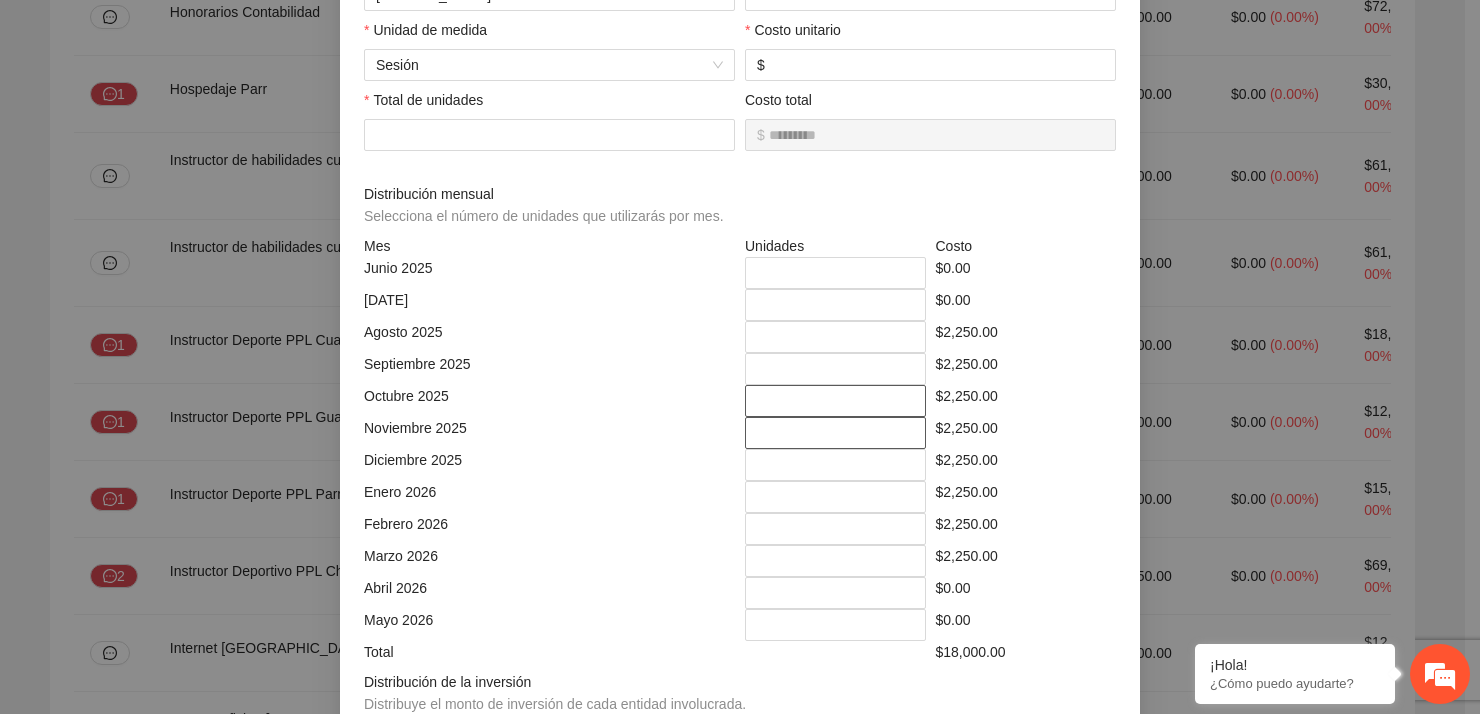 click on "*" at bounding box center (835, 401) 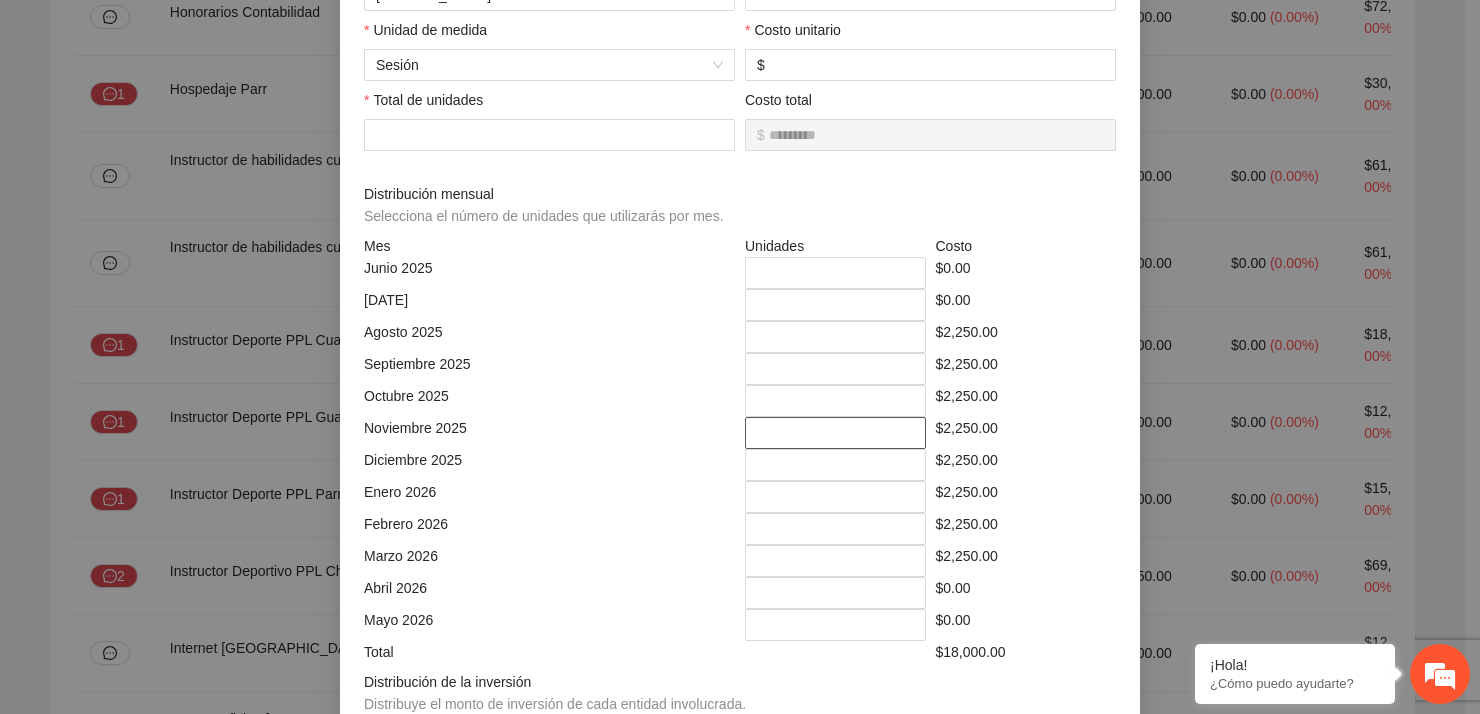 click on "*" at bounding box center (835, 433) 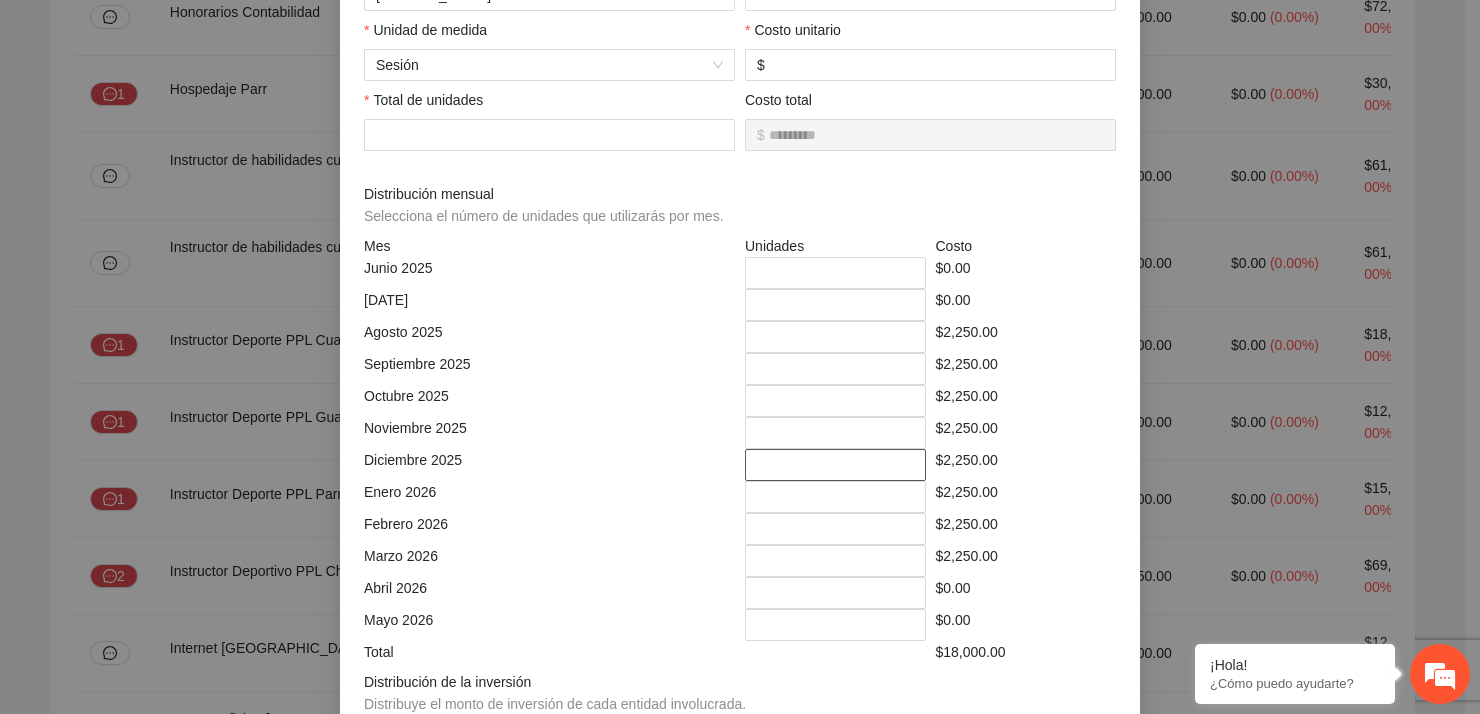 click on "*" at bounding box center [835, 465] 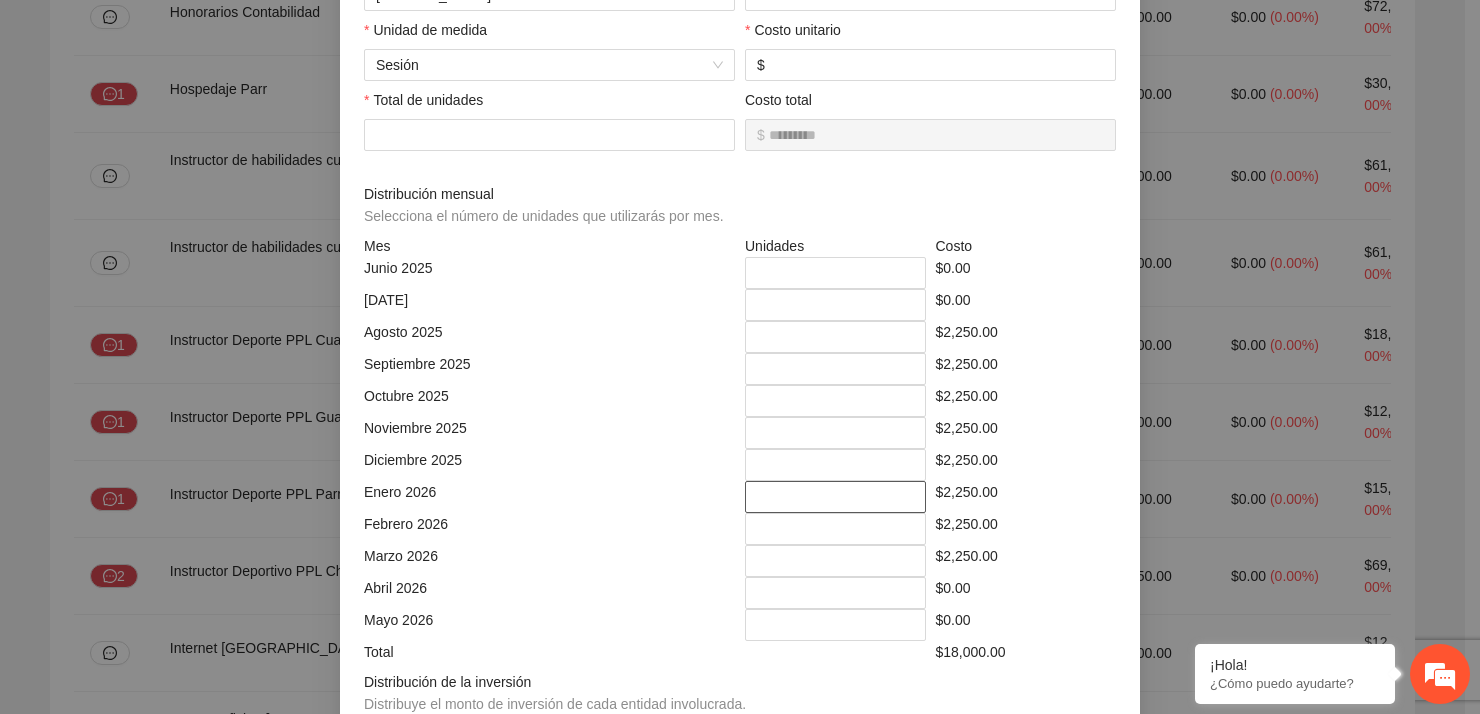 click on "*" at bounding box center [835, 497] 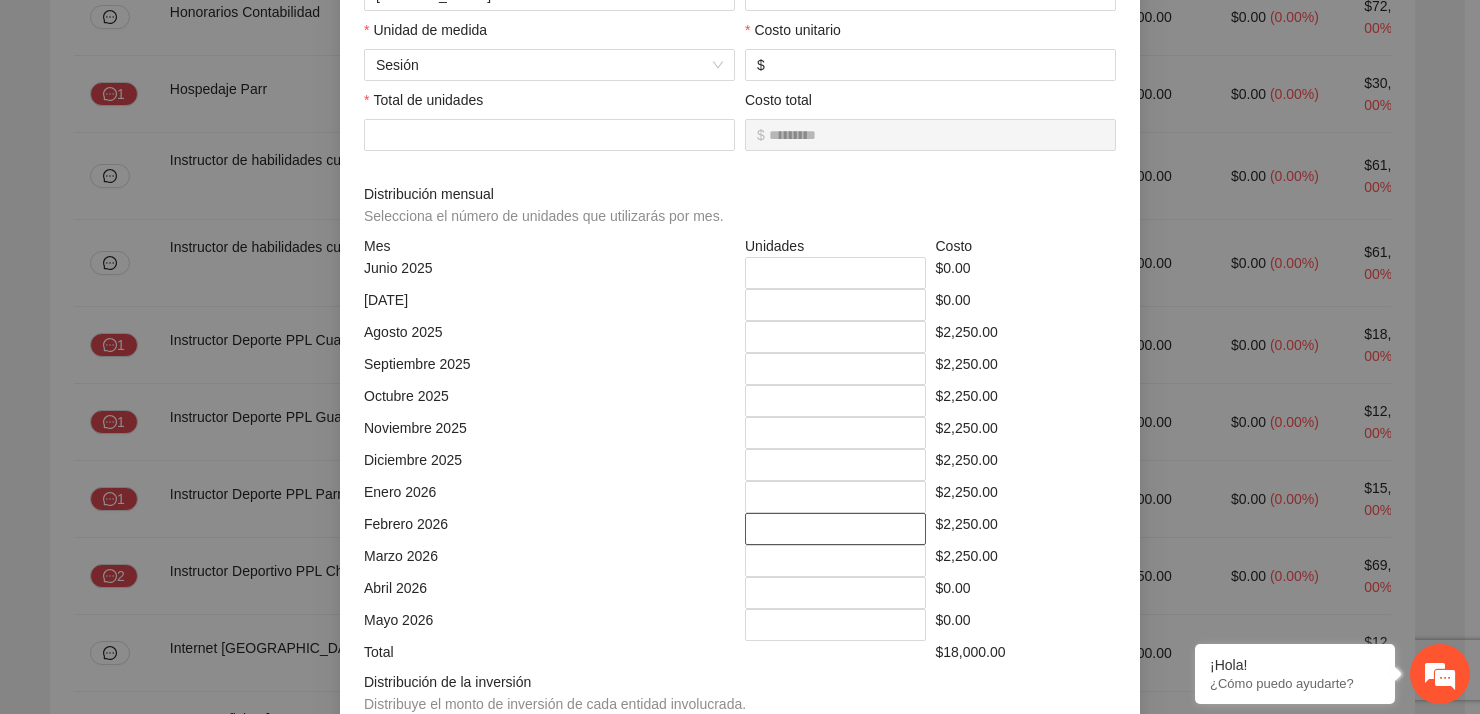 click on "*" at bounding box center (835, 529) 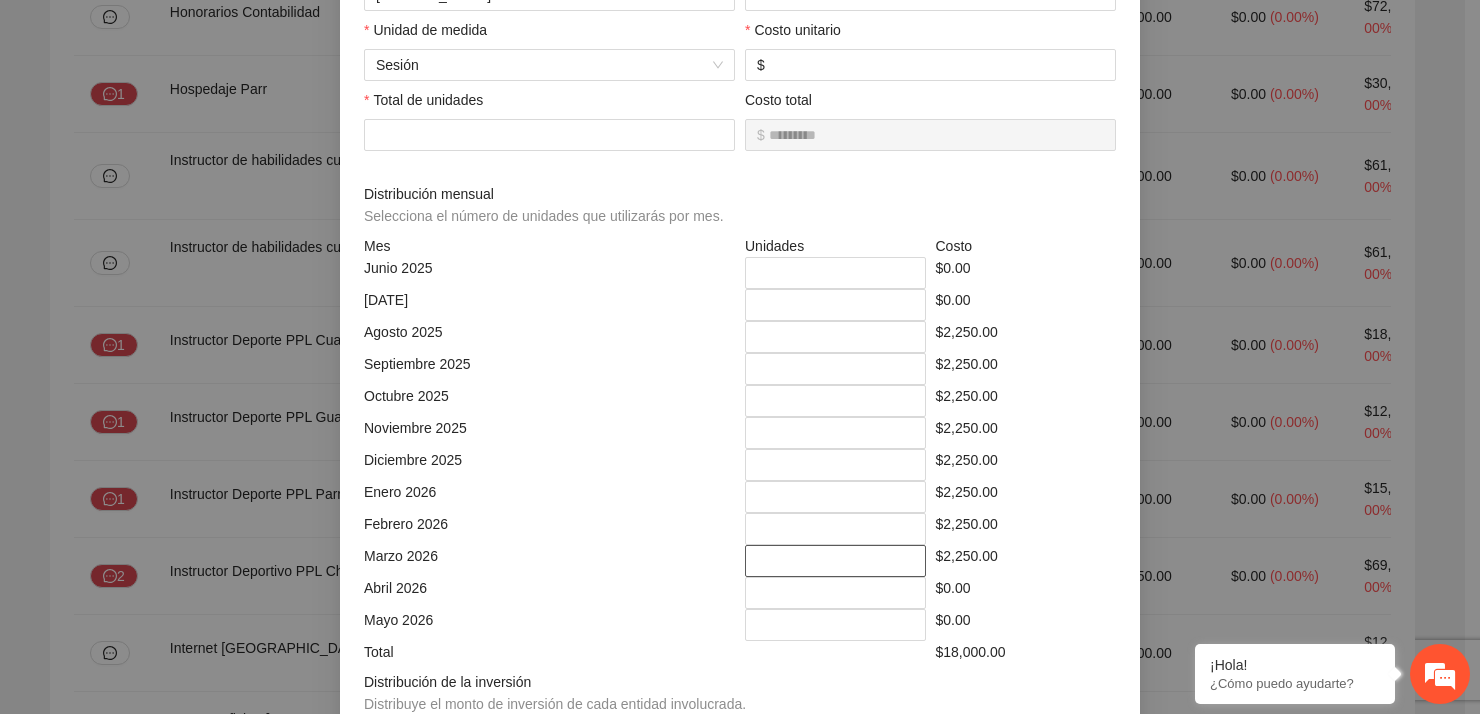 click on "*" at bounding box center (835, 561) 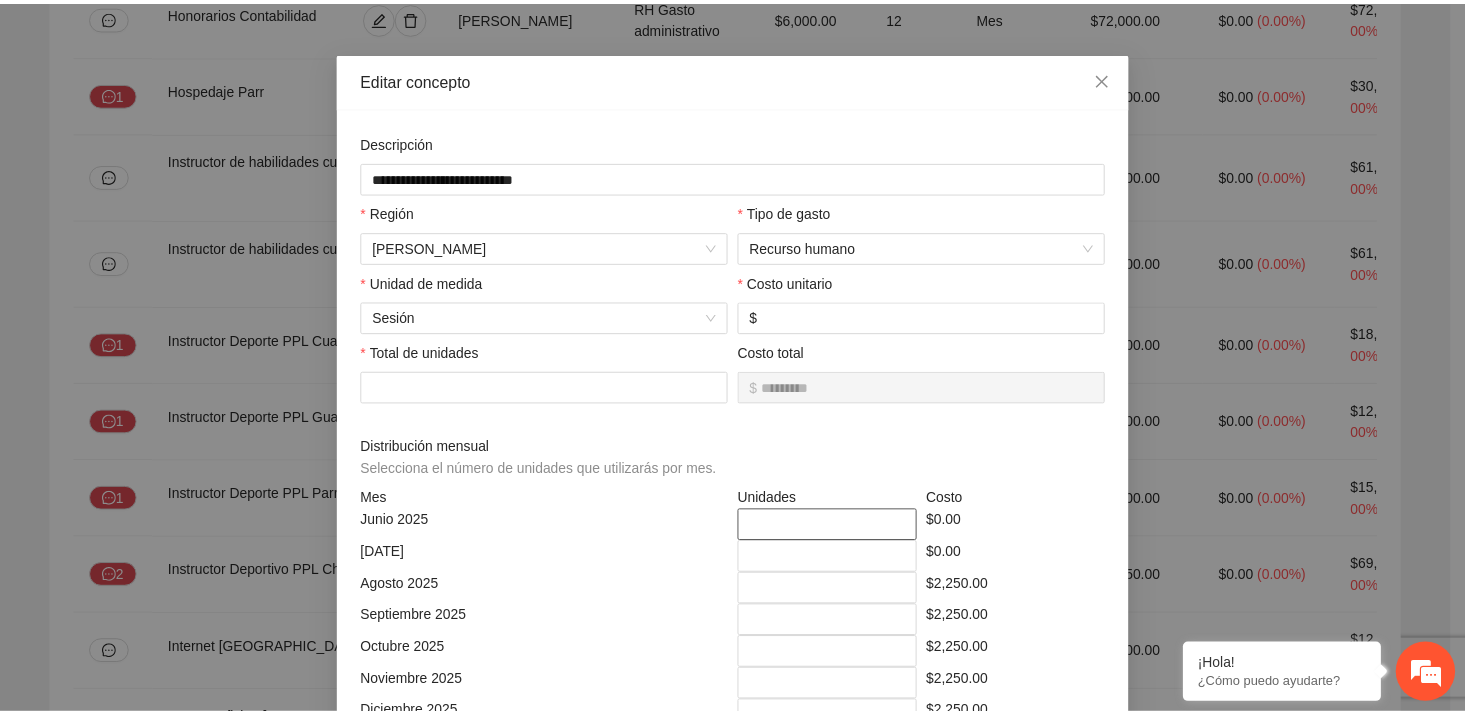 scroll, scrollTop: 0, scrollLeft: 0, axis: both 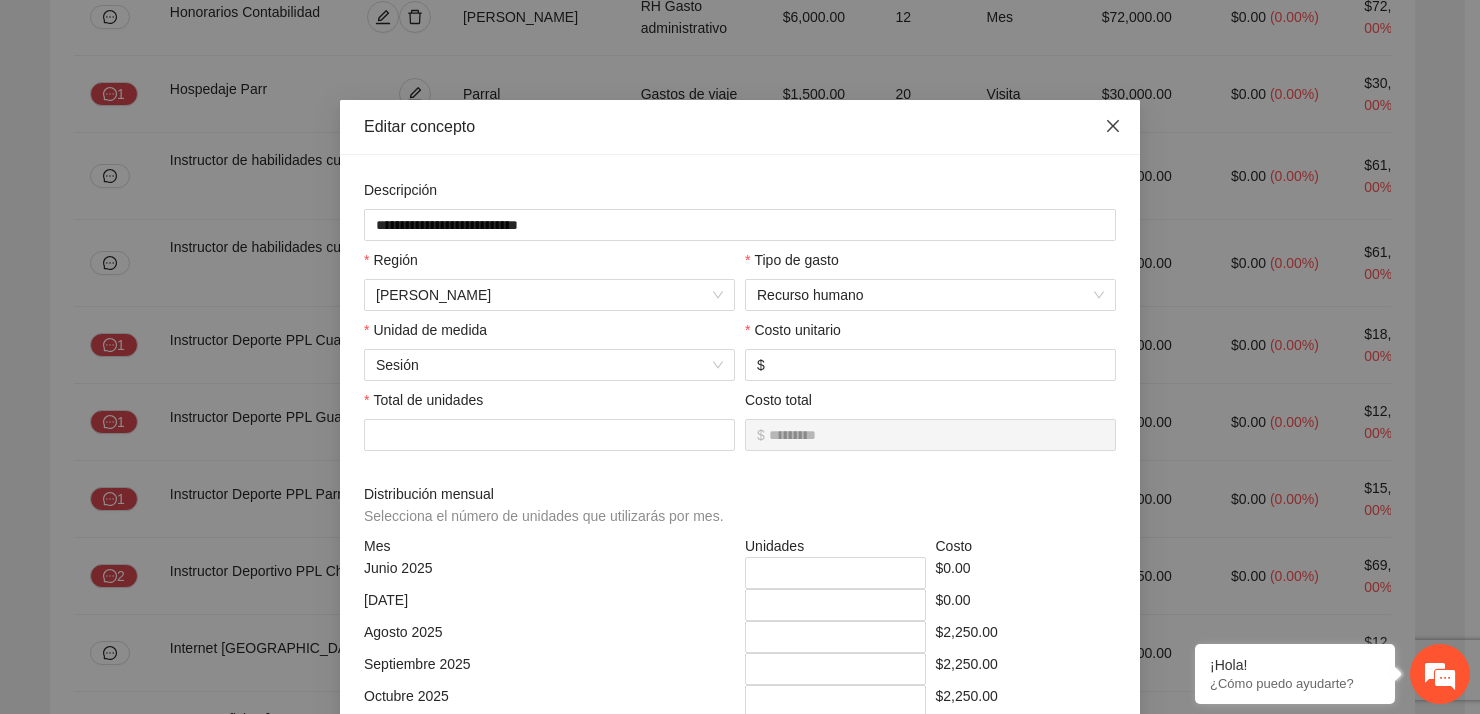 type on "*" 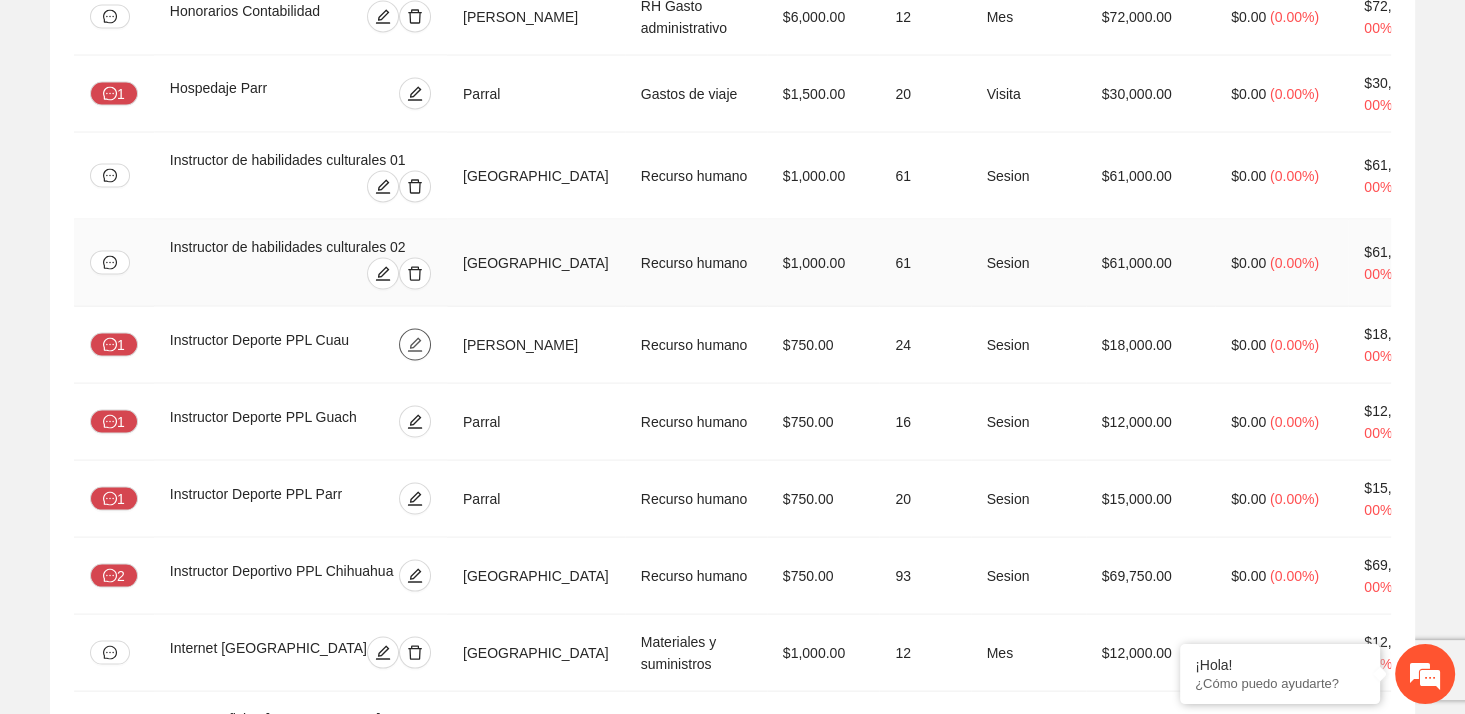 type 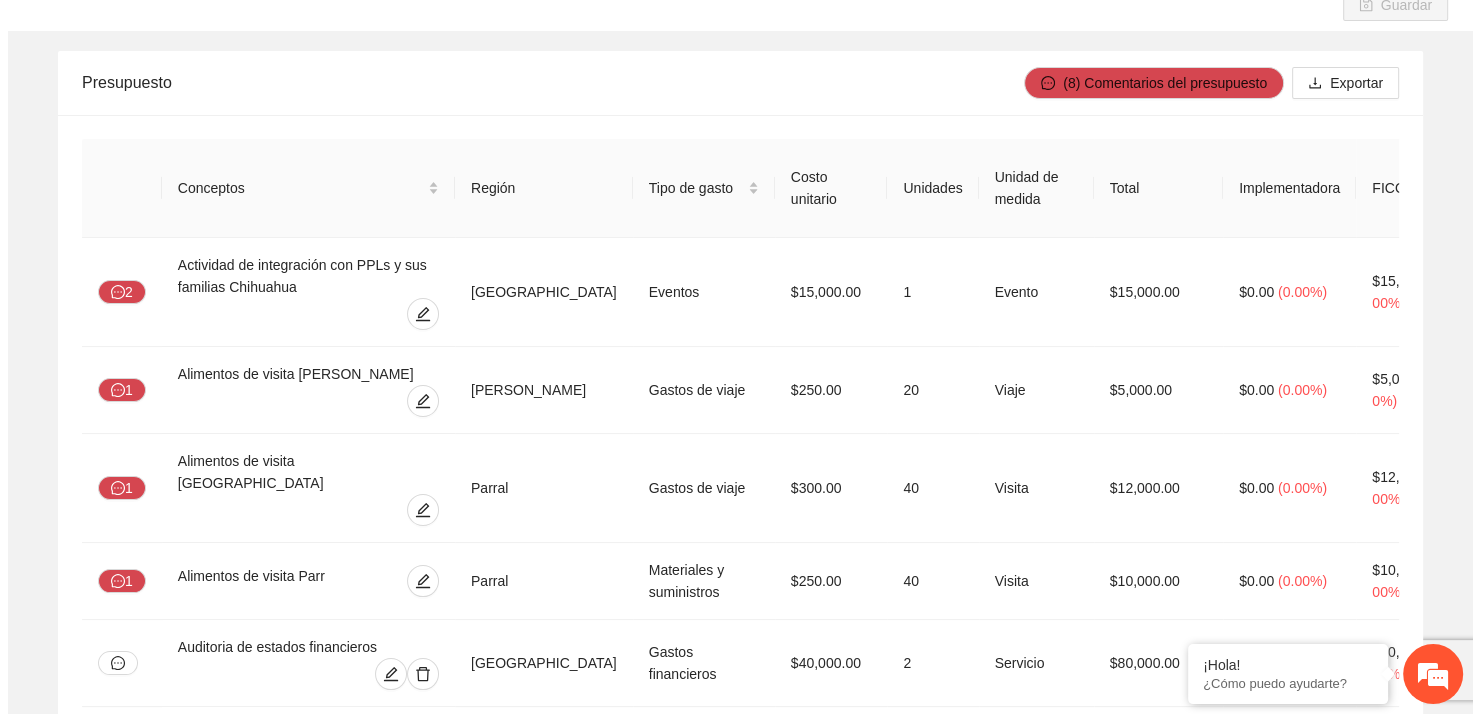 scroll, scrollTop: 3508, scrollLeft: 0, axis: vertical 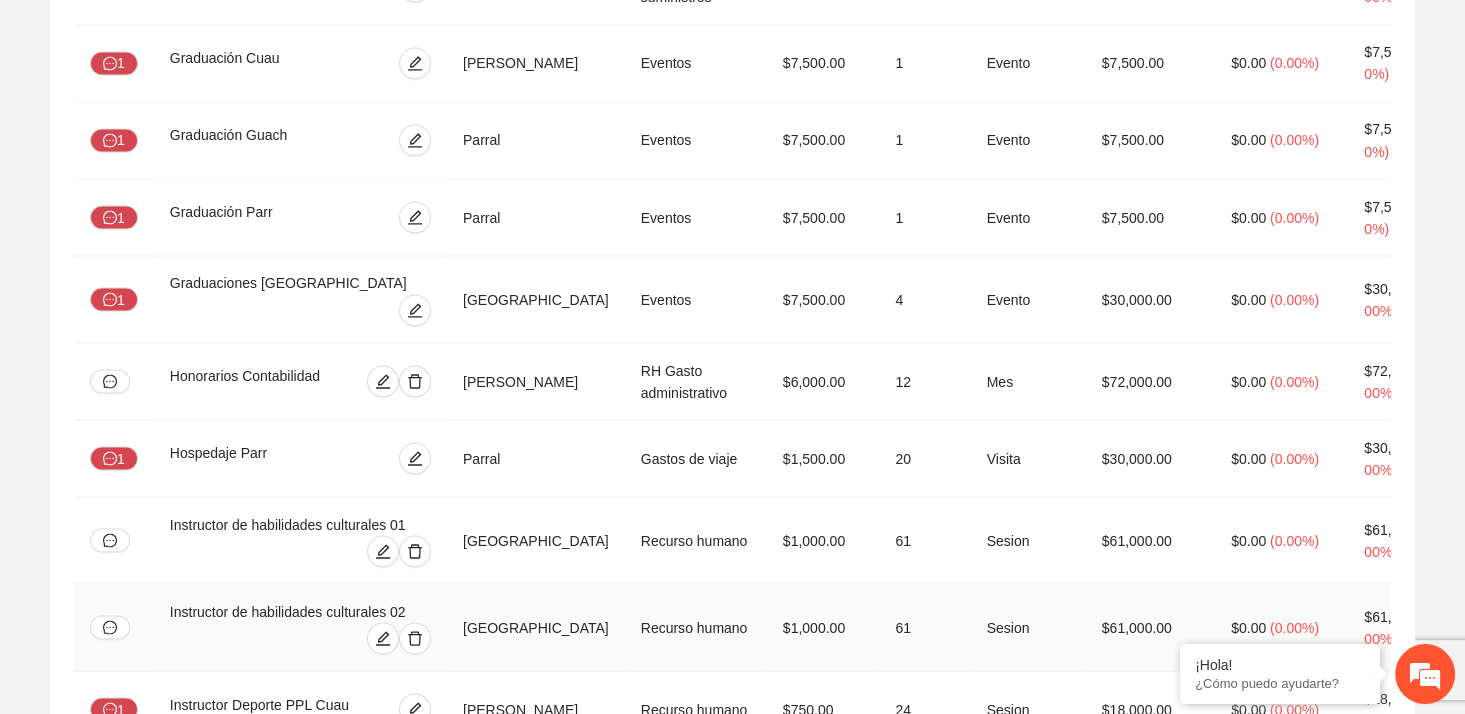 click on "Instructor de habilidades culturales 02" at bounding box center (300, 627) 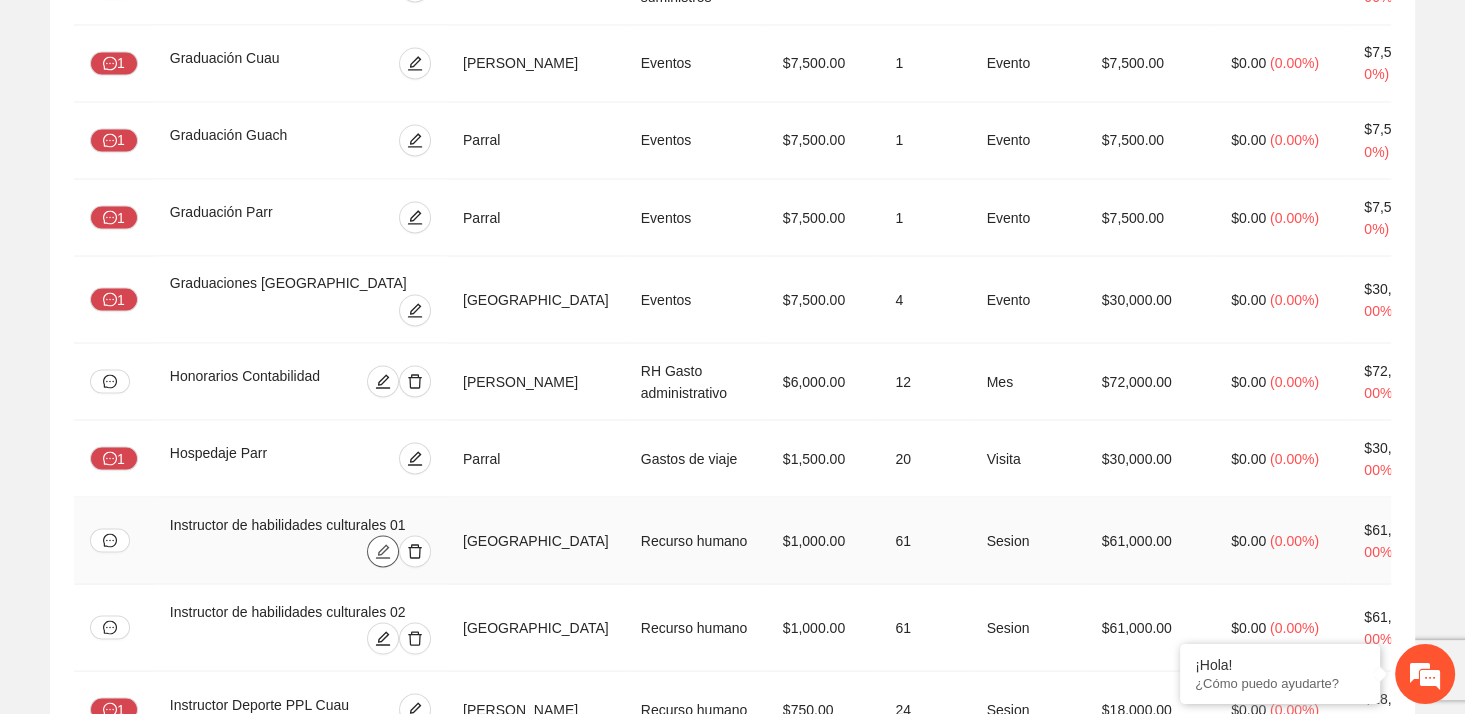 click 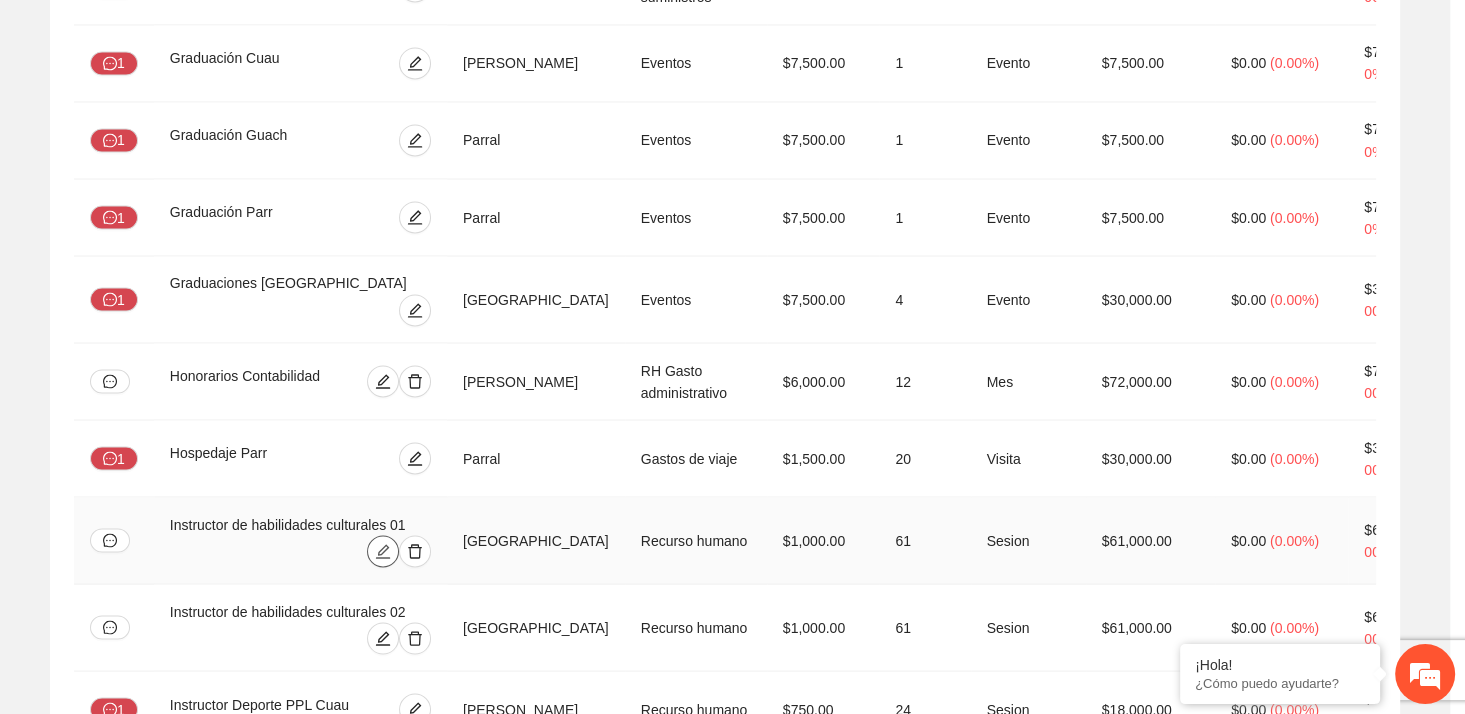 type on "*********" 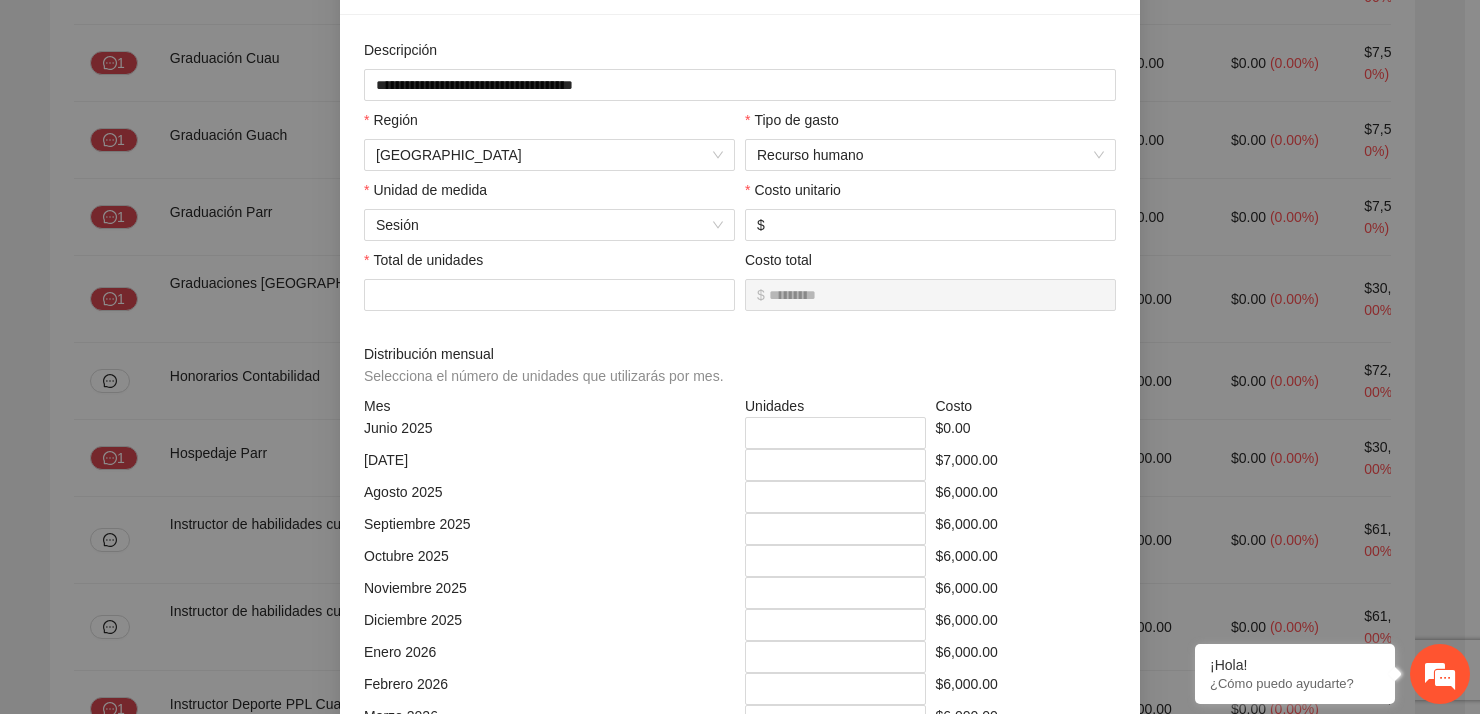 scroll, scrollTop: 200, scrollLeft: 0, axis: vertical 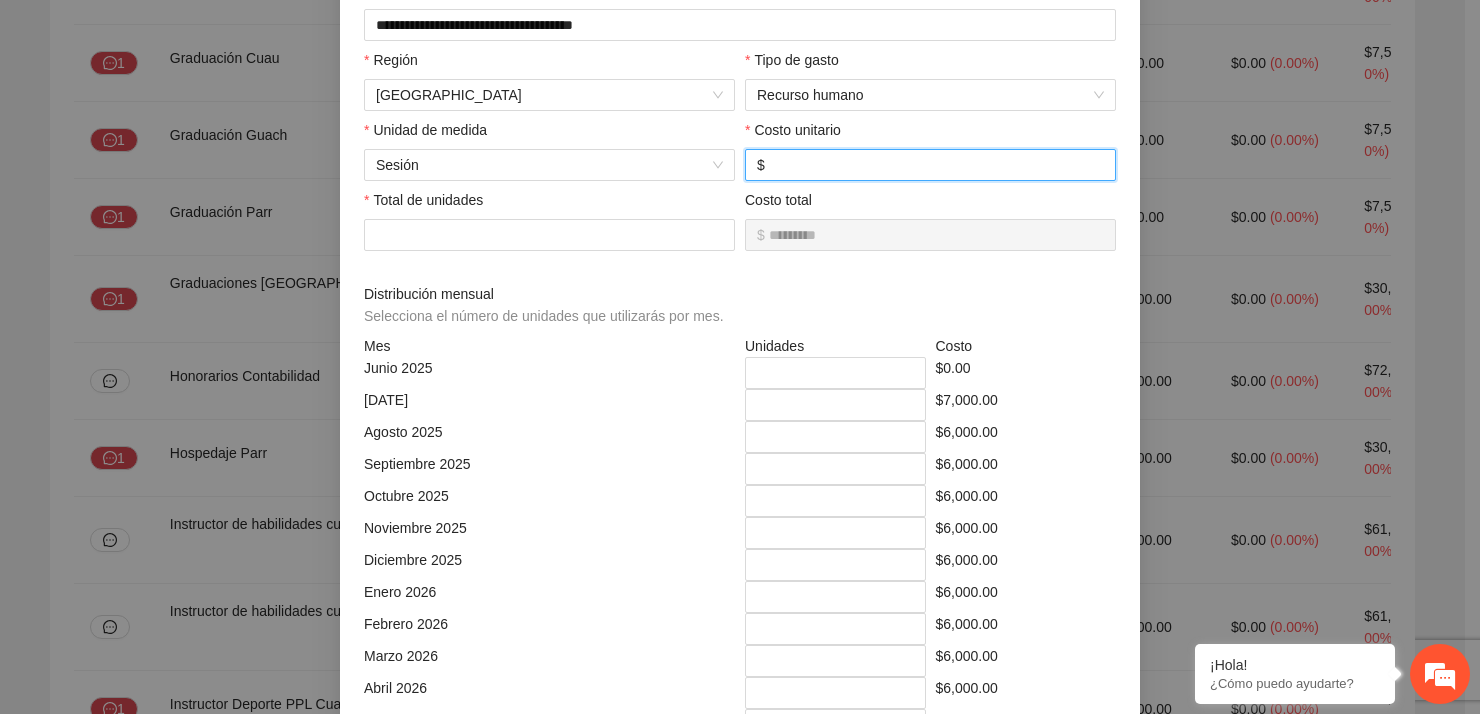 drag, startPoint x: 797, startPoint y: 162, endPoint x: 737, endPoint y: 162, distance: 60 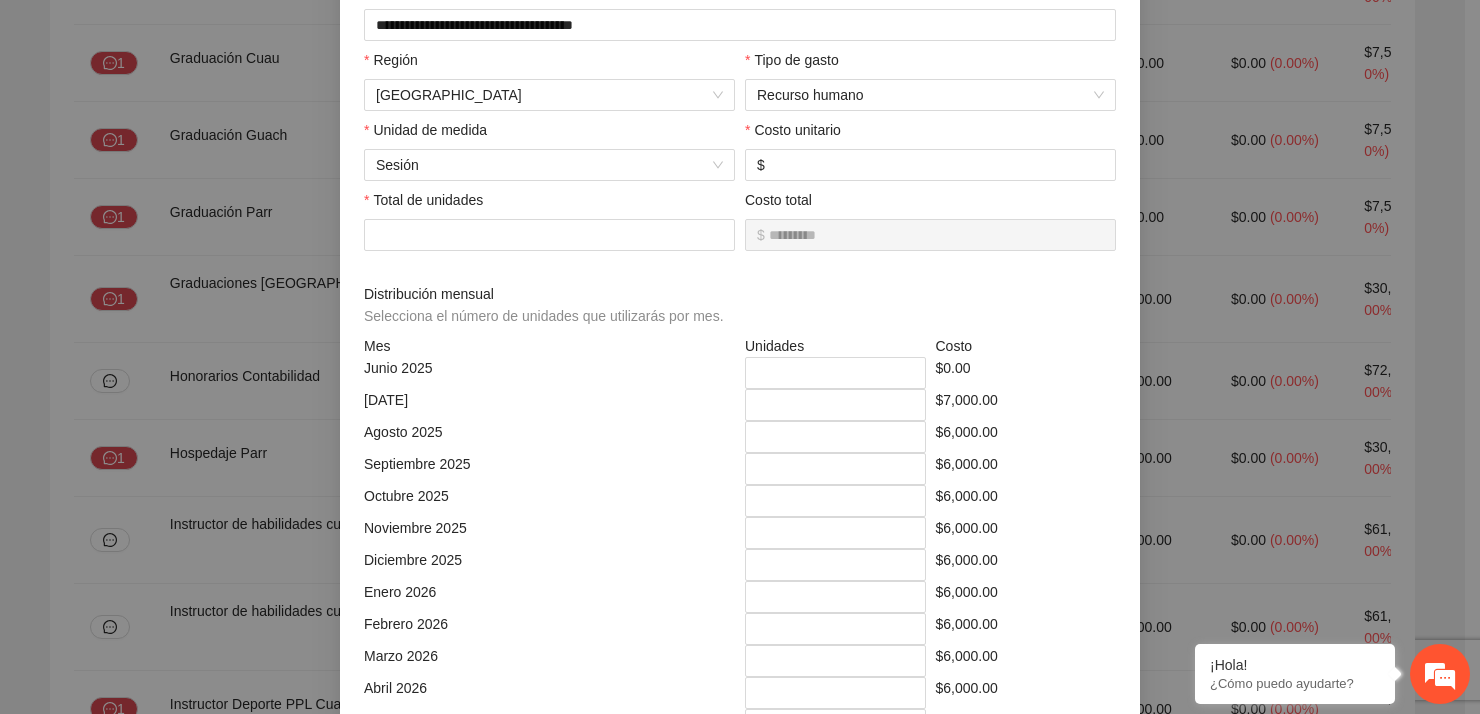 click on "**********" at bounding box center [740, 357] 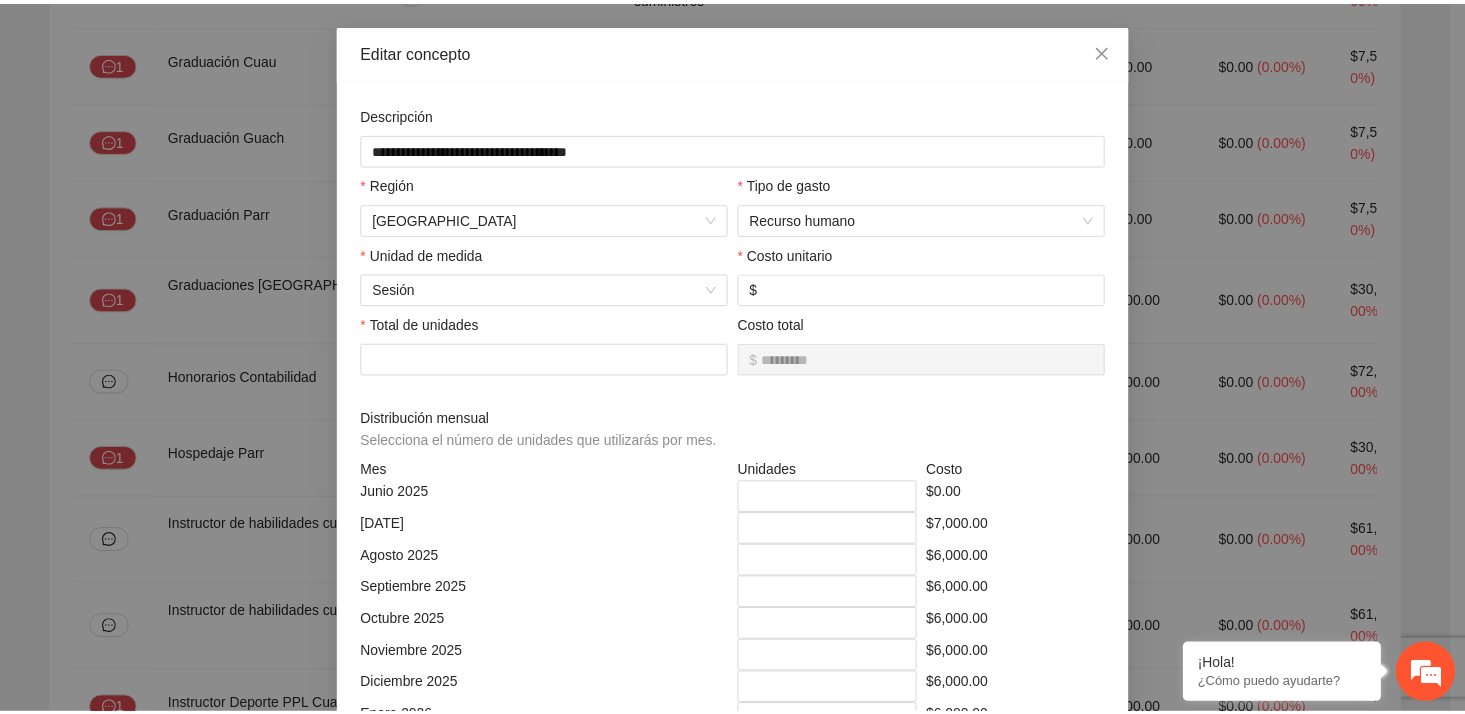scroll, scrollTop: 0, scrollLeft: 0, axis: both 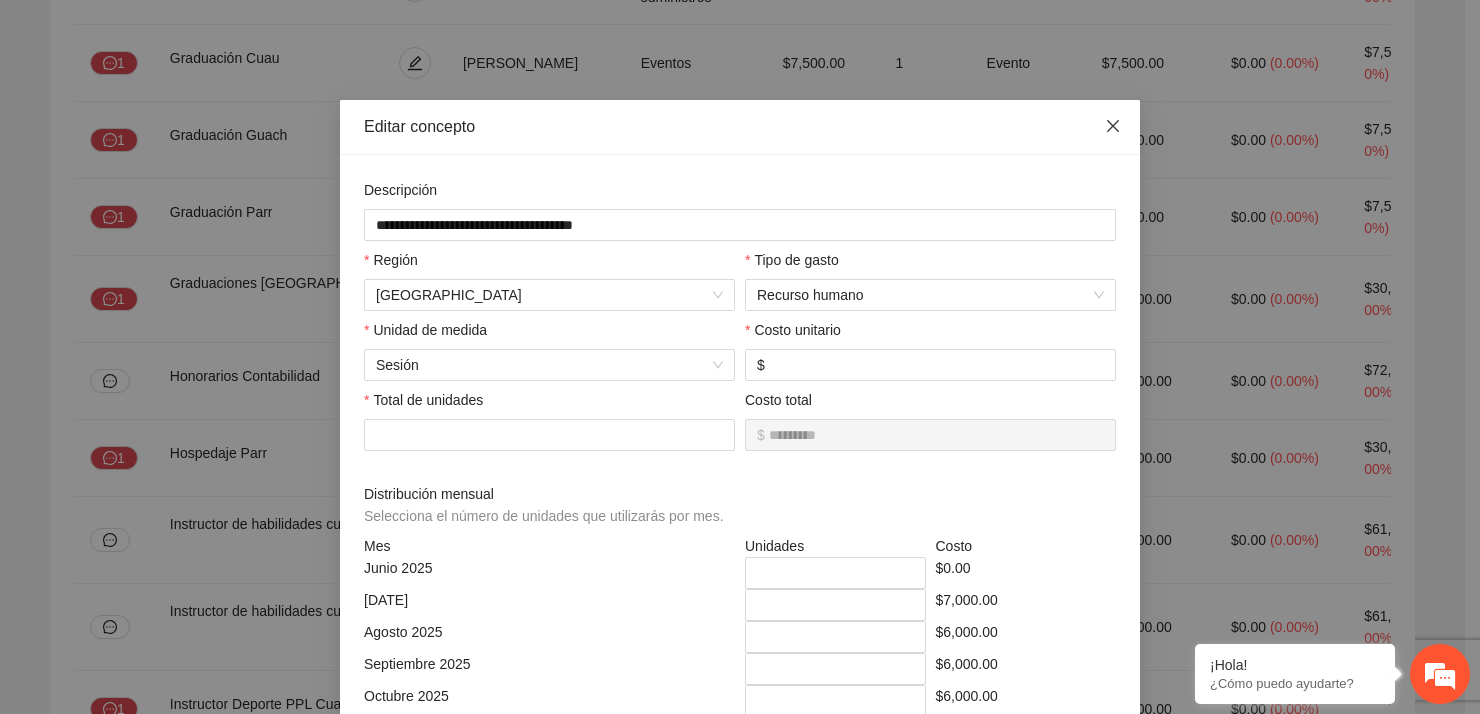click 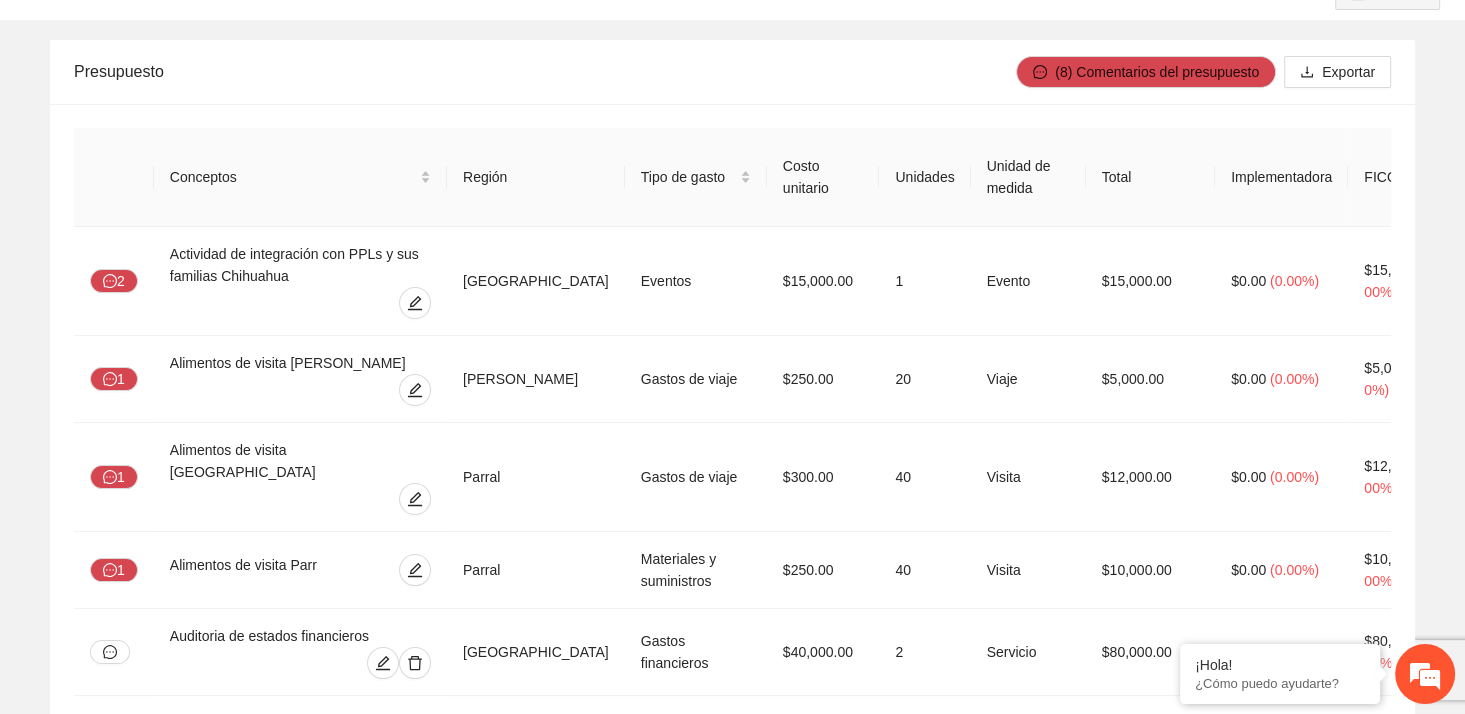 scroll, scrollTop: 8, scrollLeft: 0, axis: vertical 